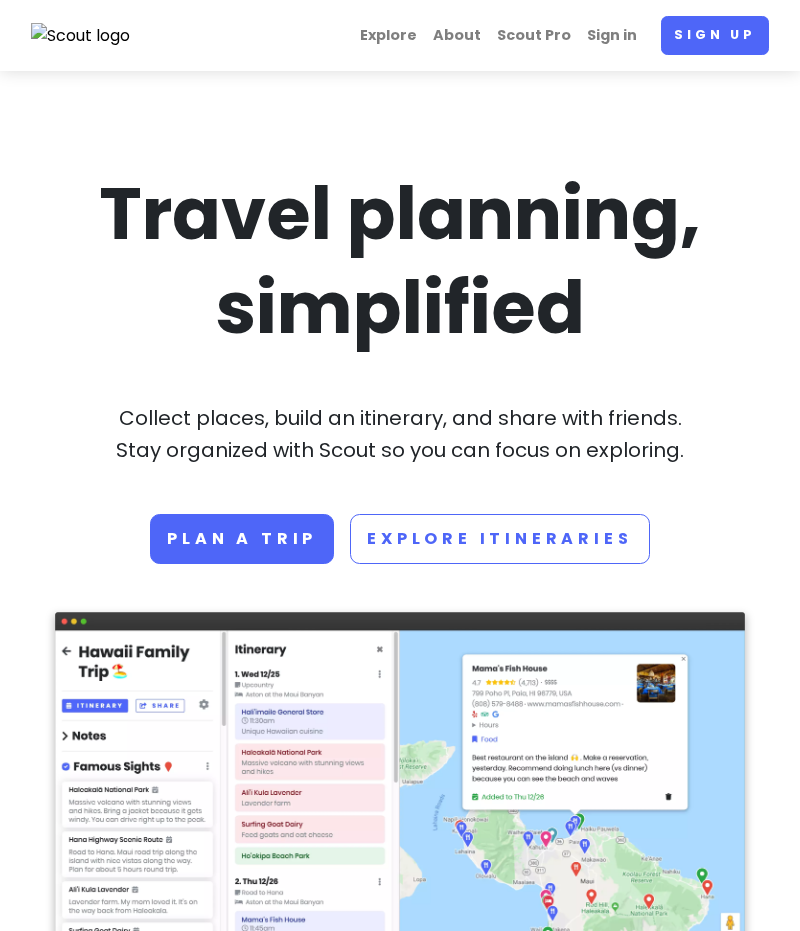 scroll, scrollTop: 0, scrollLeft: 0, axis: both 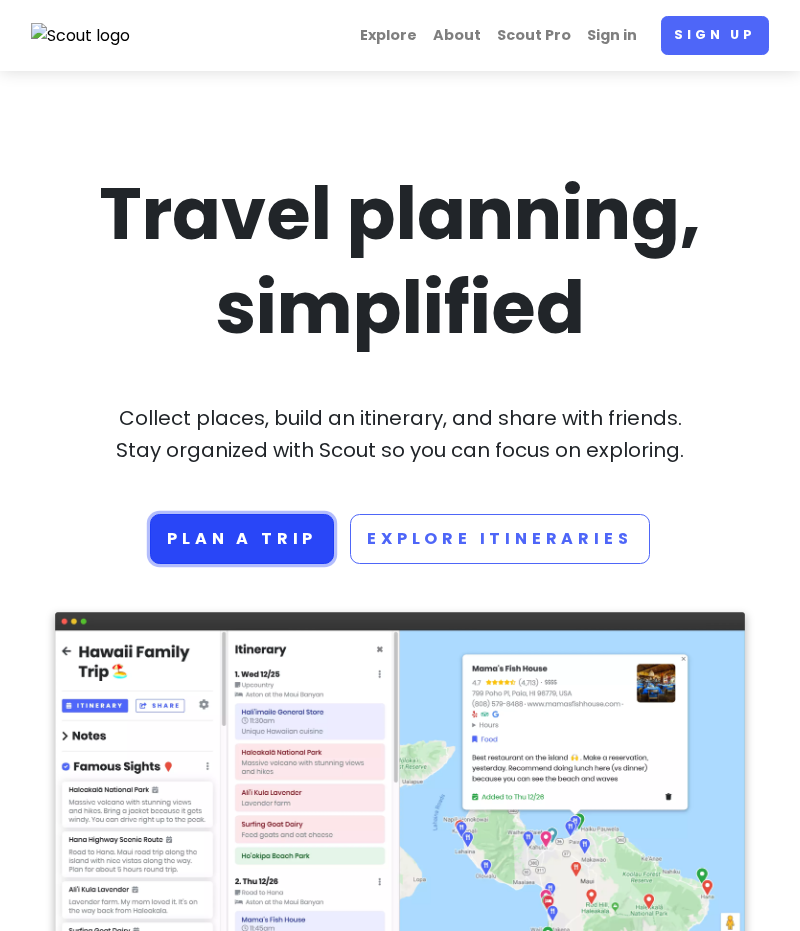 click on "Plan a trip" at bounding box center (242, 539) 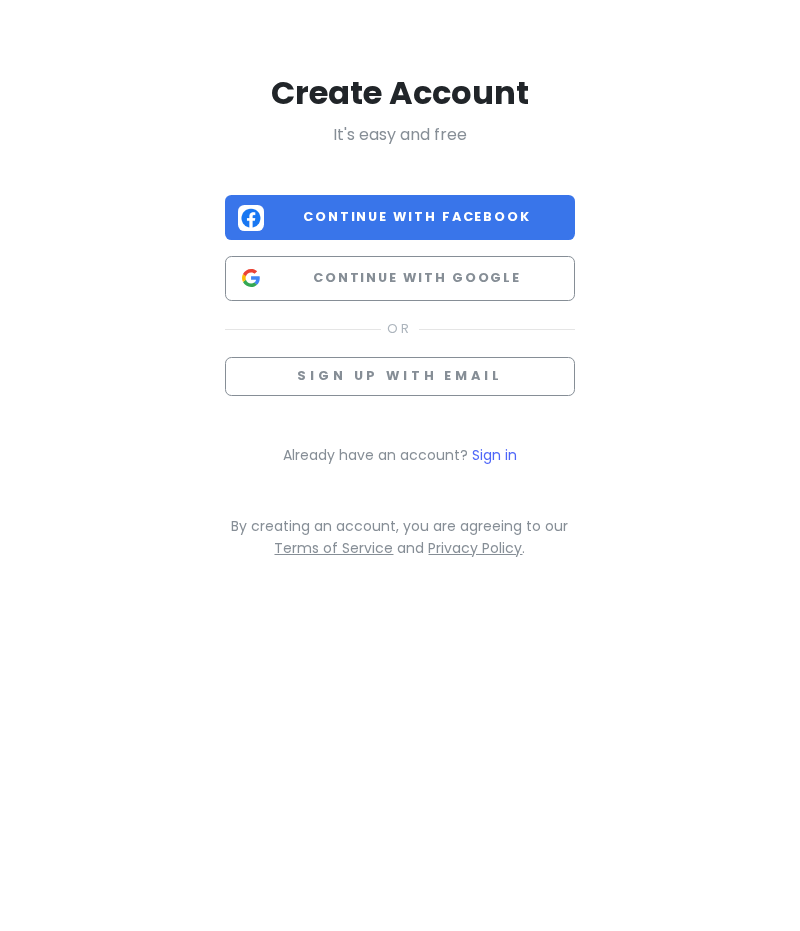 scroll, scrollTop: 0, scrollLeft: 0, axis: both 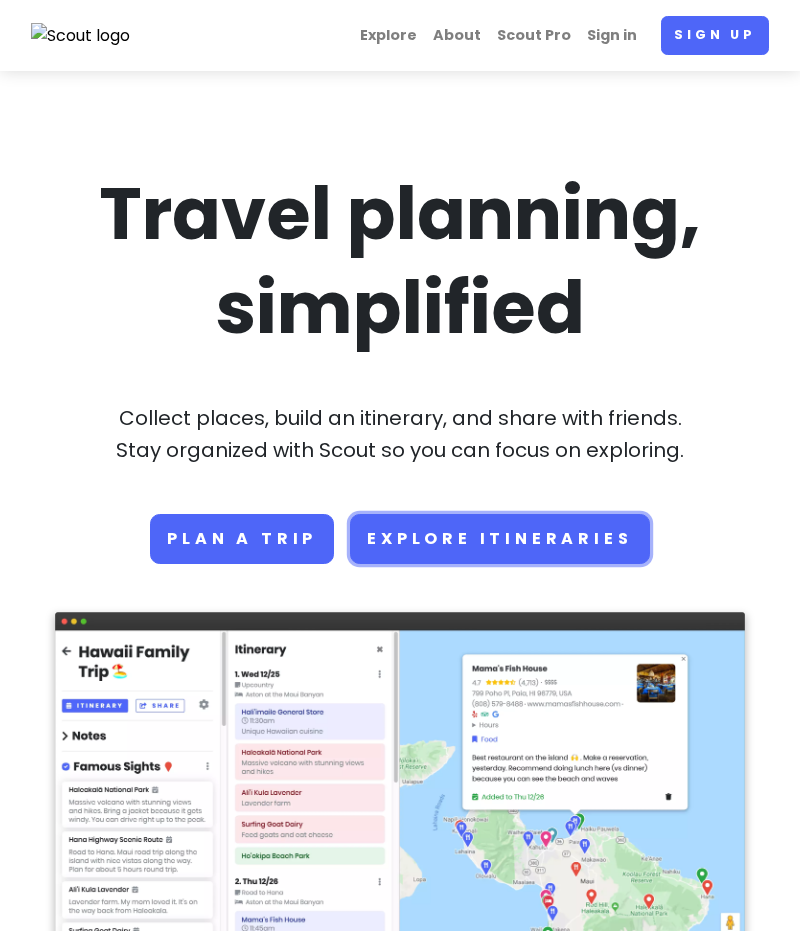 click on "Explore Itineraries" at bounding box center [499, 539] 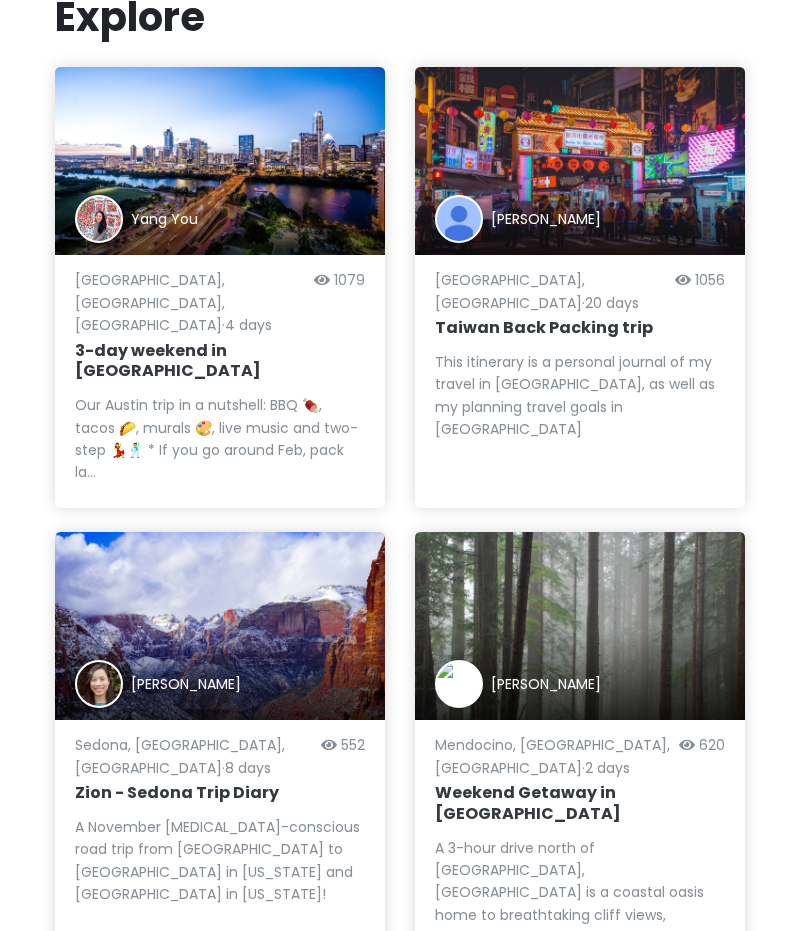 scroll, scrollTop: 0, scrollLeft: 0, axis: both 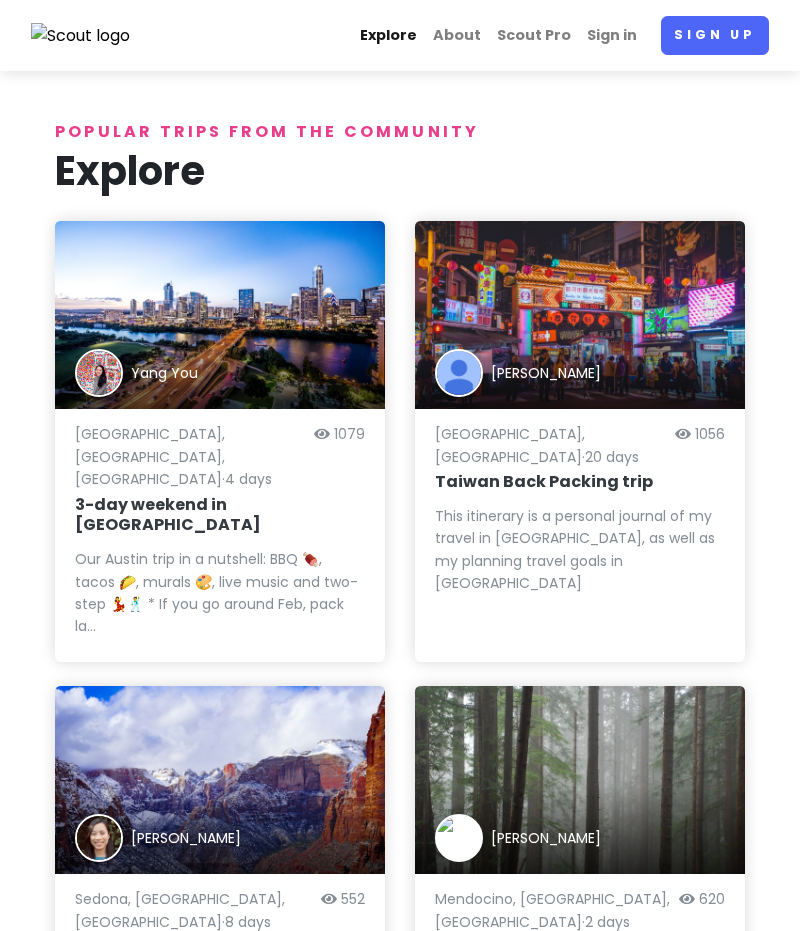 click on "Explore" at bounding box center [388, 35] 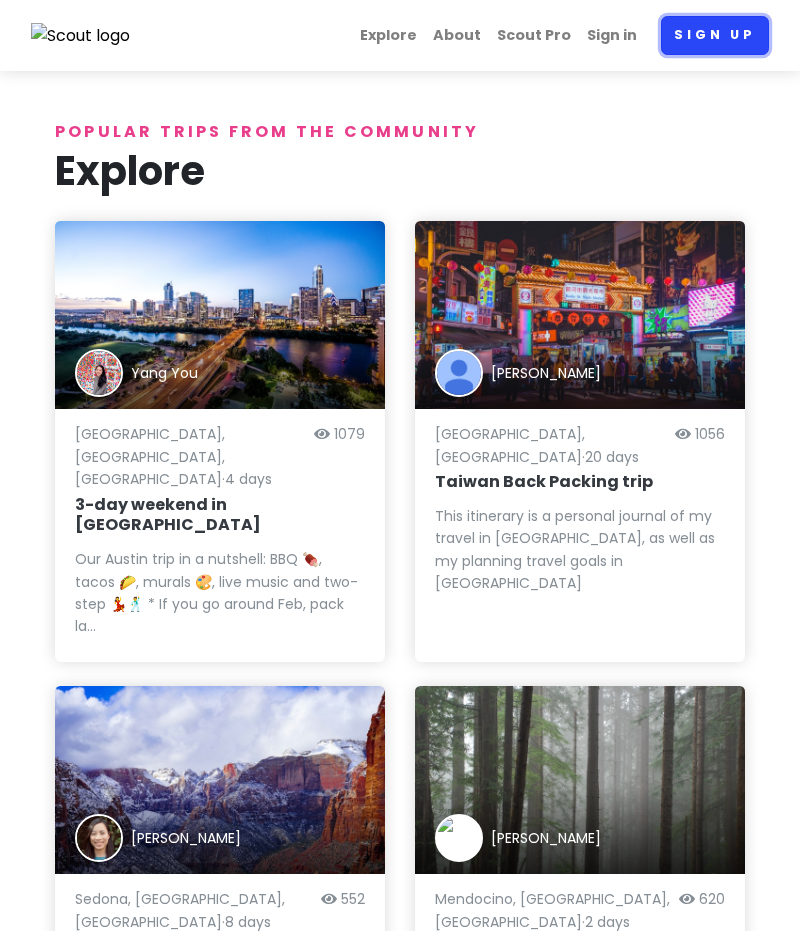 click on "Sign up" at bounding box center (715, 35) 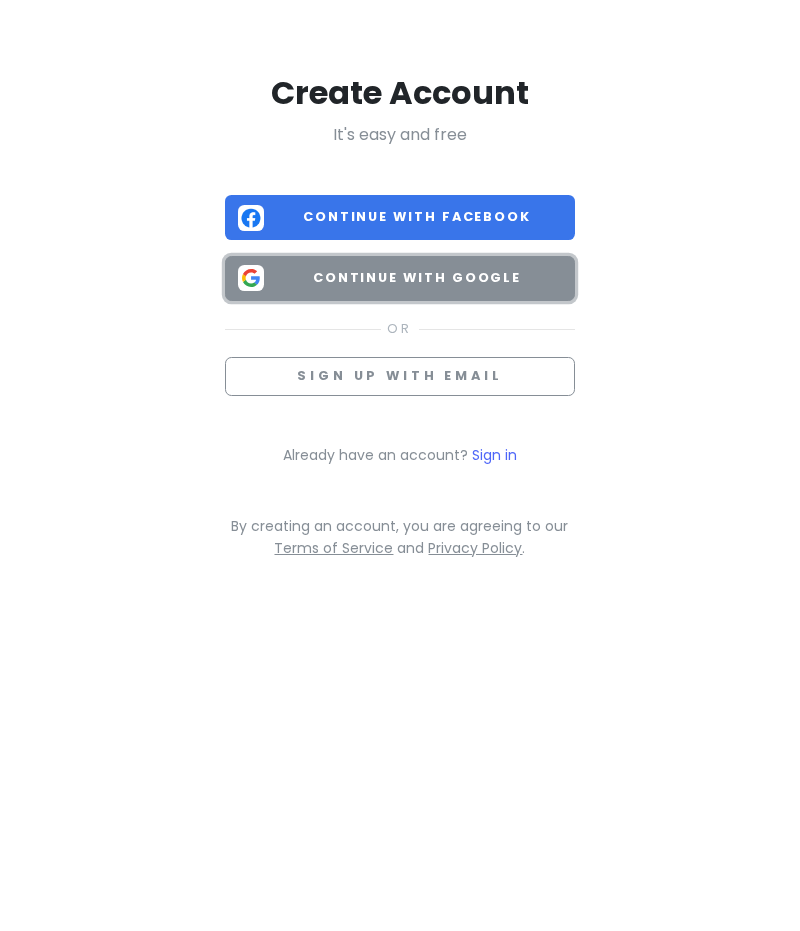 click on "Continue with Google" at bounding box center [417, 278] 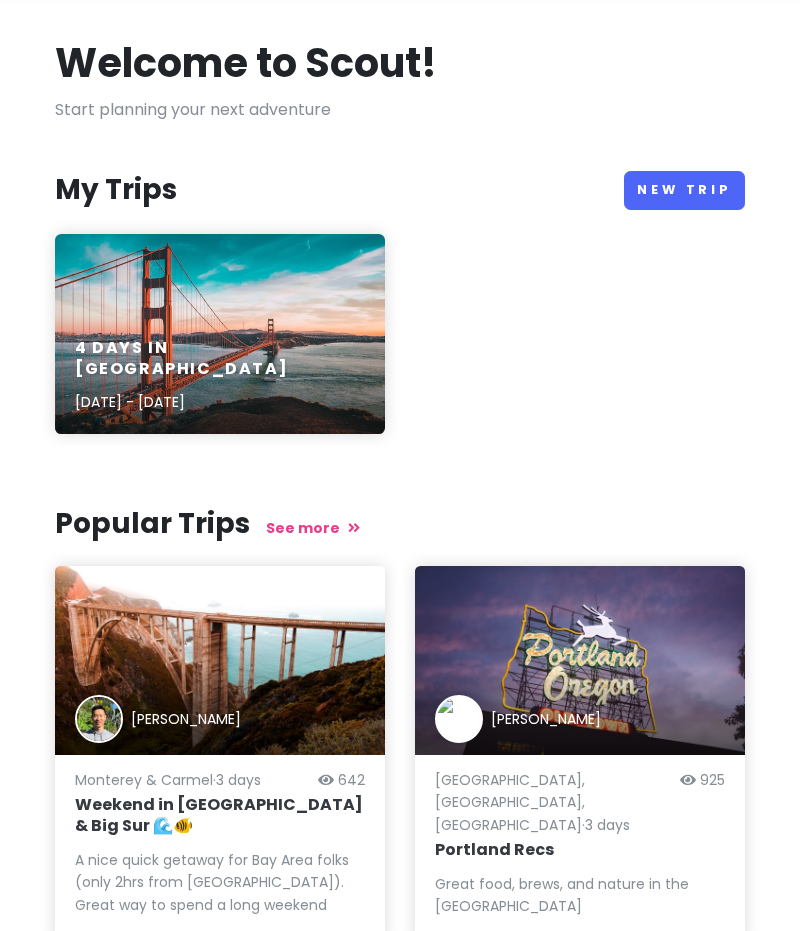 scroll, scrollTop: 0, scrollLeft: 0, axis: both 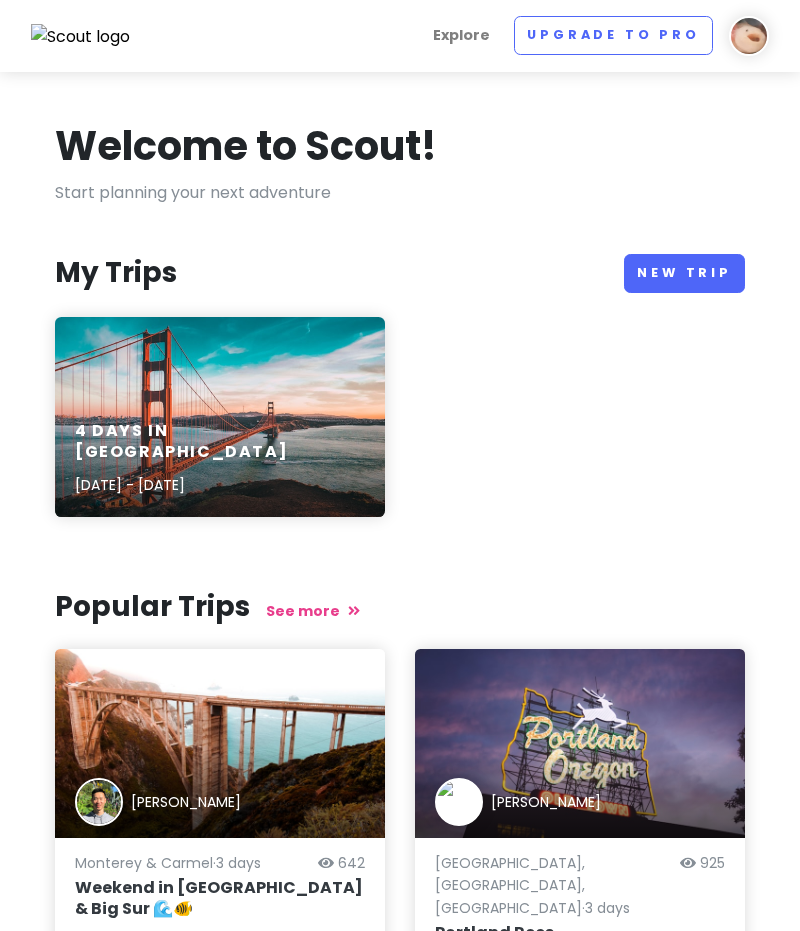 click on "4 Days in [GEOGRAPHIC_DATA] [DATE] - [DATE]" at bounding box center (220, 459) 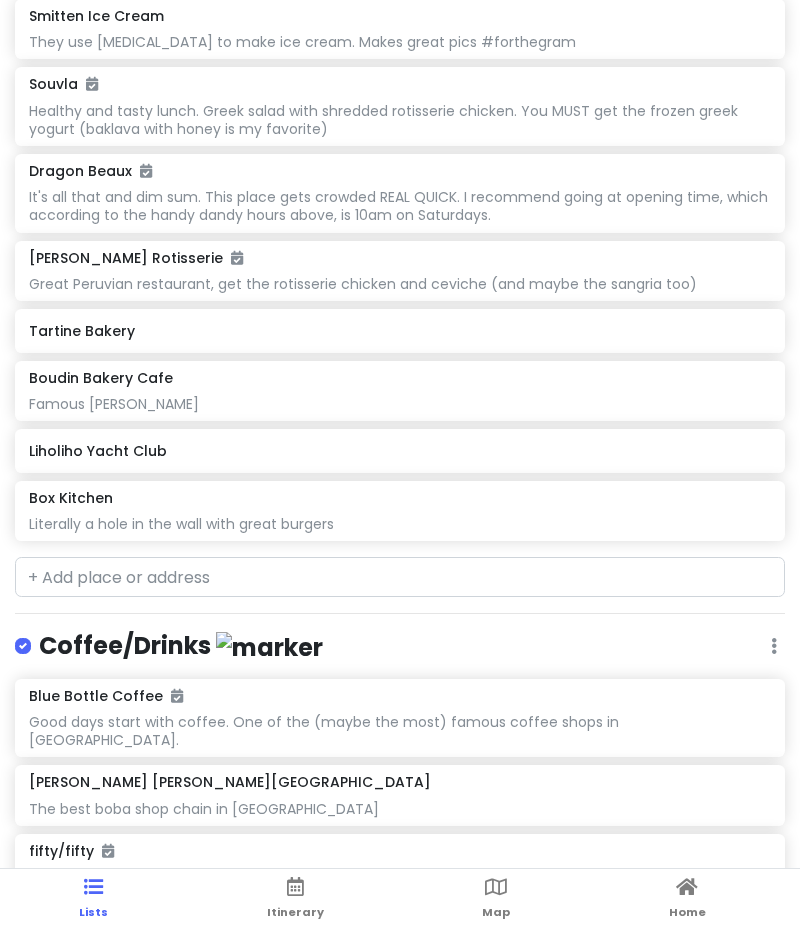 scroll, scrollTop: 1476, scrollLeft: 0, axis: vertical 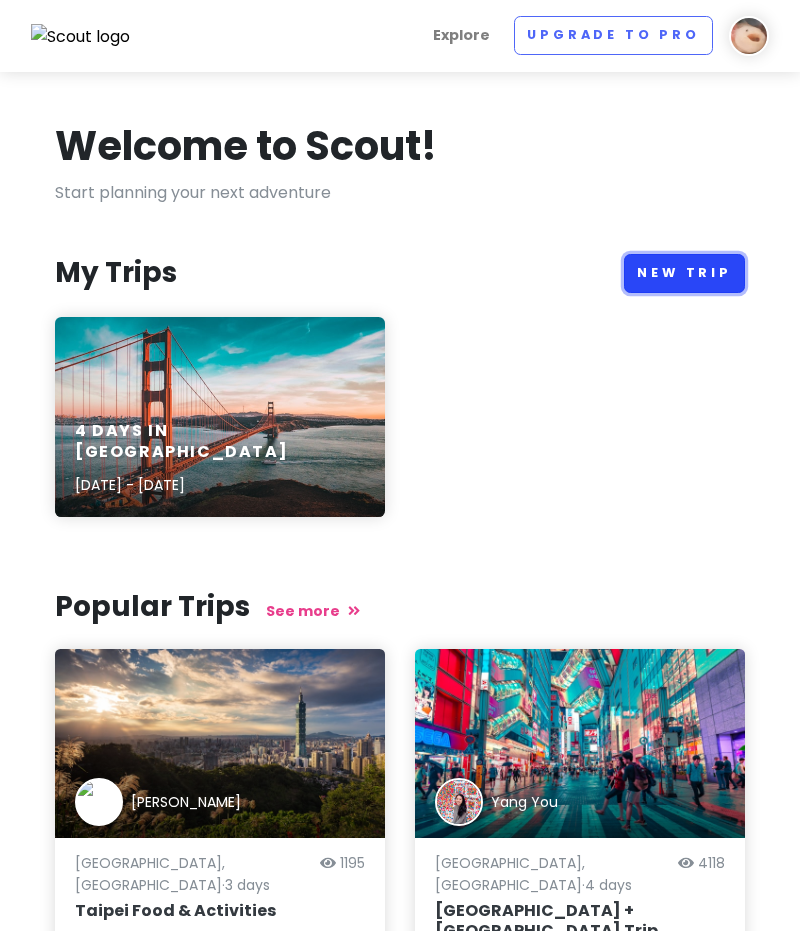 click on "New Trip" at bounding box center (684, 273) 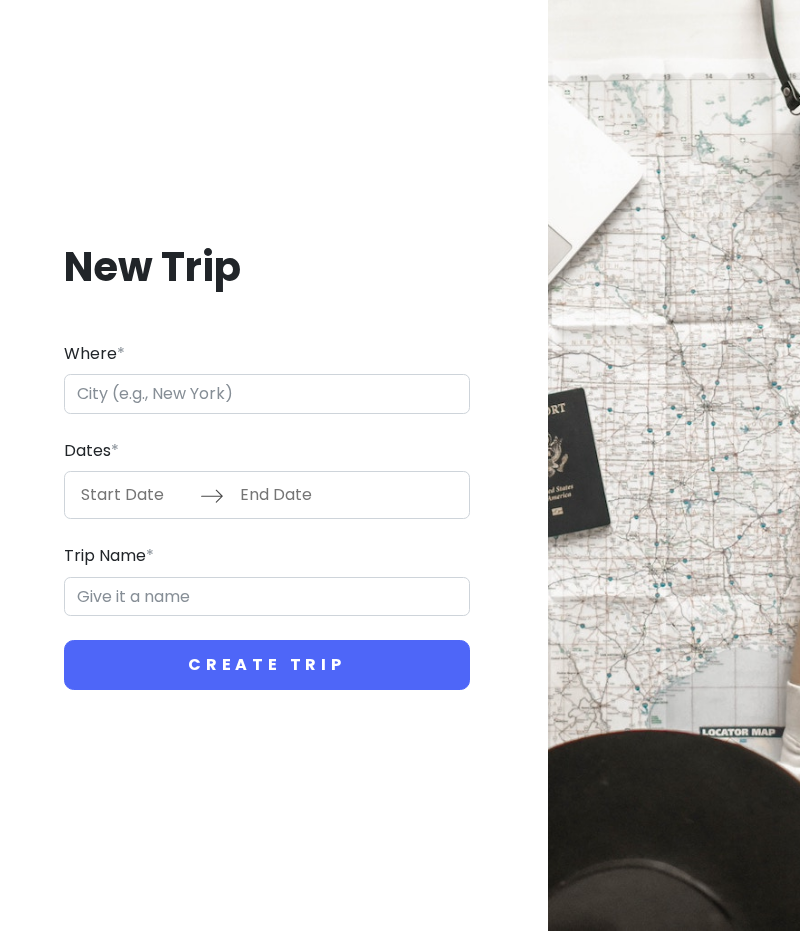 click on "Where  *" at bounding box center (267, 394) 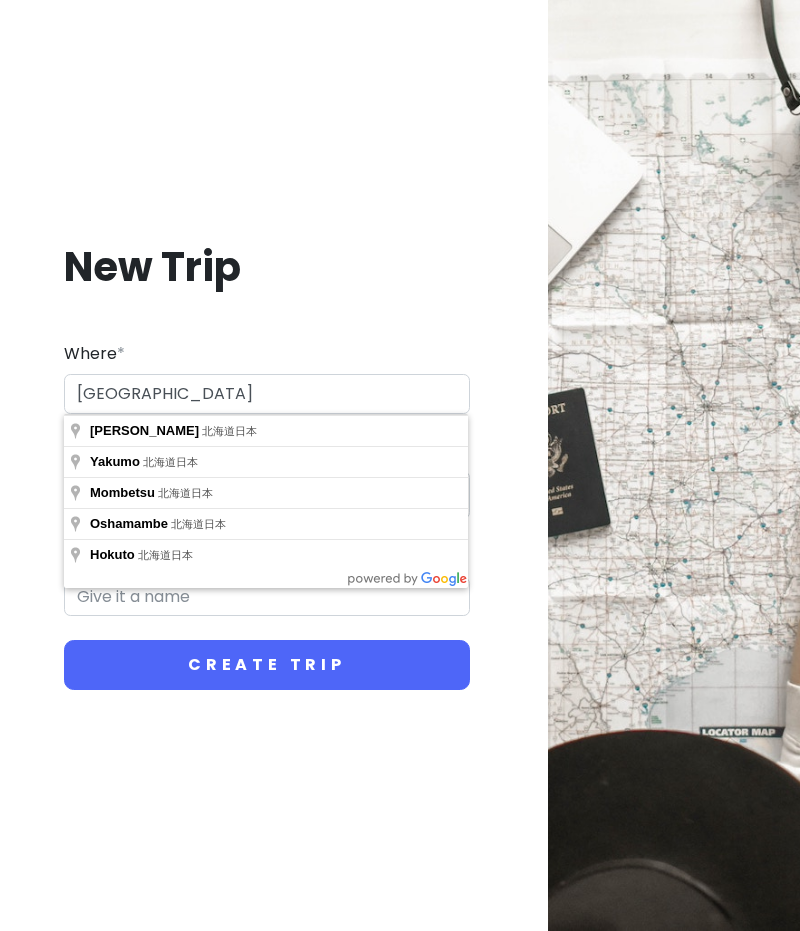 type on "[GEOGRAPHIC_DATA]" 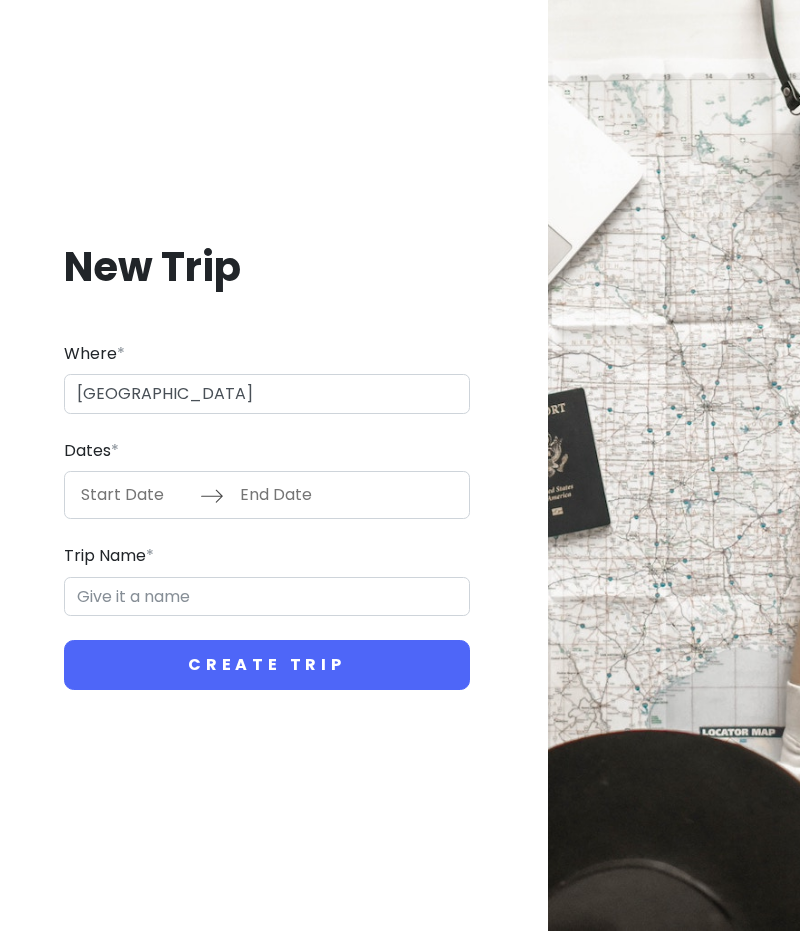 click on "New Trip Where  * [GEOGRAPHIC_DATA] Dates  * Navigate forward to interact with the calendar and select a date. Press the question mark key to get the keyboard shortcuts for changing dates. Navigate backward to interact with the calendar and select a date. Press the question mark key to get the keyboard shortcuts for changing dates. Trip Name  * Create Trip" at bounding box center [267, 466] 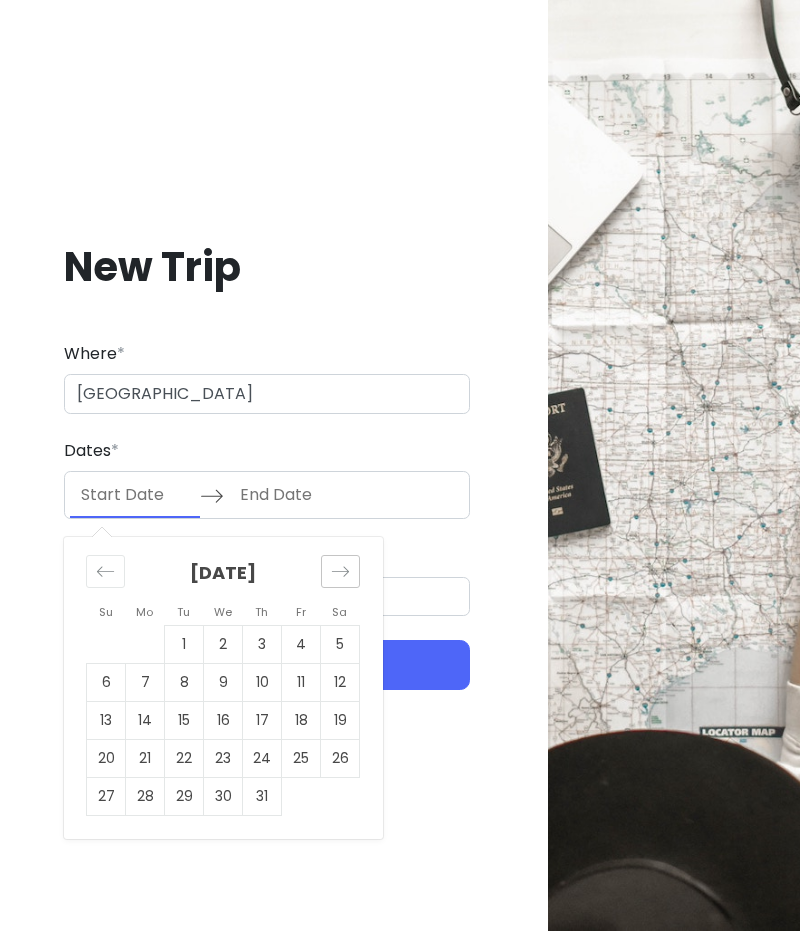 click 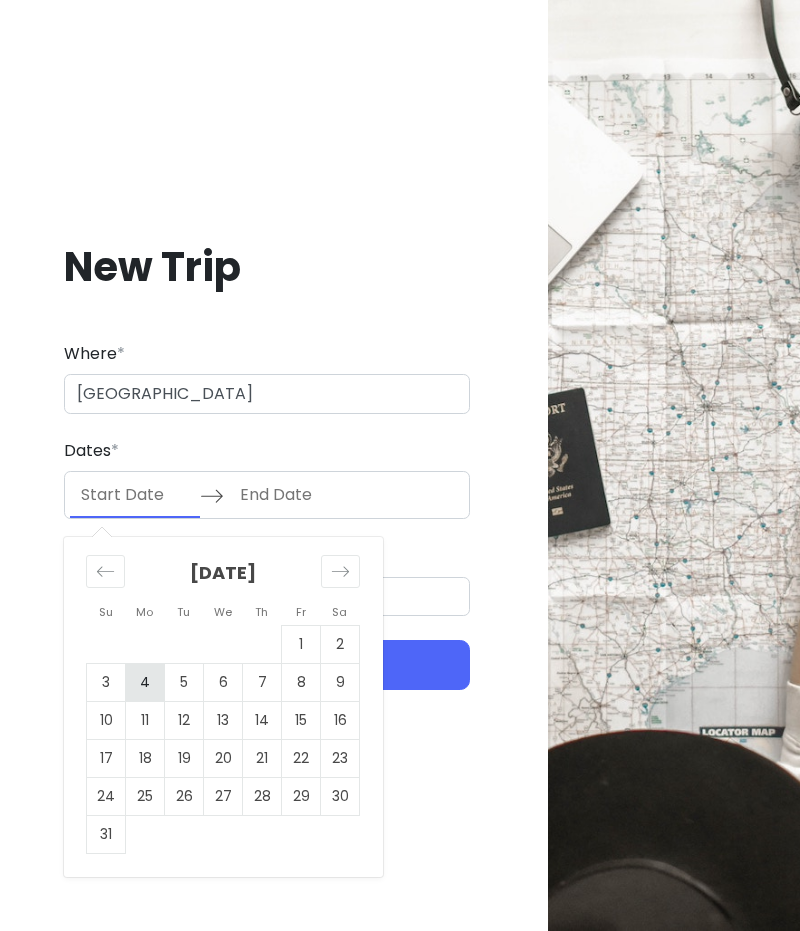 click on "4" at bounding box center (145, 683) 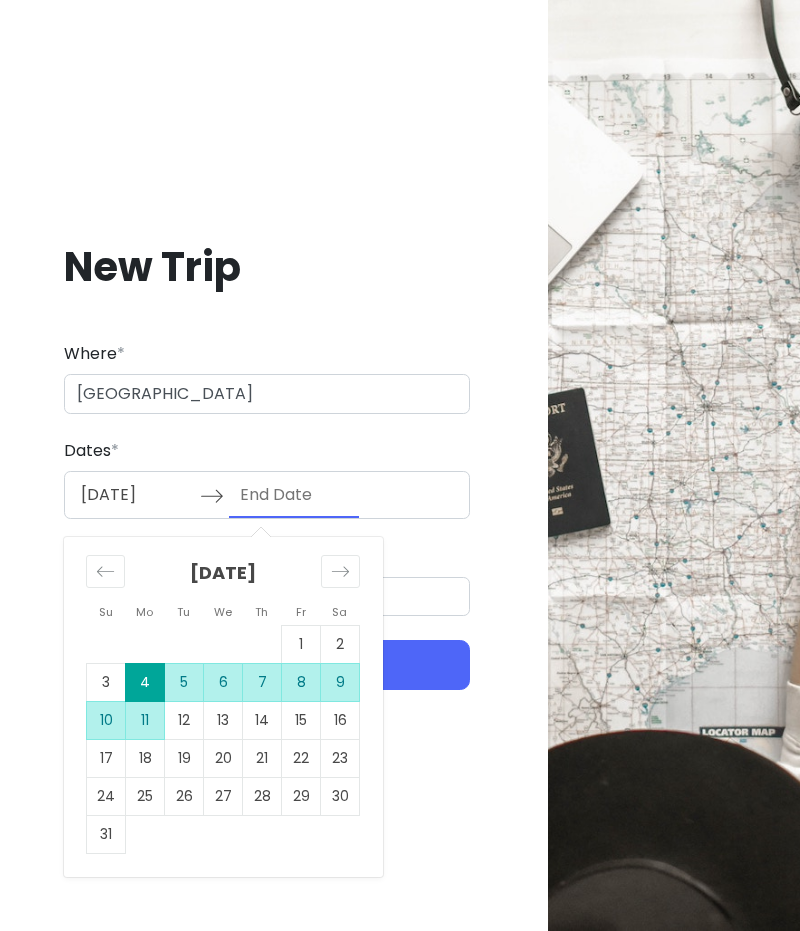click on "11" at bounding box center [145, 721] 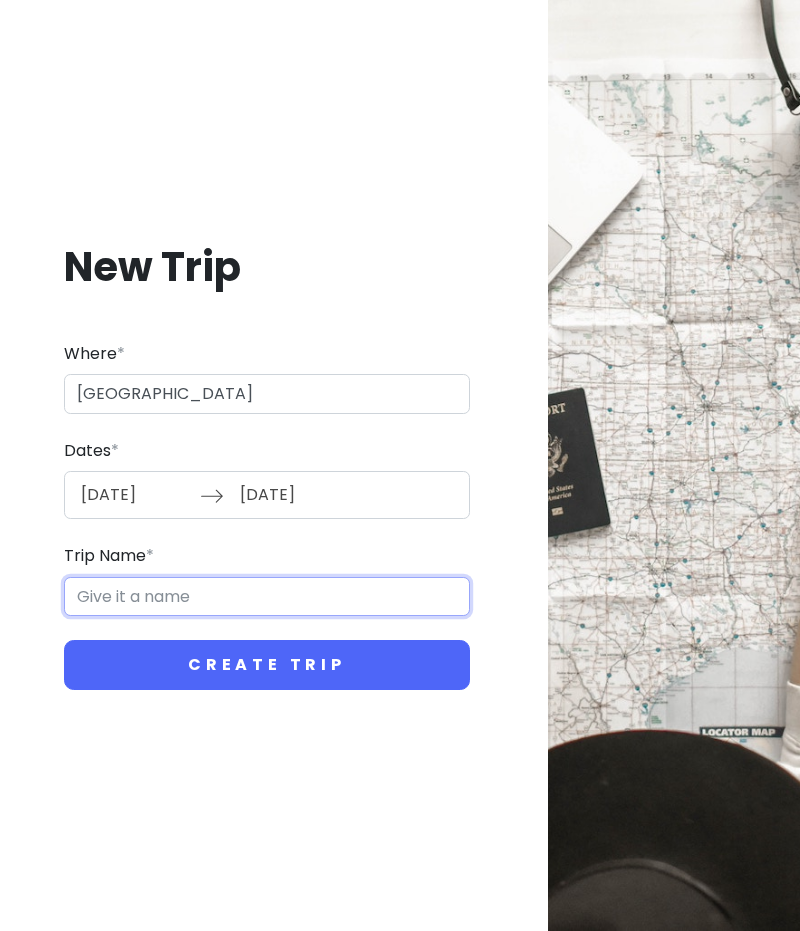 click on "Trip Name  *" at bounding box center [267, 597] 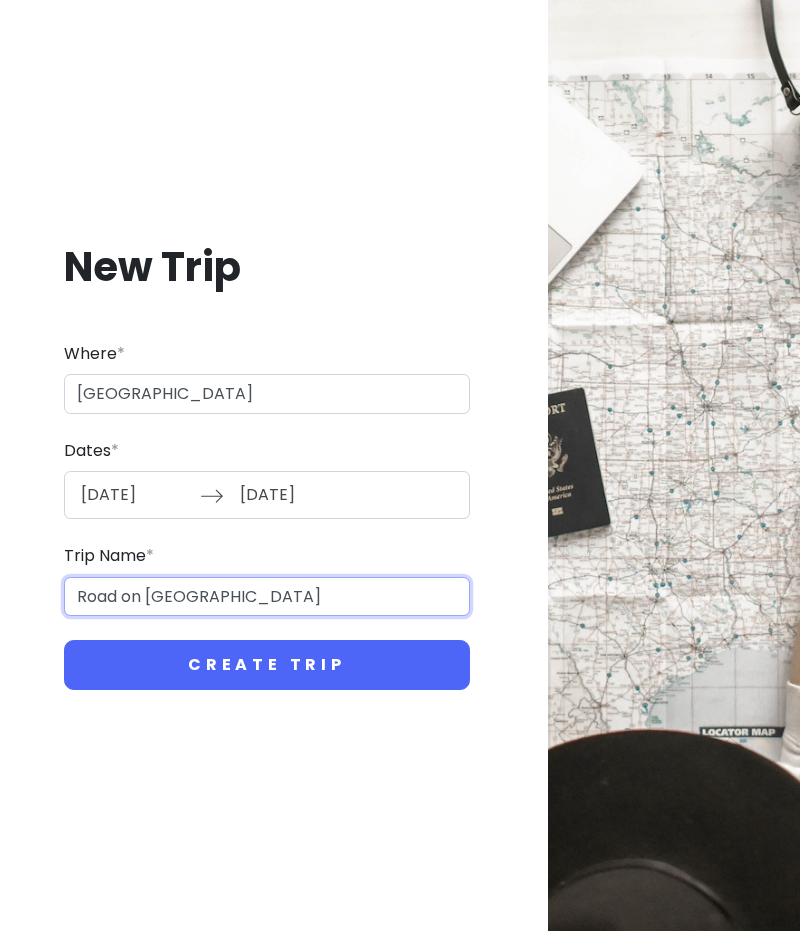type on "Road on [GEOGRAPHIC_DATA]" 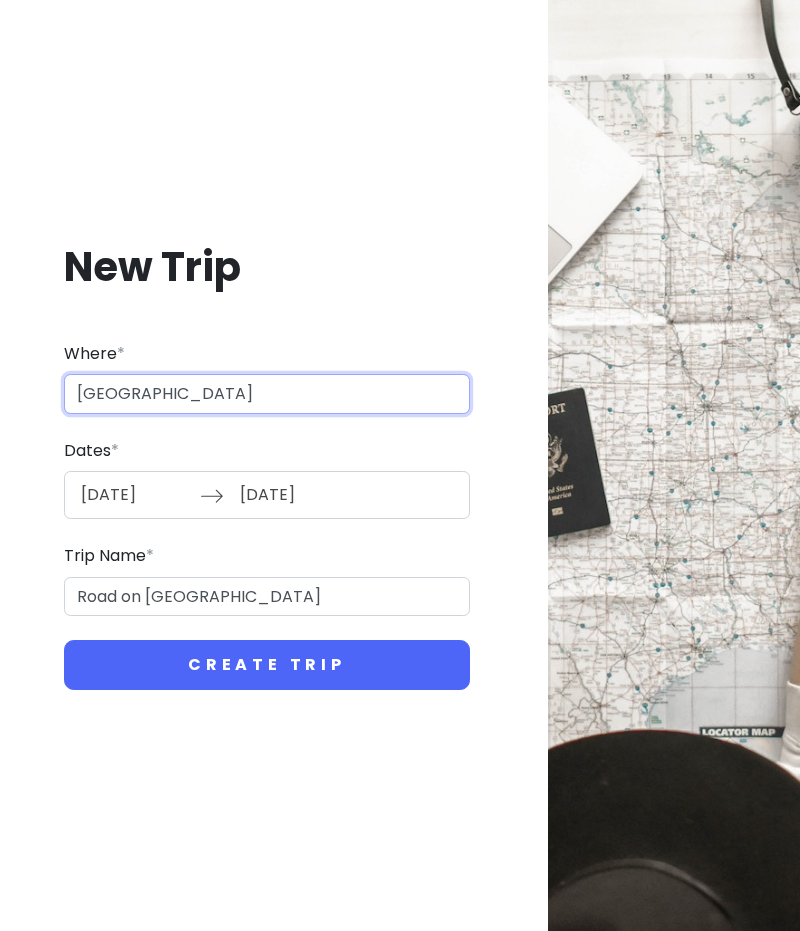 click on "[GEOGRAPHIC_DATA]" at bounding box center (267, 394) 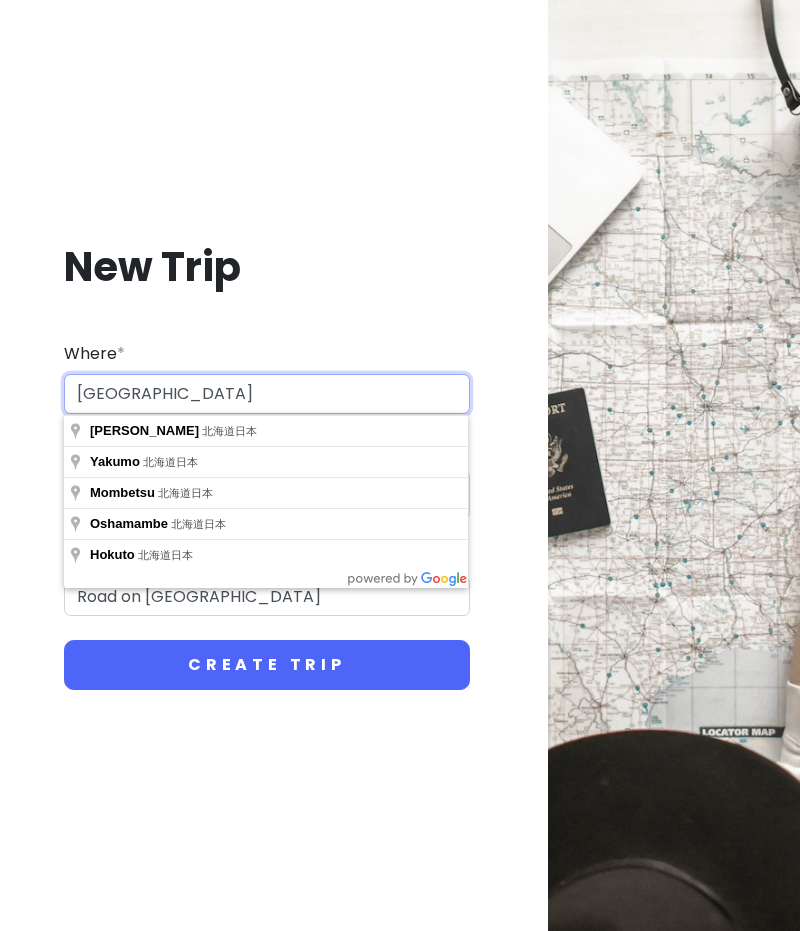 click on "[GEOGRAPHIC_DATA]" at bounding box center (267, 394) 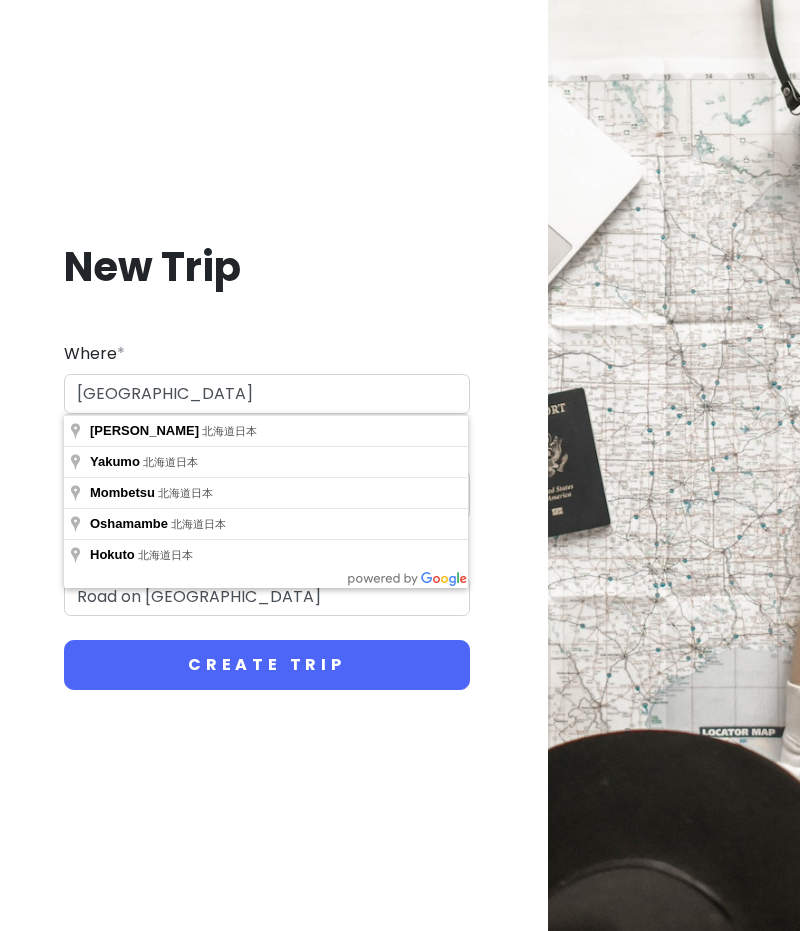 click on "New Trip" at bounding box center [267, 267] 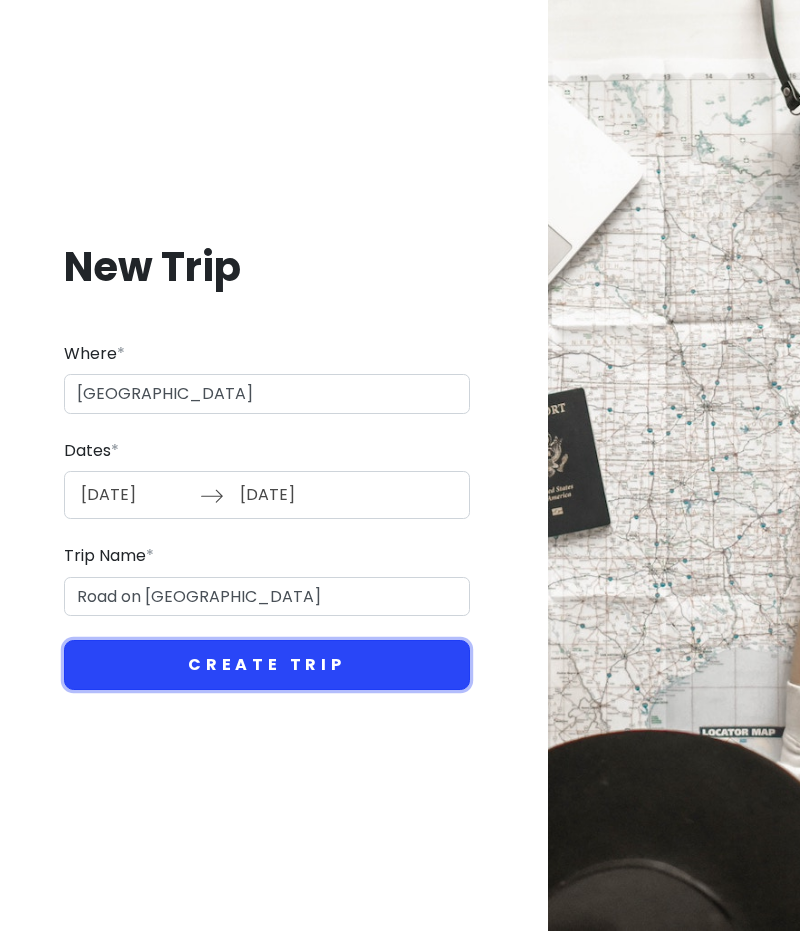click on "Create Trip" at bounding box center [267, 665] 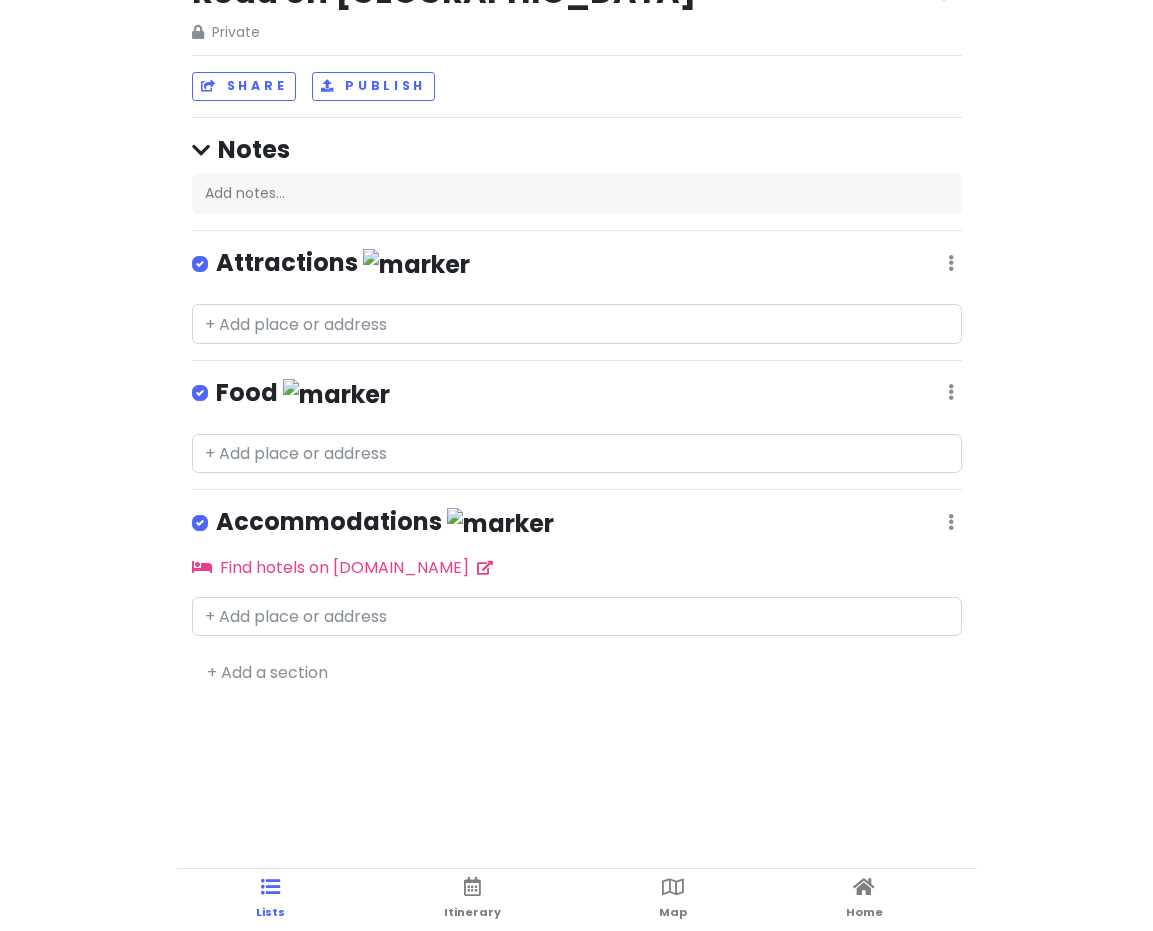 scroll, scrollTop: 0, scrollLeft: 0, axis: both 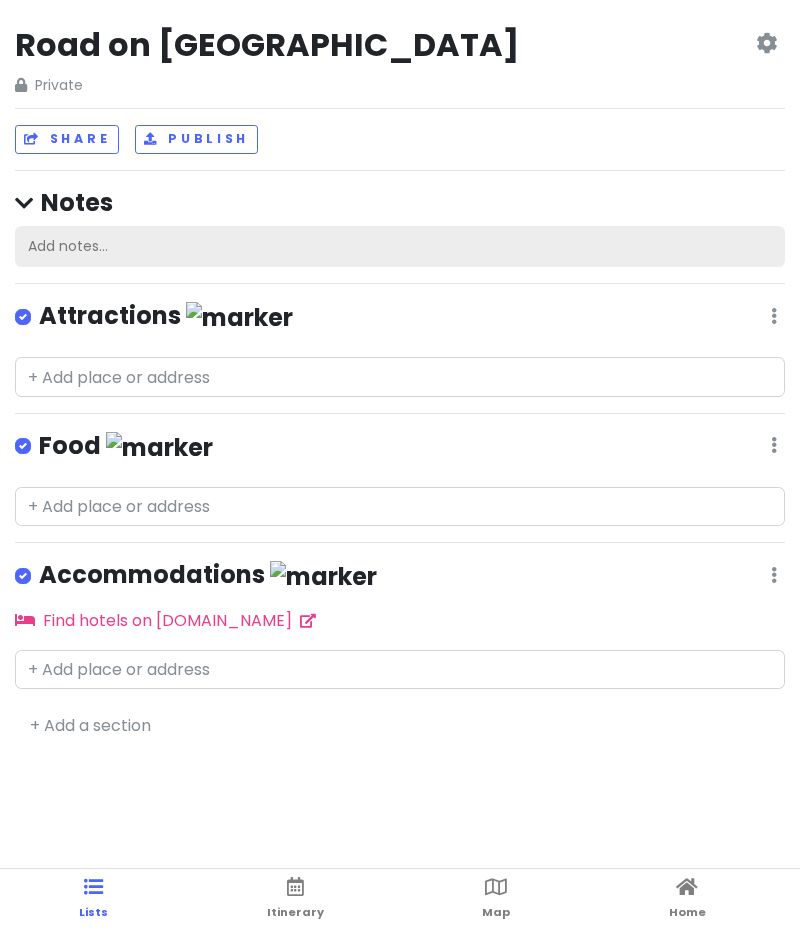 click on "Add notes..." at bounding box center [400, 247] 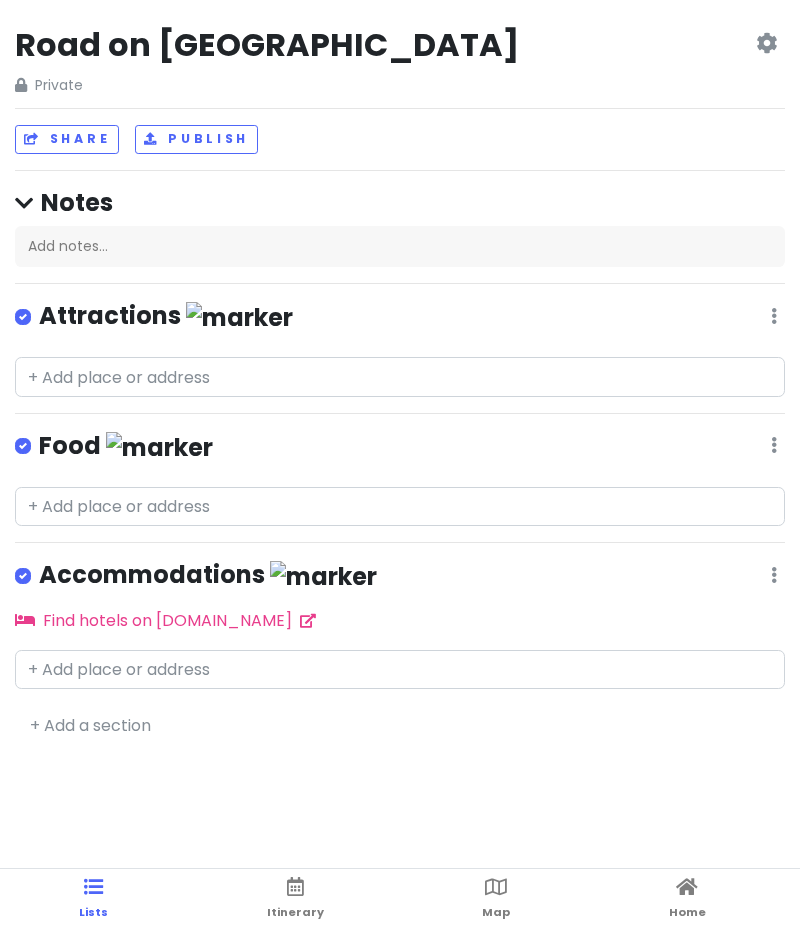click at bounding box center (766, 43) 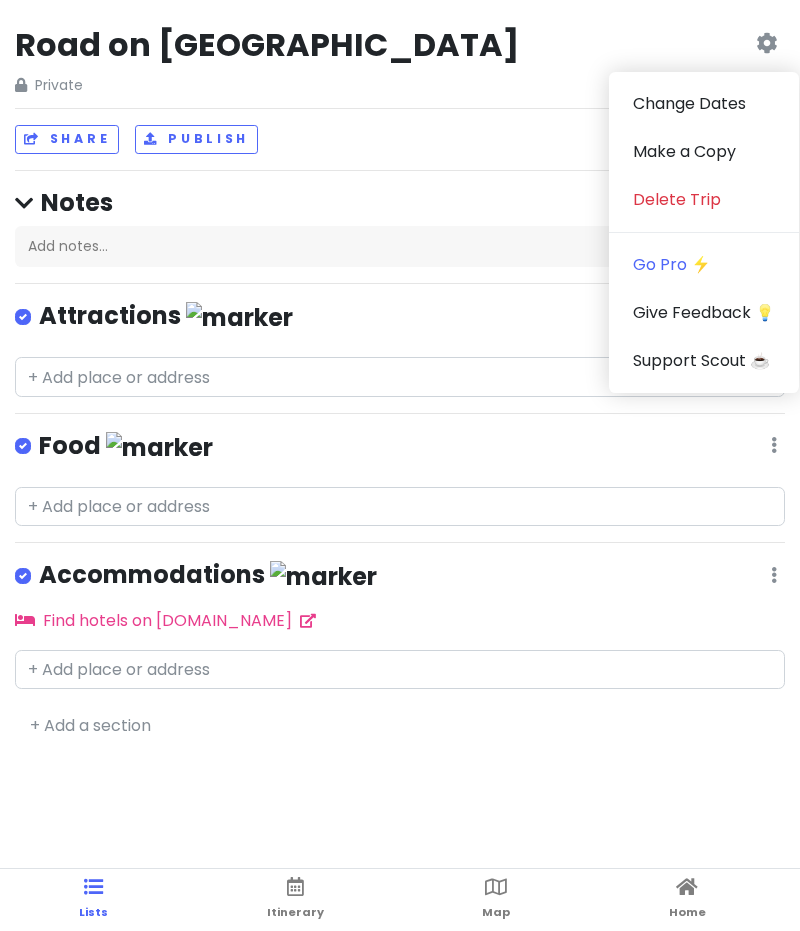 click on "Road on [GEOGRAPHIC_DATA] Private Change Dates Make a Copy Delete Trip Go Pro ⚡️ Give Feedback 💡 Support Scout ☕️" at bounding box center (400, 60) 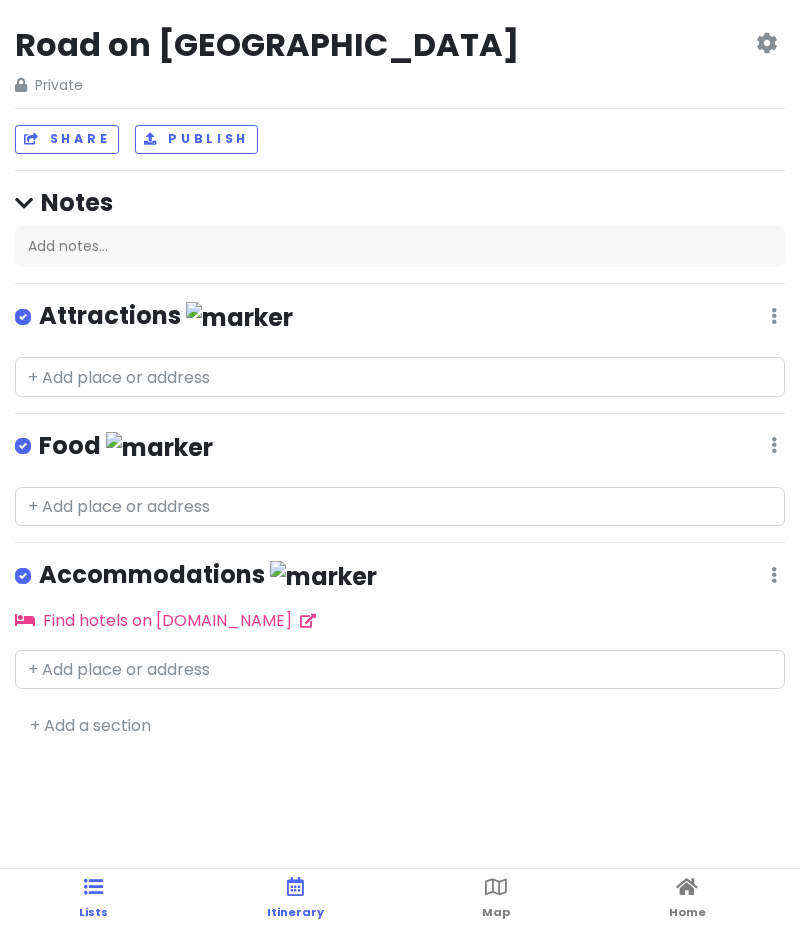 click at bounding box center (295, 887) 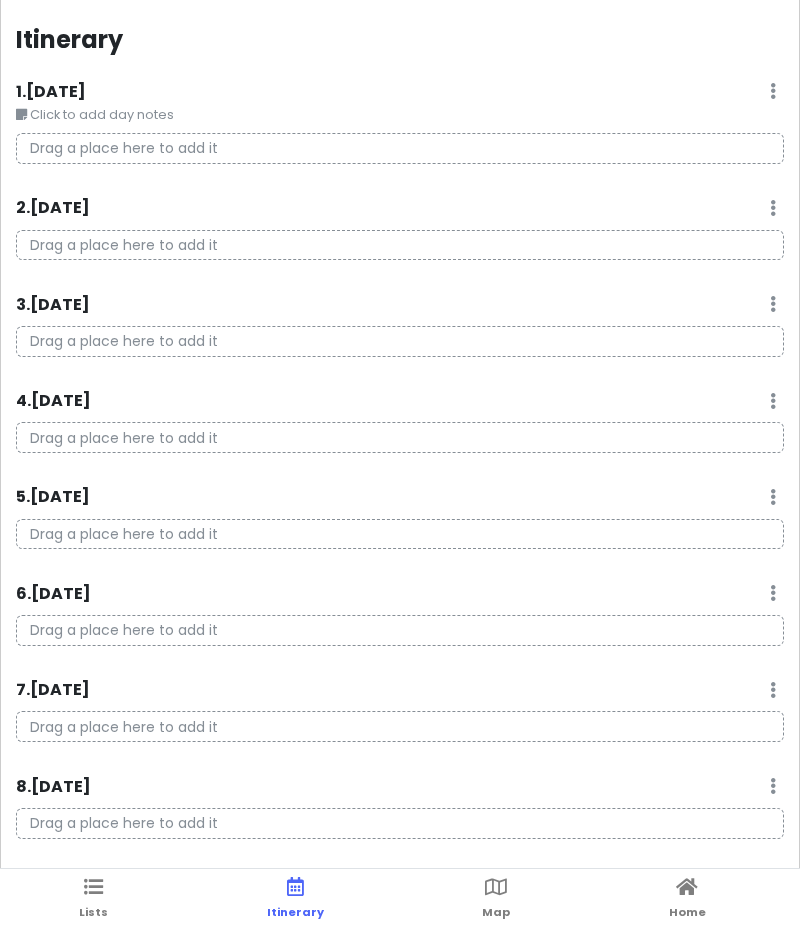 click on "Drag a place here to add it" at bounding box center (400, 148) 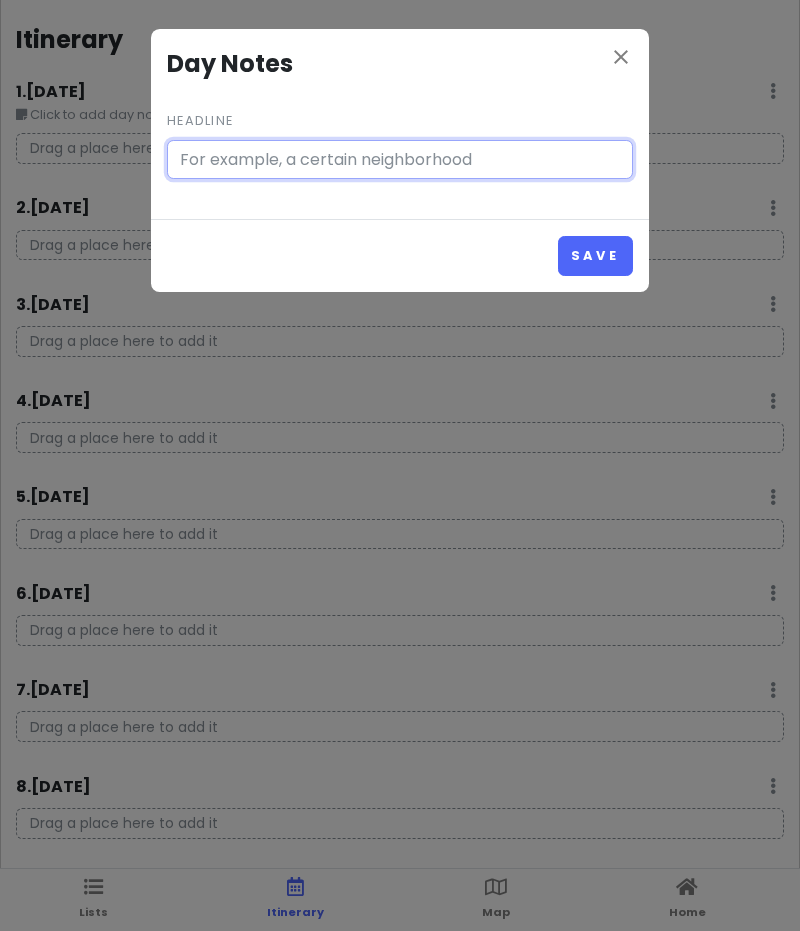 type on "Click to add day notes" 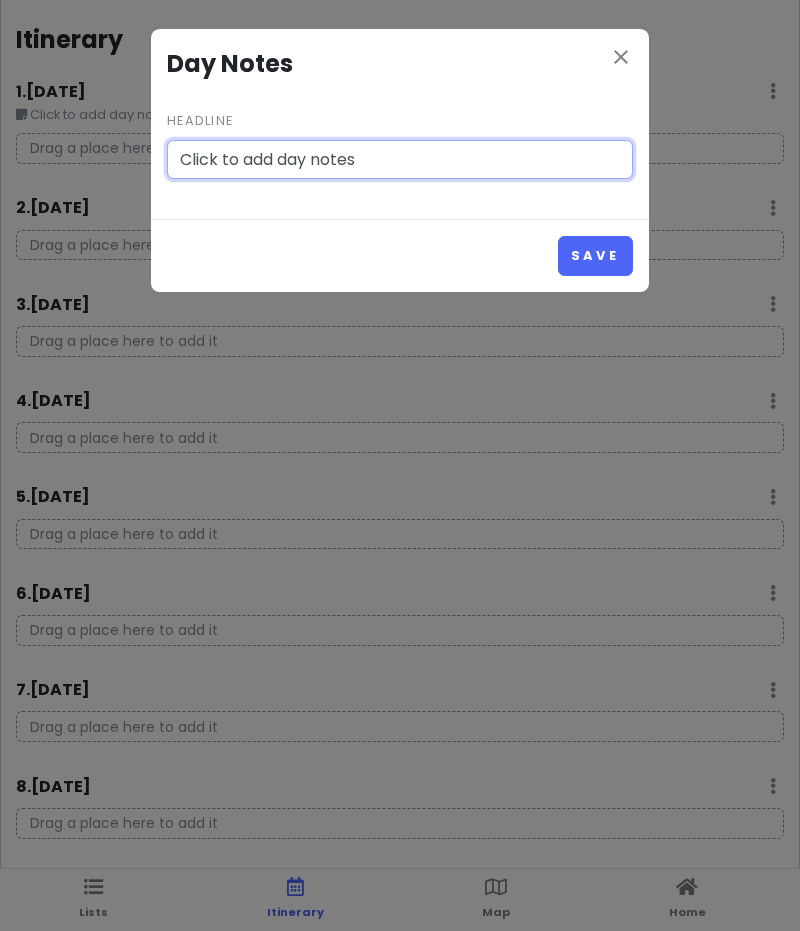 click on "Click to add day notes" at bounding box center (400, 160) 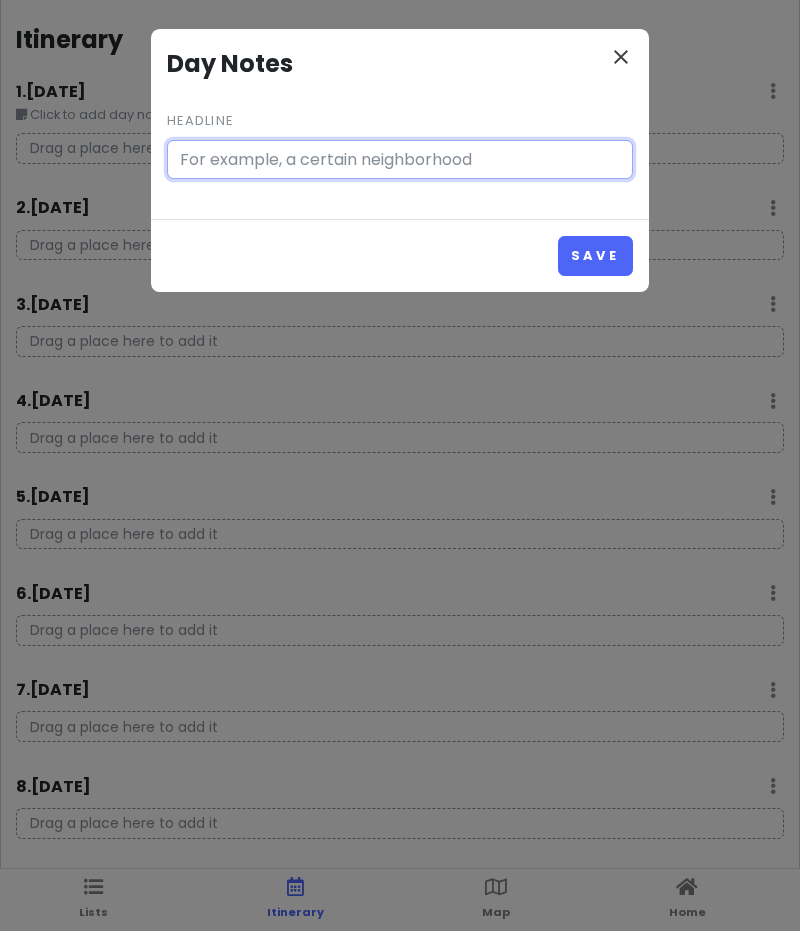 type 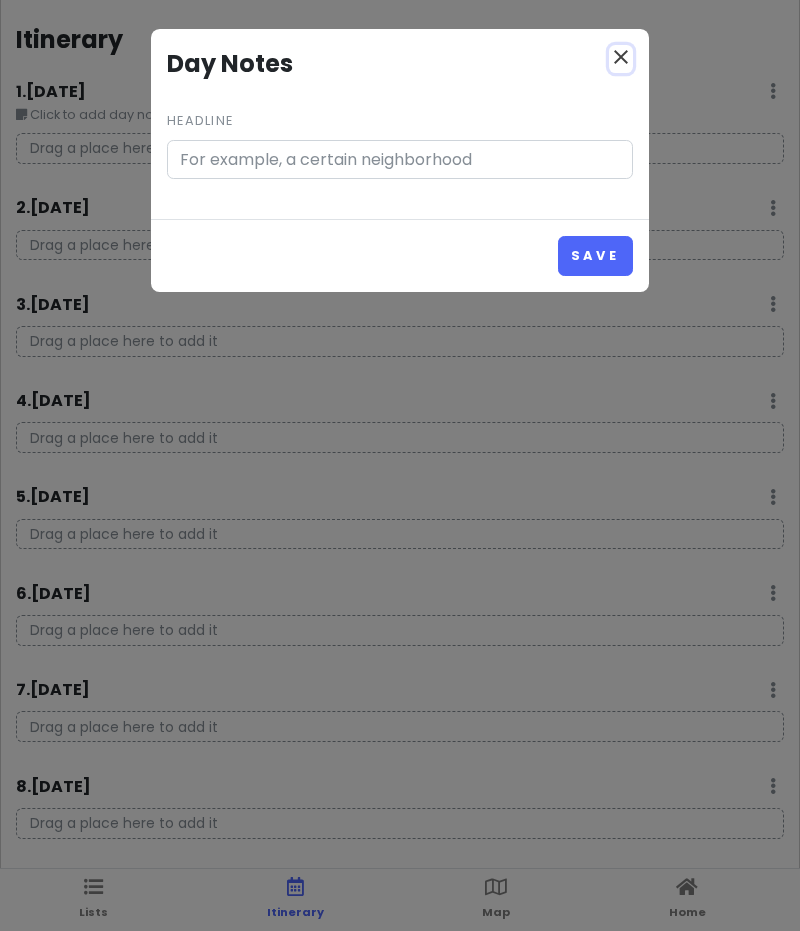 click on "close" at bounding box center [621, 57] 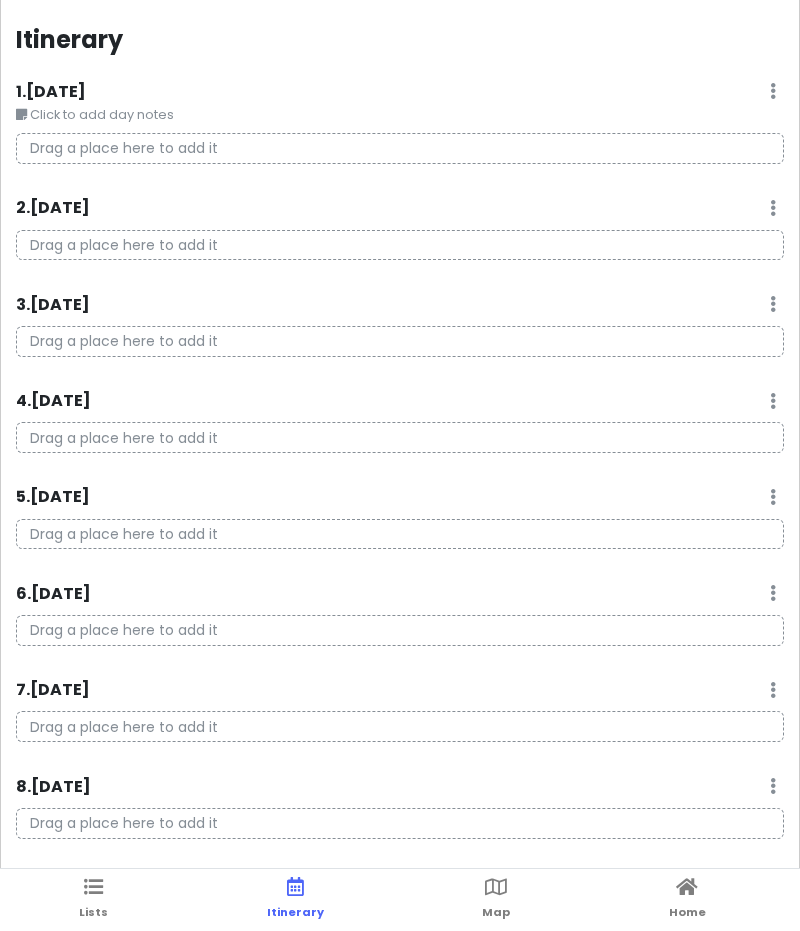 click on "Drag a place here to add it" at bounding box center [400, 148] 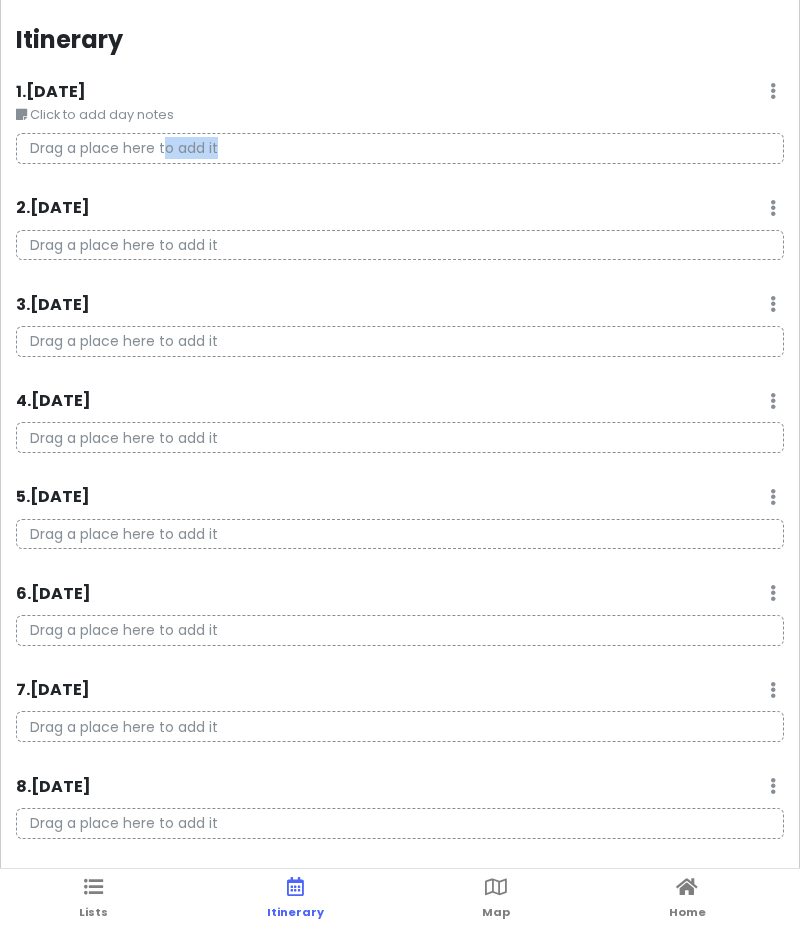 drag, startPoint x: 162, startPoint y: 148, endPoint x: 194, endPoint y: 167, distance: 37.215588 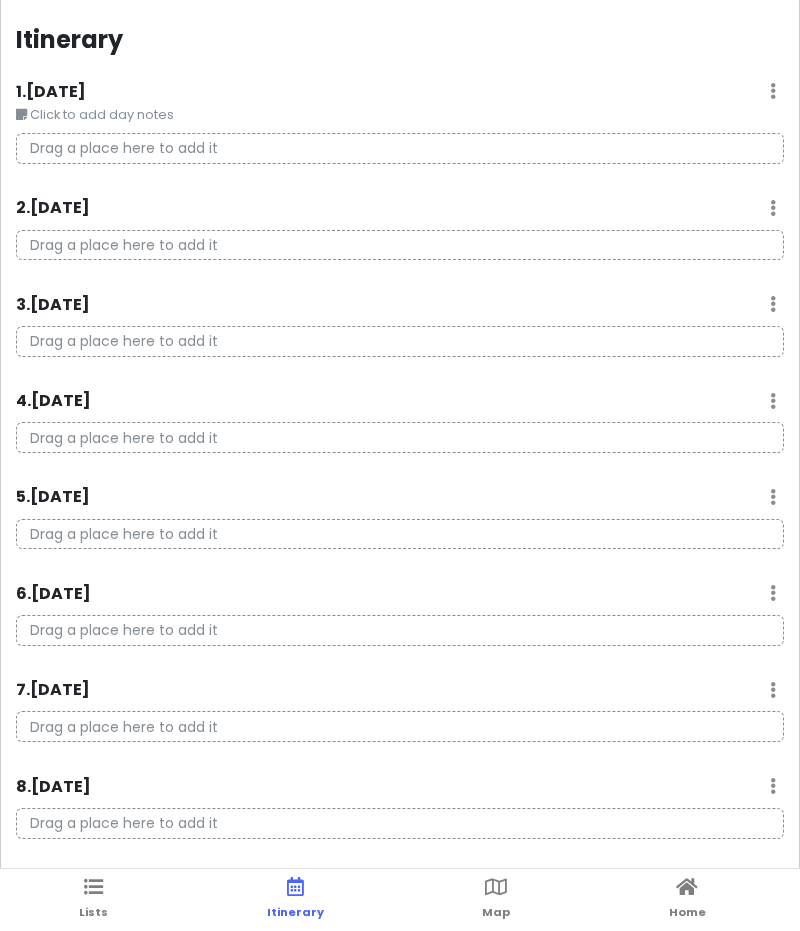 click on "Drag a place here to add it" at bounding box center (400, 148) 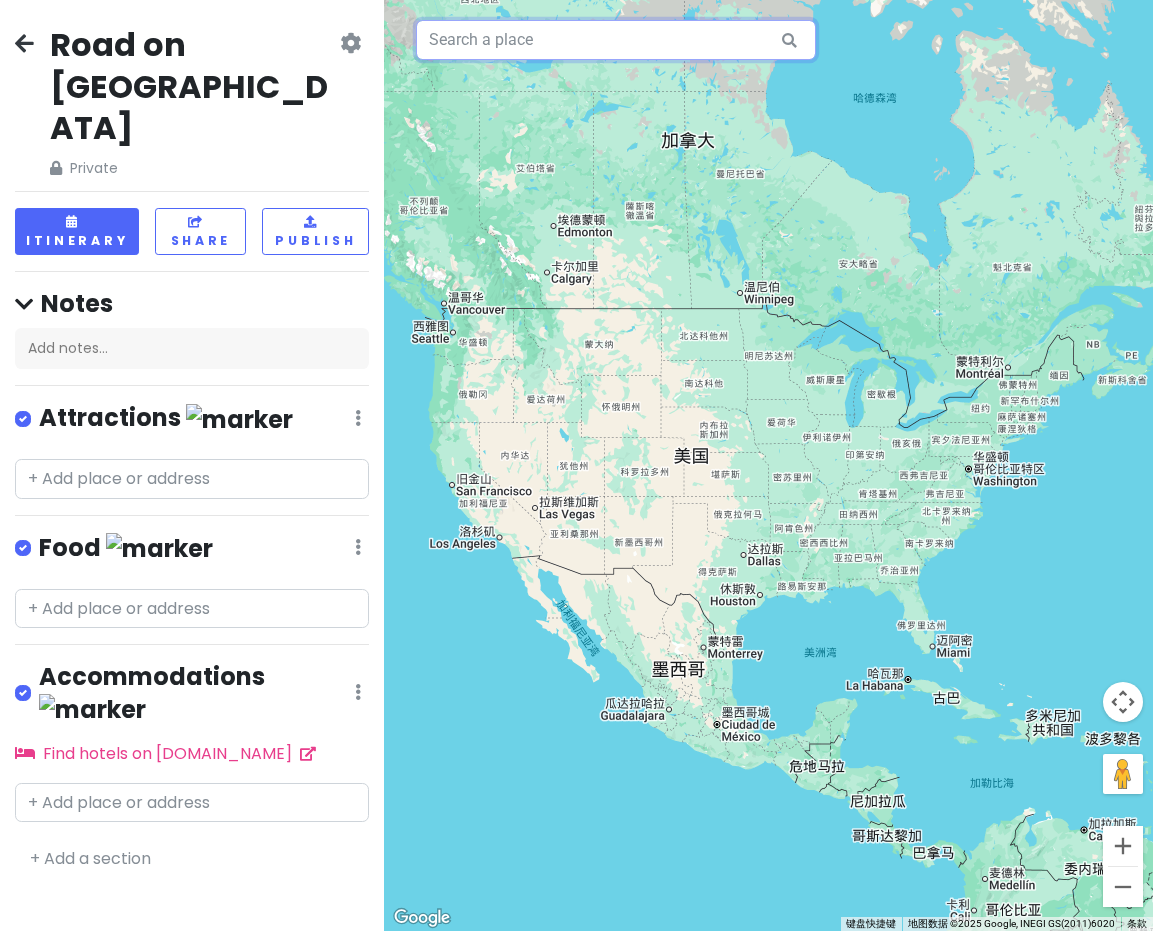 click at bounding box center (616, 40) 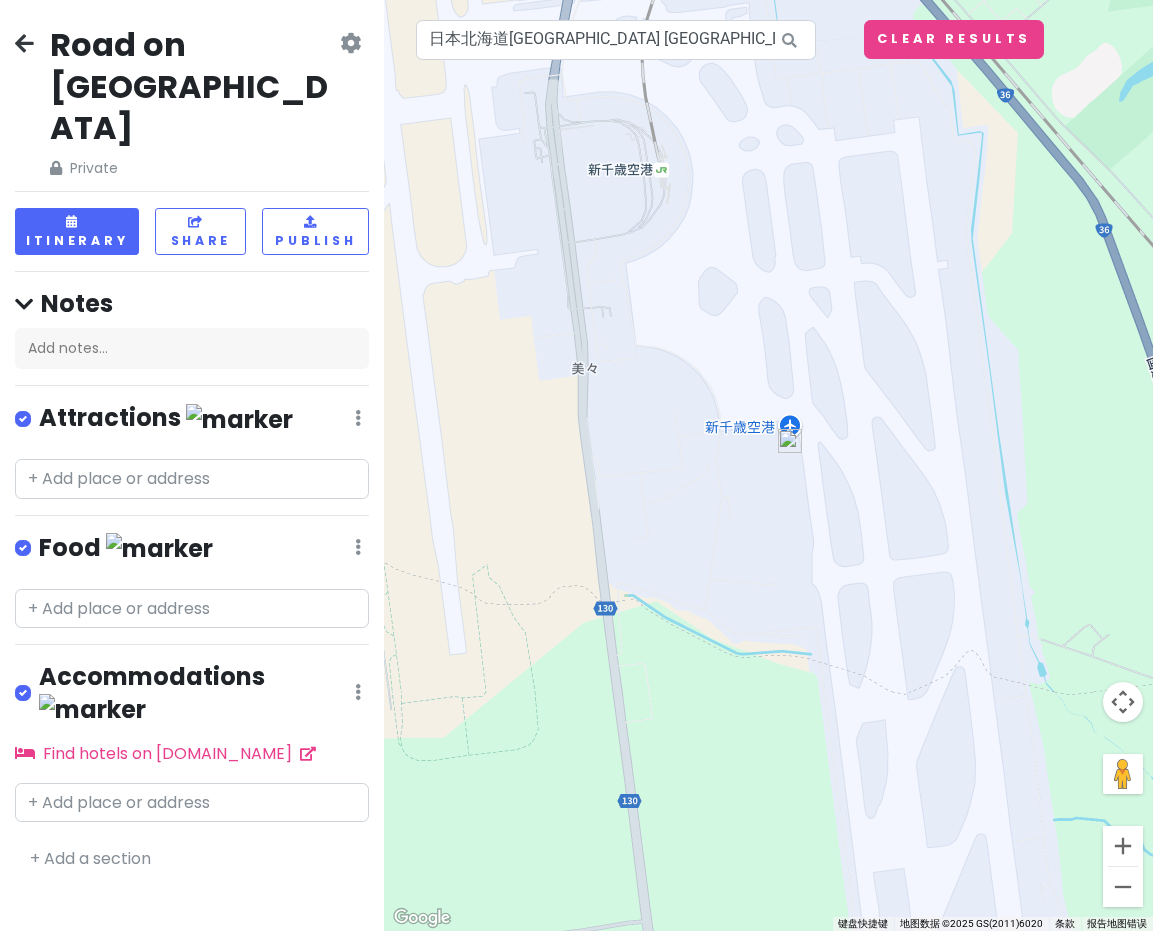 drag, startPoint x: 766, startPoint y: 467, endPoint x: 782, endPoint y: 440, distance: 31.38471 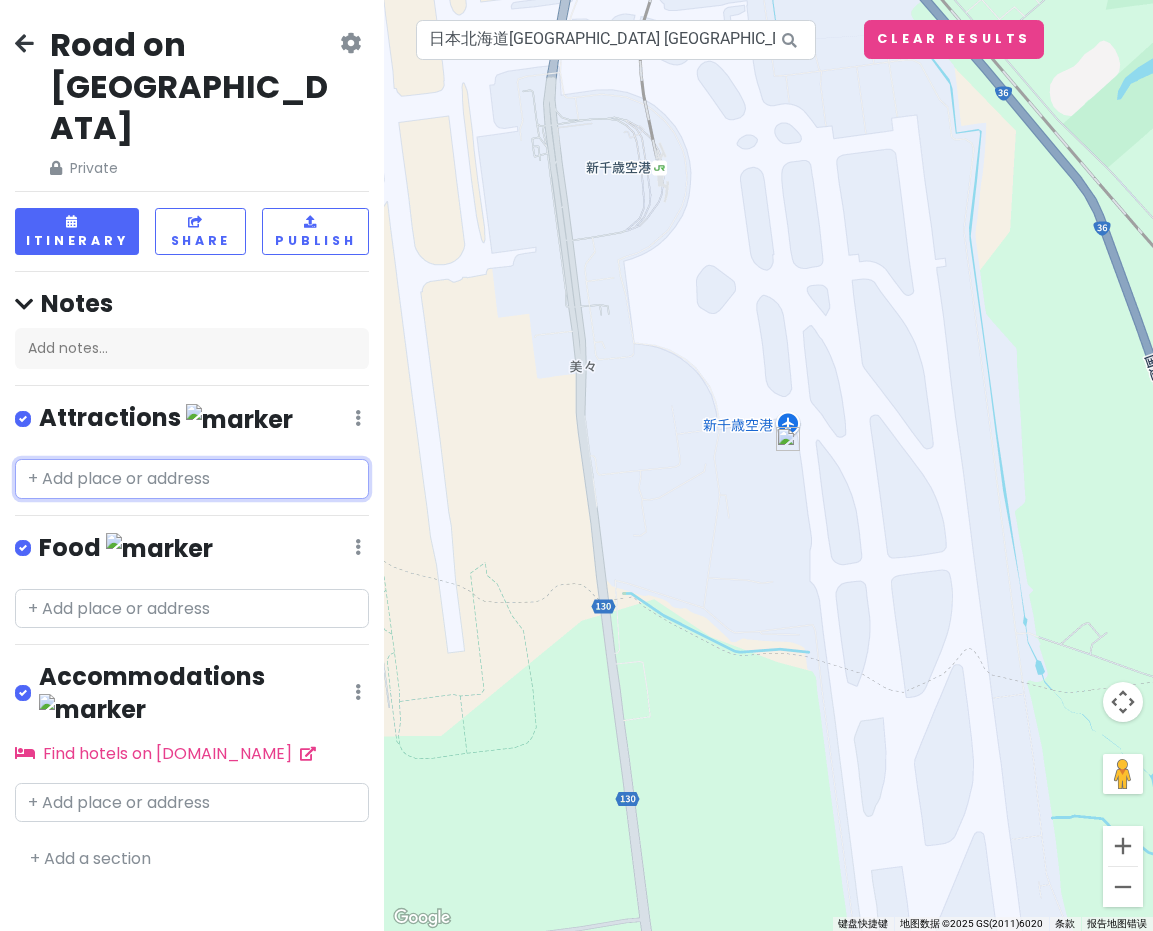 click at bounding box center [192, 479] 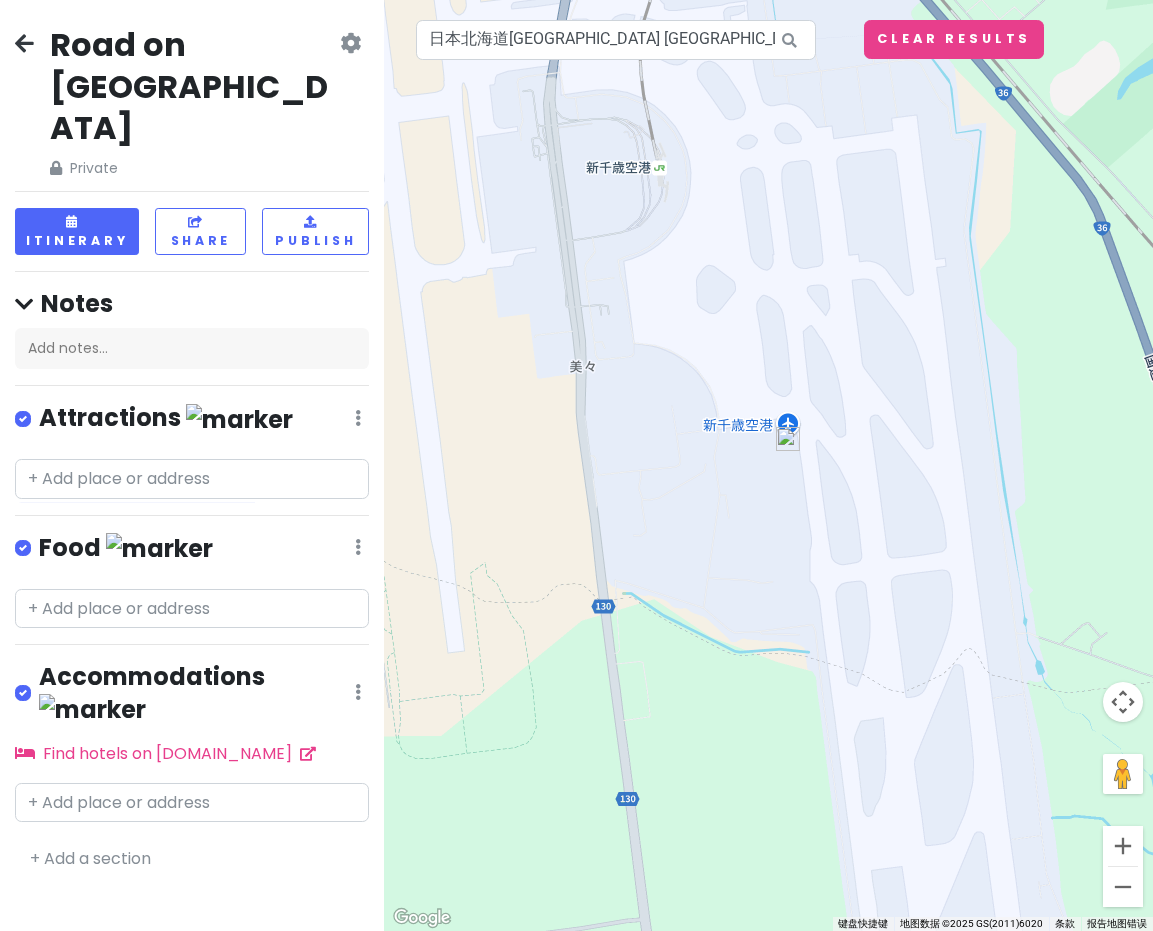 click on "Road on [GEOGRAPHIC_DATA] Private Change Dates Make a Copy Delete Trip Go Pro ⚡️ Give Feedback 💡 Support Scout ☕️ Itinerary Share Publish Notes Add notes... Attractions   Edit Reorder Delete List Food   Edit Reorder Delete List Accommodations   Edit Reorder Delete List Find hotels on [DOMAIN_NAME] + Add a section" at bounding box center [192, 465] 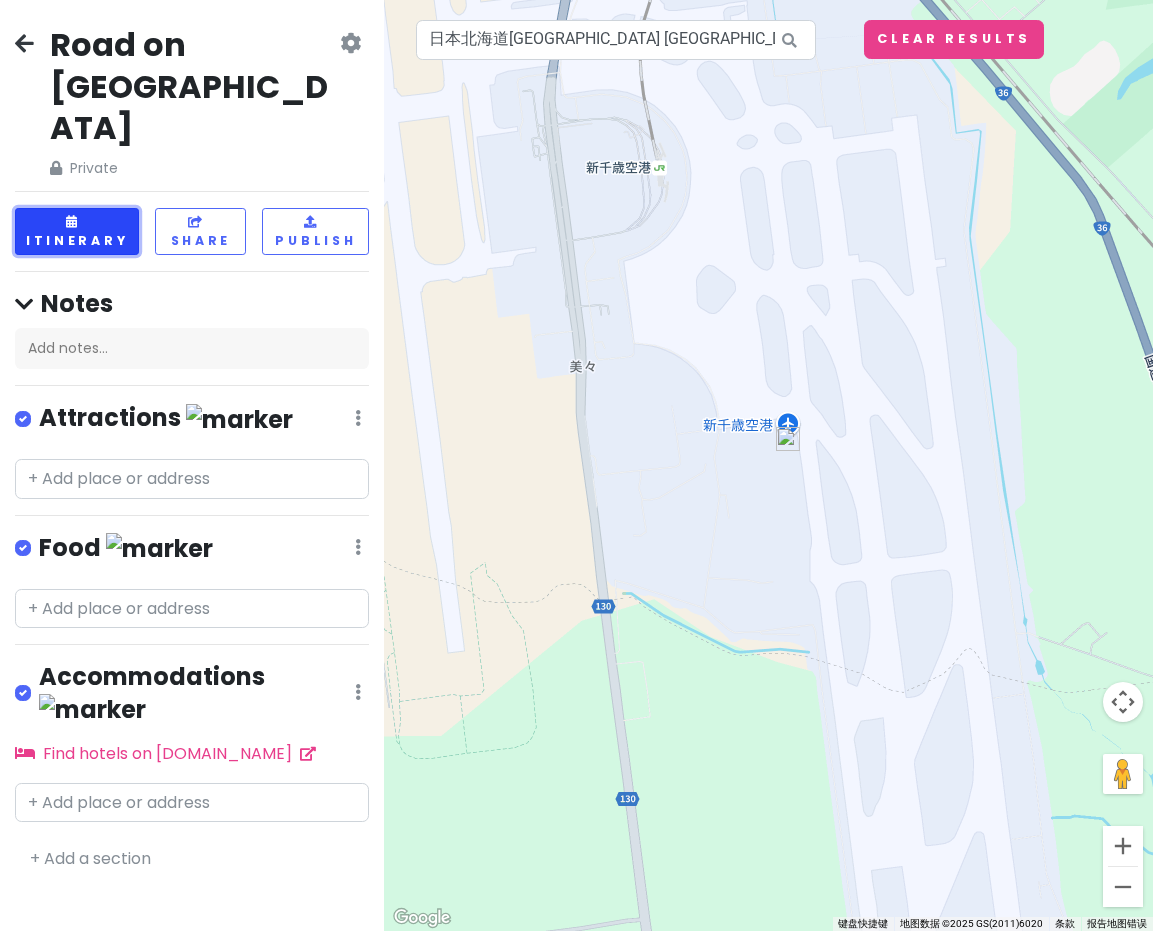 click on "Itinerary" at bounding box center (77, 231) 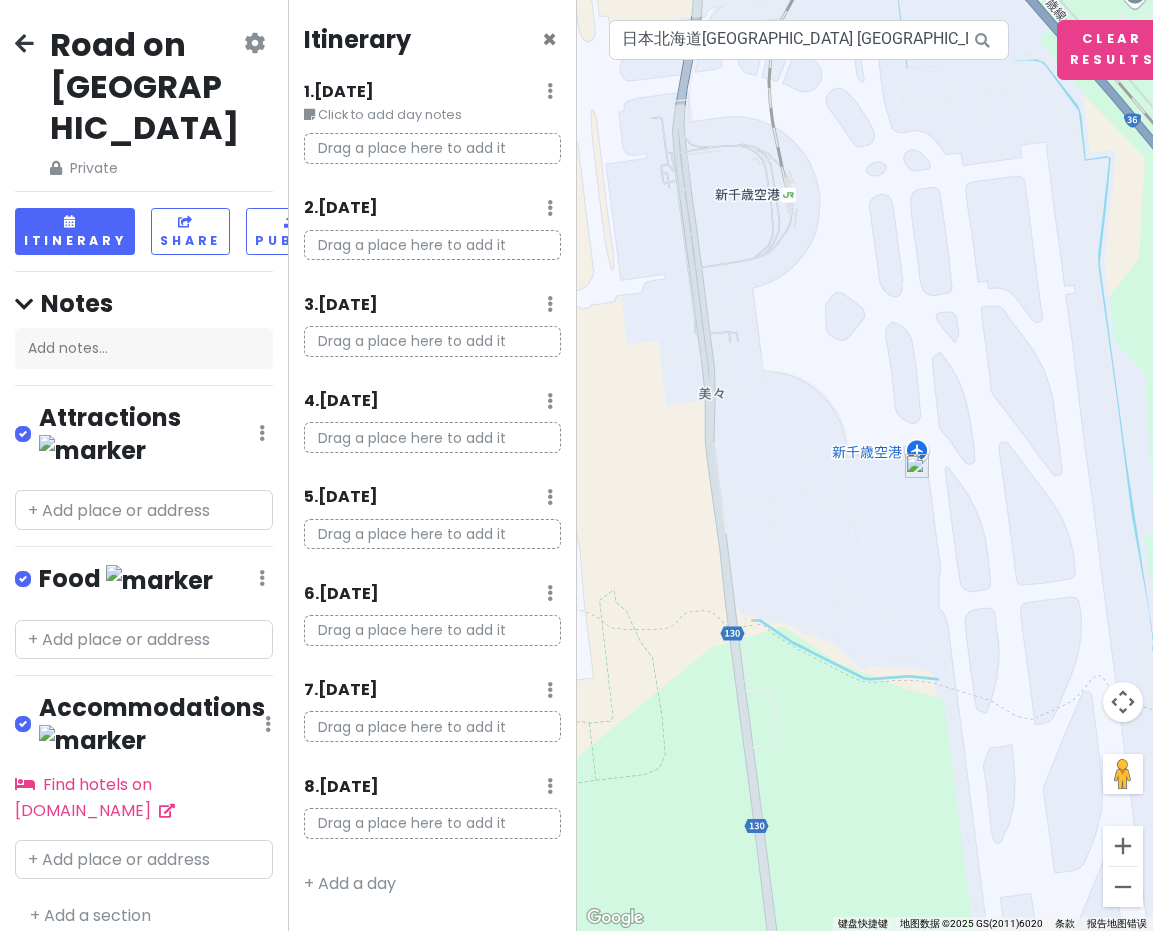 drag, startPoint x: 884, startPoint y: 437, endPoint x: 910, endPoint y: 462, distance: 36.069378 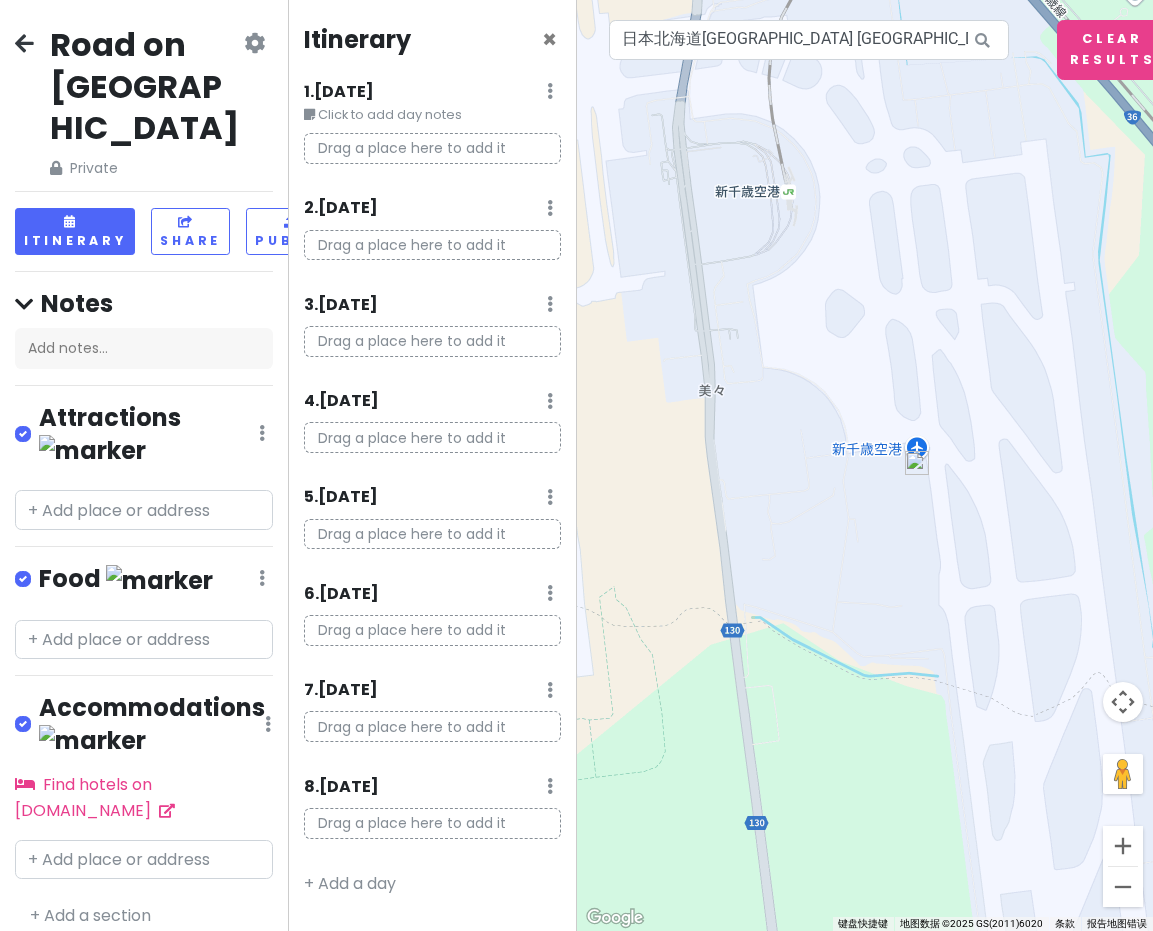 click on "Drag a place here to add it" at bounding box center [432, 148] 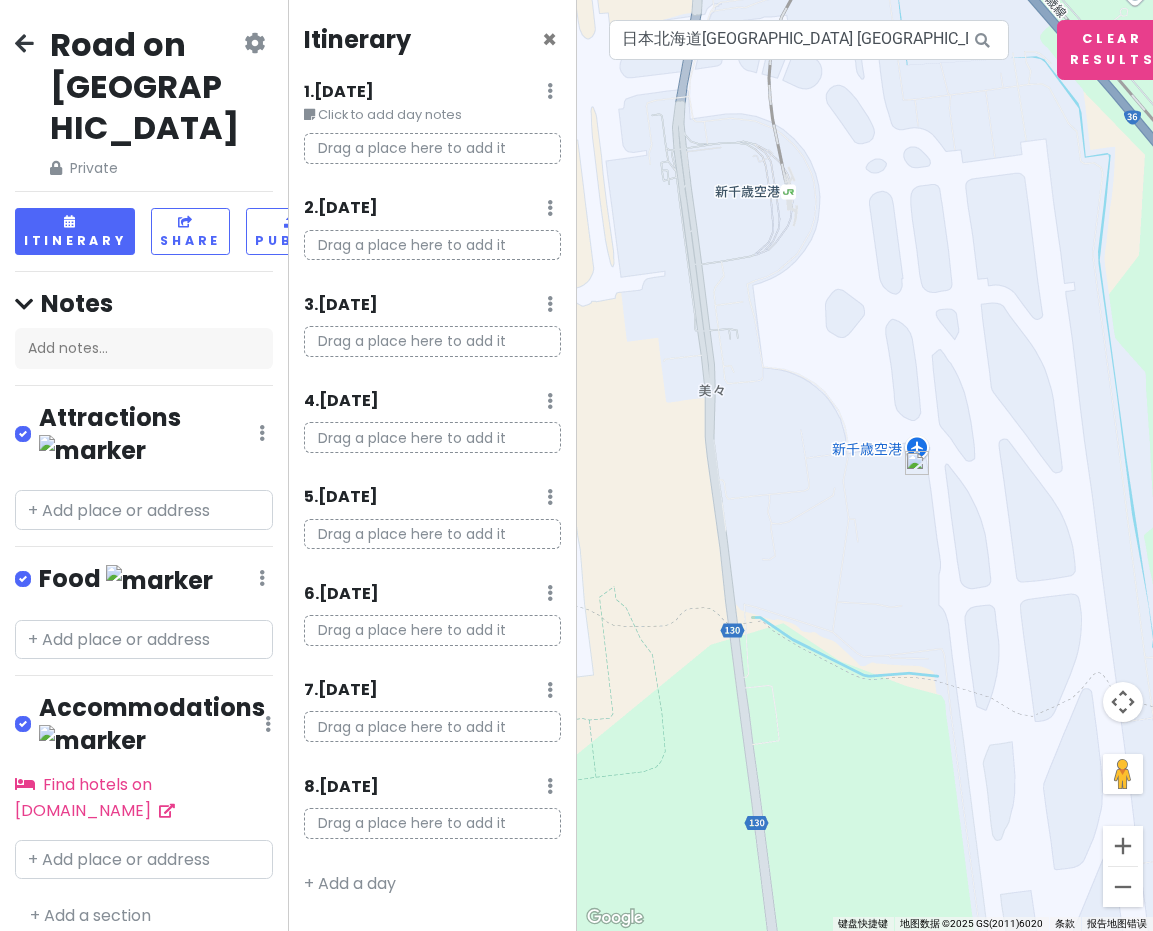 click at bounding box center [917, 463] 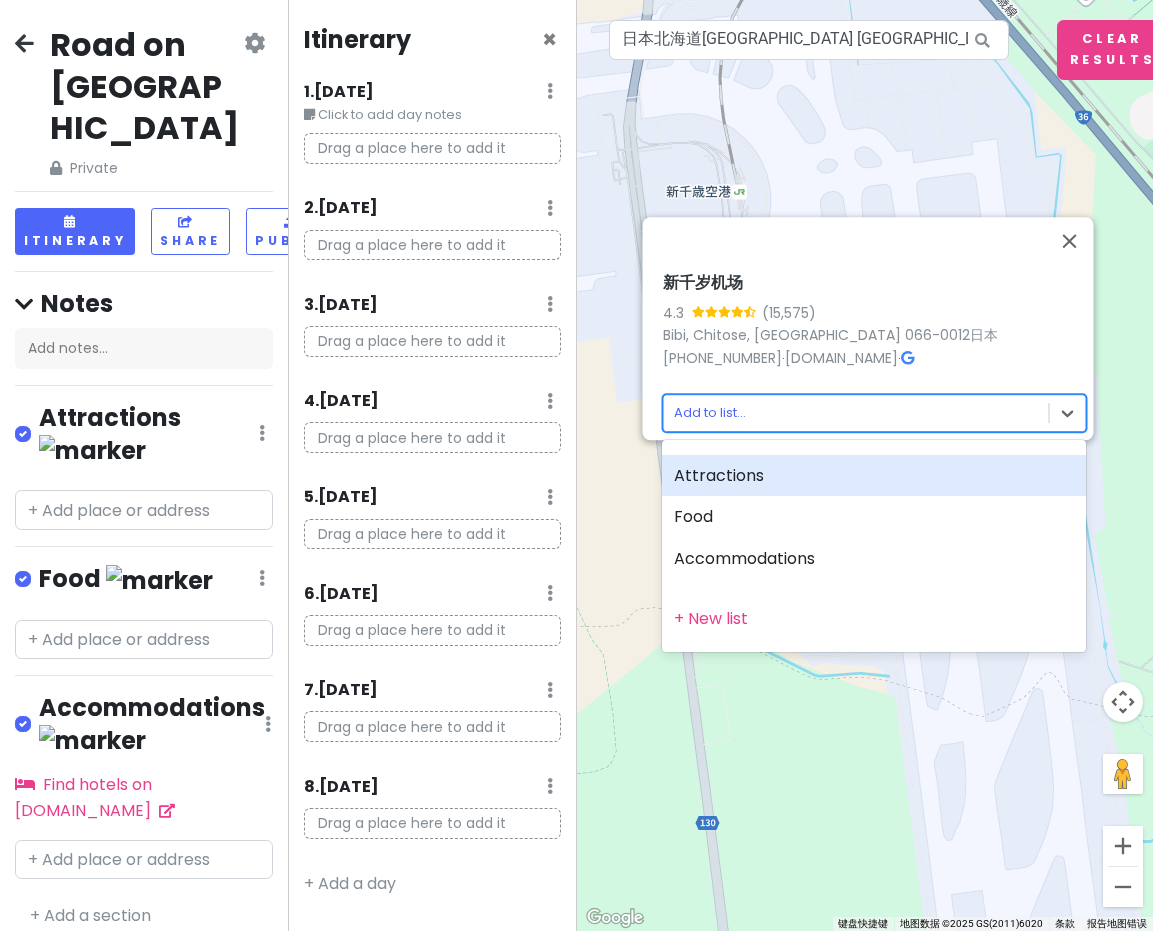 click on "Road on [GEOGRAPHIC_DATA] Private Change Dates Make a Copy Delete Trip Go Pro ⚡️ Give Feedback 💡 Support Scout ☕️ Itinerary Share Publish Notes Add notes... Attractions   Edit Reorder Delete List Food   Edit Reorder Delete List Accommodations   Edit Reorder Delete List Find hotels on [DOMAIN_NAME] + Add a section Itinerary × 1 .  [DATE] Edit Day Notes Delete Day   Click to add day notes Drag a place here to add it 2 .  [DATE] Add Day Notes Delete Day Drag a place here to add it 3 .  [DATE] Add Day Notes Delete Day Drag a place here to add it 4 .  [DATE] Add Day Notes Delete Day Drag a place here to add it 5 .  [DATE] Add Day Notes Delete Day Drag a place here to add it 6 .  [DATE] Add Day Notes Delete Day Drag a place here to add it 7 .  [DATE] Add Day Notes Delete Day Drag a place here to add it 8 .  [DATE] Add Day Notes Delete Day Drag a place here to add it + Add a day ← 左移 → 右移 ↑ 上移 ↓ 下移 + 放大 - 缩小 家 左移 75% 结束 右移 75% 向上翻页 上移 75% 4.3" at bounding box center [576, 465] 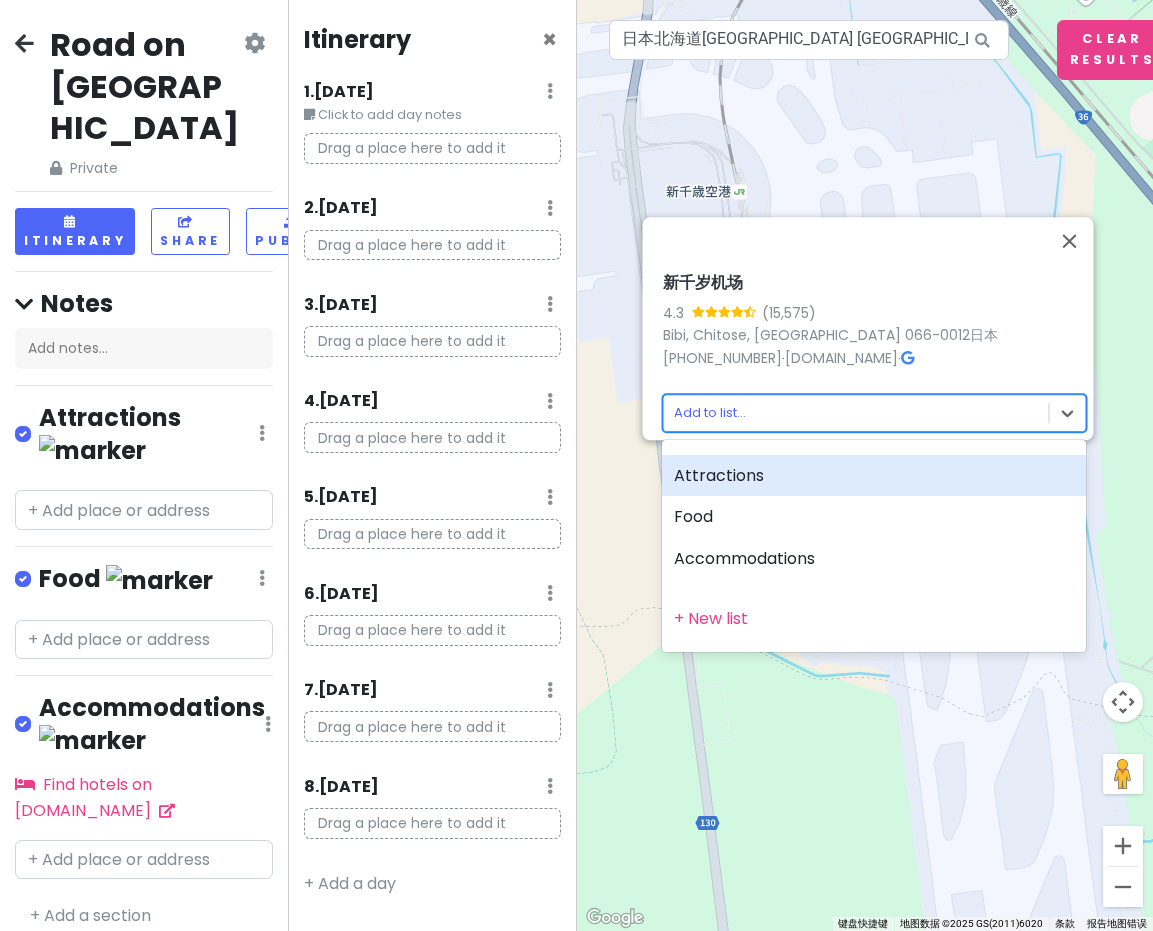 click at bounding box center (576, 465) 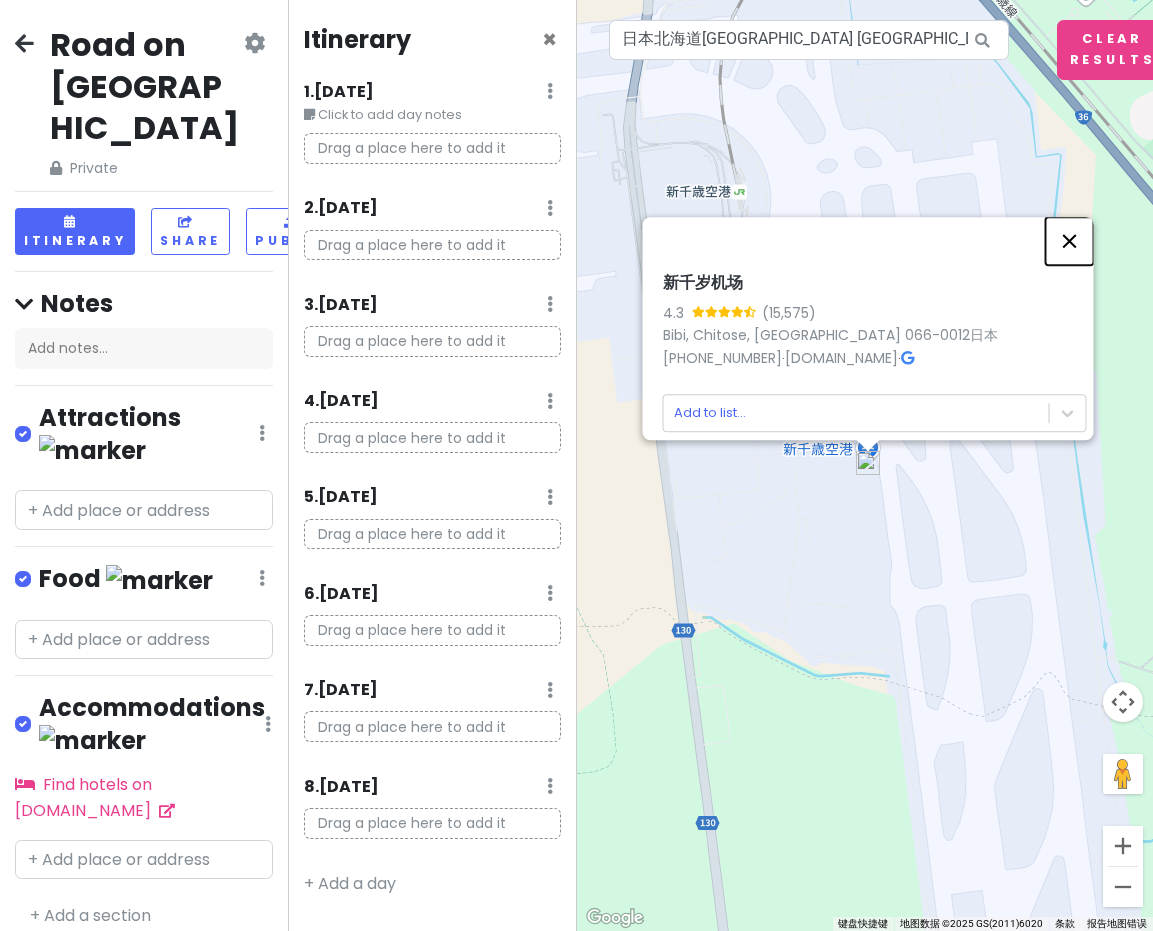 click at bounding box center (1069, 241) 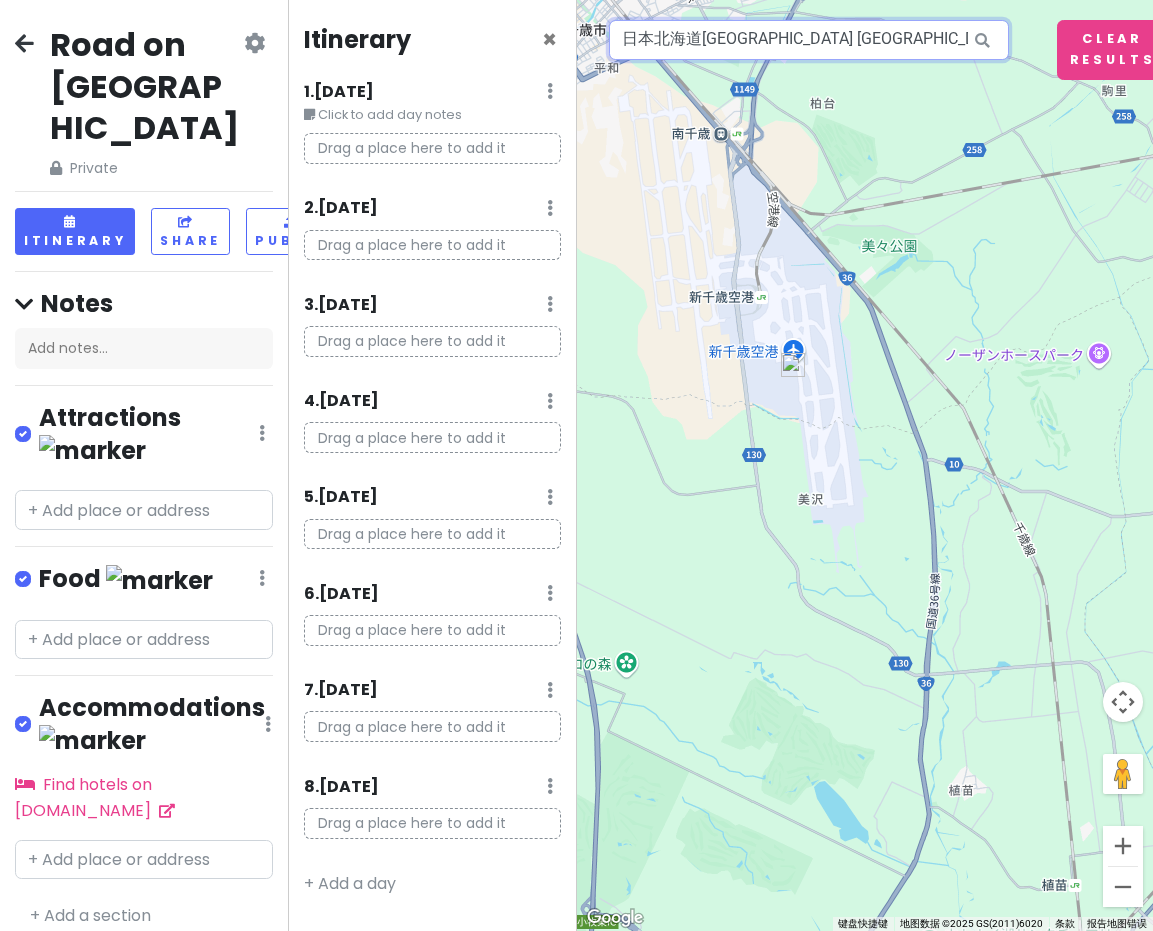 click on "日本北海道[GEOGRAPHIC_DATA] [GEOGRAPHIC_DATA], [GEOGRAPHIC_DATA] ([GEOGRAPHIC_DATA])" at bounding box center (809, 40) 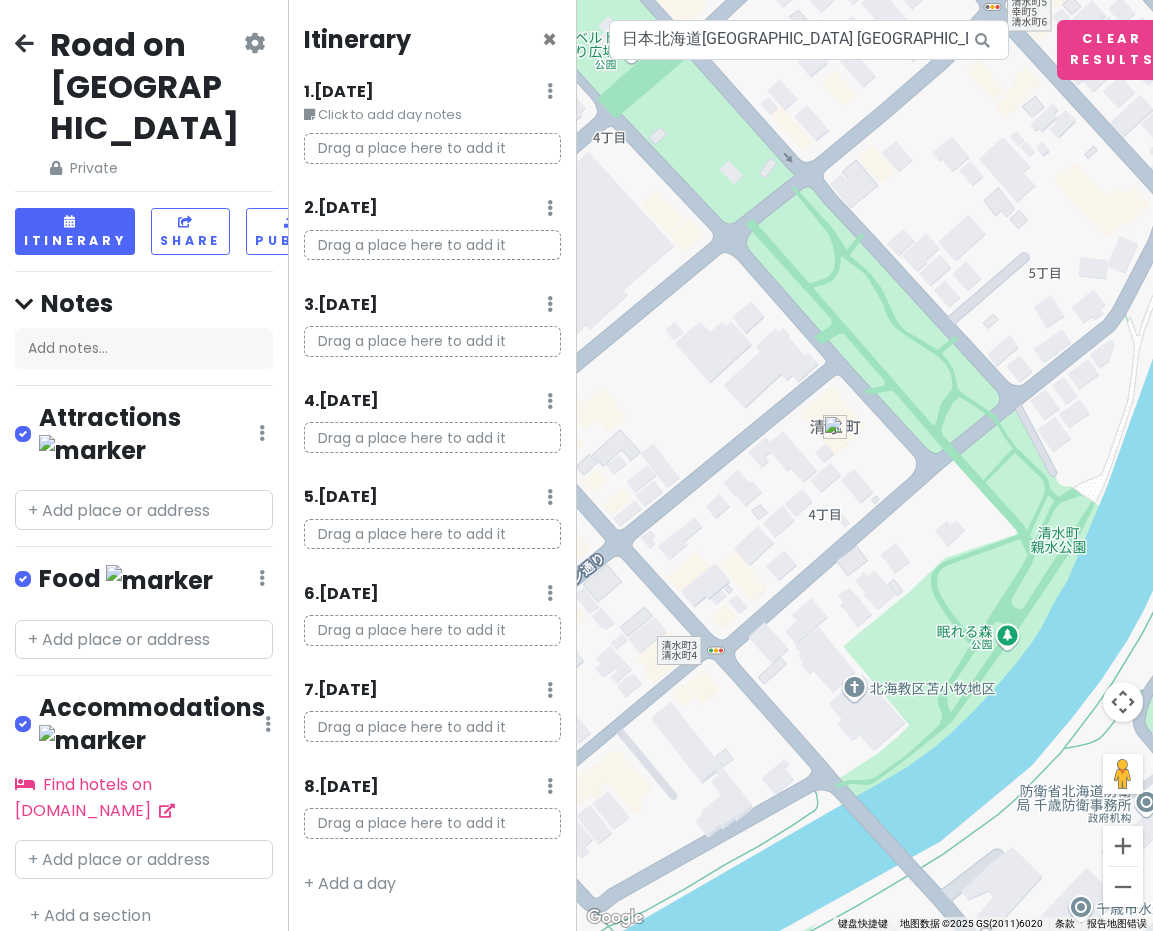 click at bounding box center [835, 427] 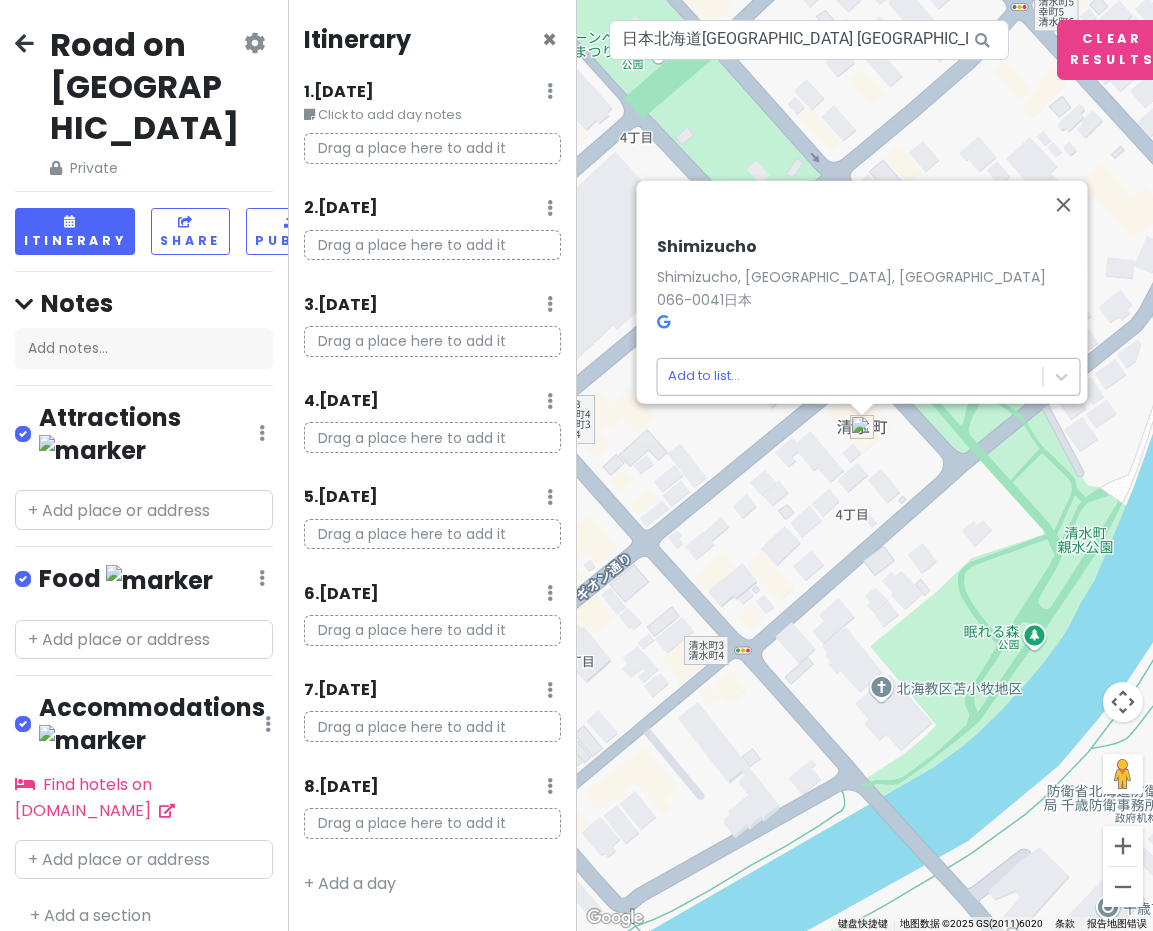 click on "Road on [GEOGRAPHIC_DATA] Private Change Dates Make a Copy Delete Trip Go Pro ⚡️ Give Feedback 💡 Support Scout ☕️ Itinerary Share Publish Notes Add notes... Attractions   Edit Reorder Delete List Food   Edit Reorder Delete List Accommodations   Edit Reorder Delete List Find hotels on [DOMAIN_NAME] + Add a section Itinerary × 1 .  [DATE] Edit Day Notes Delete Day   Click to add day notes Drag a place here to add it 2 .  [DATE] Add Day Notes Delete Day Drag a place here to add it 3 .  [DATE] Add Day Notes Delete Day Drag a place here to add it 4 .  [DATE] Add Day Notes Delete Day Drag a place here to add it 5 .  [DATE] Add Day Notes Delete Day Drag a place here to add it 6 .  [DATE] Add Day Notes Delete Day Drag a place here to add it 7 .  [DATE] Add Day Notes Delete Day Drag a place here to add it 8 .  [DATE] Add Day Notes Delete Day Drag a place here to add it + Add a day ← 左移 → 右移 ↑ 上移 ↓ 下移 + 放大 - 缩小 家 左移 75% 结束 右移 75% 向上翻页 上移 75% 20 米" at bounding box center [576, 465] 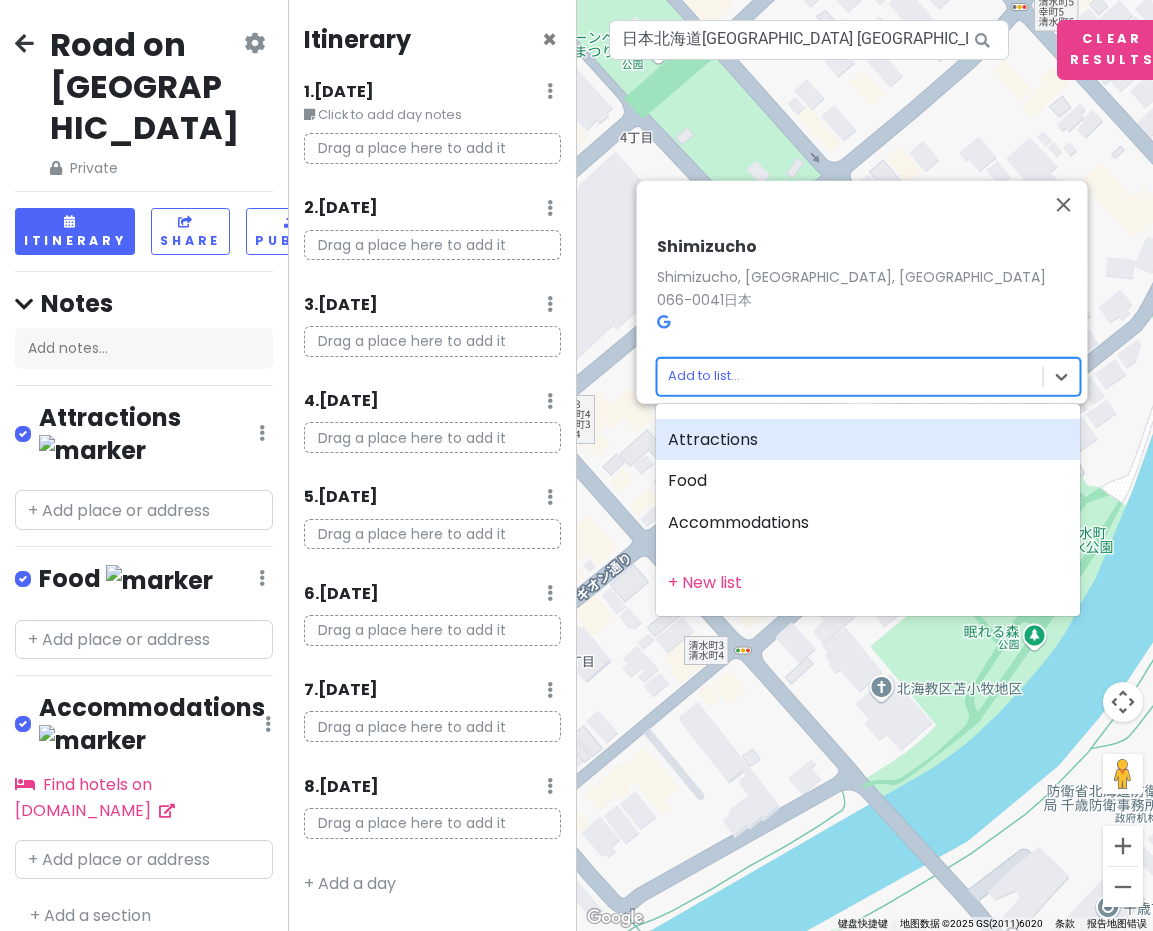 click on "Attractions" at bounding box center (868, 440) 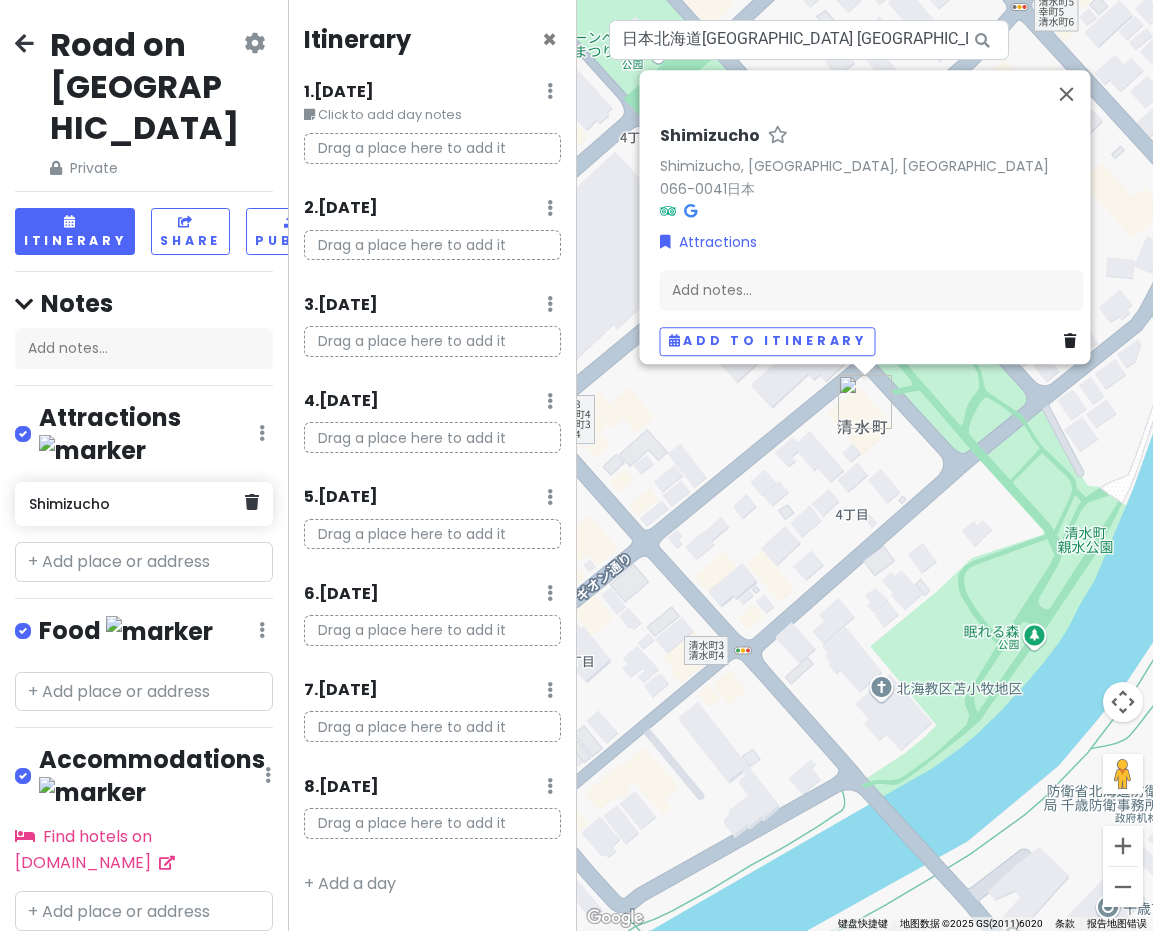 scroll, scrollTop: 0, scrollLeft: 10, axis: horizontal 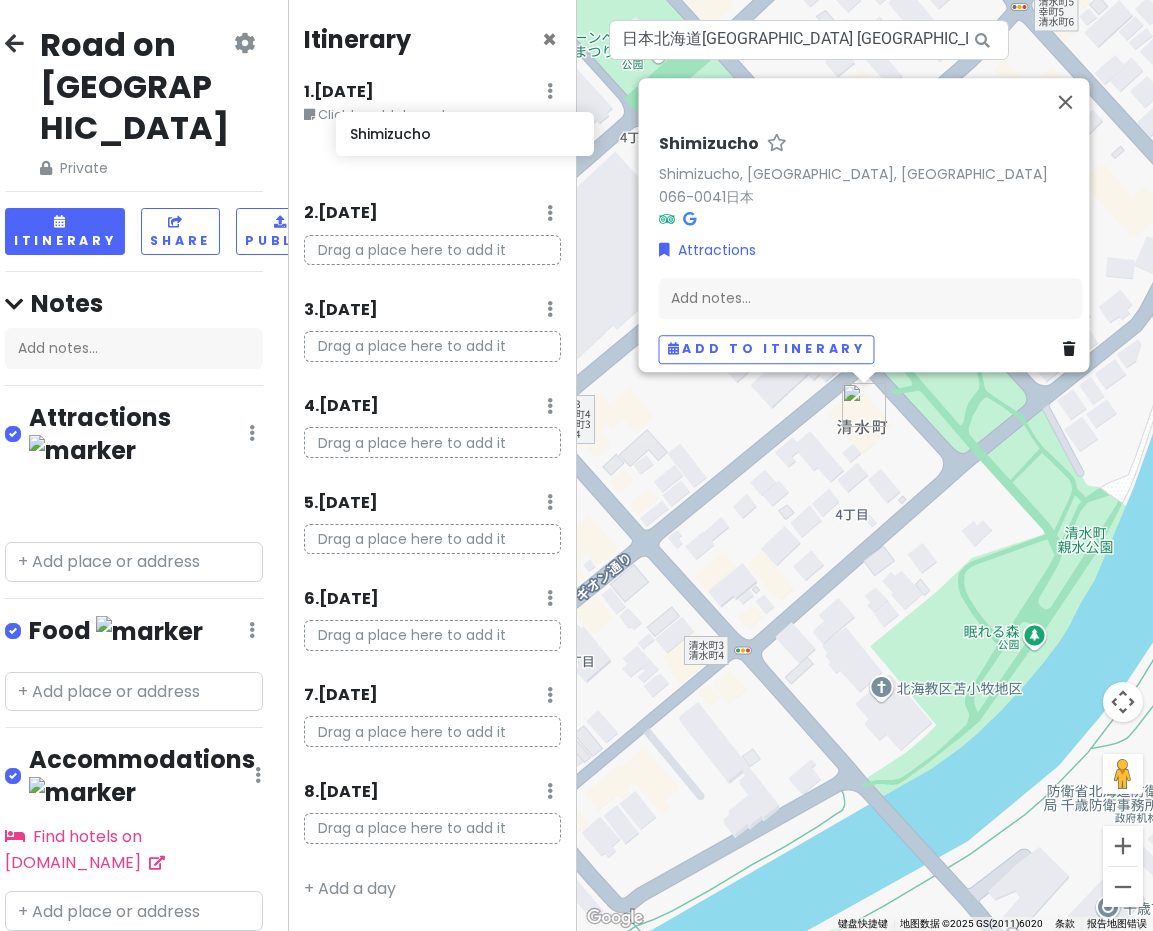 drag, startPoint x: 77, startPoint y: 434, endPoint x: 378, endPoint y: 142, distance: 419.3626 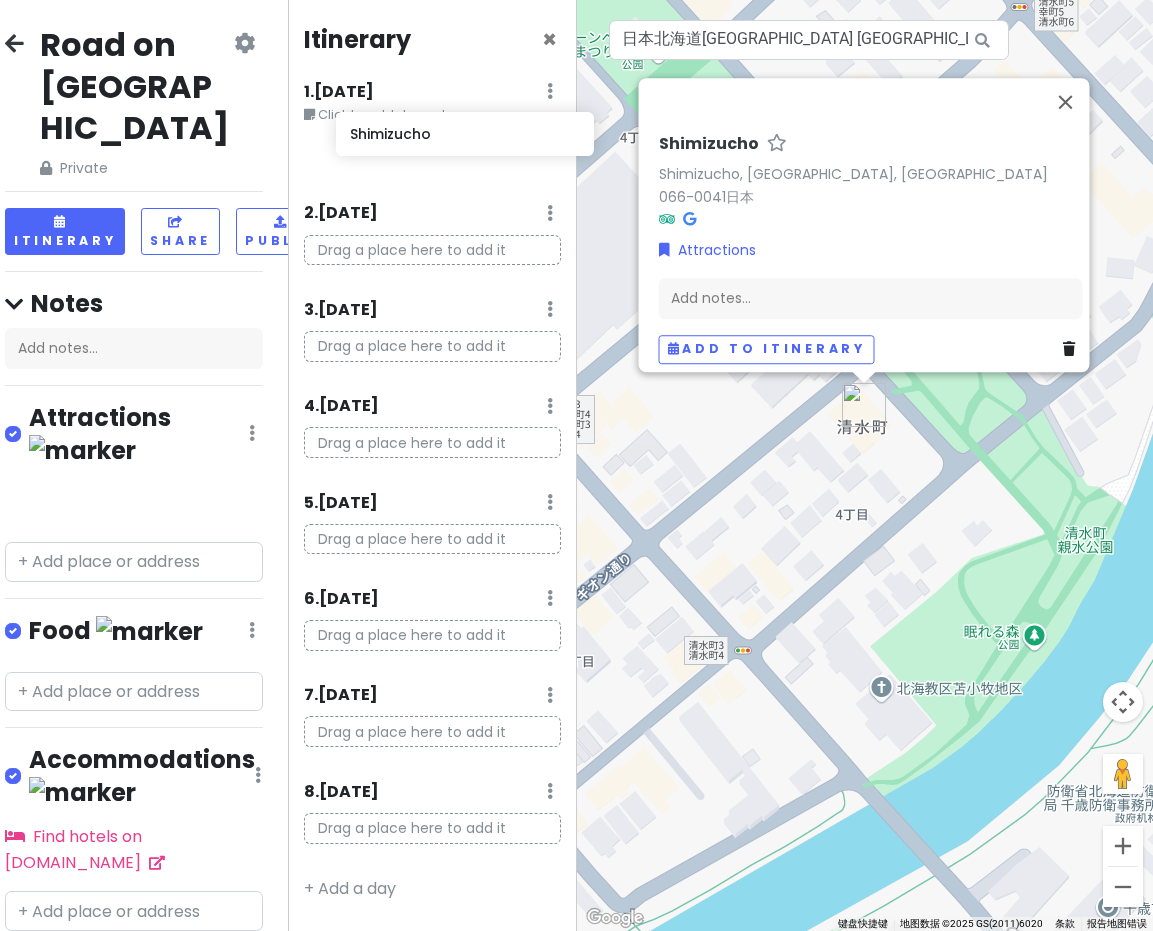 click on "Road on [GEOGRAPHIC_DATA] Private Change Dates Make a Copy Delete Trip Go Pro ⚡️ Give Feedback 💡 Support Scout ☕️ Itinerary Share Publish Notes Add notes... Attractions   Edit Reorder Delete List Shimizucho Food   Edit Reorder Delete List Accommodations   Edit Reorder Delete List Find hotels on [DOMAIN_NAME] + Add a section Itinerary × 1 .  [DATE] Edit Day Notes Delete Day   Click to add day notes 2 .  [DATE] Add Day Notes Delete Day Drag a place here to add it 3 .  [DATE] Add Day Notes Delete Day Drag a place here to add it 4 .  [DATE] Add Day Notes Delete Day Drag a place here to add it 5 .  [DATE] Add Day Notes Delete Day Drag a place here to add it 6 .  [DATE] Add Day Notes Delete Day Drag a place here to add it 7 .  [DATE] Add Day Notes Delete Day Drag a place here to add it 8 .  [DATE] Add Day Notes Delete Day Drag a place here to add it + Add a day ← 左移 → 右移 ↑ 上移 ↓ 下移 + 放大 - 缩小 家 左移 75% 结束 右移 75% 向上翻页 上移 75% 向下翻页 下移 75%" at bounding box center [576, 465] 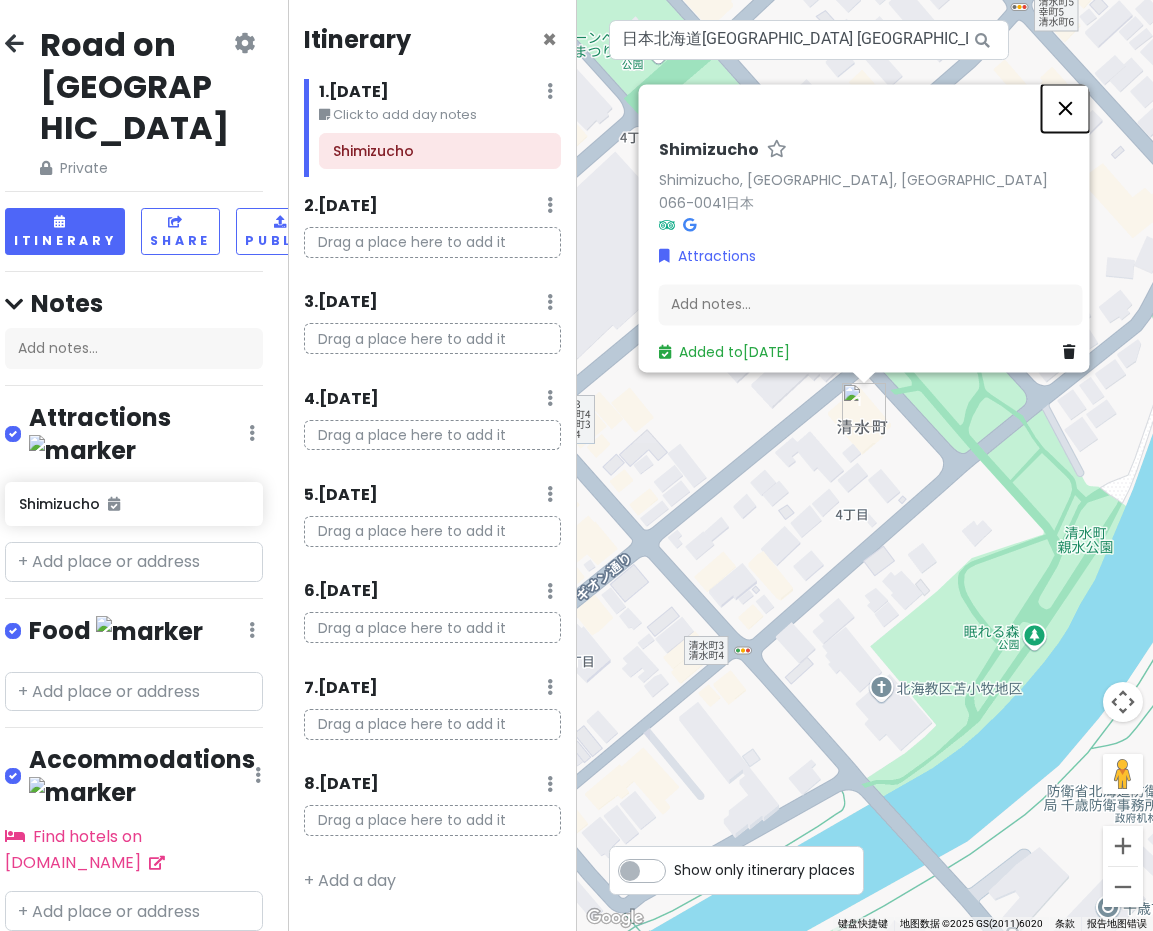 click at bounding box center (1065, 108) 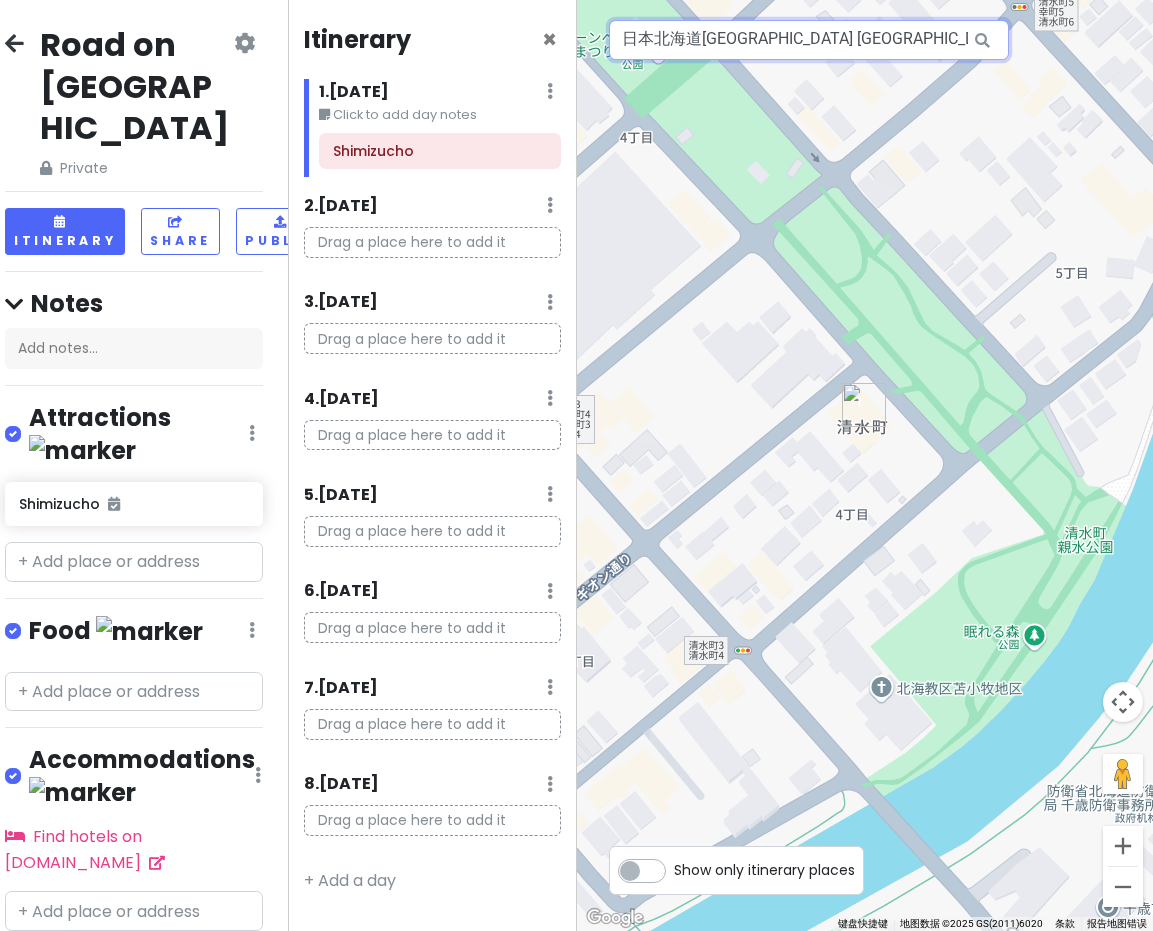 click on "日本北海道[GEOGRAPHIC_DATA] [GEOGRAPHIC_DATA]" at bounding box center [809, 40] 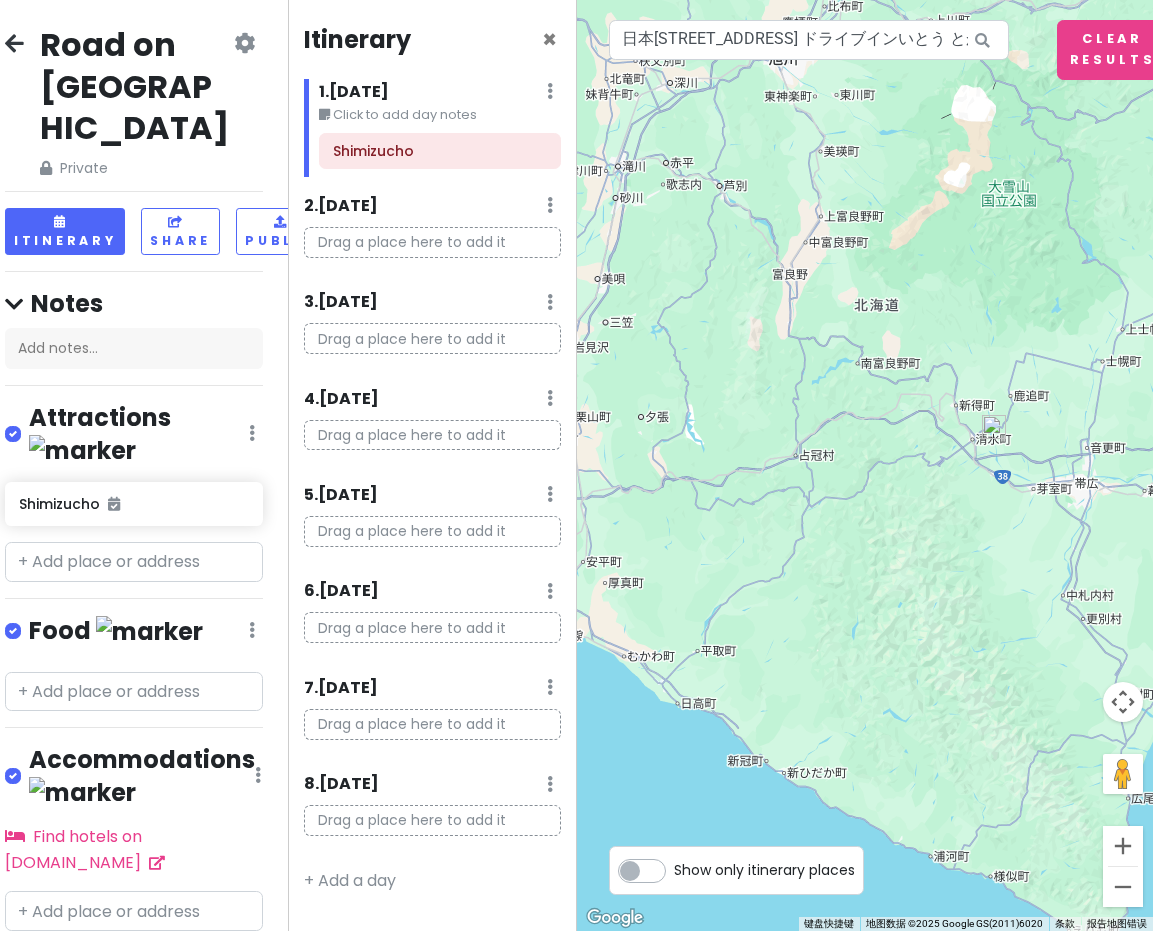 drag, startPoint x: 796, startPoint y: 478, endPoint x: 849, endPoint y: 518, distance: 66.4003 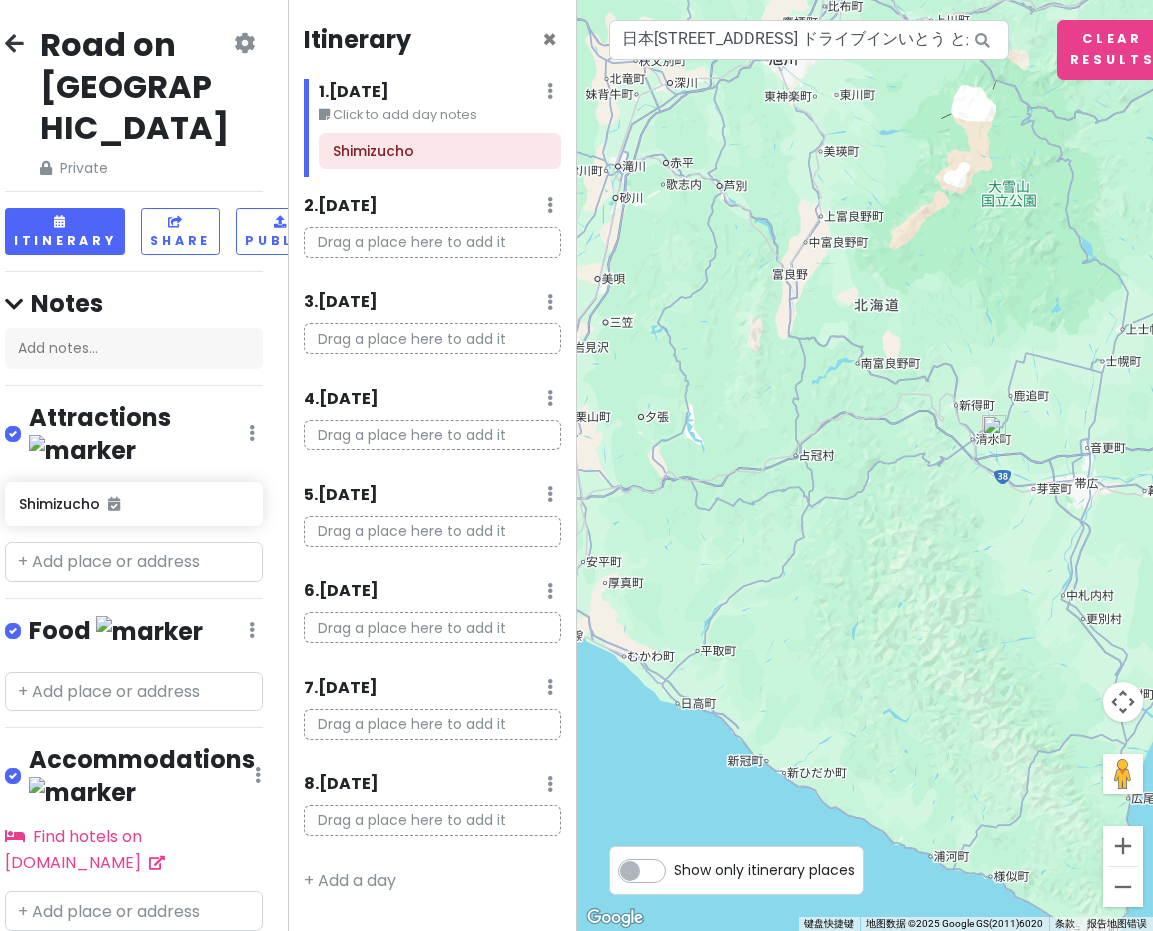 click at bounding box center [865, 465] 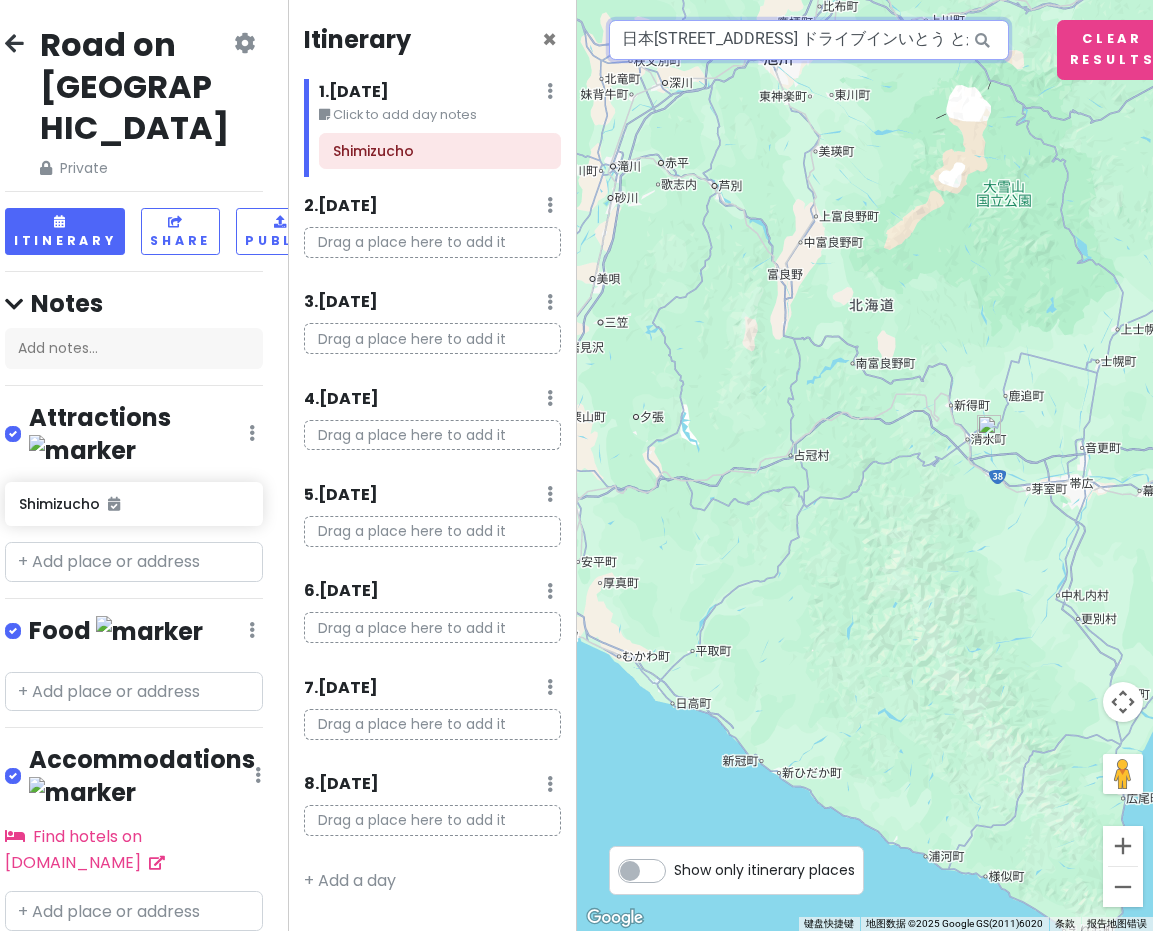 click on "日本[STREET_ADDRESS] ドライブインいとう とかち清水本店" at bounding box center [809, 40] 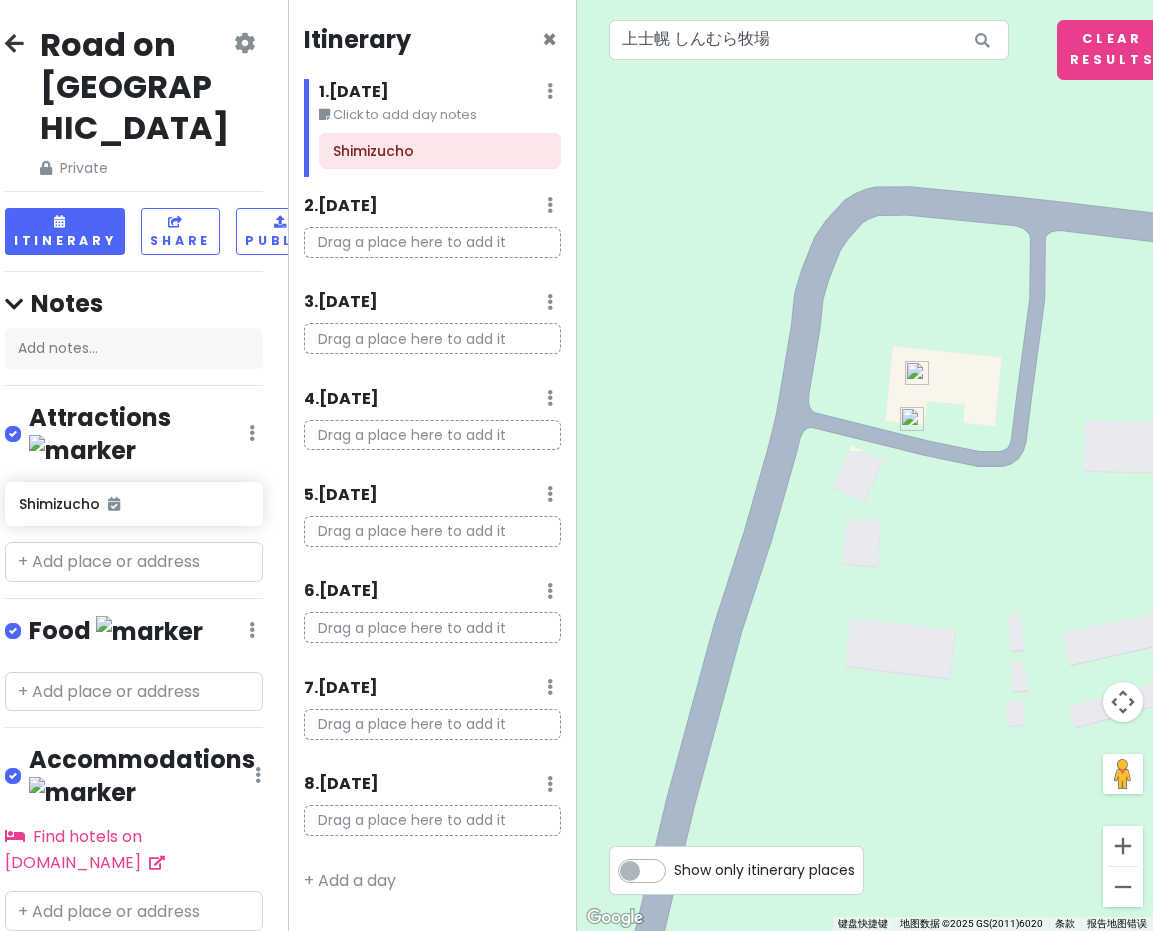 click at bounding box center (917, 373) 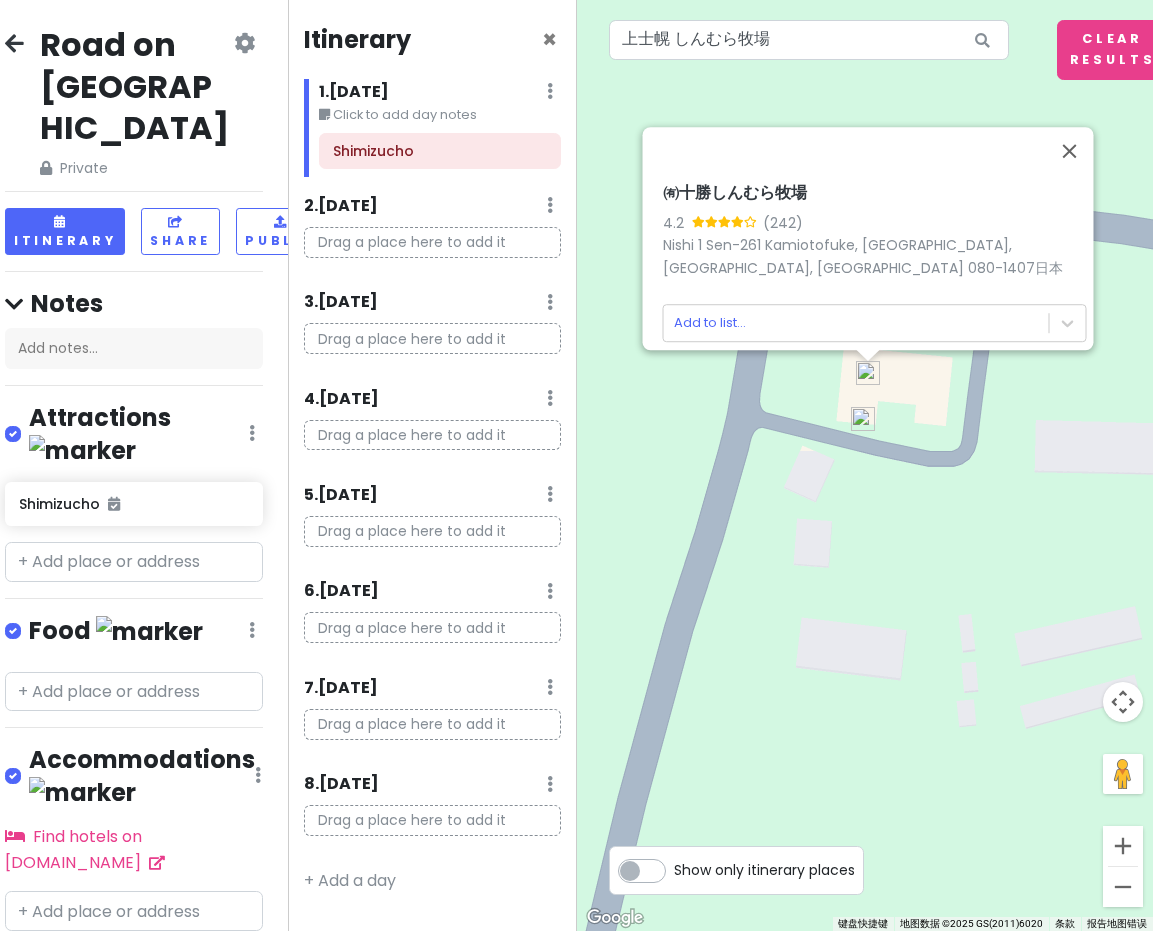 click on "㈲十勝しんむら牧場 4.2        (242) Nishi 1 Sen-261 [GEOGRAPHIC_DATA], [GEOGRAPHIC_DATA], [GEOGRAPHIC_DATA], [GEOGRAPHIC_DATA] 080-1407日本 Add to list..." at bounding box center [865, 465] 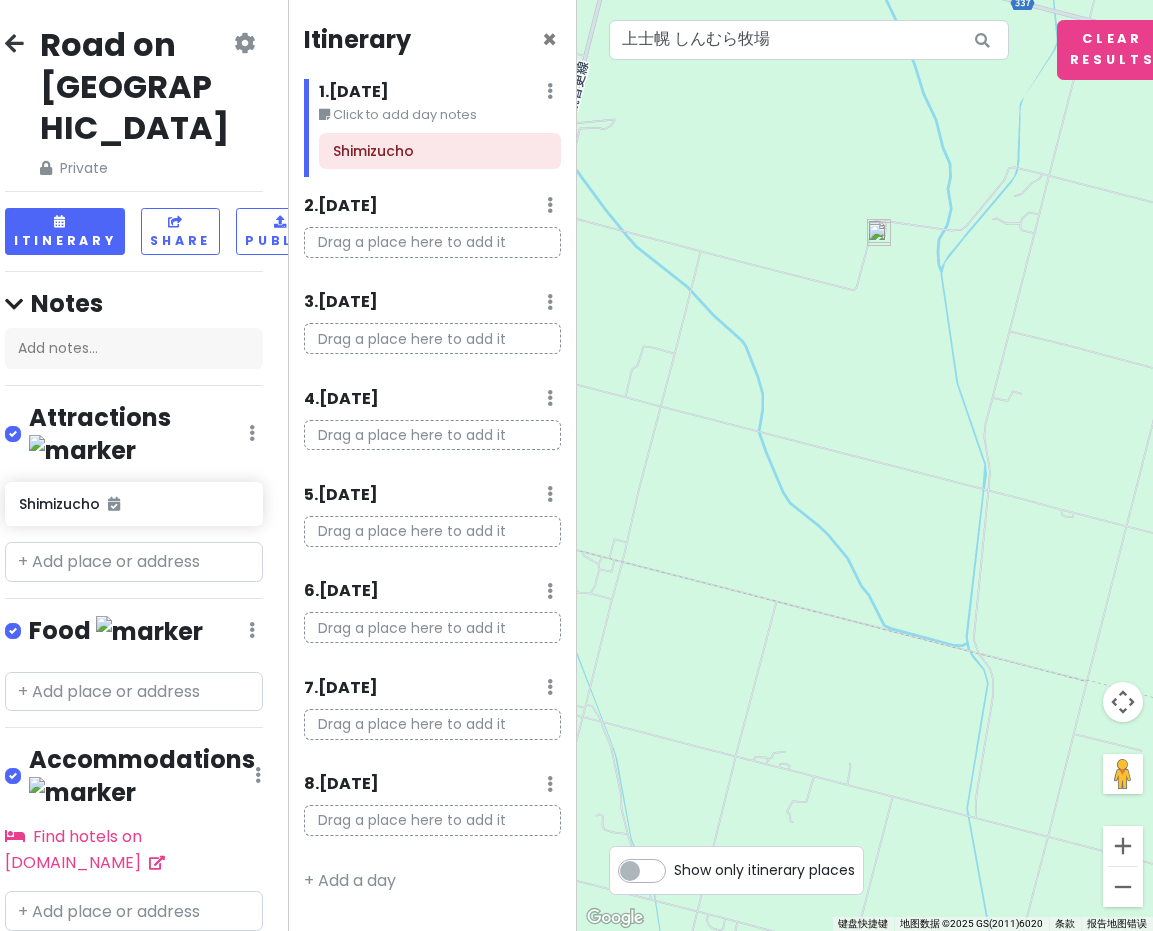 click at bounding box center (879, 234) 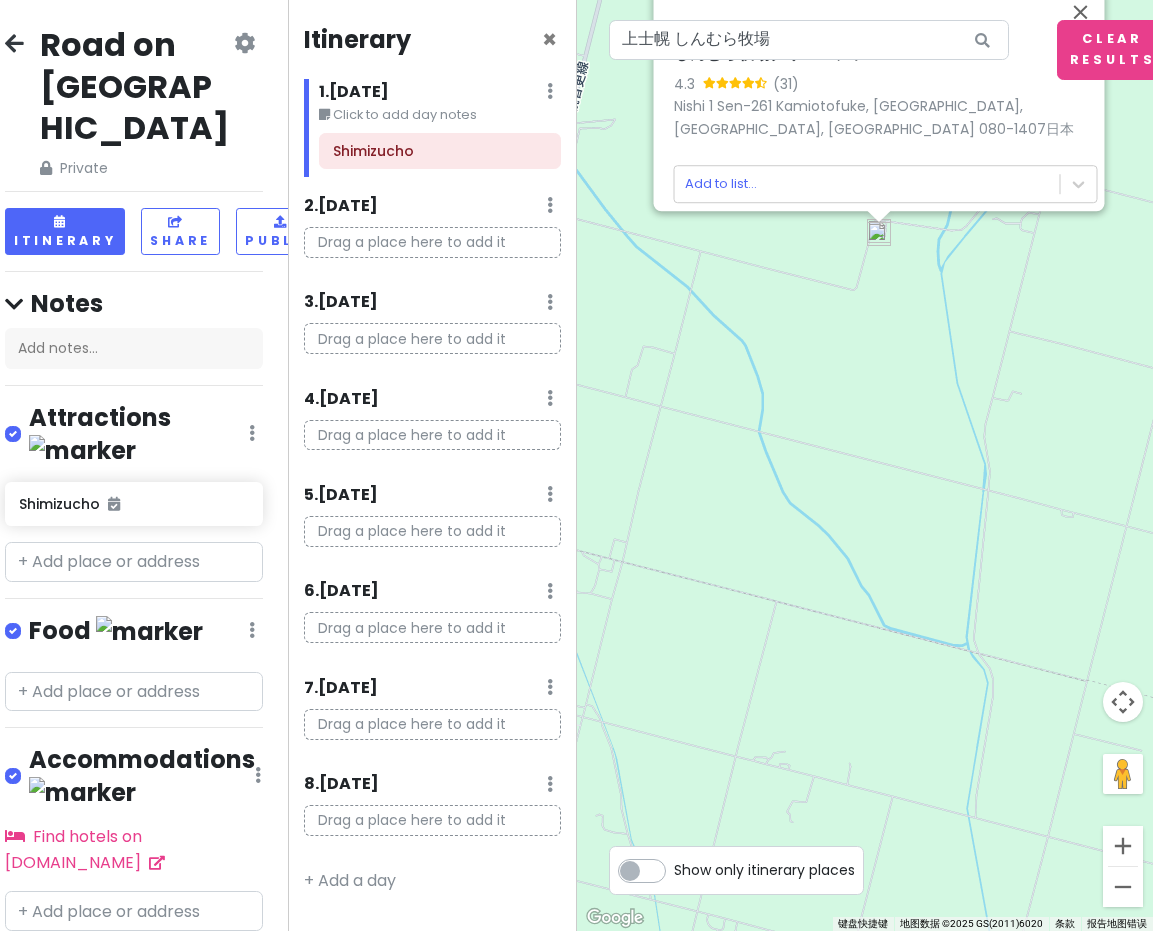 click at bounding box center [879, 234] 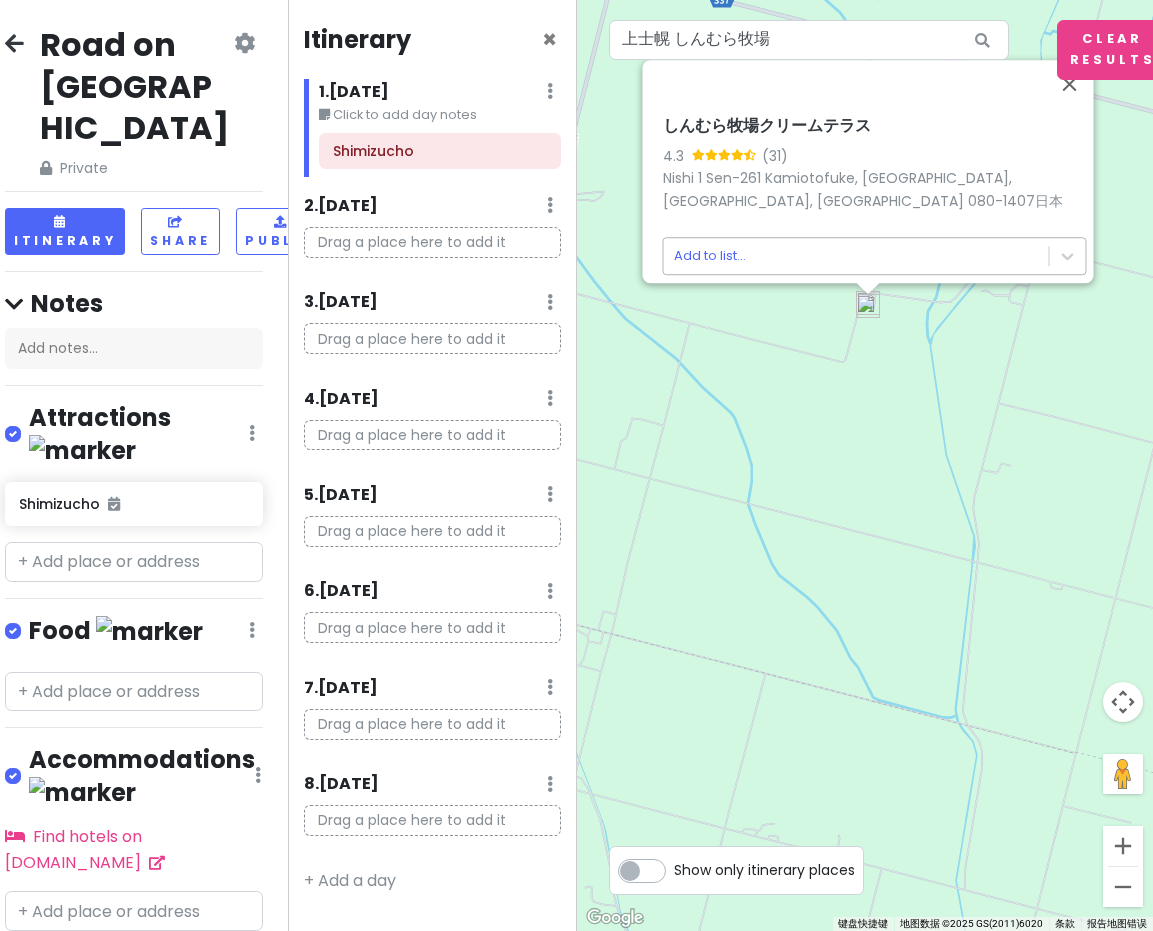 click on "Road on [GEOGRAPHIC_DATA] Private Change Dates Make a Copy Delete Trip Go Pro ⚡️ Give Feedback 💡 Support Scout ☕️ Itinerary Share Publish Notes Add notes... Attractions   Edit Reorder Delete List Shimizucho Food   Edit Reorder Delete List Accommodations   Edit Reorder Delete List Find hotels on [DOMAIN_NAME] + Add a section Itinerary × 1 .  [DATE] Edit Day Notes Delete Day   Click to add day notes Shimizucho 2 .  [DATE] Add Day Notes Delete Day Drag a place here to add it 3 .  [DATE] Add Day Notes Delete Day Drag a place here to add it 4 .  [DATE] Add Day Notes Delete Day Drag a place here to add it 5 .  [DATE] Add Day Notes Delete Day Drag a place here to add it 6 .  [DATE] Add Day Notes Delete Day Drag a place here to add it 7 .  [DATE] Add Day Notes Delete Day Drag a place here to add it 8 .  [DATE] Add Day Notes Delete Day Drag a place here to add it + Add a day ← 左移 → 右移 ↑ 上移 ↓ 下移 + 放大 - 缩小 家 左移 75% 结束 右移 75% 向上翻页 上移 75% 向下翻页 1" at bounding box center [576, 465] 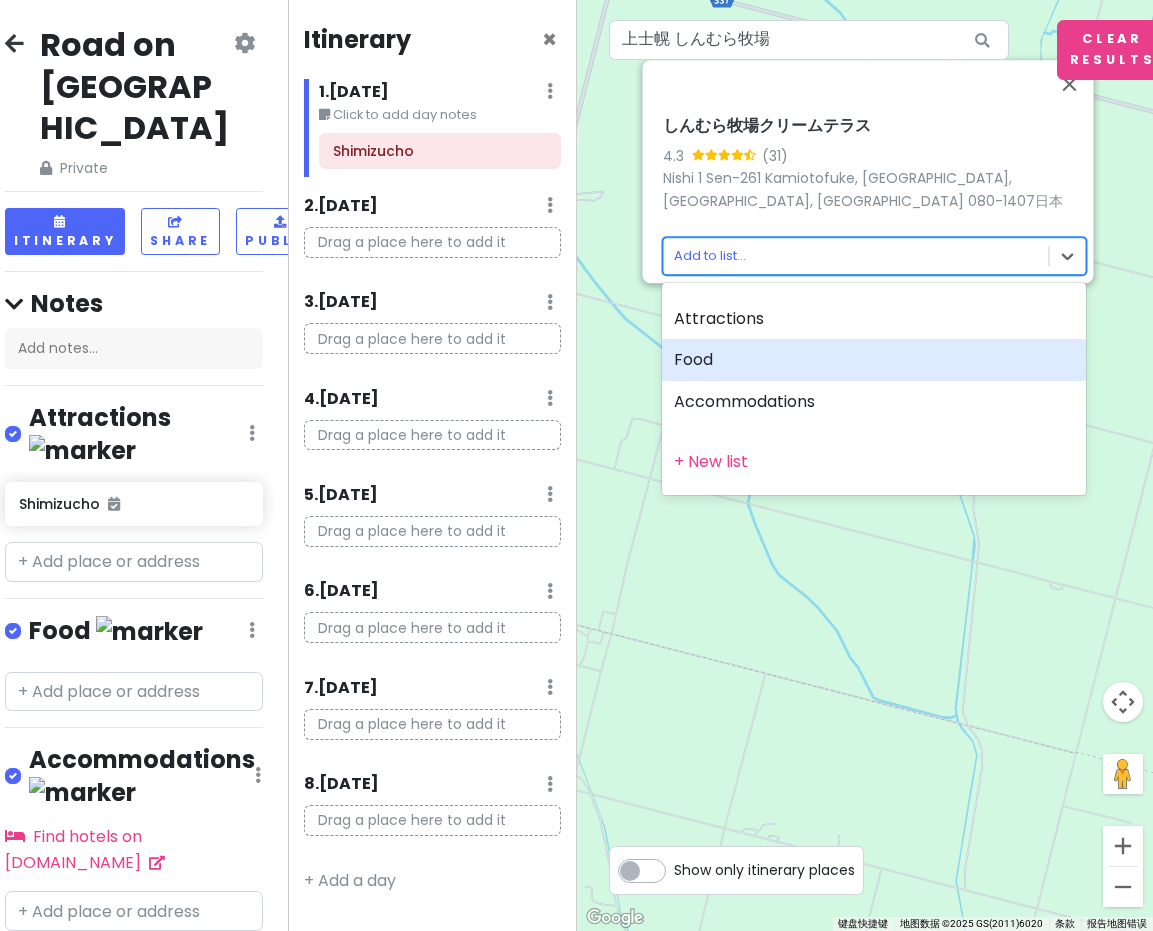 click on "Food" at bounding box center [874, 360] 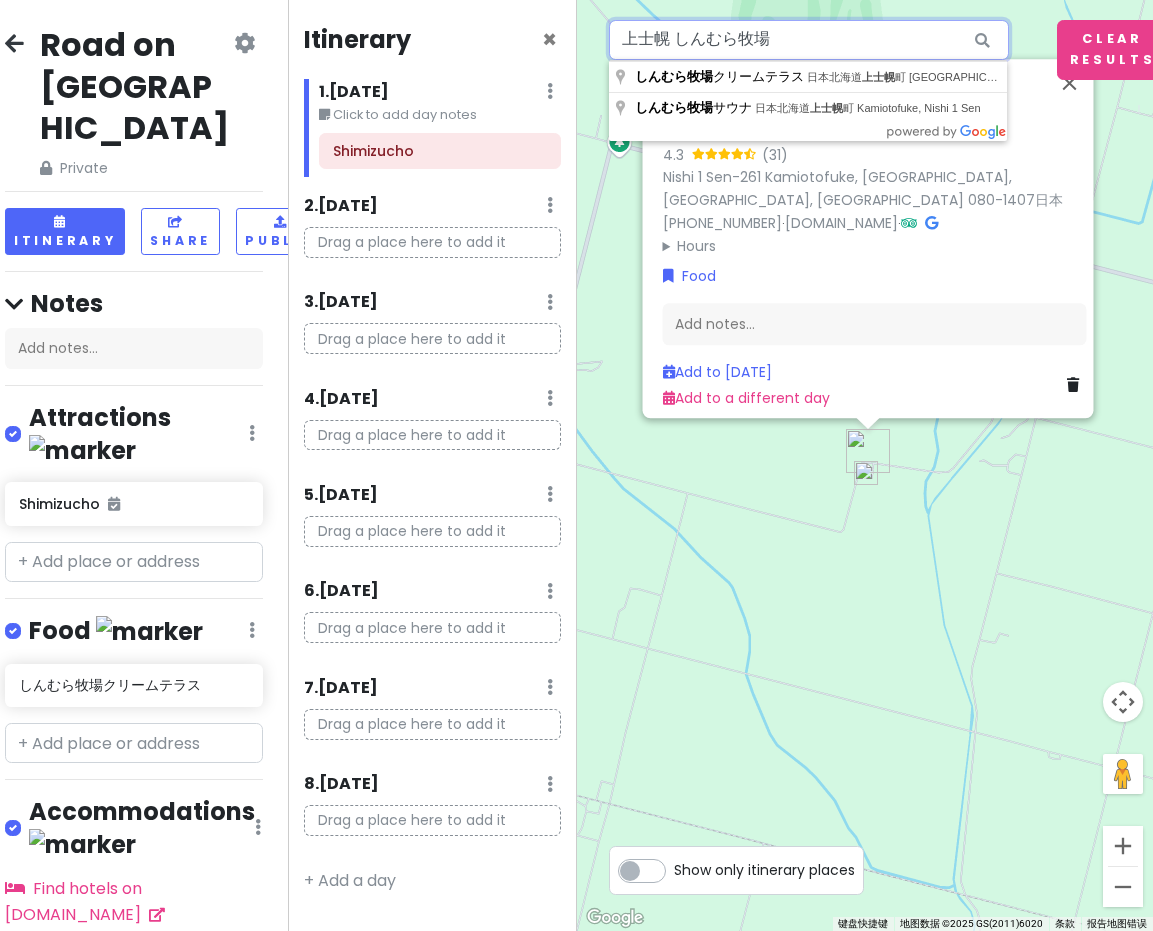 click on "上士幌 しんむら牧場" at bounding box center [809, 40] 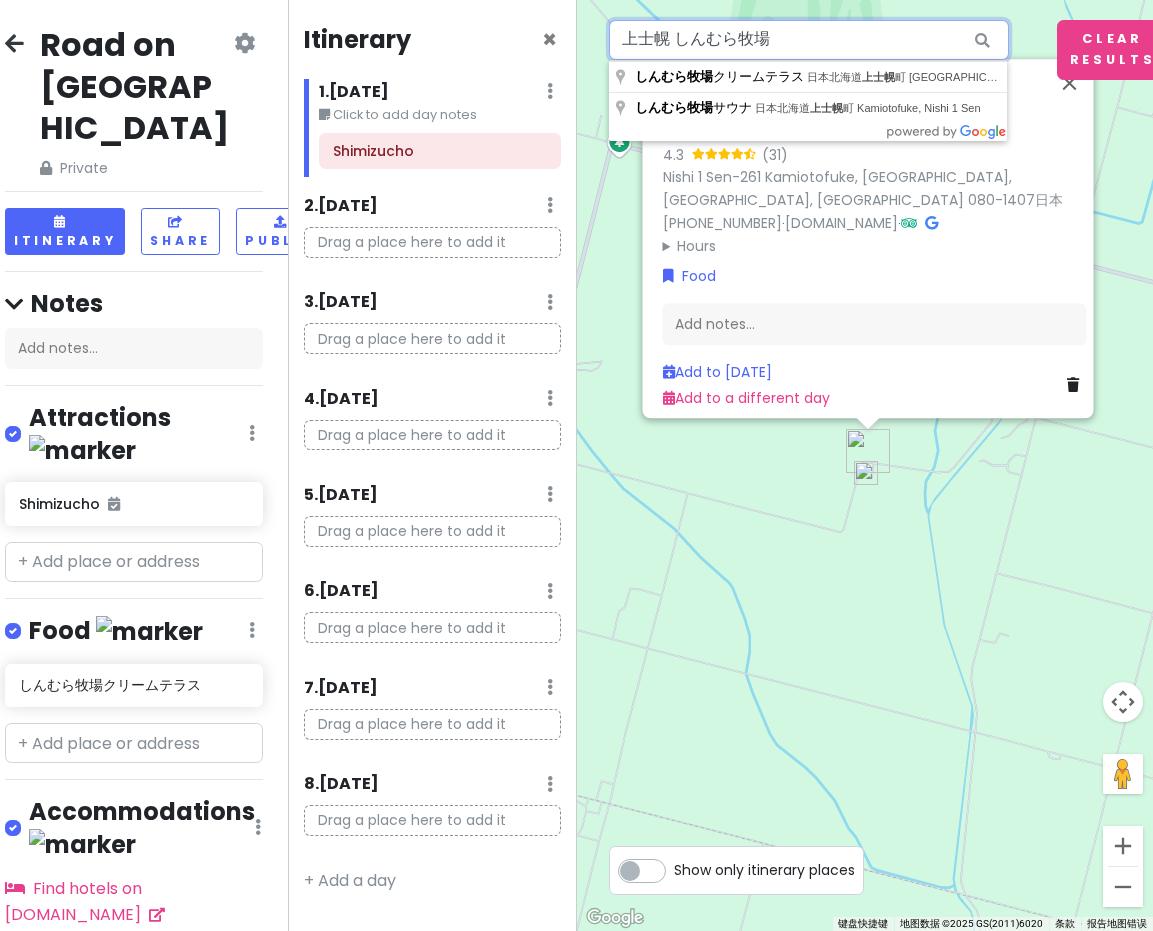 click on "上士幌 しんむら牧場" at bounding box center [809, 40] 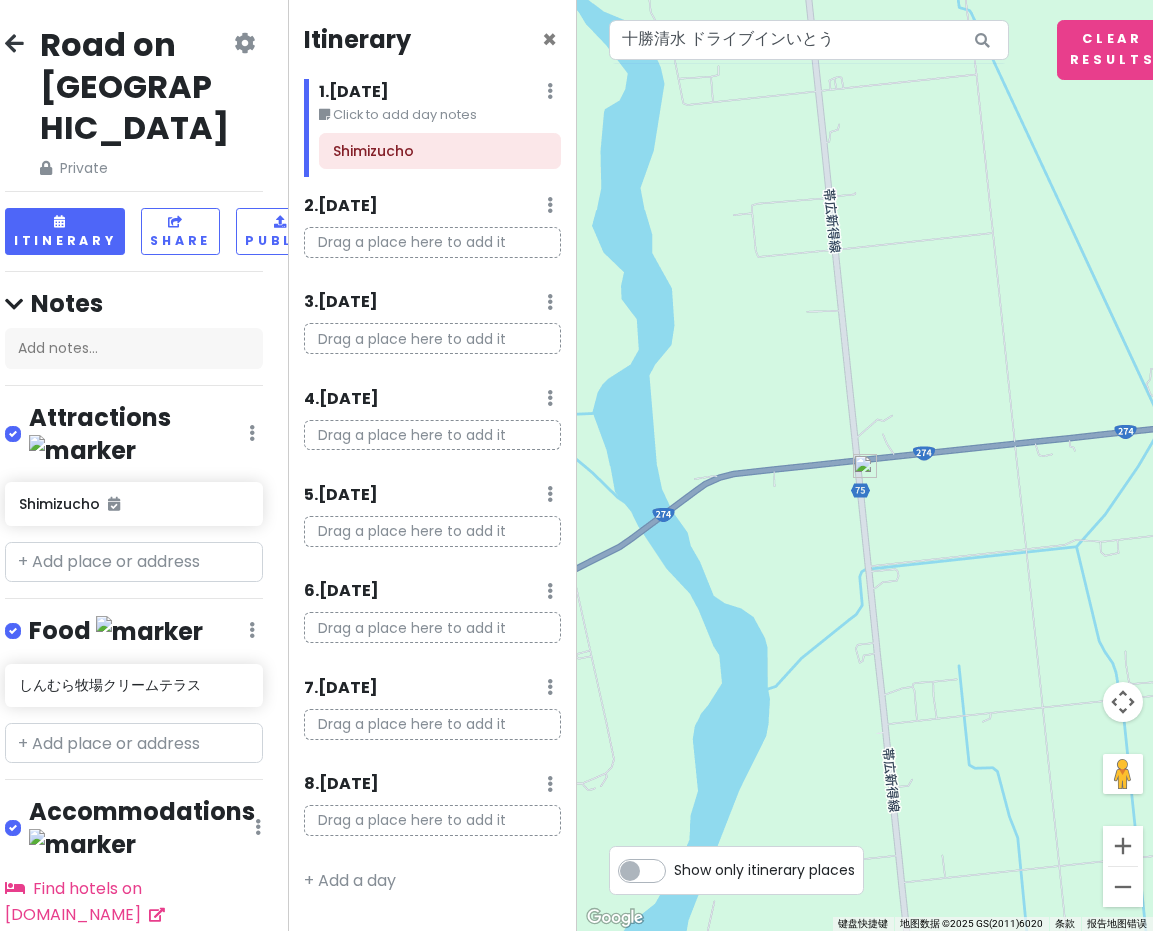 click at bounding box center [865, 466] 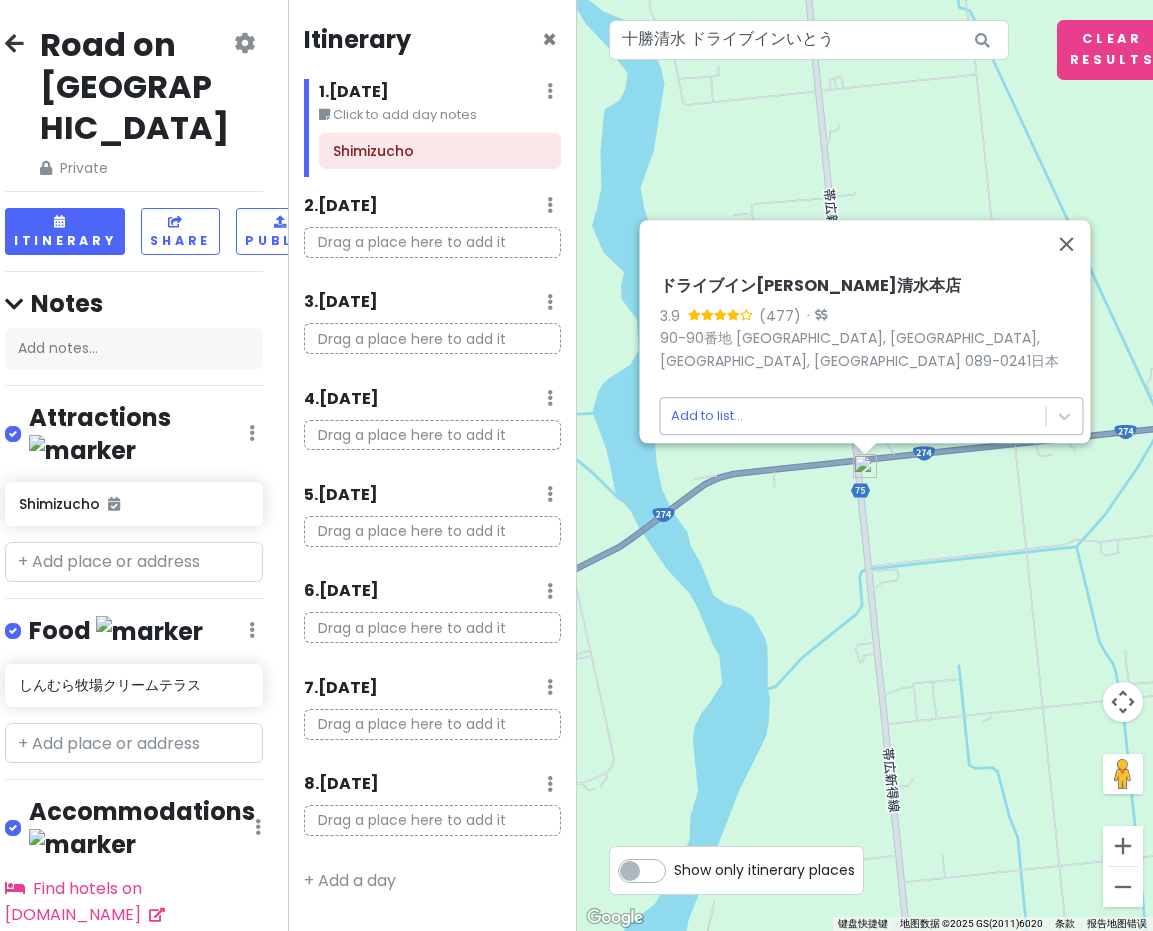 click on "Road on [GEOGRAPHIC_DATA] Private Change Dates Make a Copy Delete Trip Go Pro ⚡️ Give Feedback 💡 Support Scout ☕️ Itinerary Share Publish Notes Add notes... Attractions   Edit Reorder Delete List Shimizucho Food   Edit Reorder Delete List しんむら牧場クリームテラス Accommodations   Edit Reorder Delete List Find hotels on [DOMAIN_NAME] + Add a section Itinerary × 1 .  [DATE] Edit Day Notes Delete Day   Click to add day notes Shimizucho 2 .  [DATE] Add Day Notes Delete Day Drag a place here to add it 3 .  [DATE] Add Day Notes Delete Day Drag a place here to add it 4 .  [DATE] Add Day Notes Delete Day Drag a place here to add it 5 .  [DATE] Add Day Notes Delete Day Drag a place here to add it 6 .  [DATE] Add Day Notes Delete Day Drag a place here to add it 7 .  [DATE] Add Day Notes Delete Day Drag a place here to add it 8 .  [DATE] Add Day Notes Delete Day Drag a place here to add it + Add a day ← 左移 → 右移 ↑ 上移 ↓ 下移 + 放大 - 缩小 家 左移 75% 结束 1 3.9  ·" at bounding box center [576, 465] 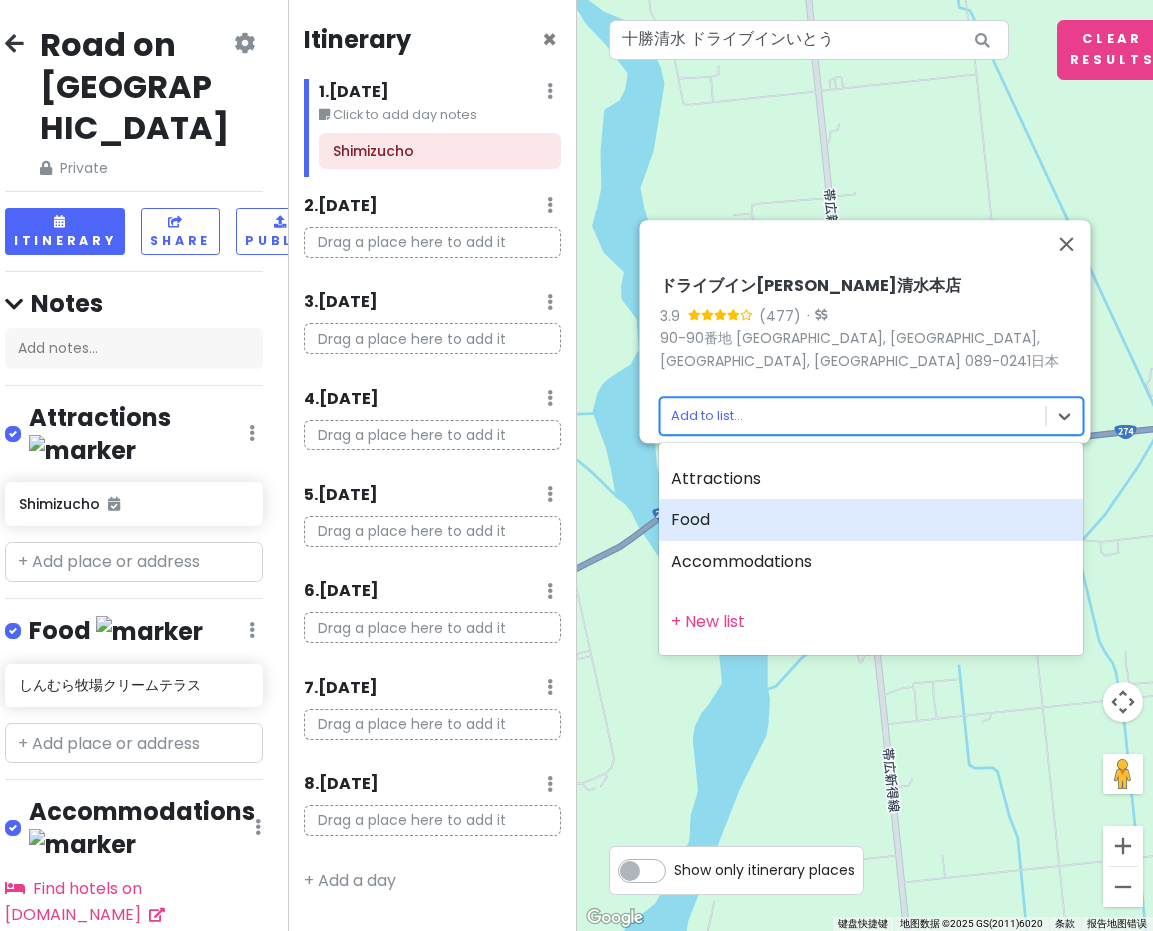 click on "Food" at bounding box center [871, 520] 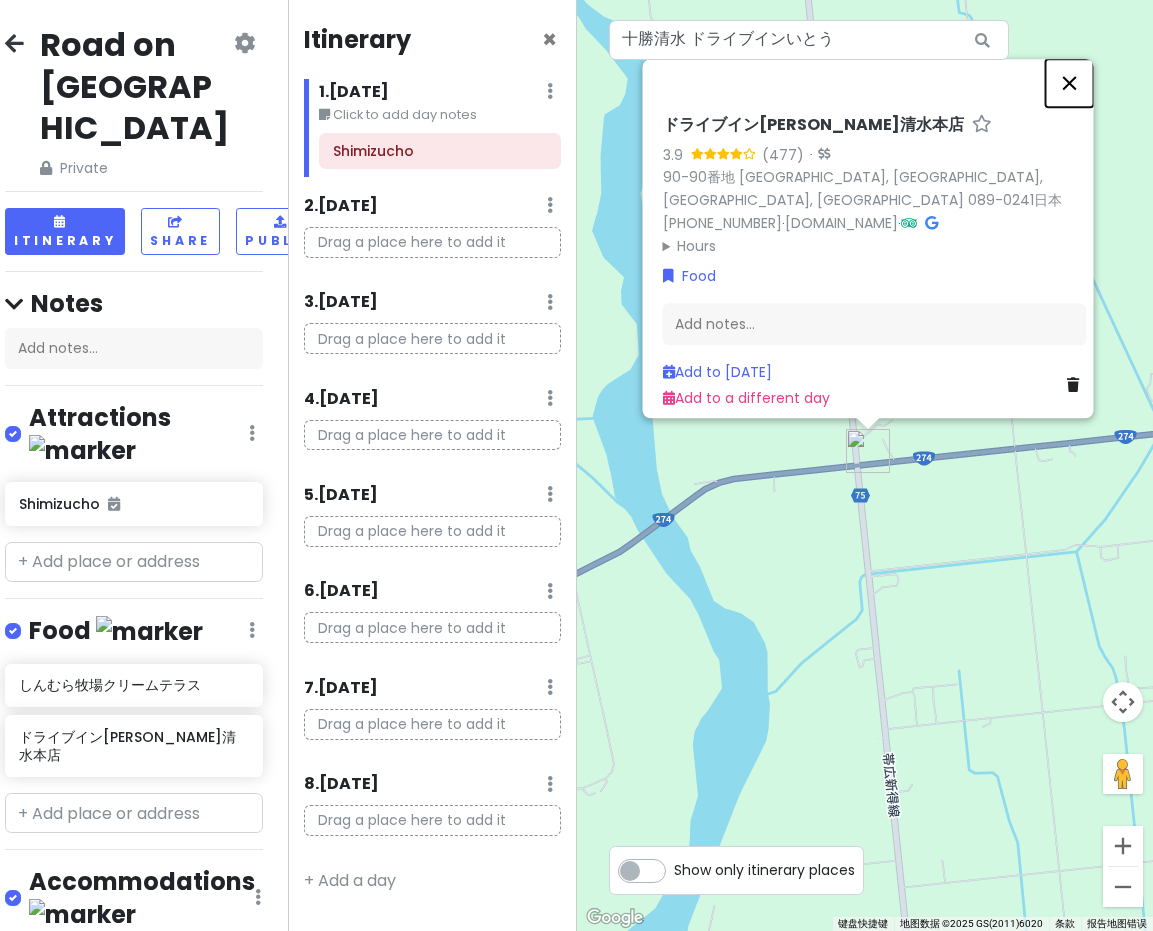click at bounding box center (1069, 83) 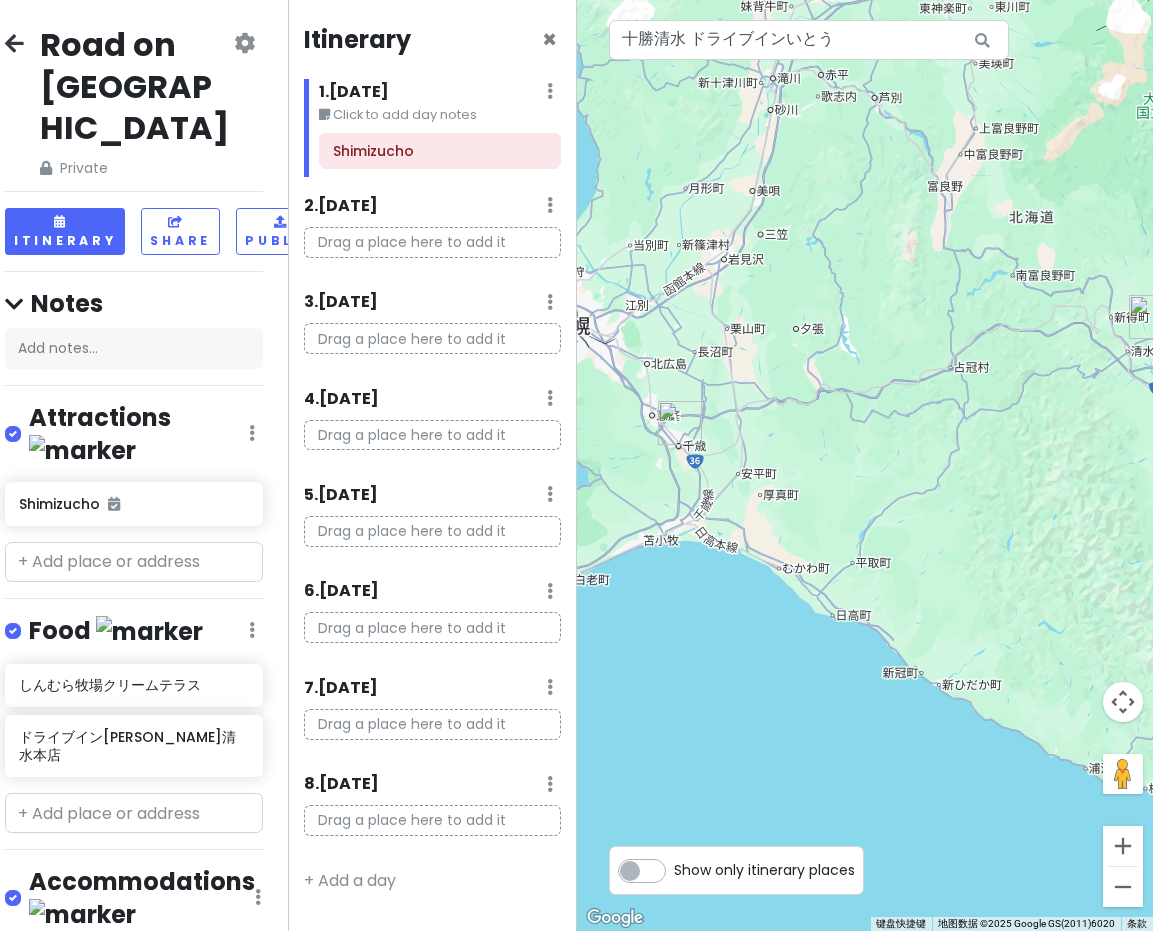 drag, startPoint x: 724, startPoint y: 377, endPoint x: 1063, endPoint y: 366, distance: 339.1784 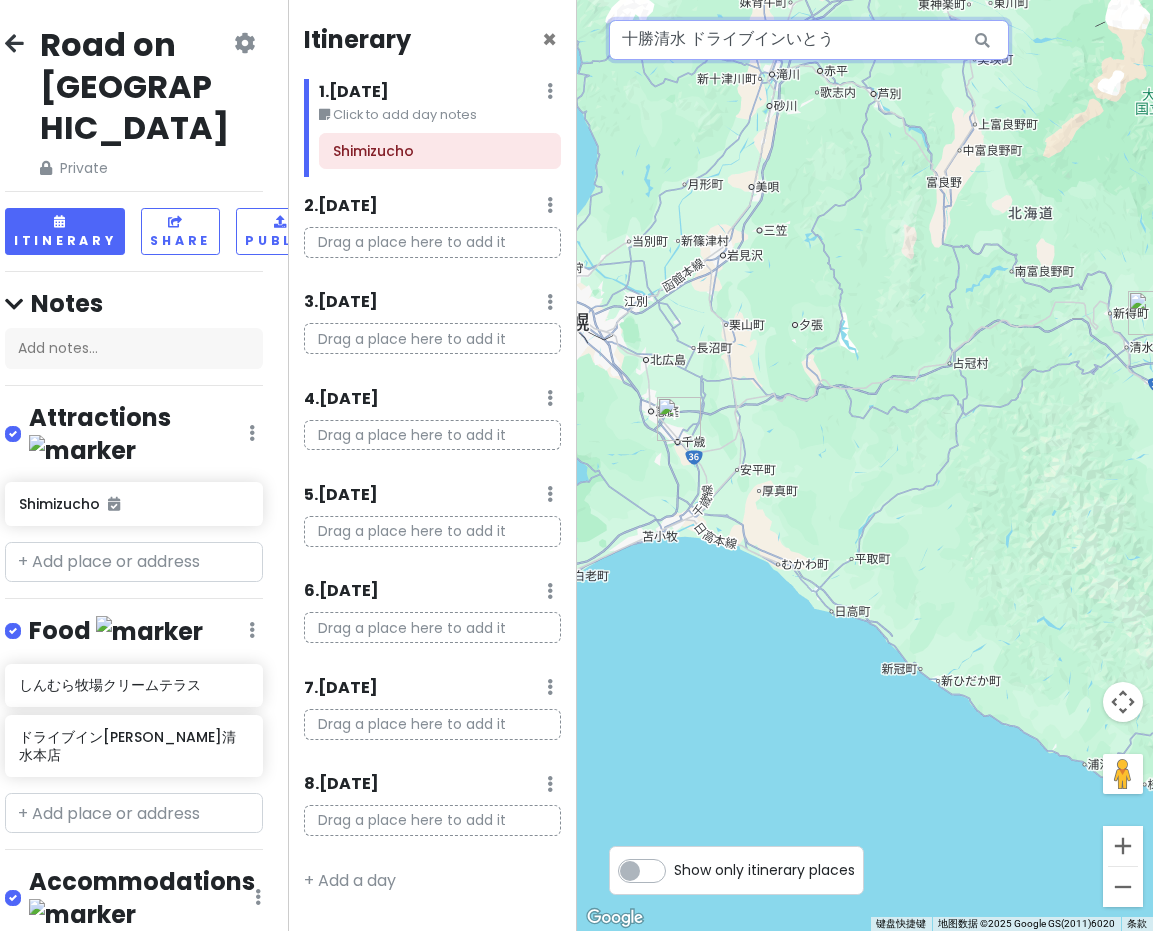 click on "十勝清水 ドライブインいとう" at bounding box center (809, 40) 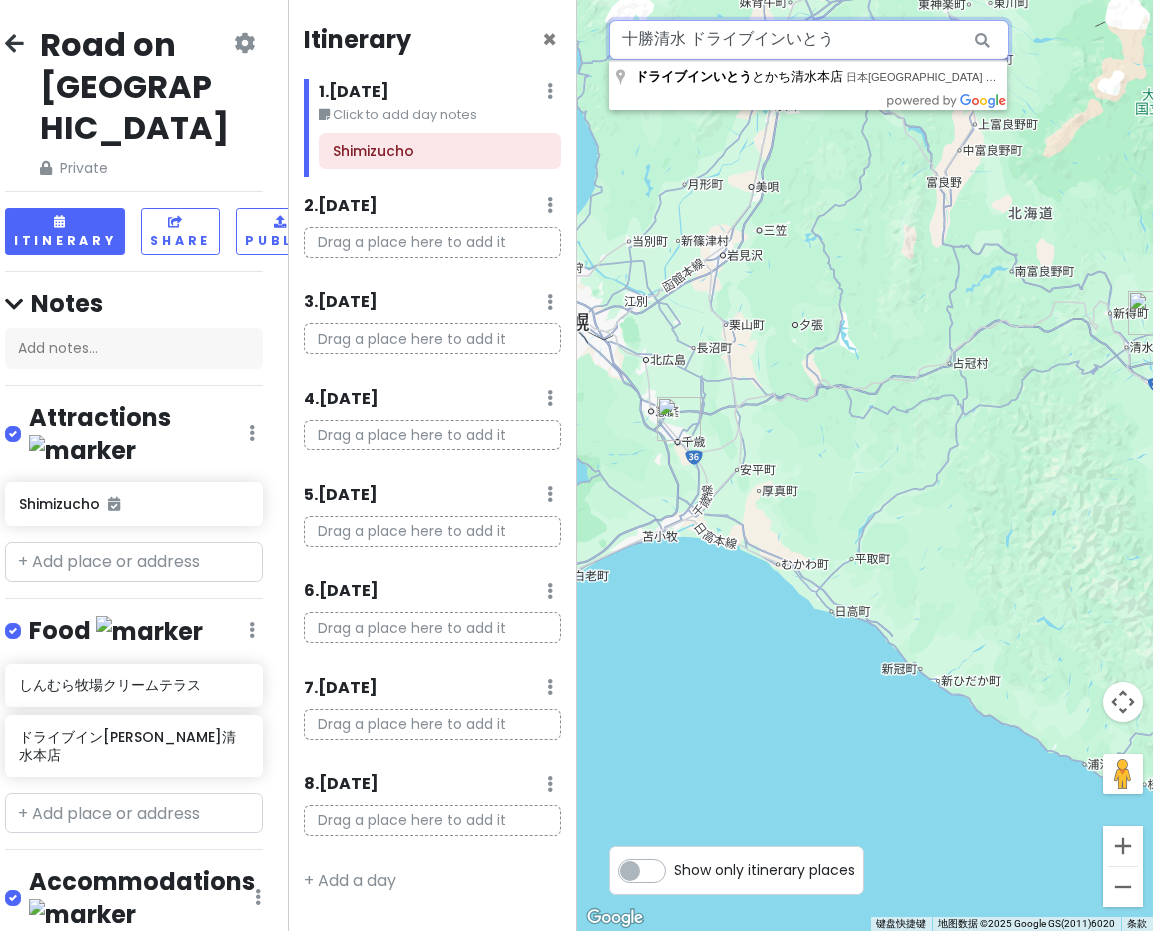 click on "十勝清水 ドライブインいとう" at bounding box center (809, 40) 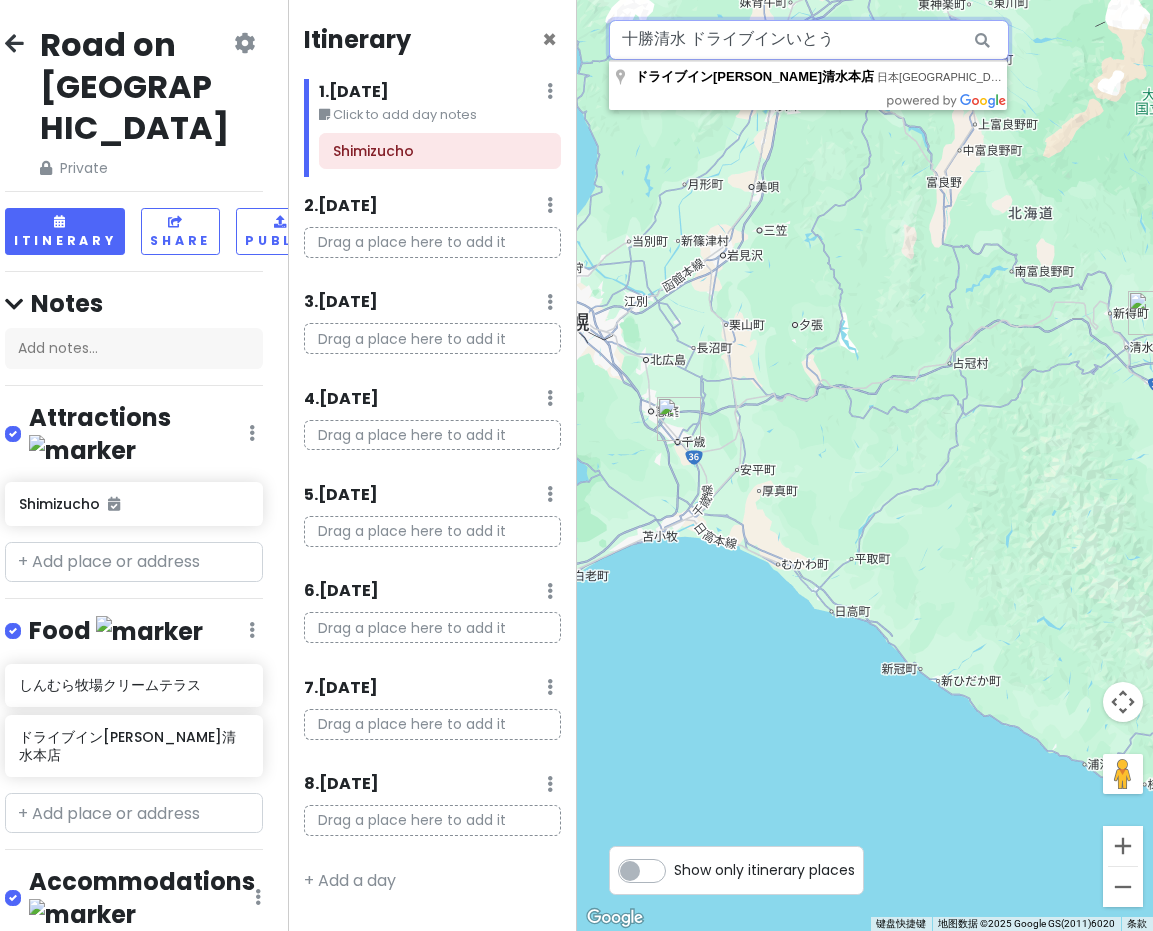 click on "十勝清水 ドライブインいとう" at bounding box center [809, 40] 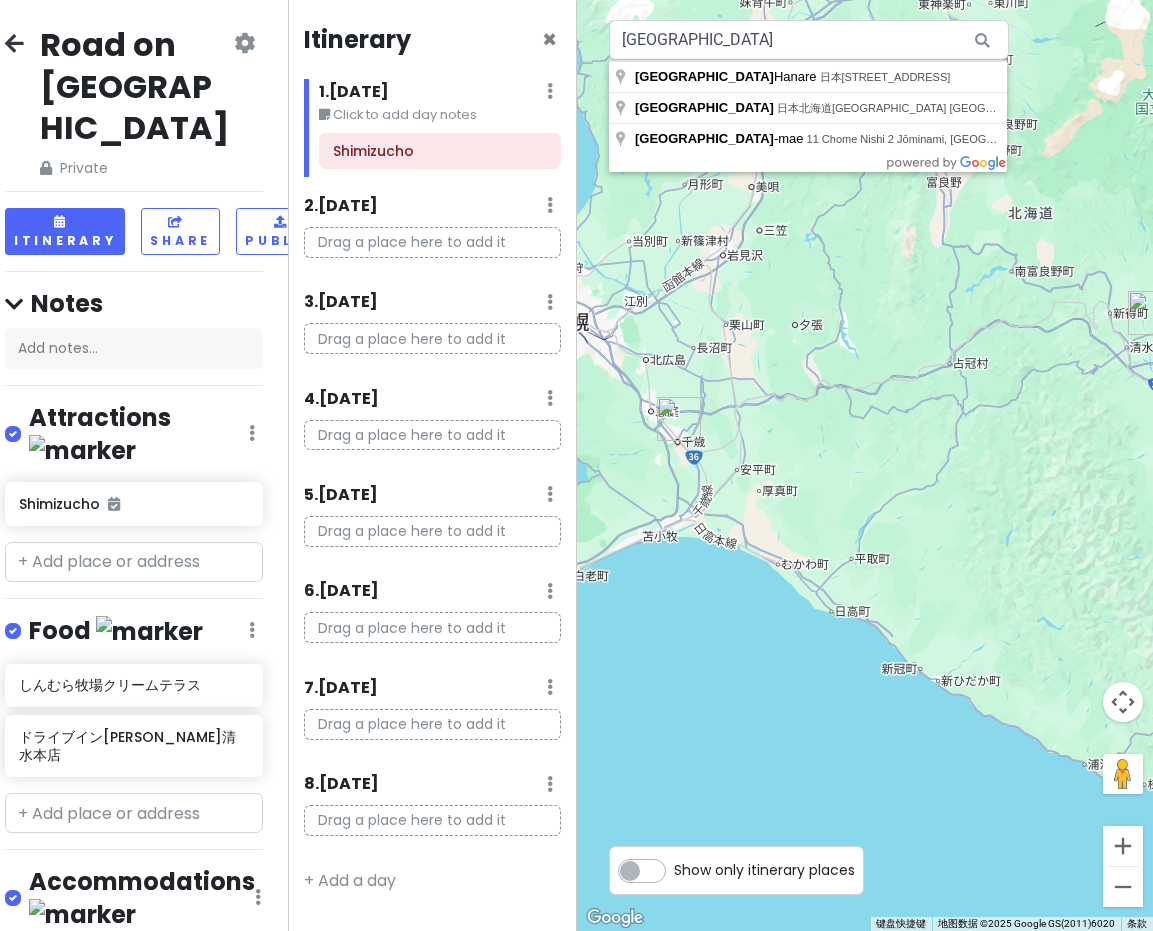 type on "日本[STREET_ADDRESS] HOTEL NUPKA [GEOGRAPHIC_DATA]" 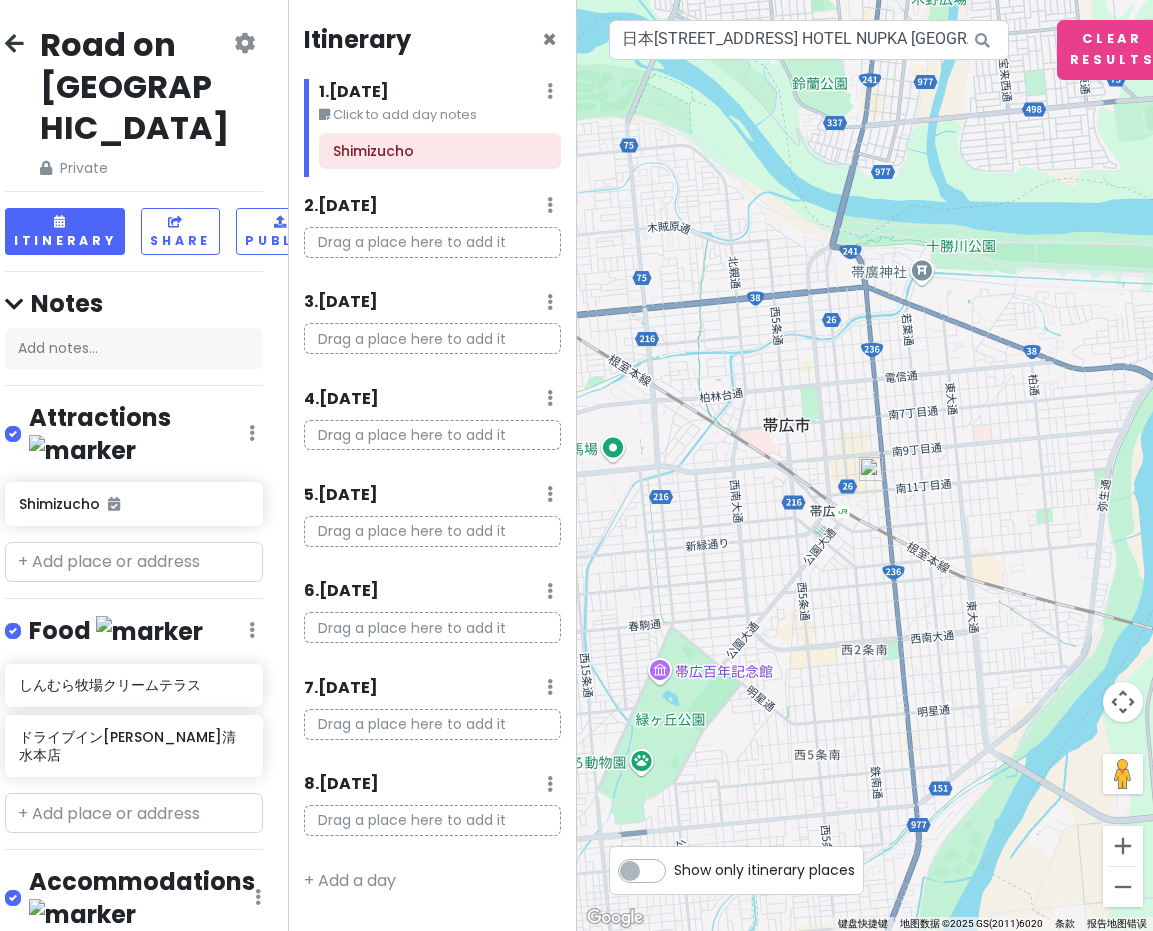 click at bounding box center (871, 469) 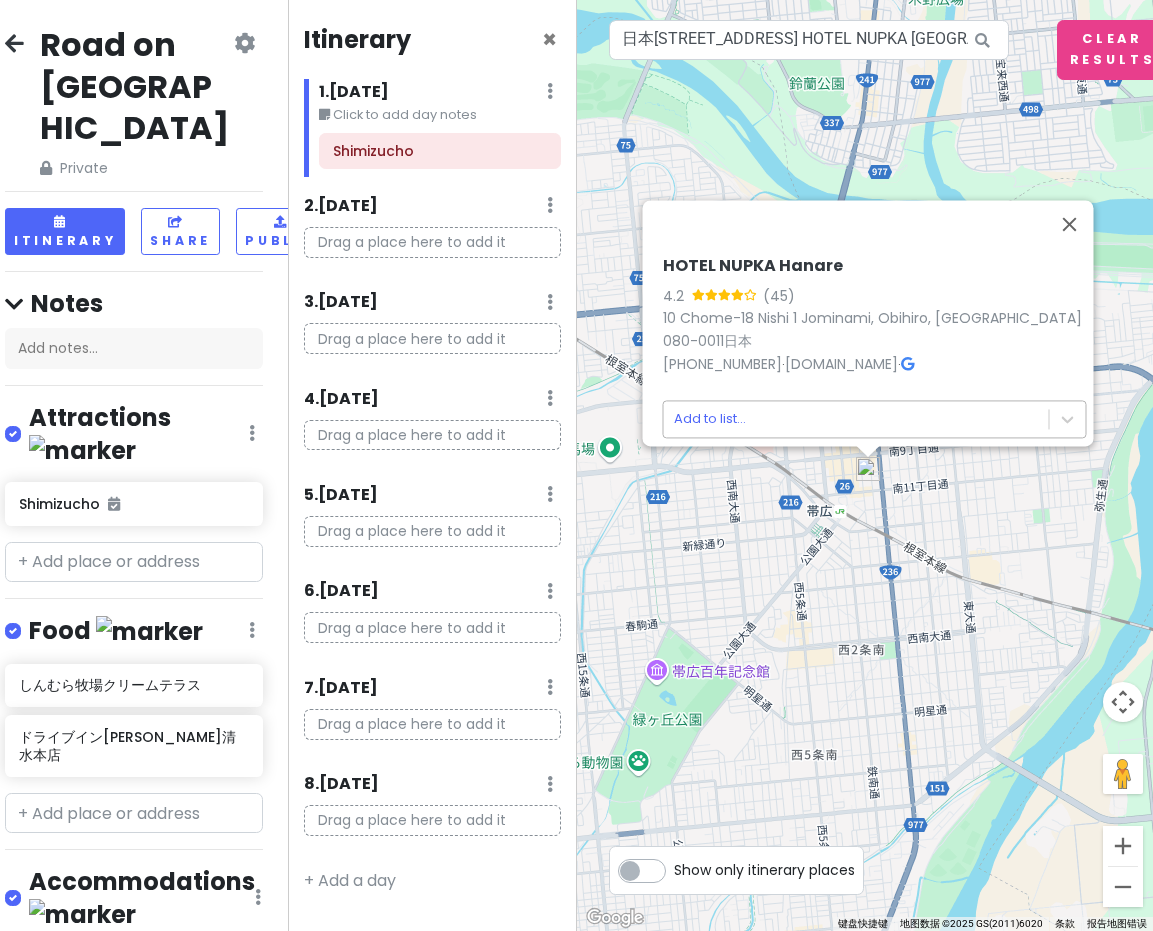 click on "Road on [GEOGRAPHIC_DATA] Private Change Dates Make a Copy Delete Trip Go Pro ⚡️ Give Feedback 💡 Support Scout ☕️ Itinerary Share Publish Notes Add notes... Attractions   Edit Reorder Delete List Shimizucho Food   Edit Reorder Delete List しんむら牧場クリームテラス ドライブインいとう とかち清水本店 Accommodations   Edit Reorder Delete List Find hotels on [DOMAIN_NAME] + Add a section Itinerary × 1 .  [DATE] Edit Day Notes Delete Day   Click to add day notes Shimizucho 2 .  [DATE] Add Day Notes Delete Day Drag a place here to add it 3 .  [DATE] Add Day Notes Delete Day Drag a place here to add it 4 .  [DATE] Add Day Notes Delete Day Drag a place here to add it 5 .  [DATE] Add Day Notes Delete Day Drag a place here to add it 6 .  [DATE] Add Day Notes Delete Day Drag a place here to add it 7 .  [DATE] Add Day Notes Delete Day Drag a place here to add it 8 .  [DATE] Add Day Notes Delete Day Drag a place here to add it + Add a day ← 左移 → 右移 ↑ 上移 ↓ 下移" at bounding box center (576, 465) 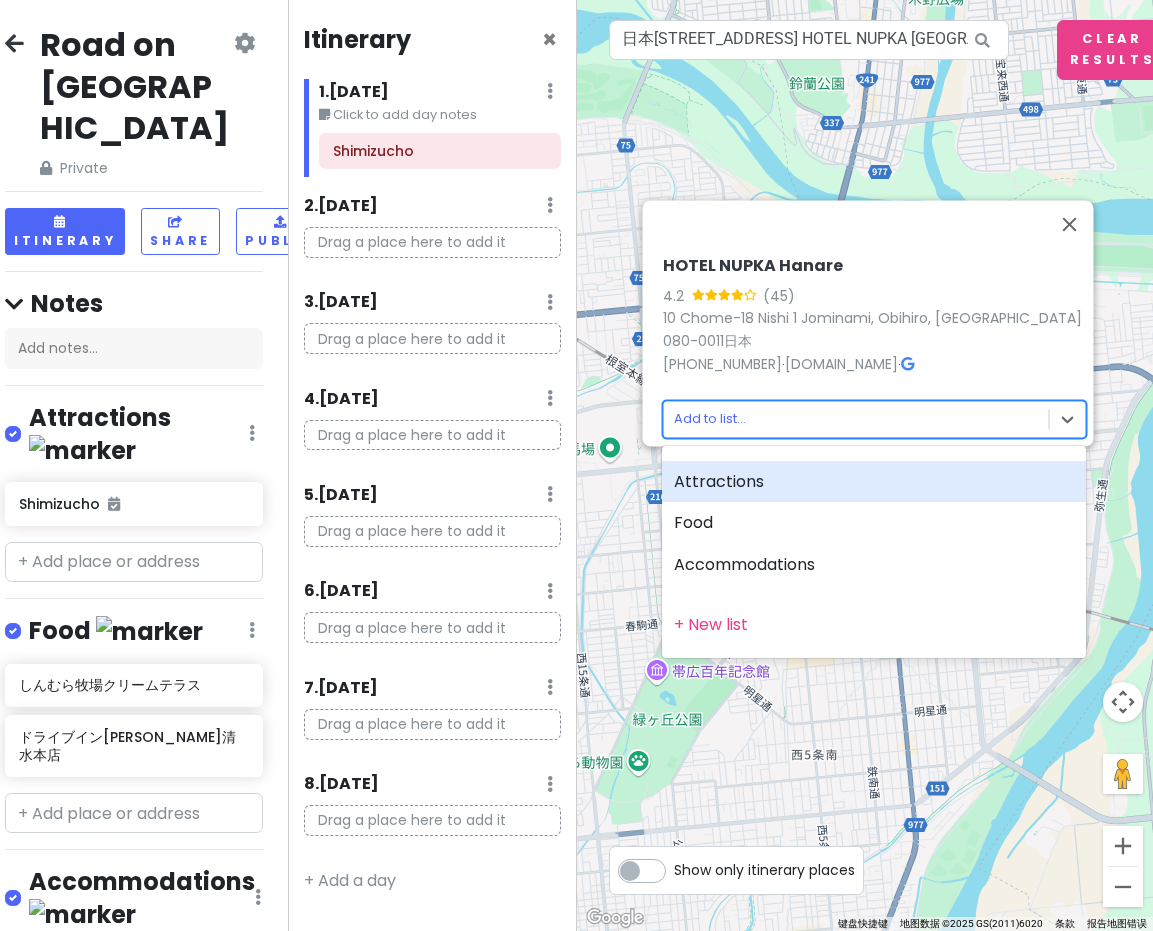 click on "Attractions" at bounding box center [874, 482] 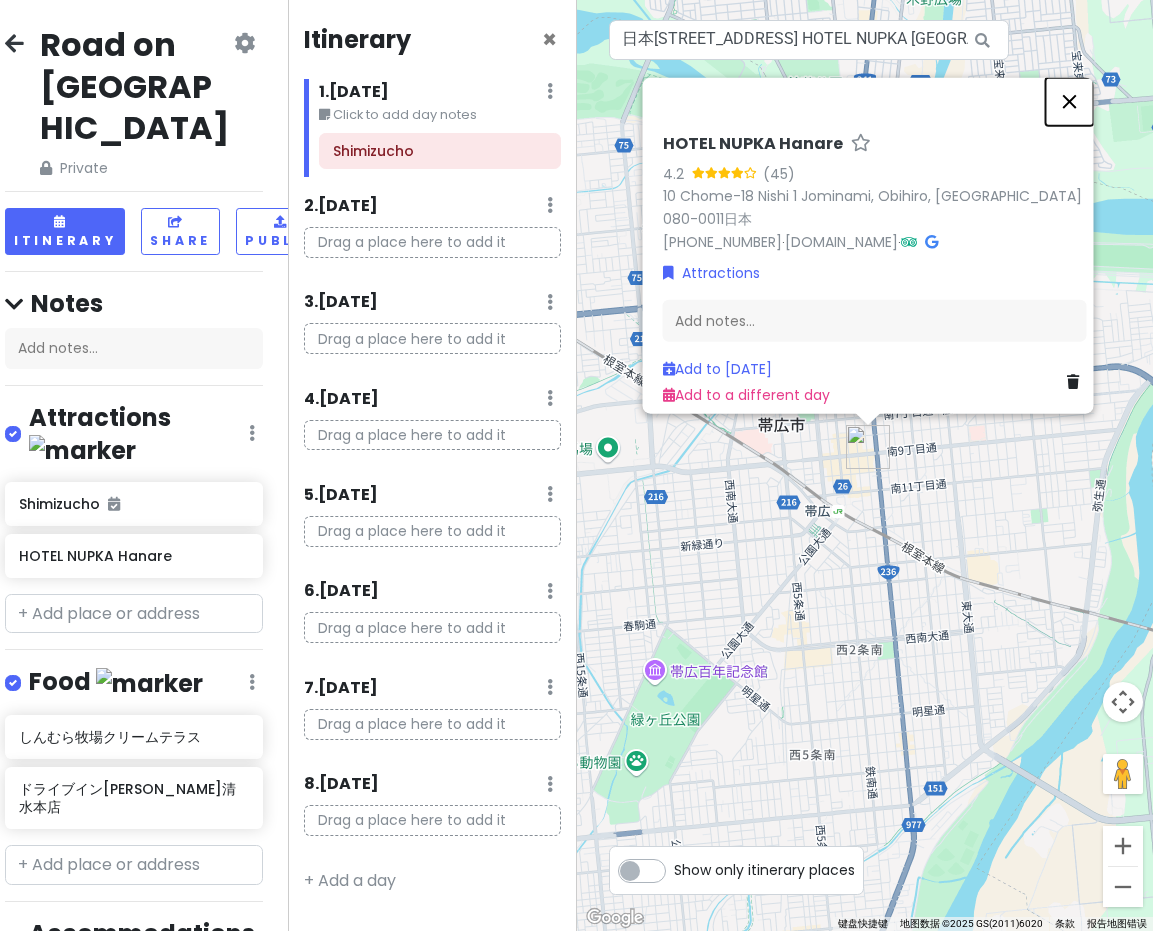 click at bounding box center (1069, 101) 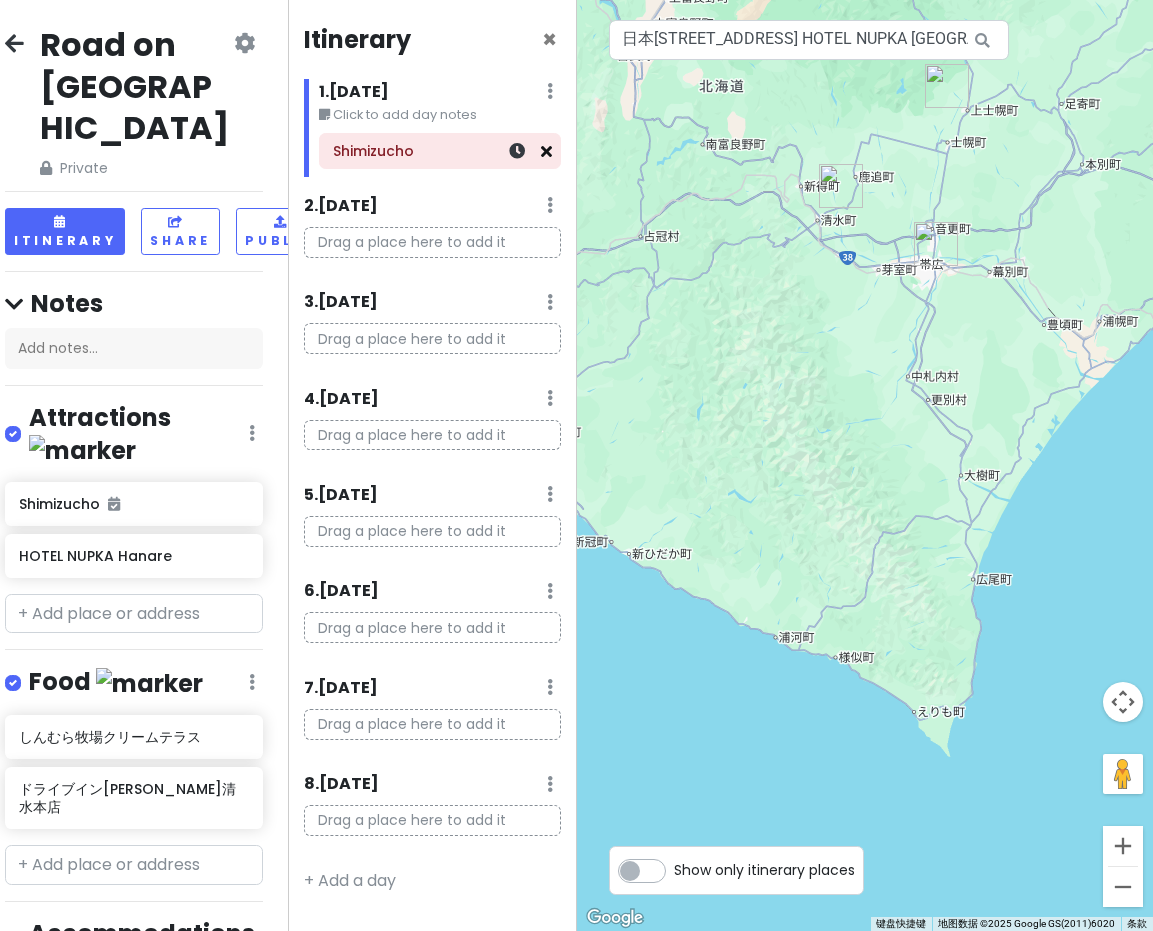 click at bounding box center [546, 151] 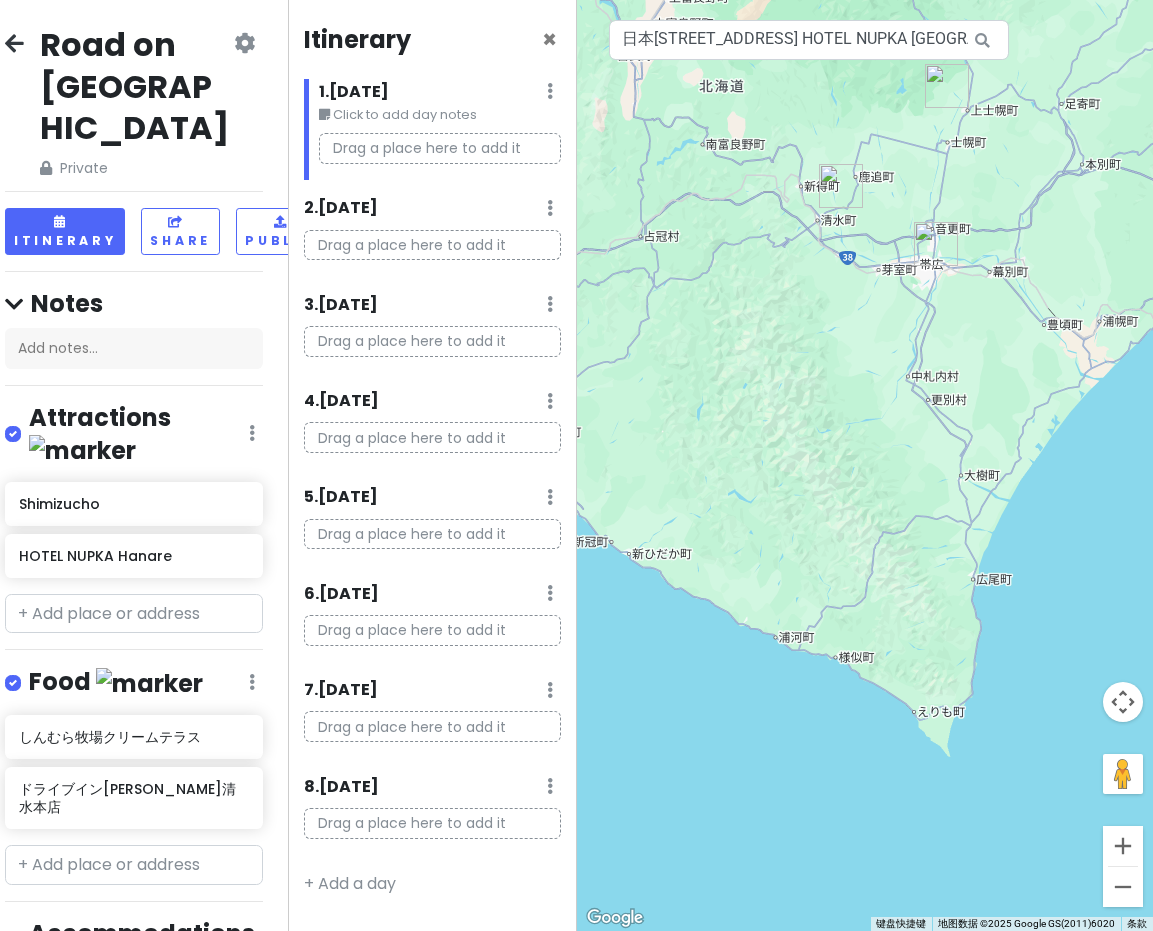 click on "Drag a place here to add it" at bounding box center (439, 148) 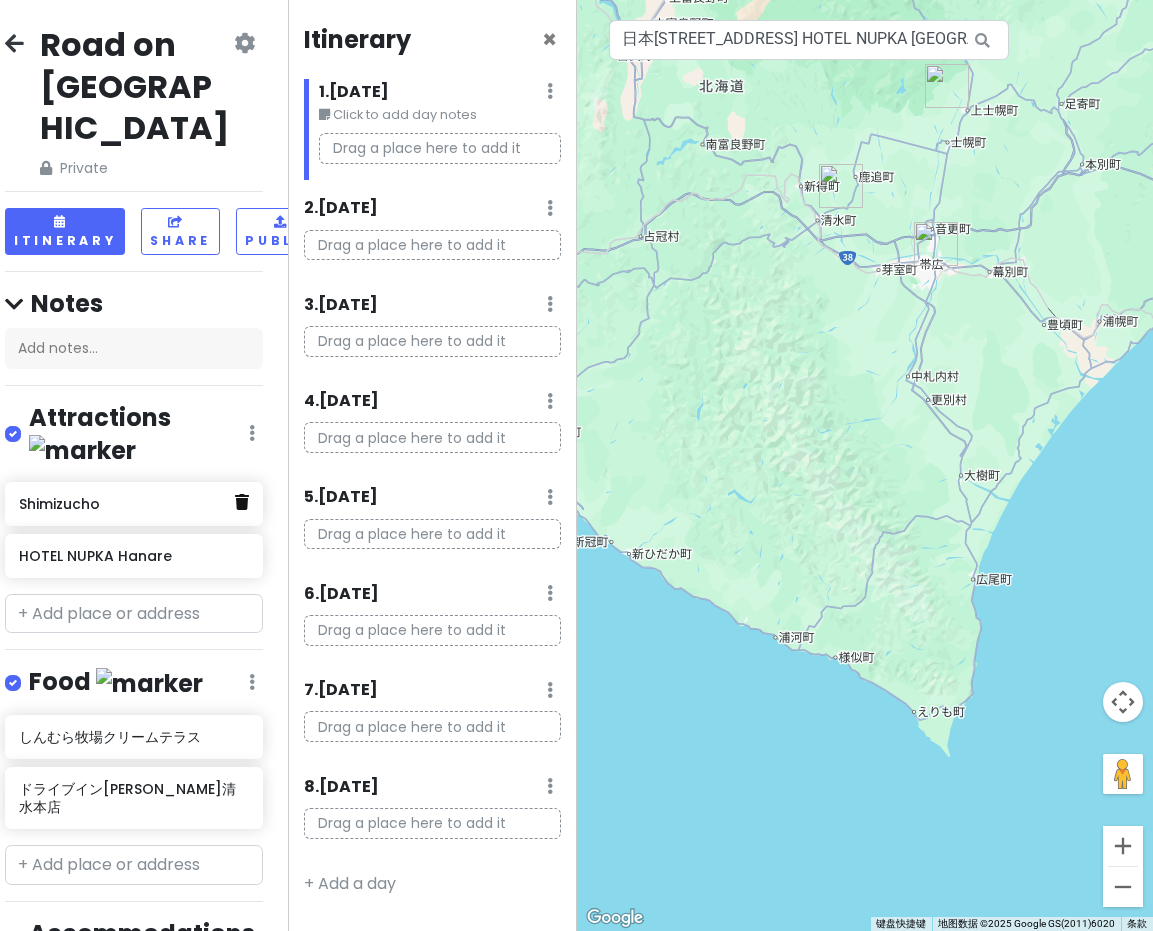 click at bounding box center (242, 502) 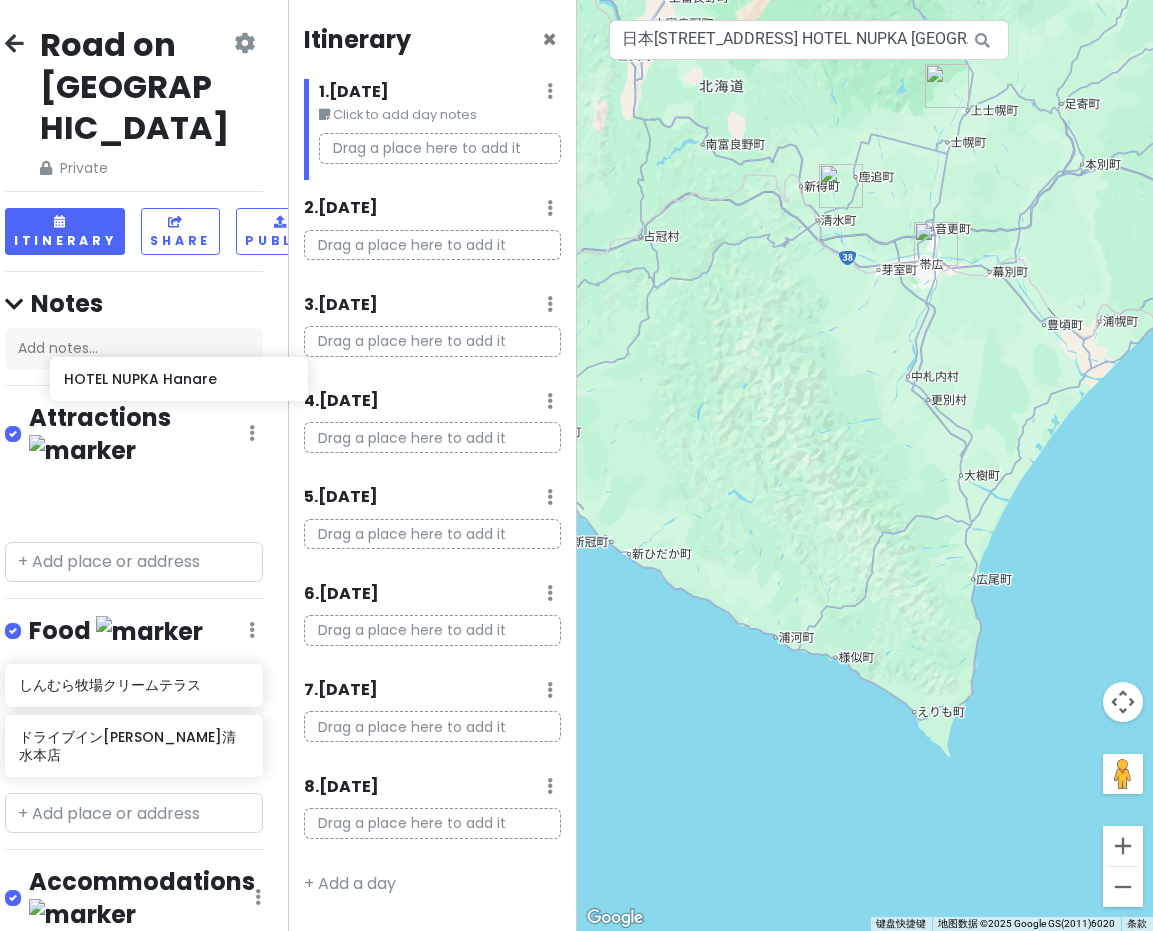scroll, scrollTop: 0, scrollLeft: 46, axis: horizontal 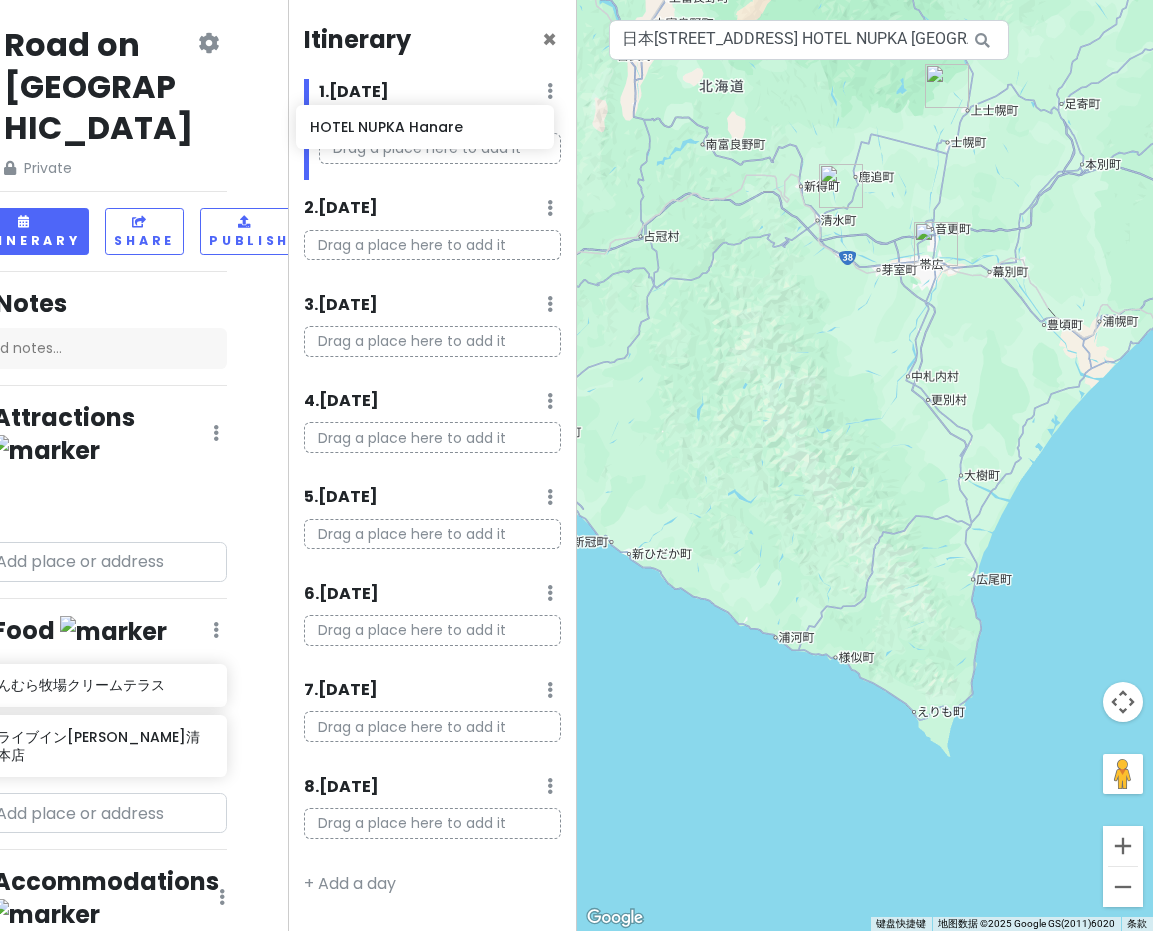 drag, startPoint x: 156, startPoint y: 443, endPoint x: 447, endPoint y: 140, distance: 420.10712 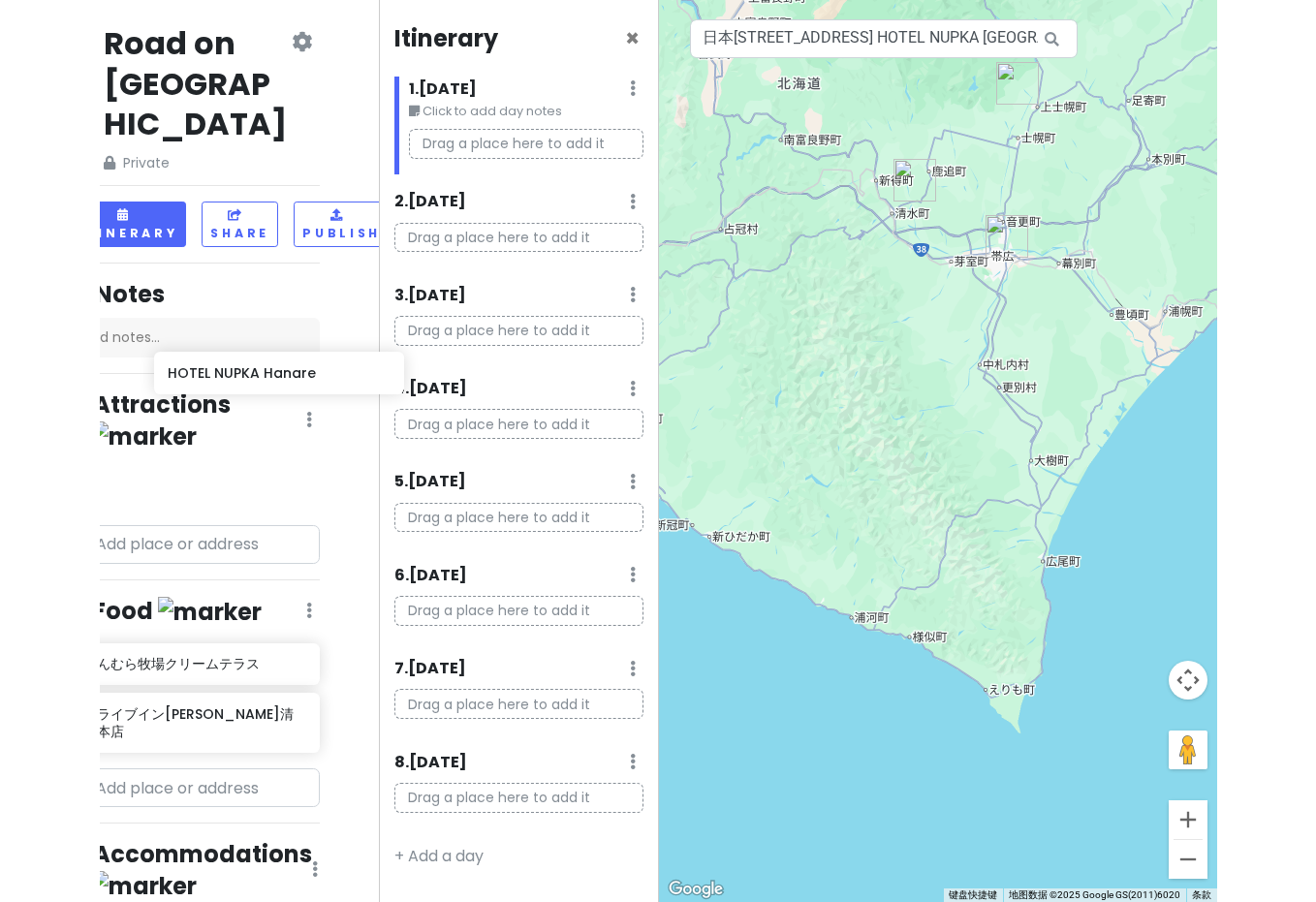 scroll, scrollTop: 0, scrollLeft: 45, axis: horizontal 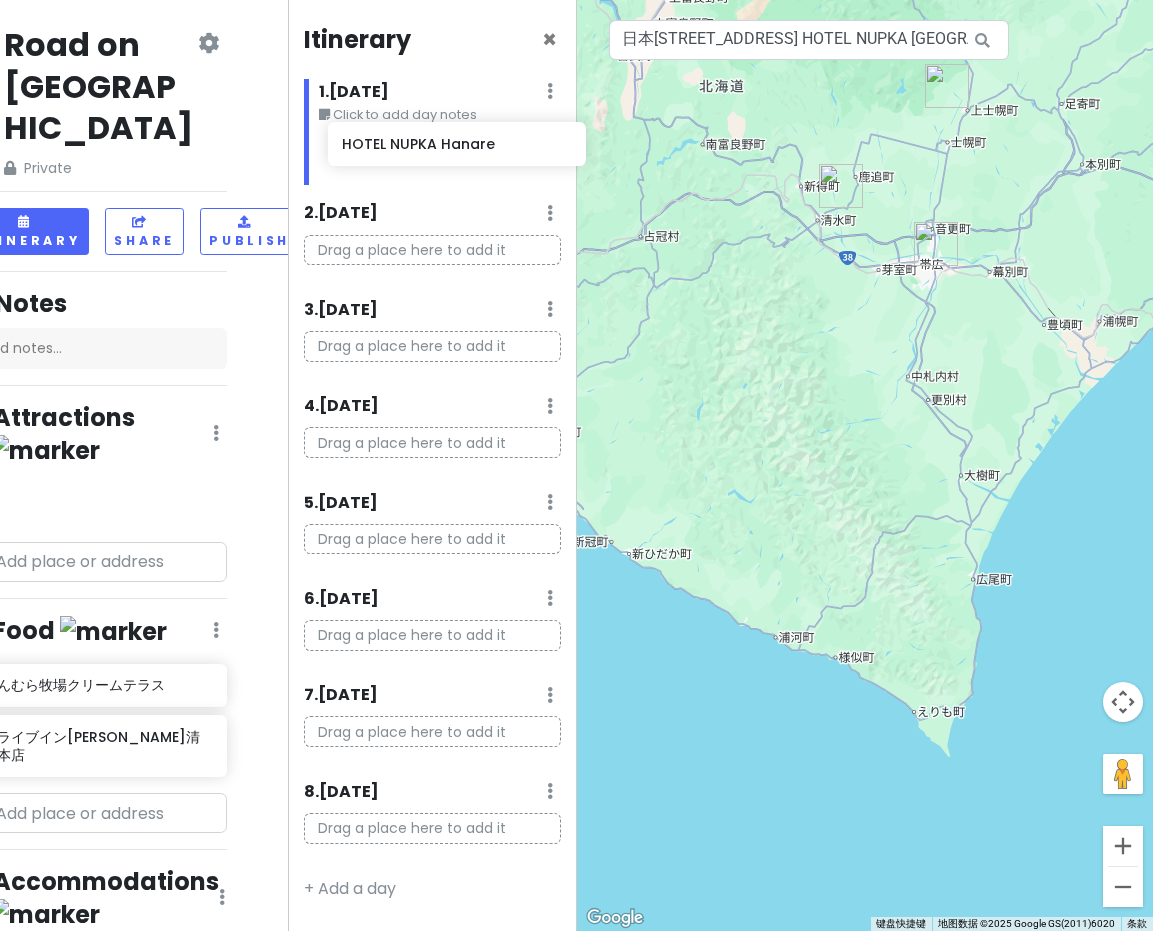 drag, startPoint x: 66, startPoint y: 431, endPoint x: 424, endPoint y: 144, distance: 458.83875 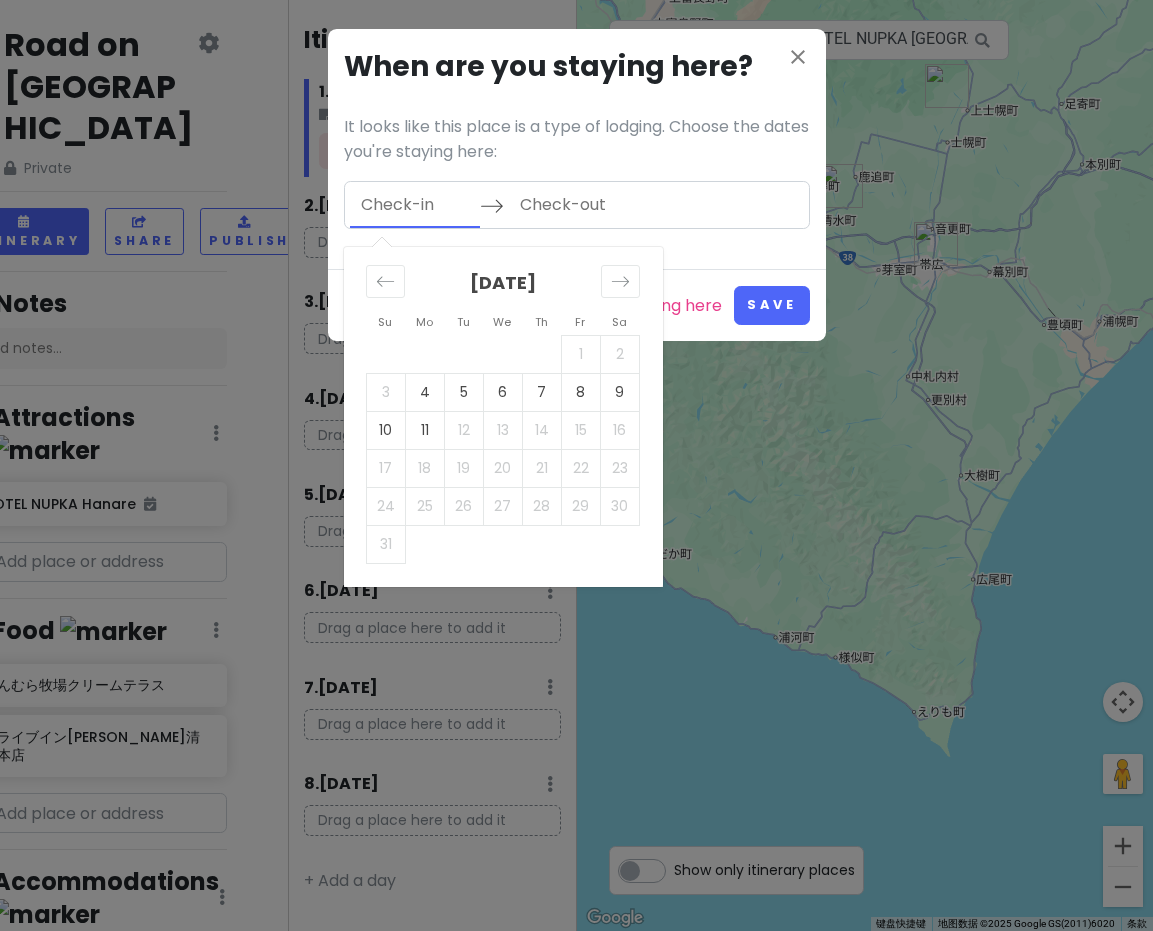 click at bounding box center (415, 205) 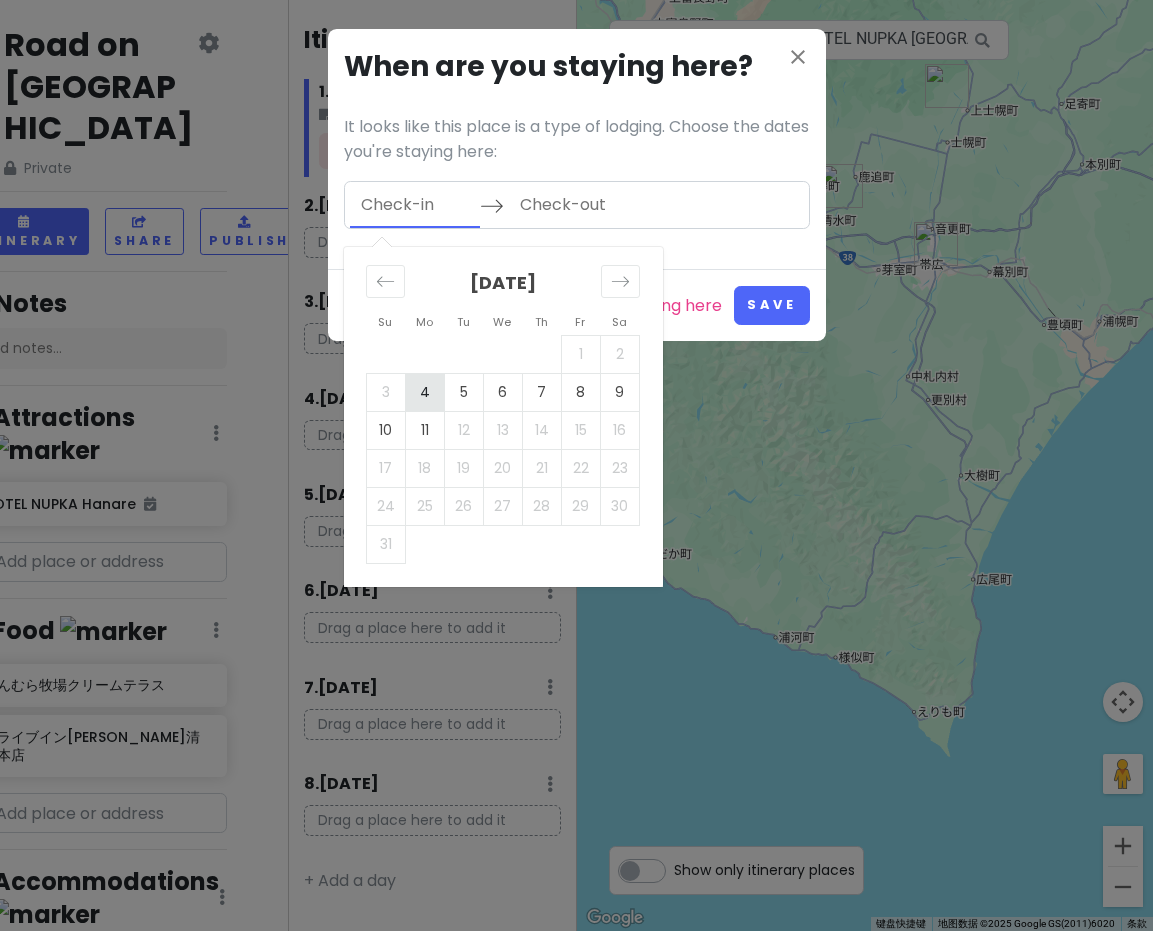 click on "4" at bounding box center (424, 392) 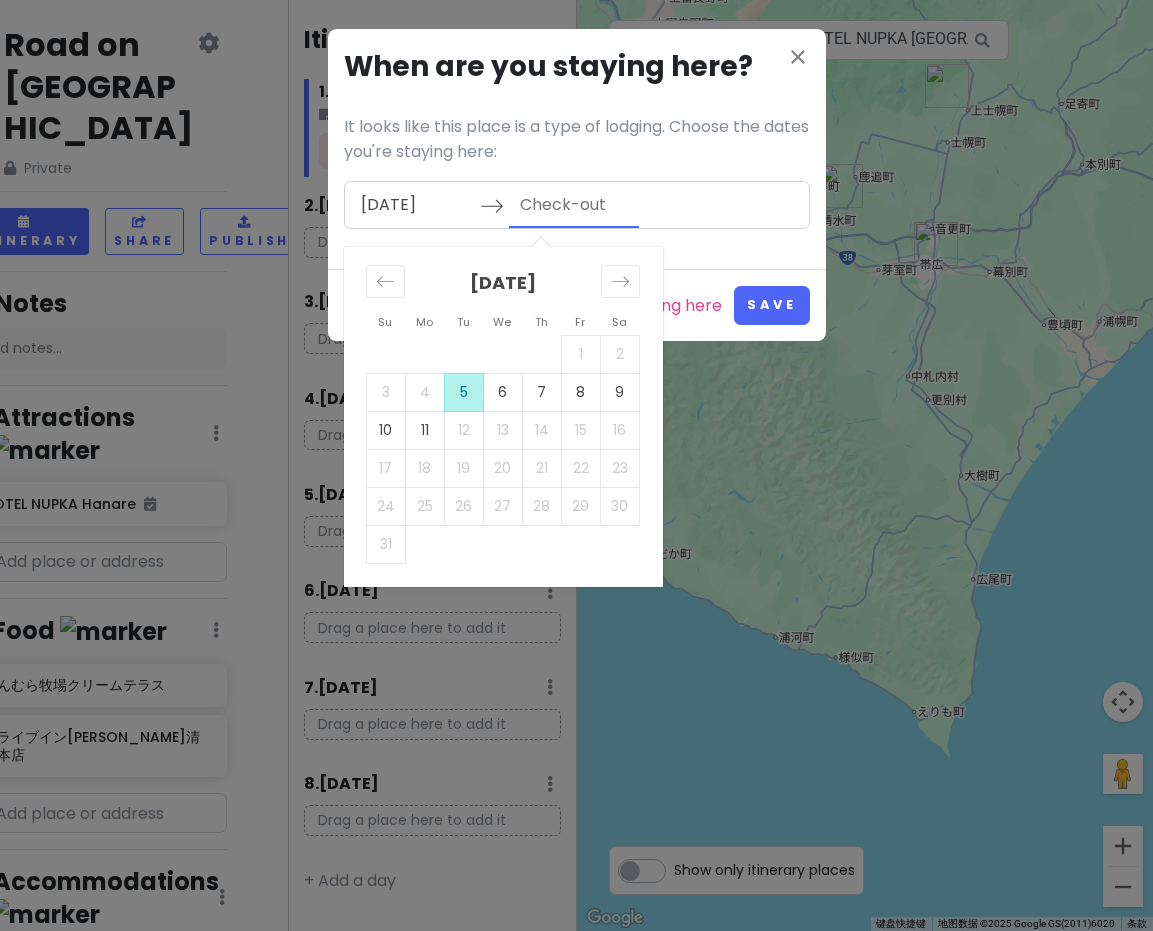 click on "5" at bounding box center [463, 392] 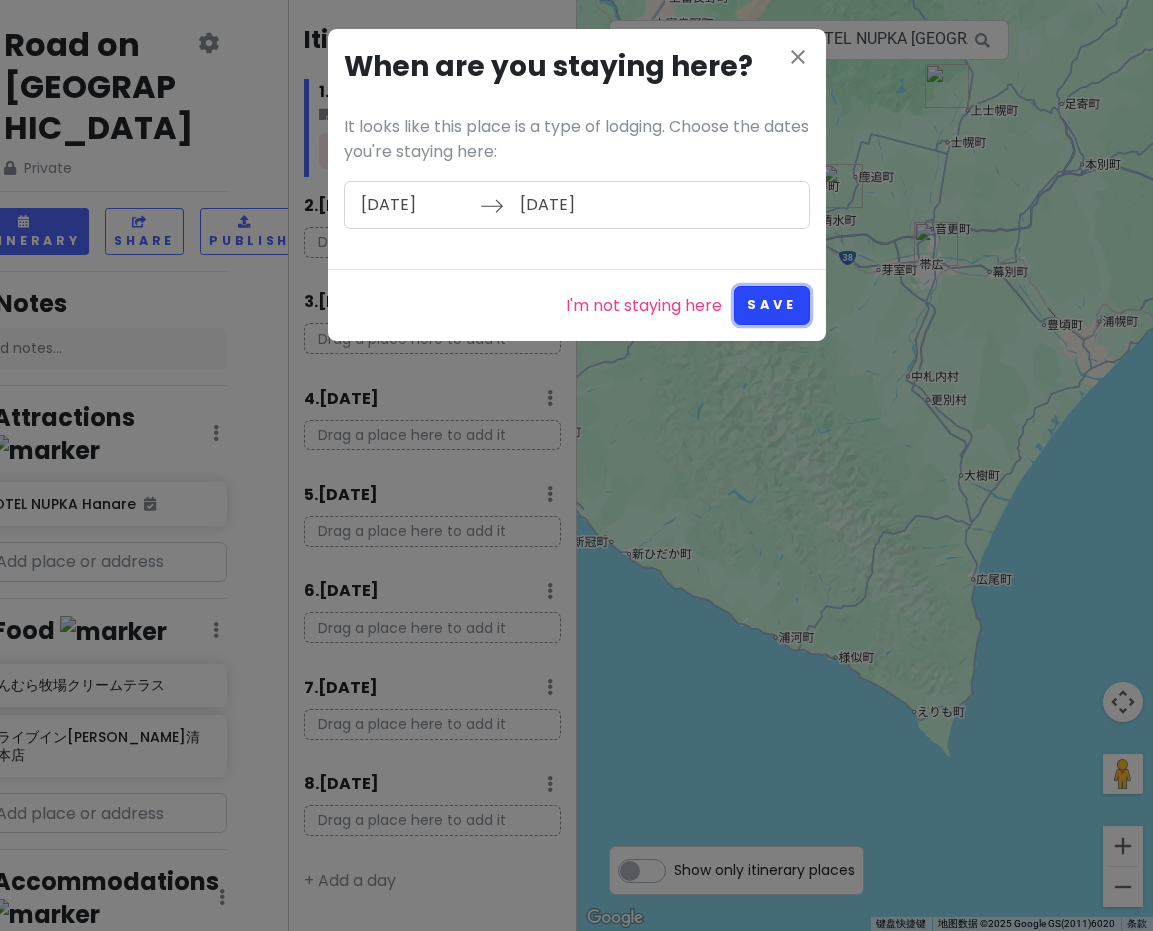 click on "Save" at bounding box center [771, 305] 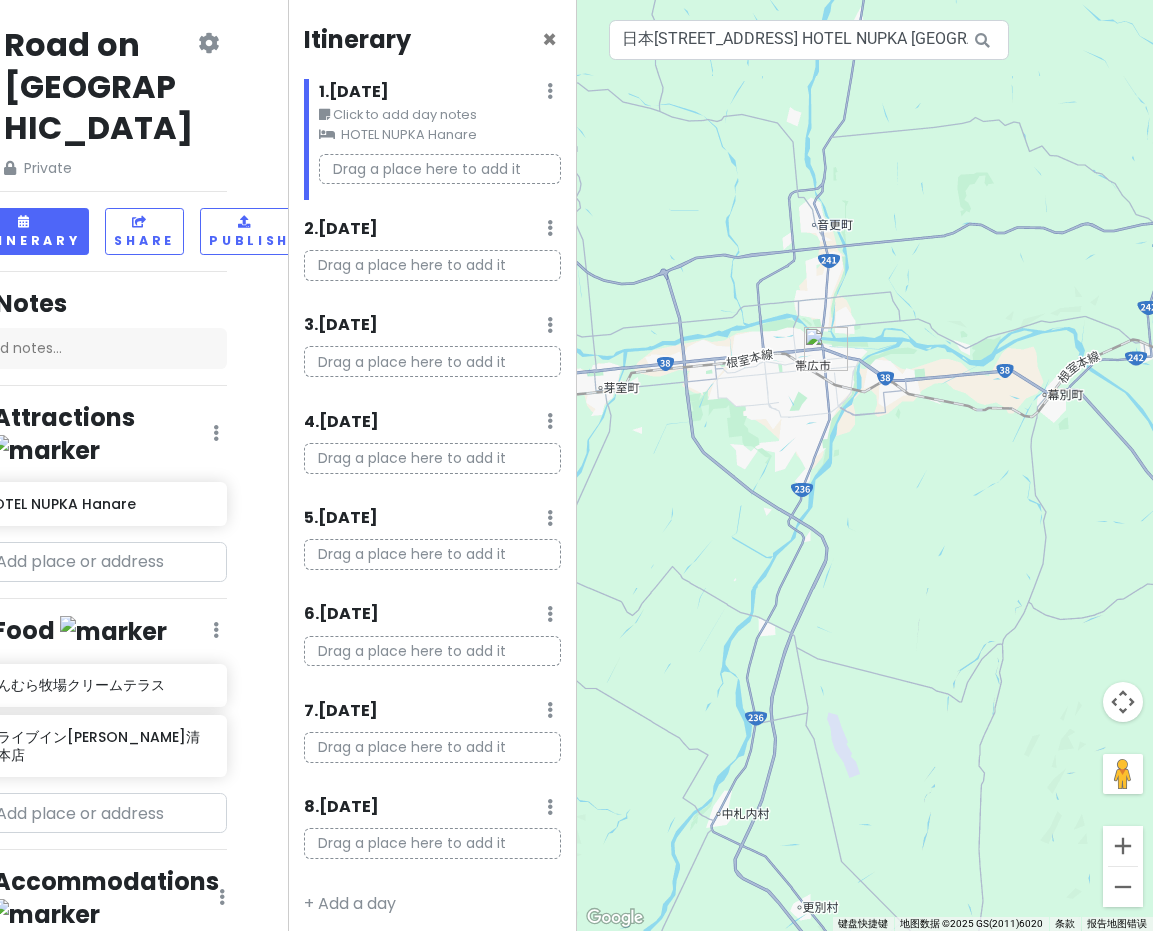 drag, startPoint x: 914, startPoint y: 191, endPoint x: 948, endPoint y: 309, distance: 122.80065 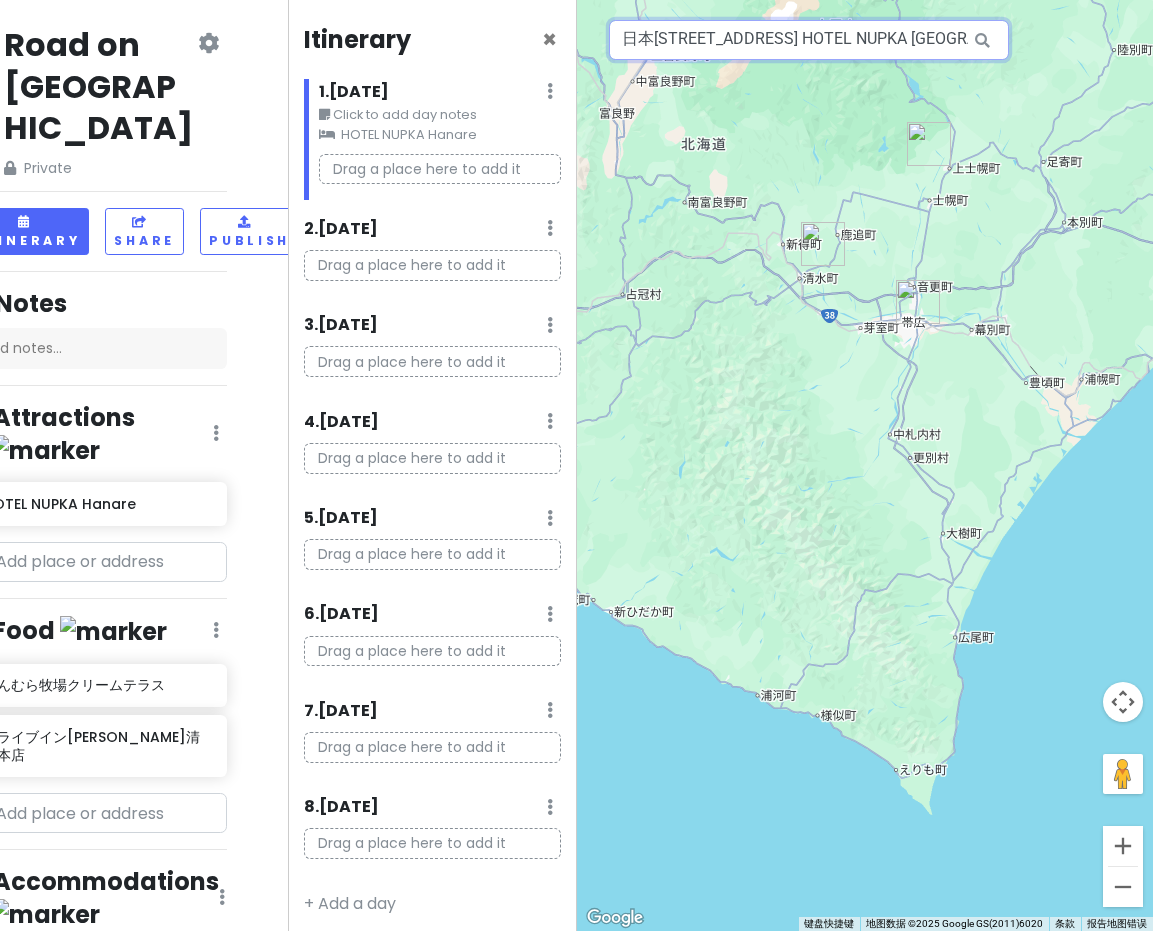 click on "日本[STREET_ADDRESS] HOTEL NUPKA [GEOGRAPHIC_DATA]" at bounding box center [809, 40] 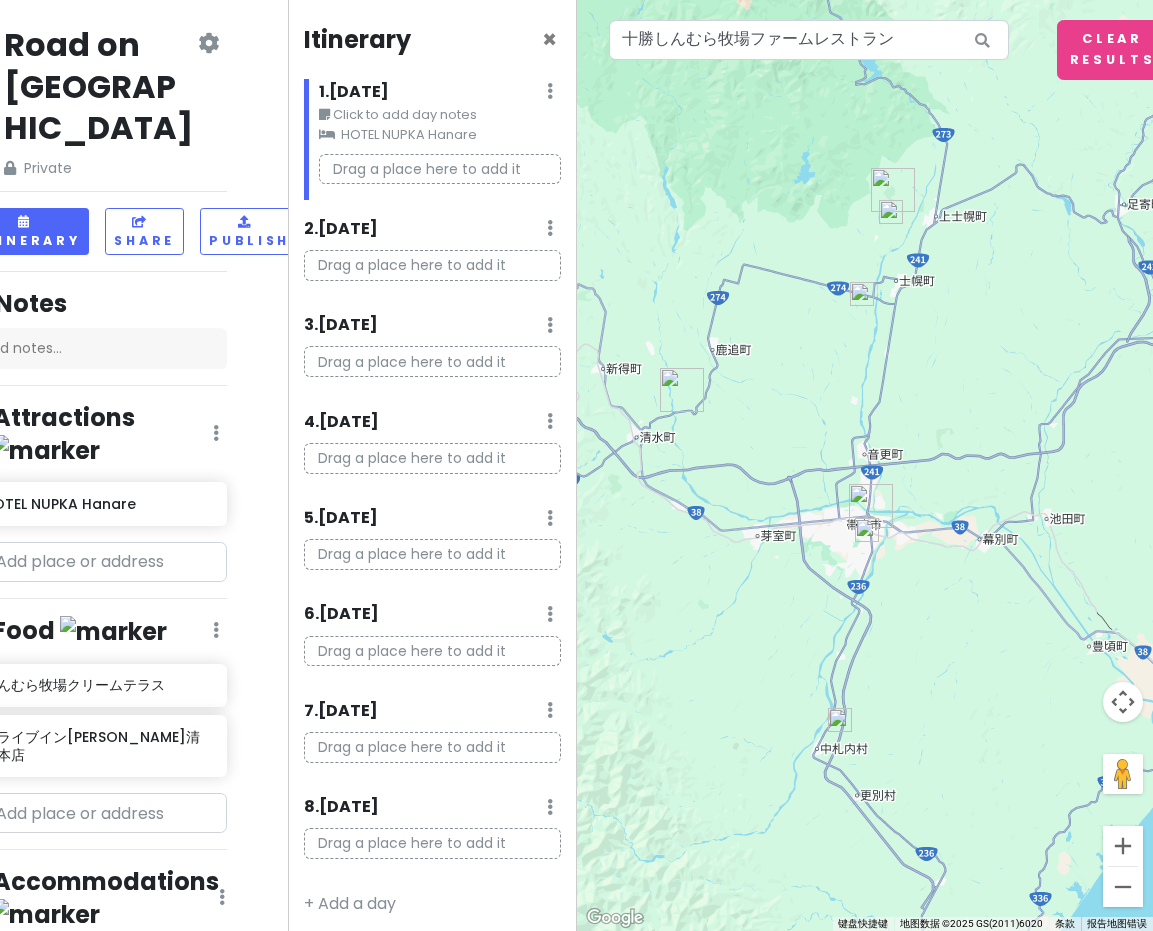 click at bounding box center [891, 212] 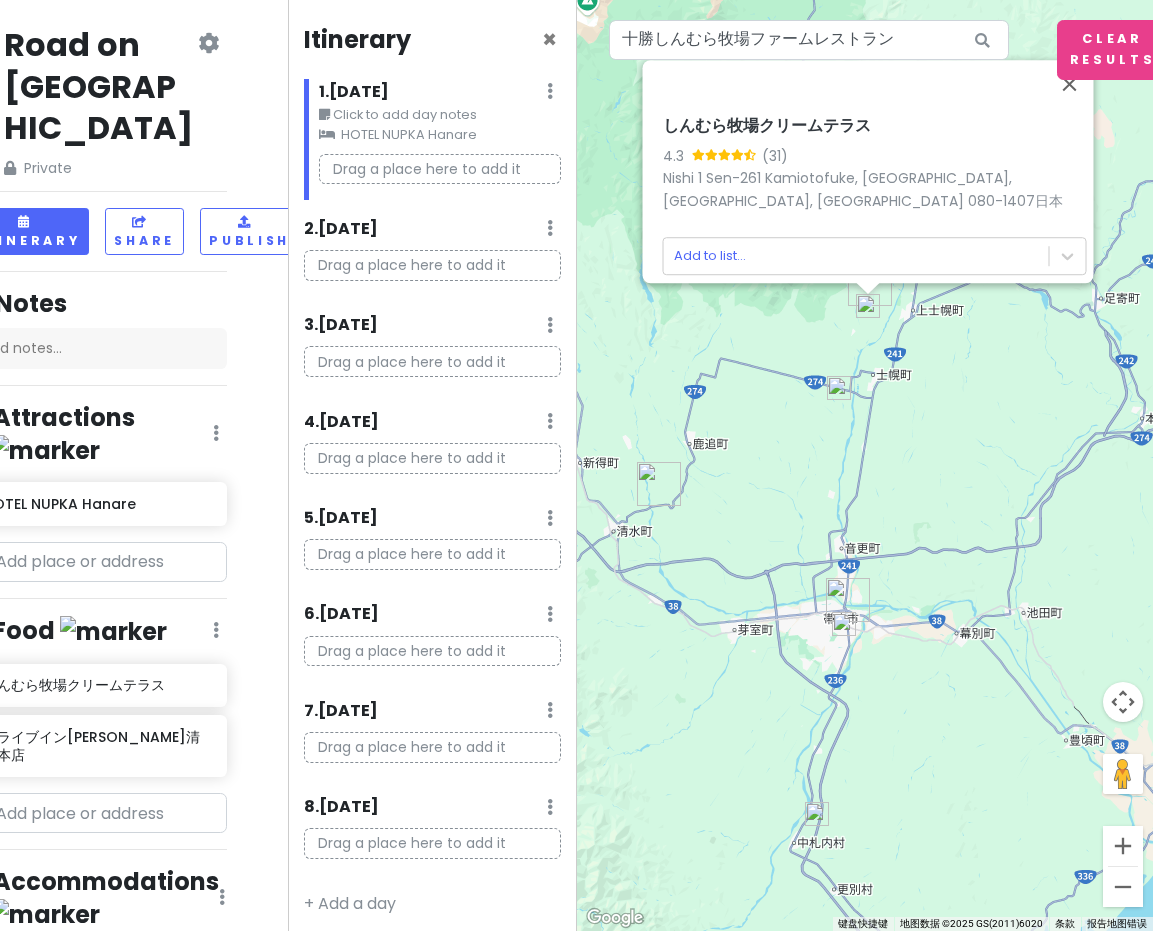 click on "しんむら牧場クリームテラス 4.3        (31) Nishi 1 Sen-261 Kamiotofuke, [GEOGRAPHIC_DATA], [GEOGRAPHIC_DATA], [GEOGRAPHIC_DATA] 080-1407日本 Add to list..." at bounding box center [865, 465] 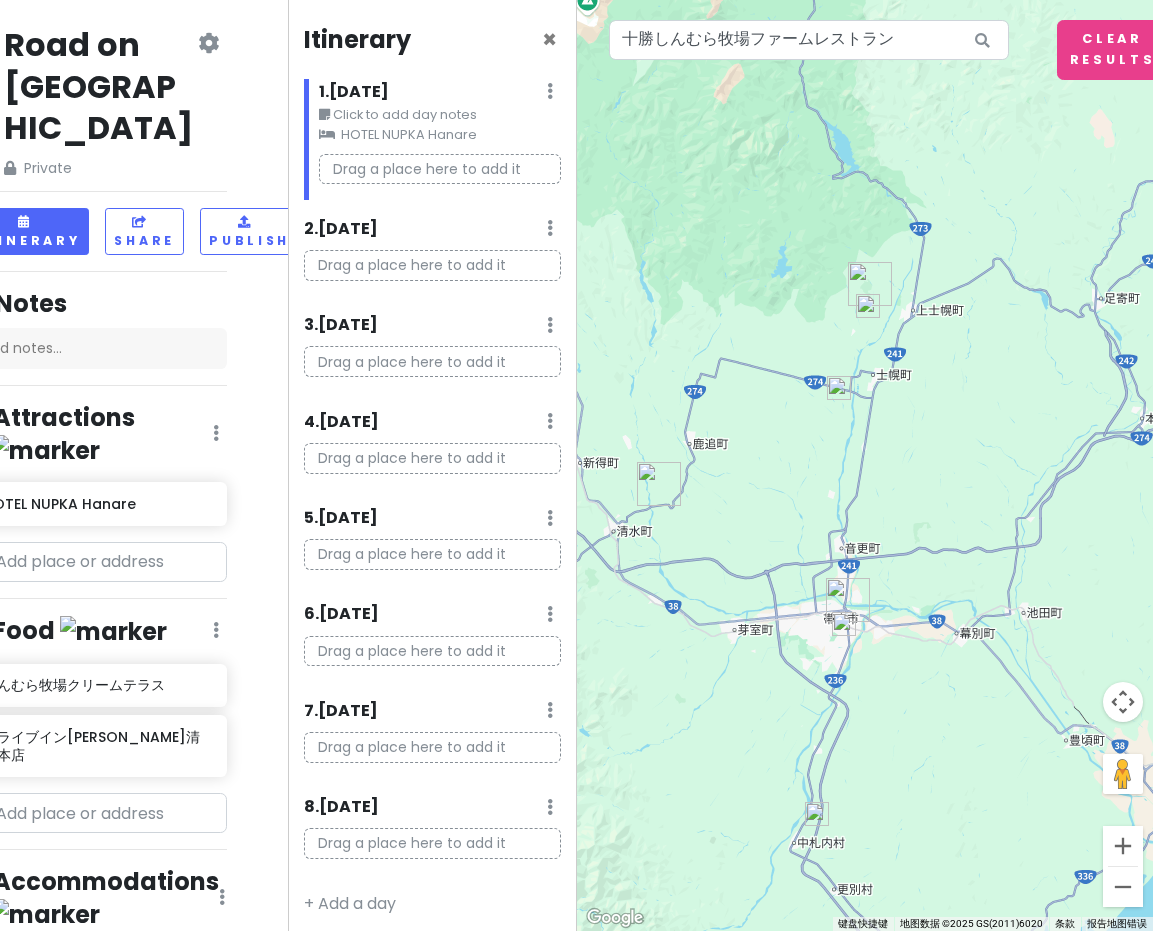click at bounding box center [839, 388] 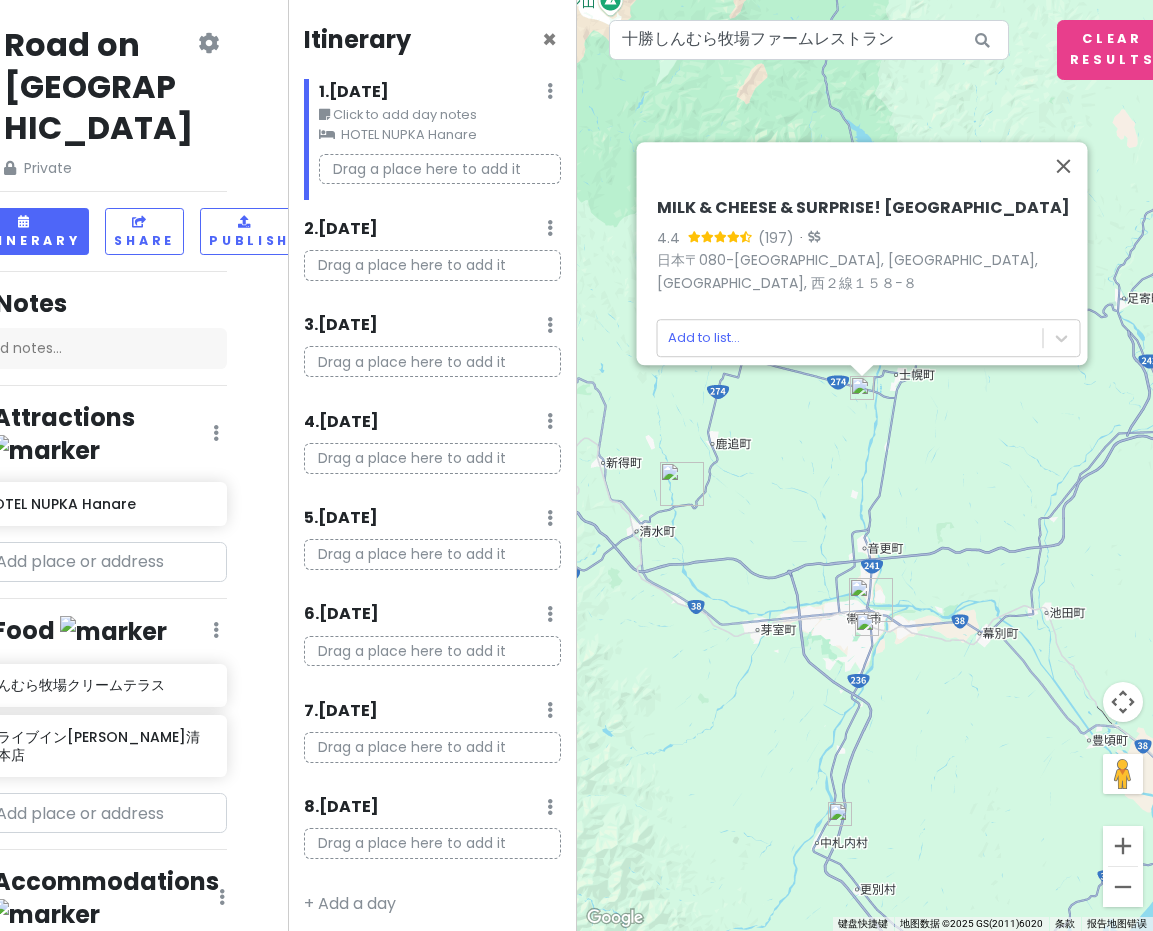 click at bounding box center [867, 624] 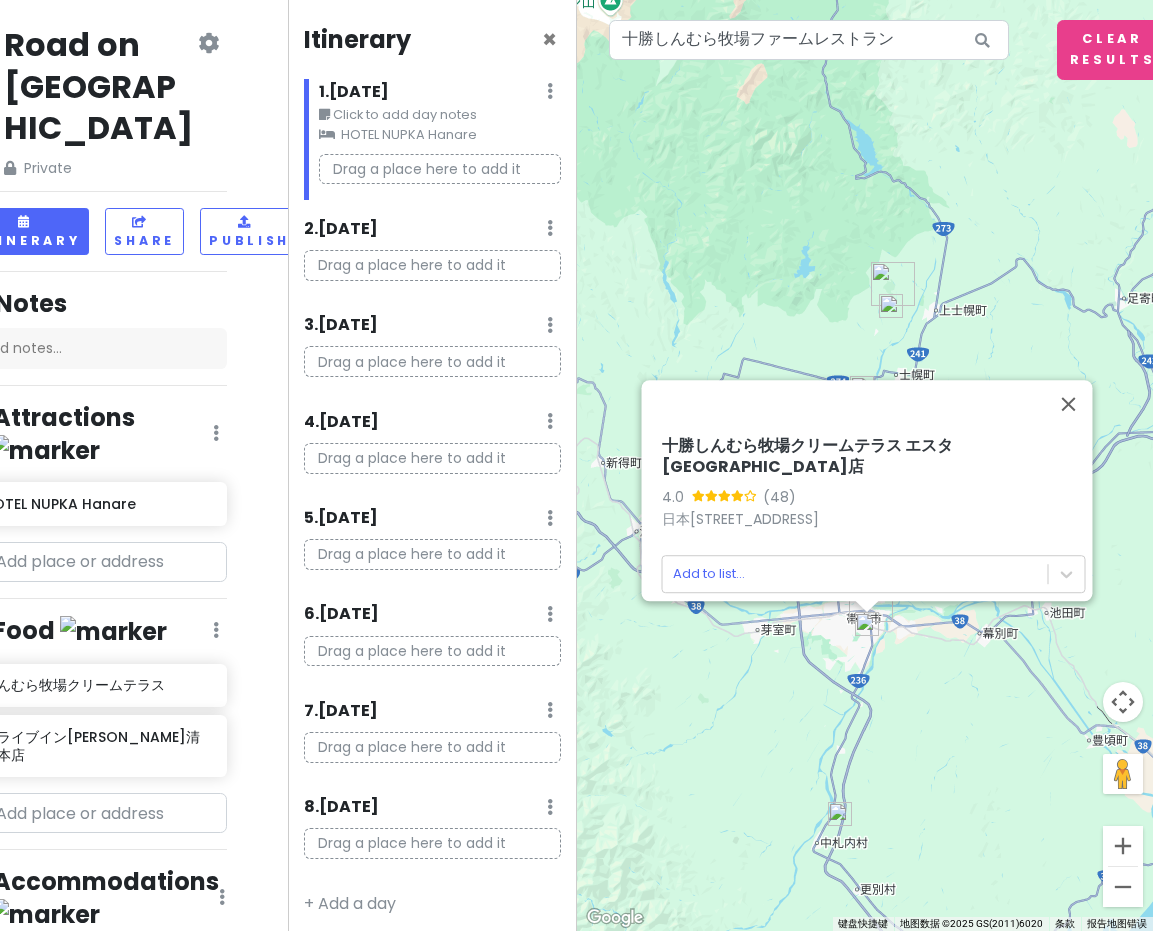 click at bounding box center (840, 814) 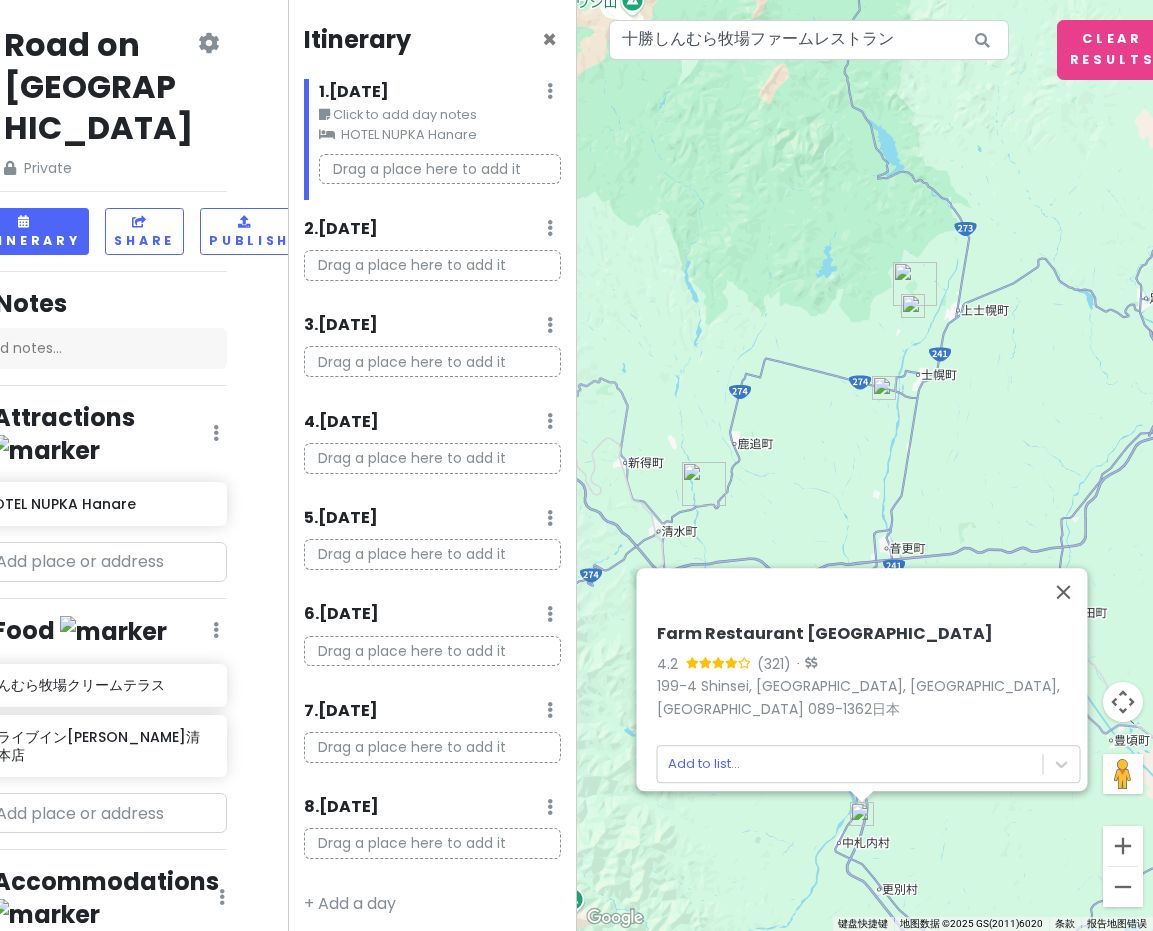 click on "Farm Restaurant [GEOGRAPHIC_DATA]-chi 4.2        (321)    ·    199-4 Shinsei, [GEOGRAPHIC_DATA], [GEOGRAPHIC_DATA], [GEOGRAPHIC_DATA] 089-1362日本 Add to list..." at bounding box center [865, 465] 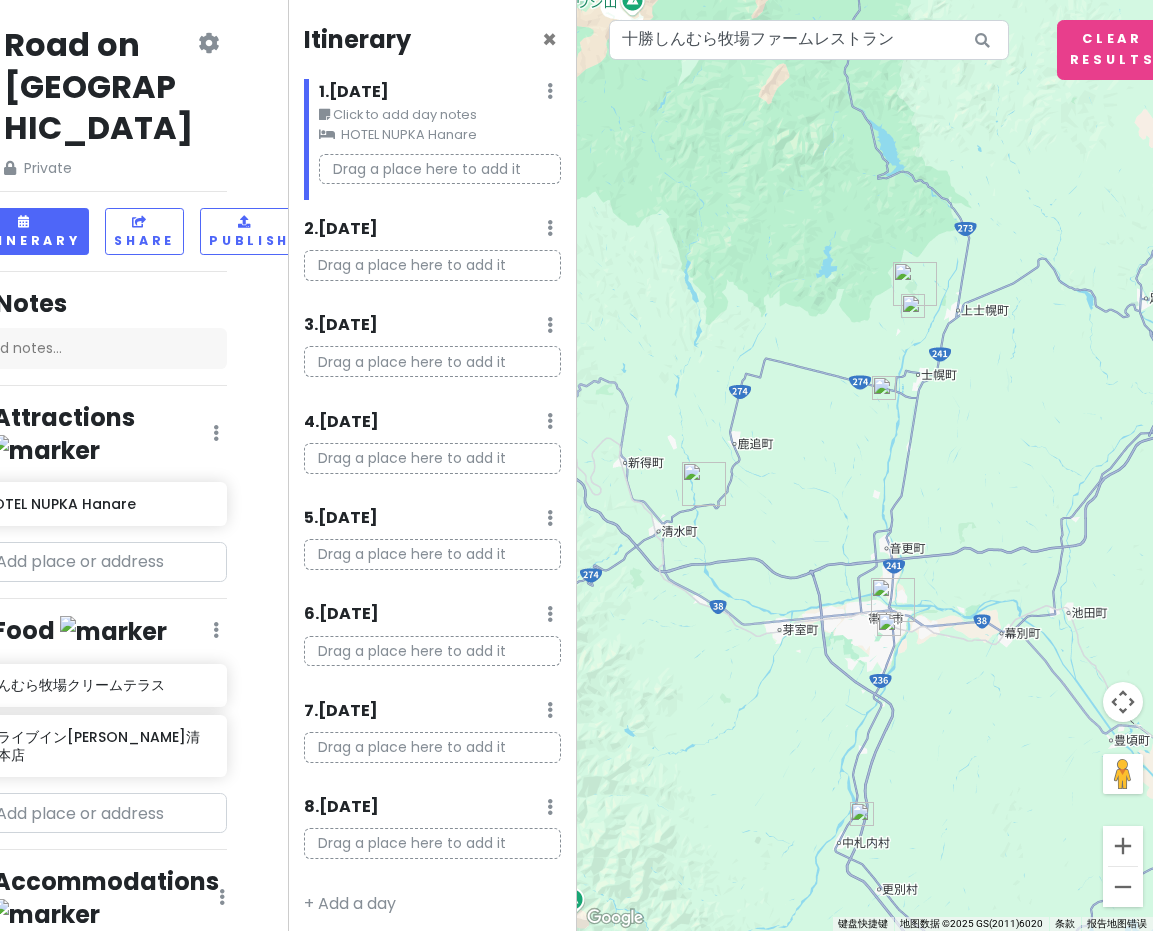 click at bounding box center [889, 624] 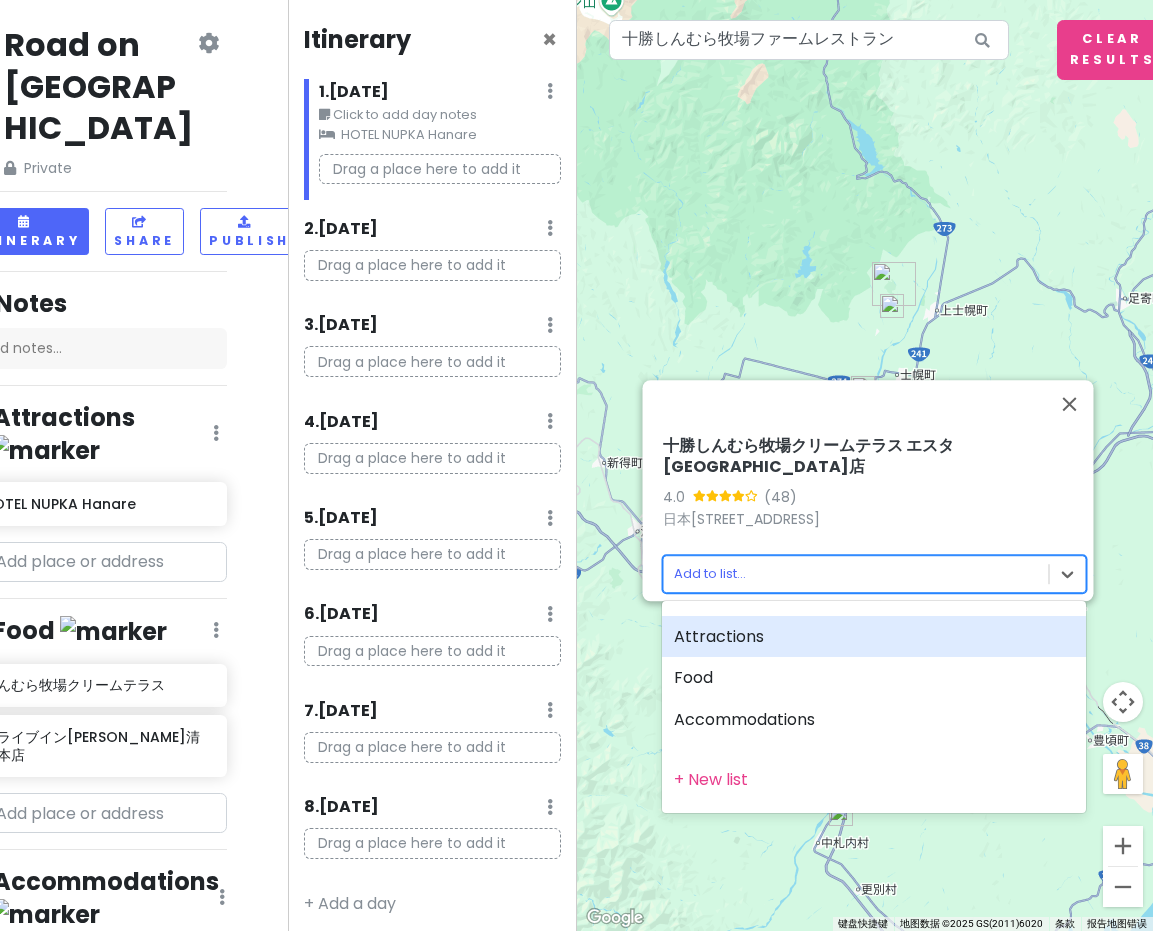 click on "Road on [GEOGRAPHIC_DATA] Private Change Dates Make a Copy Delete Trip Go Pro ⚡️ Give Feedback 💡 Support Scout ☕️ Itinerary Share Publish Notes Add notes... Attractions   Edit Reorder Delete List HOTEL NUPKA Hanare Food   Edit Reorder Delete List しんむら牧場クリームテラス ドライブインいとう とかち清水本店 Accommodations   Edit Reorder Delete List Find hotels on [DOMAIN_NAME] + Add a section Itinerary × 1 .  [DATE] Edit Day Notes Clear Lodging Delete Day   Click to add day notes    HOTEL NUPKA Hanare Drag a place here to add it 2 .  [DATE] Add Day Notes Delete Day Drag a place here to add it 3 .  [DATE] Add Day Notes Delete Day Drag a place here to add it 4 .  [DATE] Add Day Notes Delete Day Drag a place here to add it 5 .  [DATE] Add Day Notes Delete Day Drag a place here to add it 6 .  [DATE] Add Day Notes Delete Day Drag a place here to add it 7 .  [DATE] Add Day Notes Delete Day Drag a place here to add it 8 .  [DATE] Add Day Notes Delete Day + Add a day ← → +" at bounding box center (576, 465) 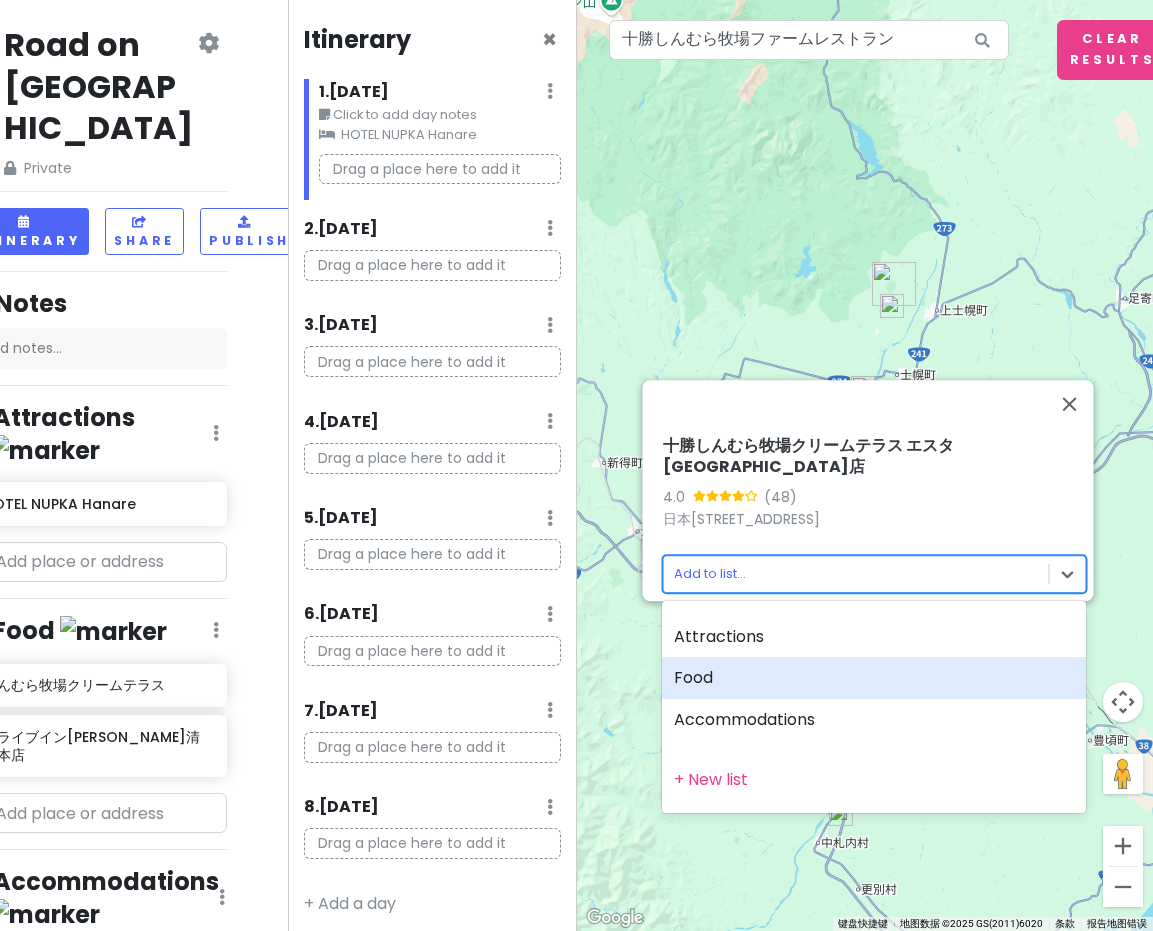 click on "Food" at bounding box center [874, 678] 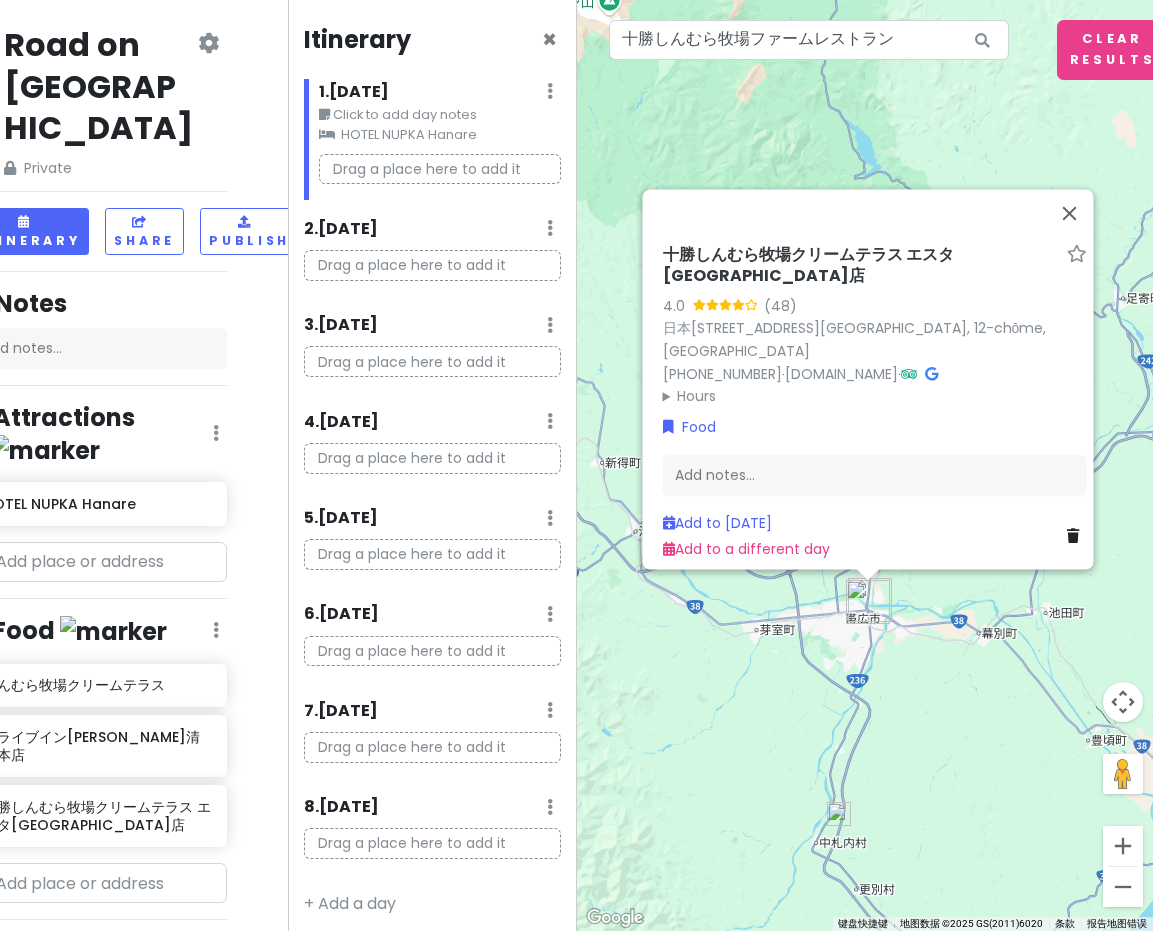 click on "十勝しんむら牧場クリームテラス エスタ[GEOGRAPHIC_DATA]店 4.0        (48) 日本[STREET_ADDRESS] [PHONE_NUMBER]   ·   [DOMAIN_NAME]   ·   Hours 星期一  09:30–17:00 星期二  09:30–17:00 星期三  休息 星期四  09:30–17:00 星期五  09:30–17:00 星期六  09:30–17:00 星期日  09:30–17:00 Food Add notes...  Add to   [DATE]  Add to a different day" at bounding box center (865, 465) 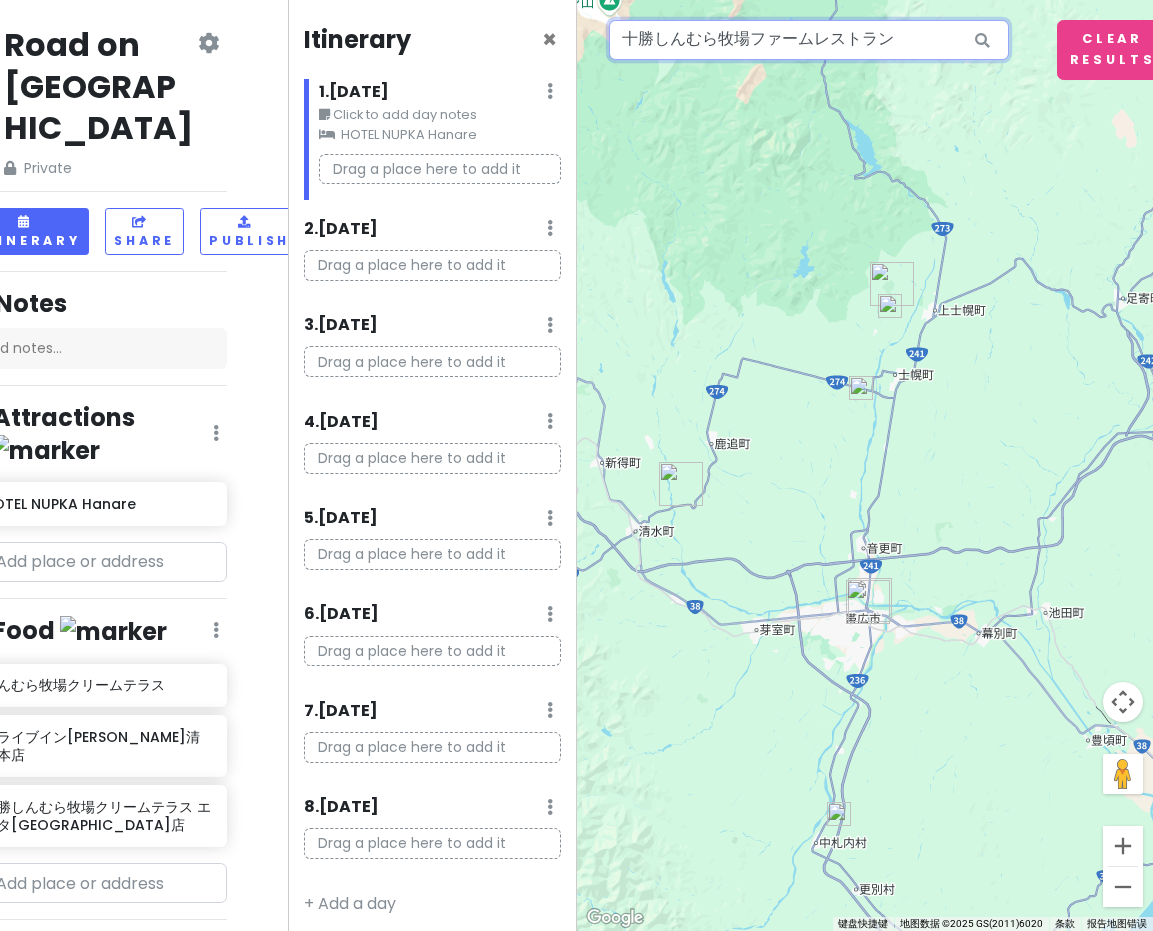 click on "十勝しんむら牧場ファームレストラン" at bounding box center (809, 40) 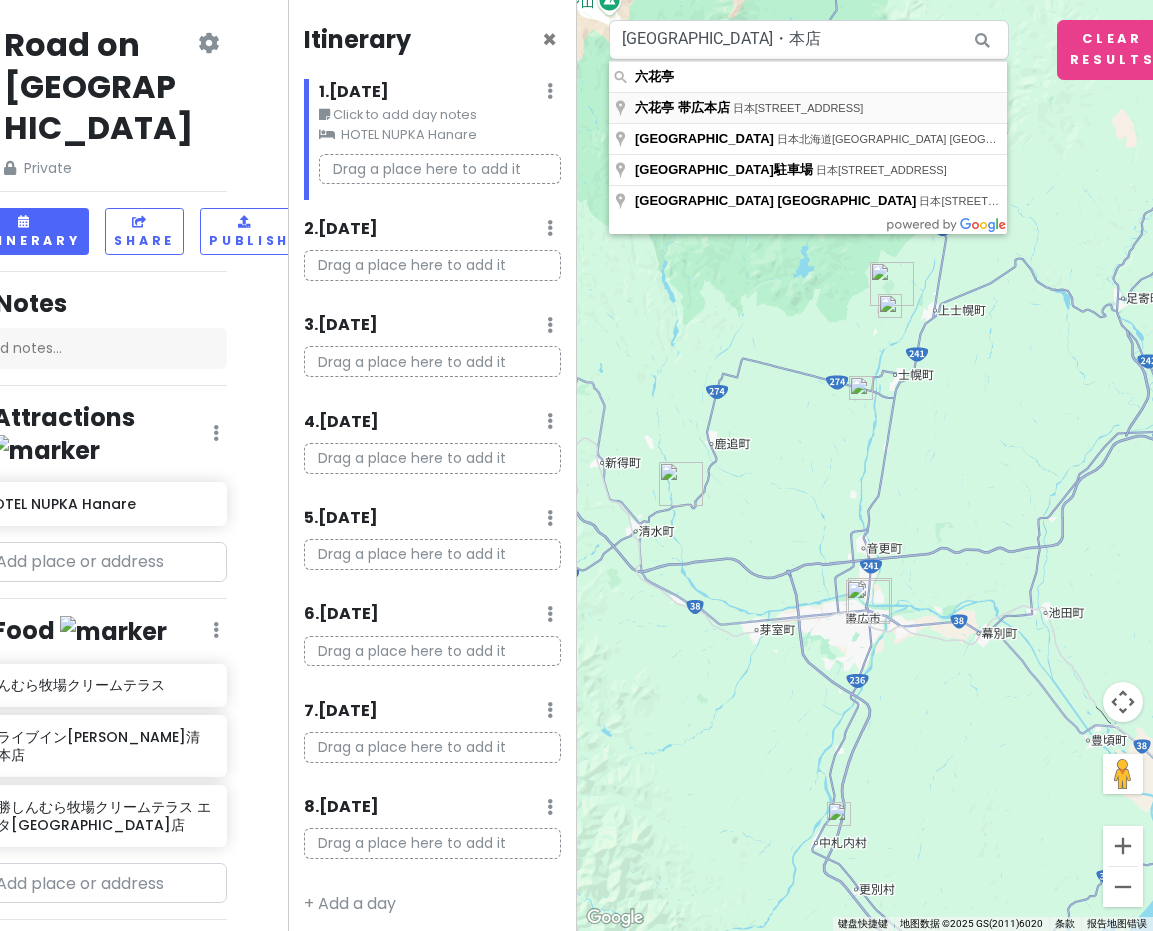 type on "日本[STREET_ADDRESS] 六花亭 帯広本店" 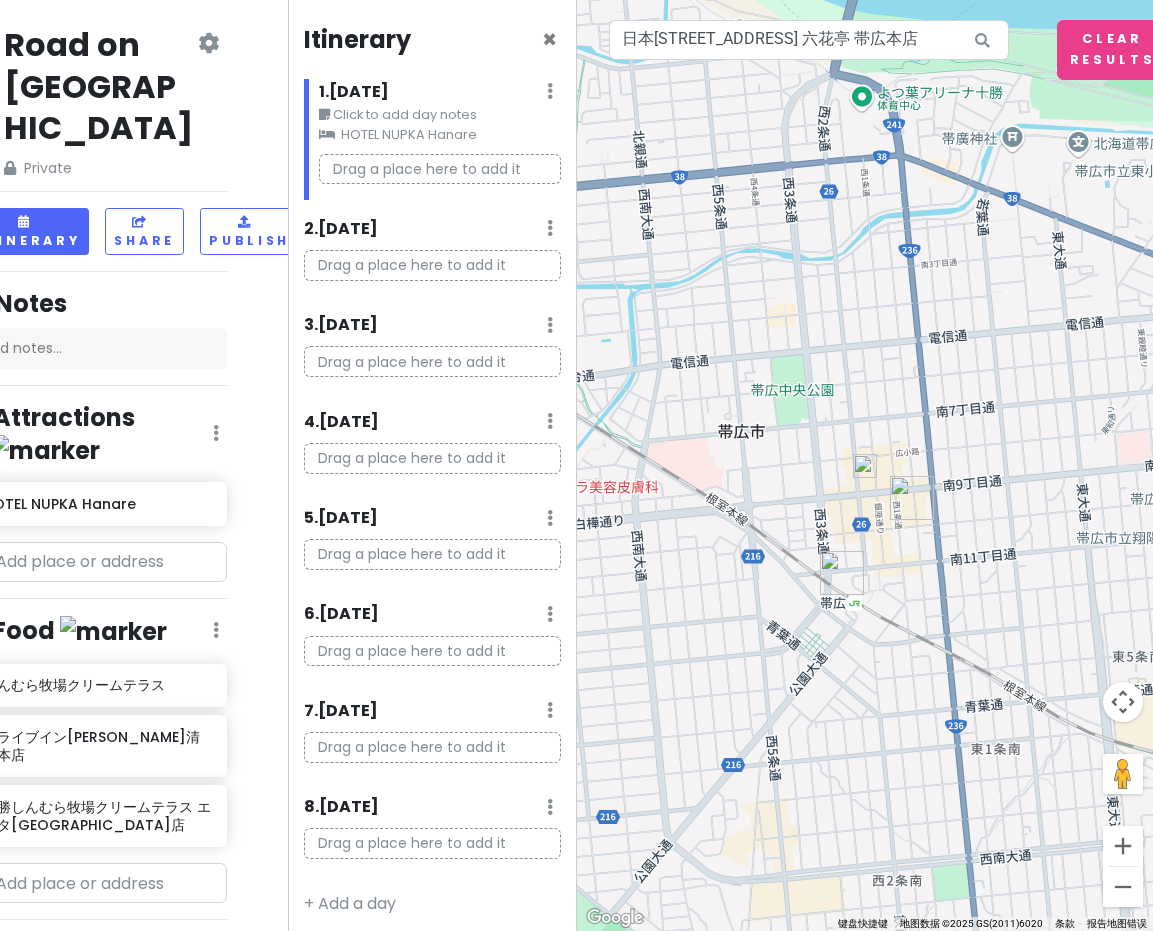 click at bounding box center [865, 466] 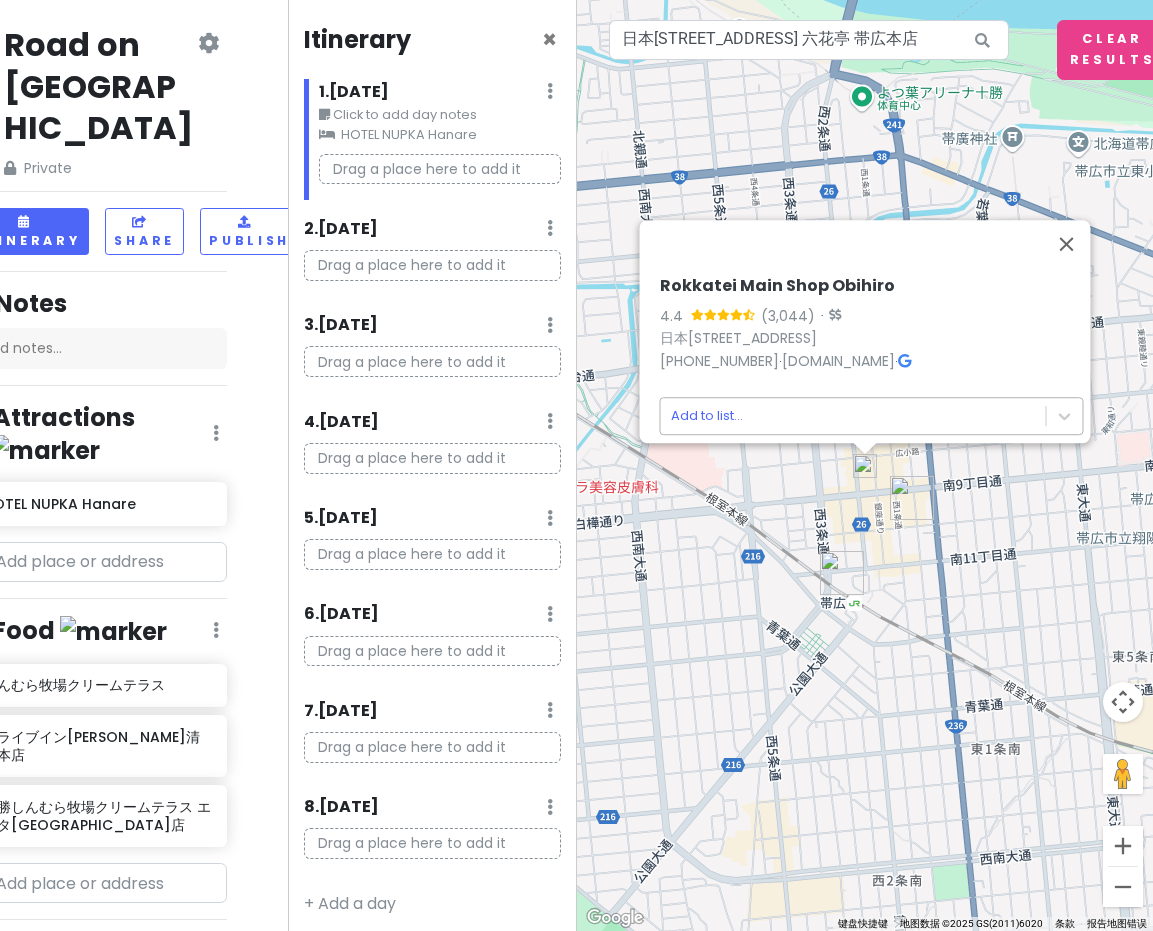 click on "Road on [GEOGRAPHIC_DATA] Private Change Dates Make a Copy Delete Trip Go Pro ⚡️ Give Feedback 💡 Support Scout ☕️ Itinerary Share Publish Notes Add notes... Attractions   Edit Reorder Delete List HOTEL NUPKA Hanare Food   Edit Reorder Delete List しんむら牧場クリームテラス ドライブインいとう とかち清水本店 十勝しんむら牧場クリームテラス エスタ[GEOGRAPHIC_DATA]店 Accommodations   Edit Reorder Delete List Find hotels on [DOMAIN_NAME] + Add a section Itinerary × 1 .  [DATE] Edit Day Notes Clear Lodging Delete Day   Click to add day notes    HOTEL NUPKA Hanare Drag a place here to add it 2 .  [DATE] Add Day Notes Delete Day Drag a place here to add it 3 .  [DATE] Add Day Notes Delete Day Drag a place here to add it 4 .  [DATE] Add Day Notes Delete Day Drag a place here to add it 5 .  [DATE] Add Day Notes Delete Day Drag a place here to add it 6 .  [DATE] Add Day Notes Delete Day Drag a place here to add it 7 .  [DATE] Add Day Notes Delete Day 8 .  [DATE] ← +" at bounding box center (576, 465) 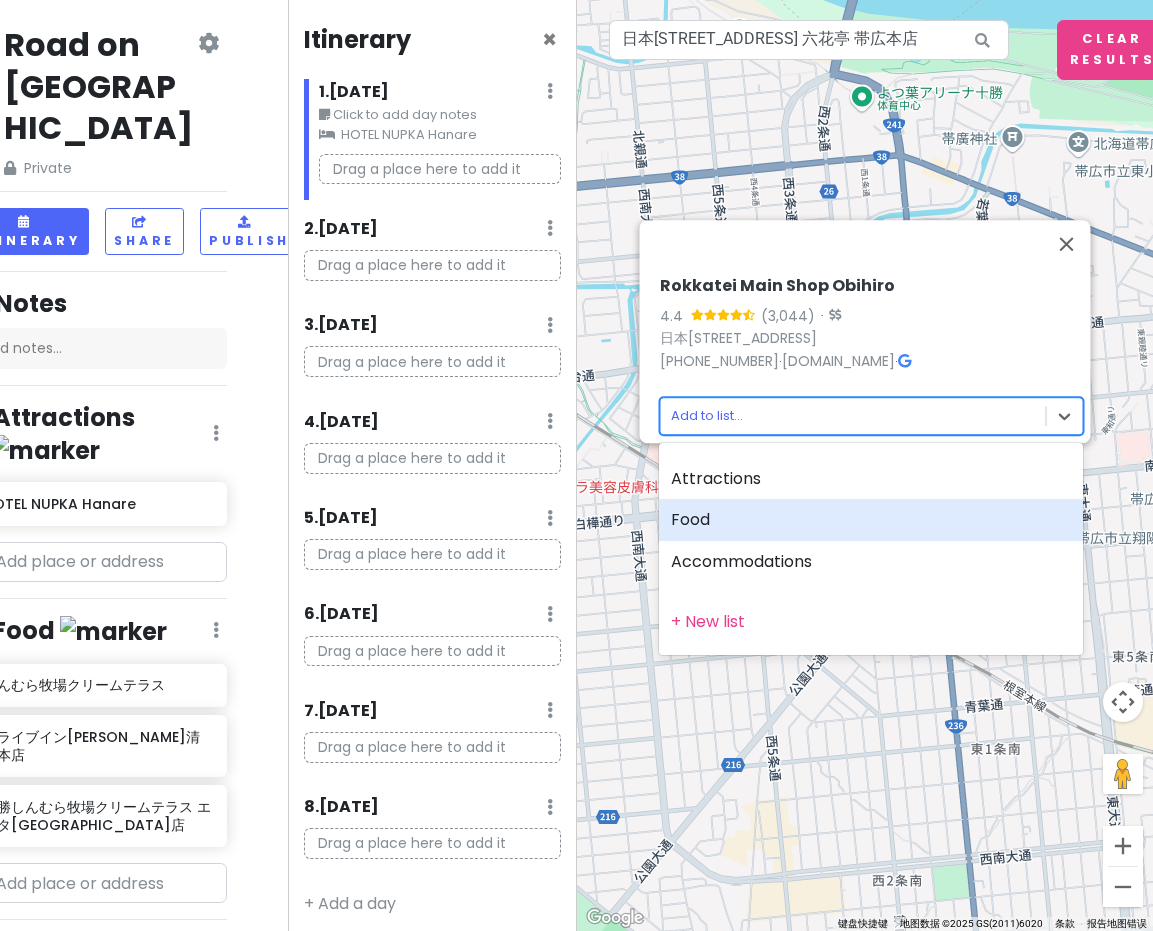 click on "Food" at bounding box center (871, 520) 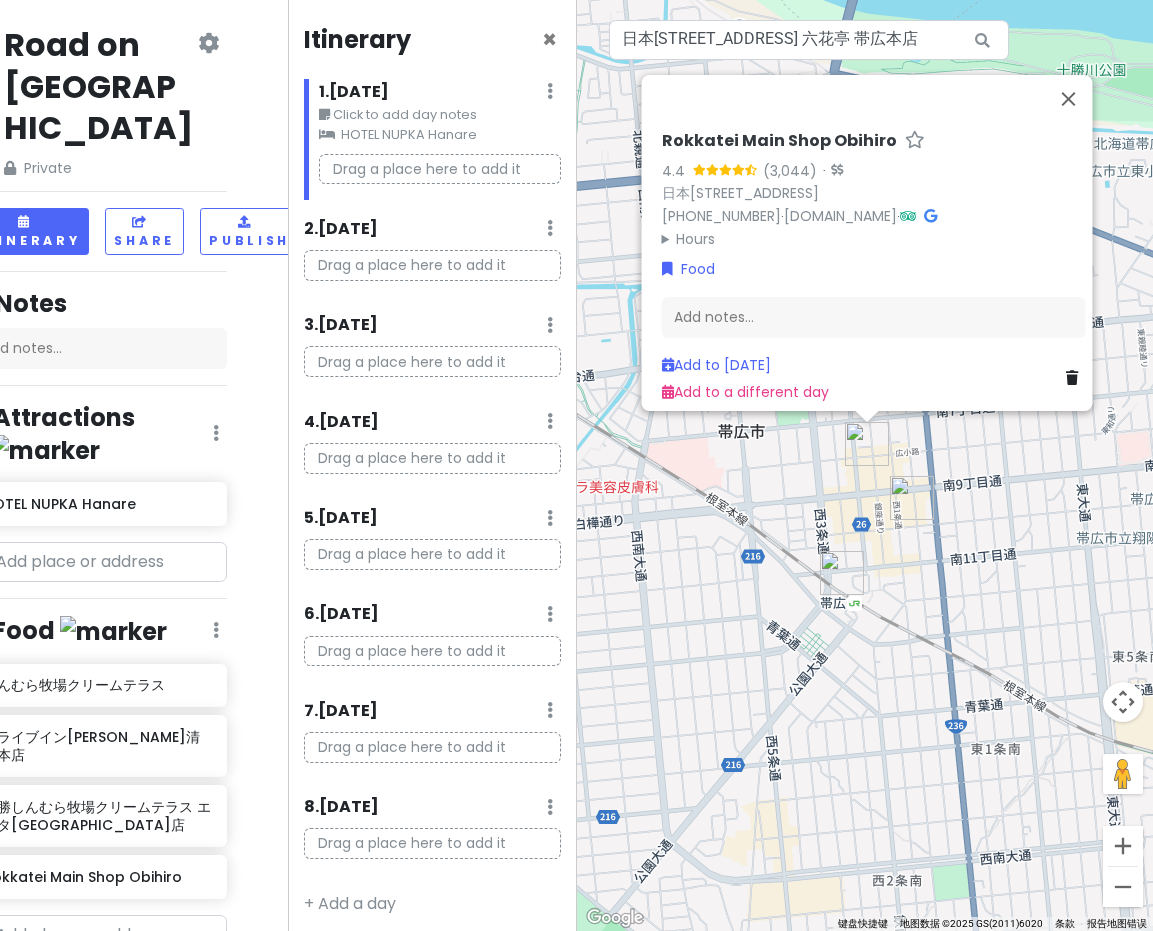 click on "Rokkatei Main Shop Obihiro 4.4        (3,044)    ·    日本[STREET_ADDRESS] [PHONE_NUMBER]   ·   [DOMAIN_NAME]   ·   Hours 星期一  09:00–18:00 星期二  09:00–18:00 星期三  09:00–18:00 星期四  09:00–18:00 星期五  09:00–18:00 星期六  09:00–18:00 星期日  09:00–18:00 Food Add notes...  Add to   [DATE]  Add to a different day" at bounding box center (865, 465) 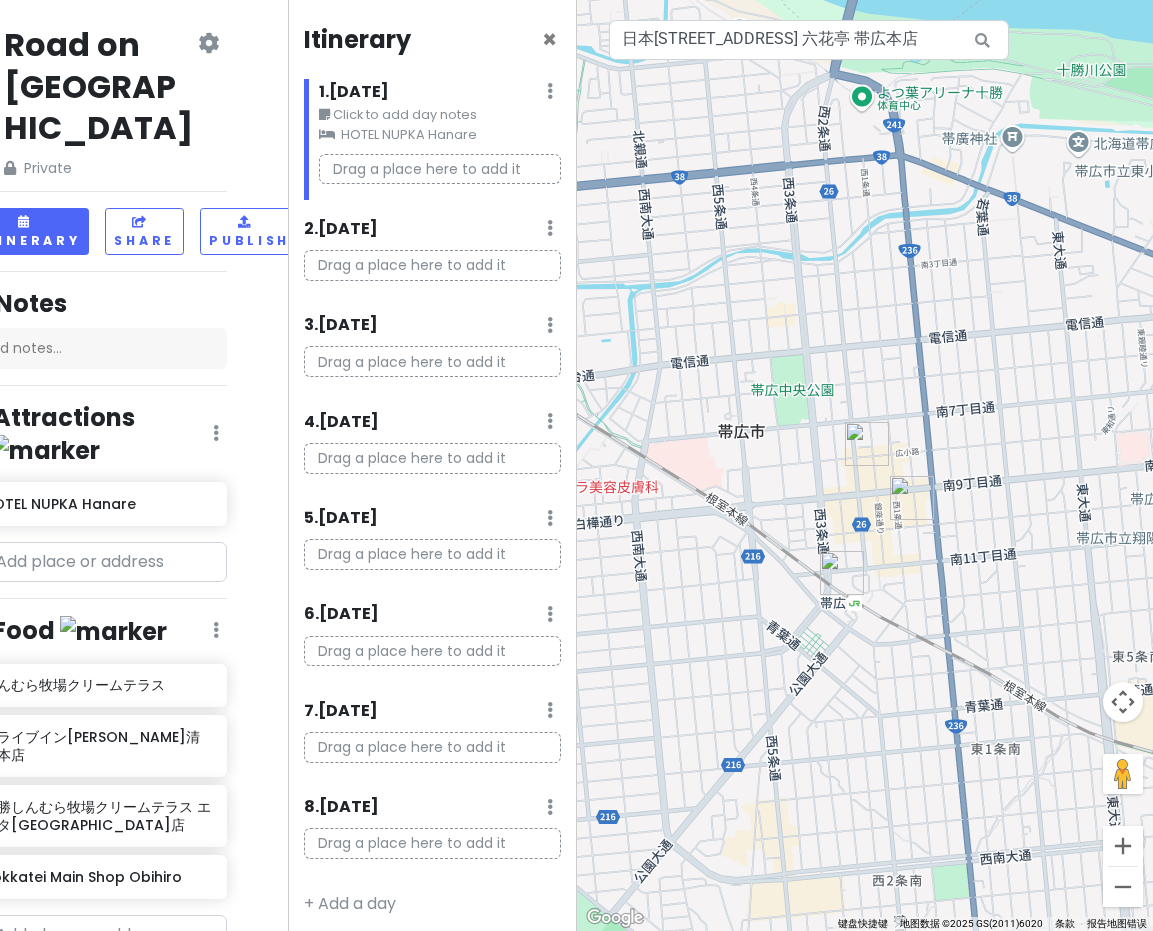 click at bounding box center (865, 465) 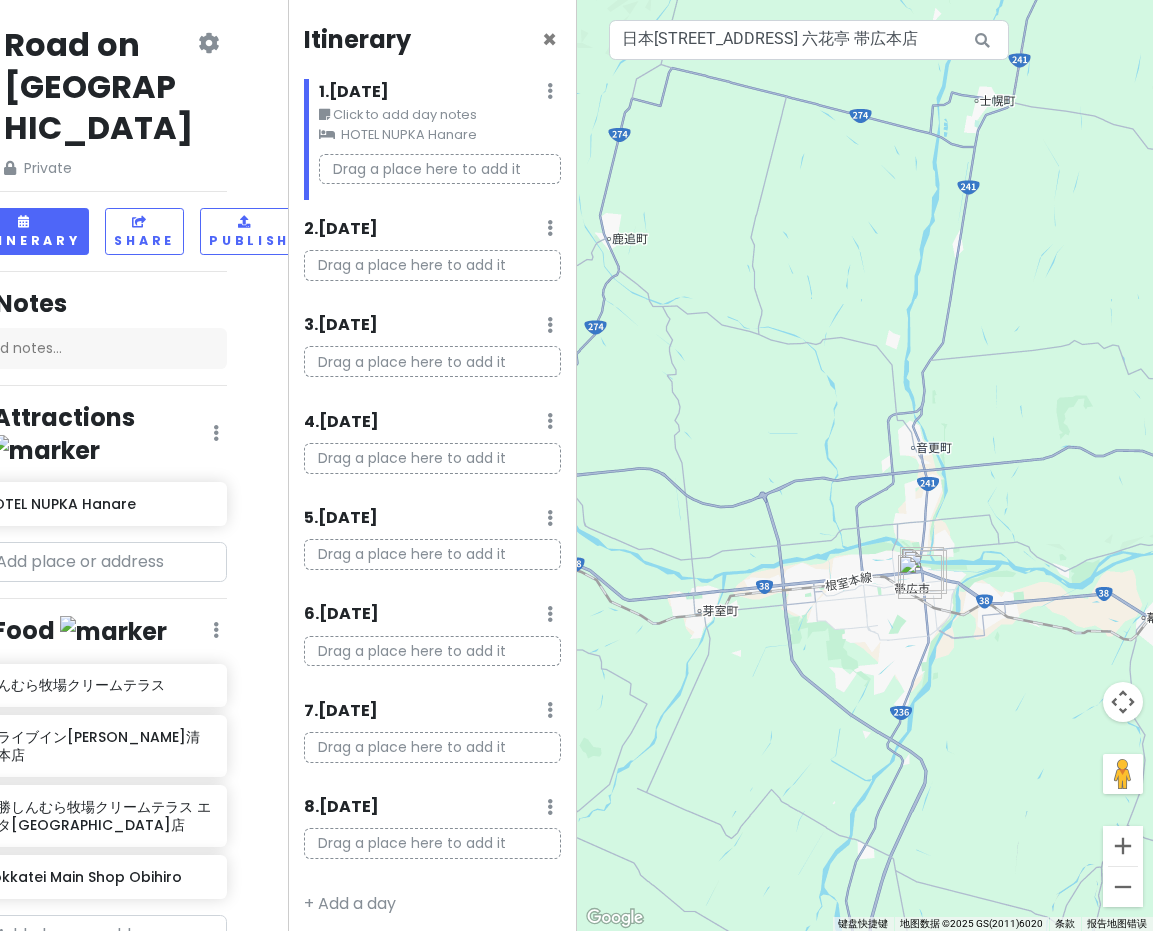 drag, startPoint x: 797, startPoint y: 617, endPoint x: 907, endPoint y: 677, distance: 125.299644 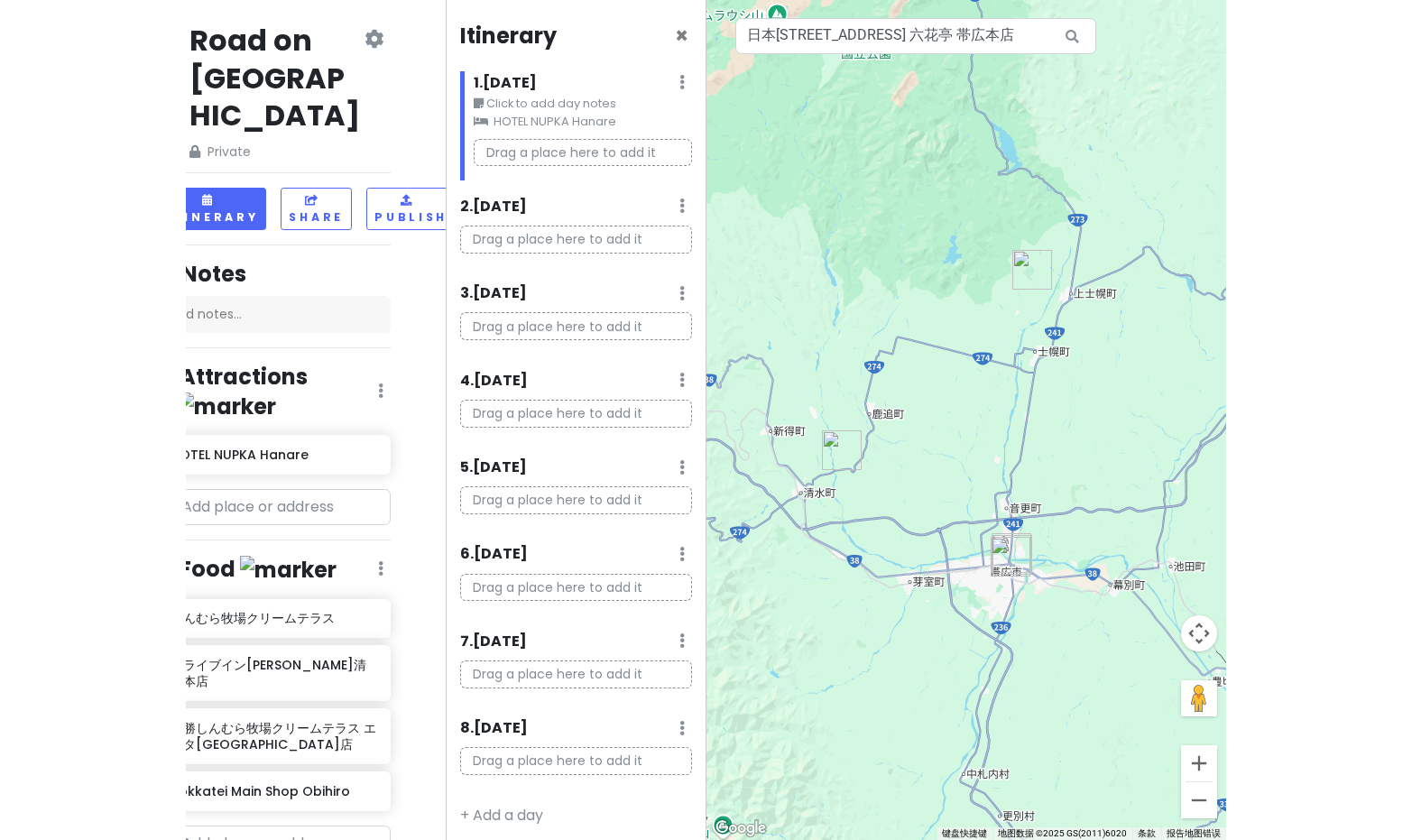 scroll, scrollTop: 0, scrollLeft: 0, axis: both 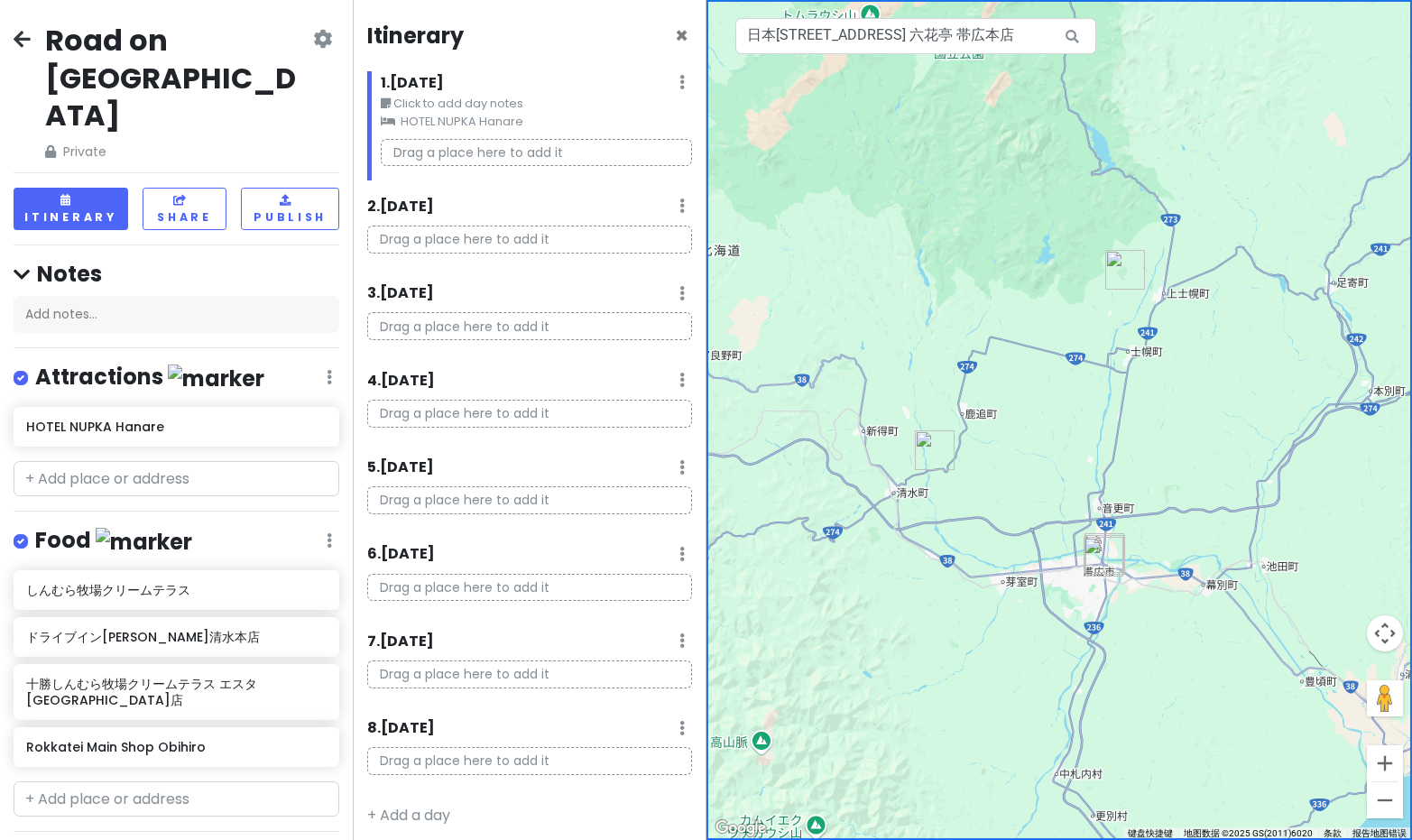 click at bounding box center [322, 39] 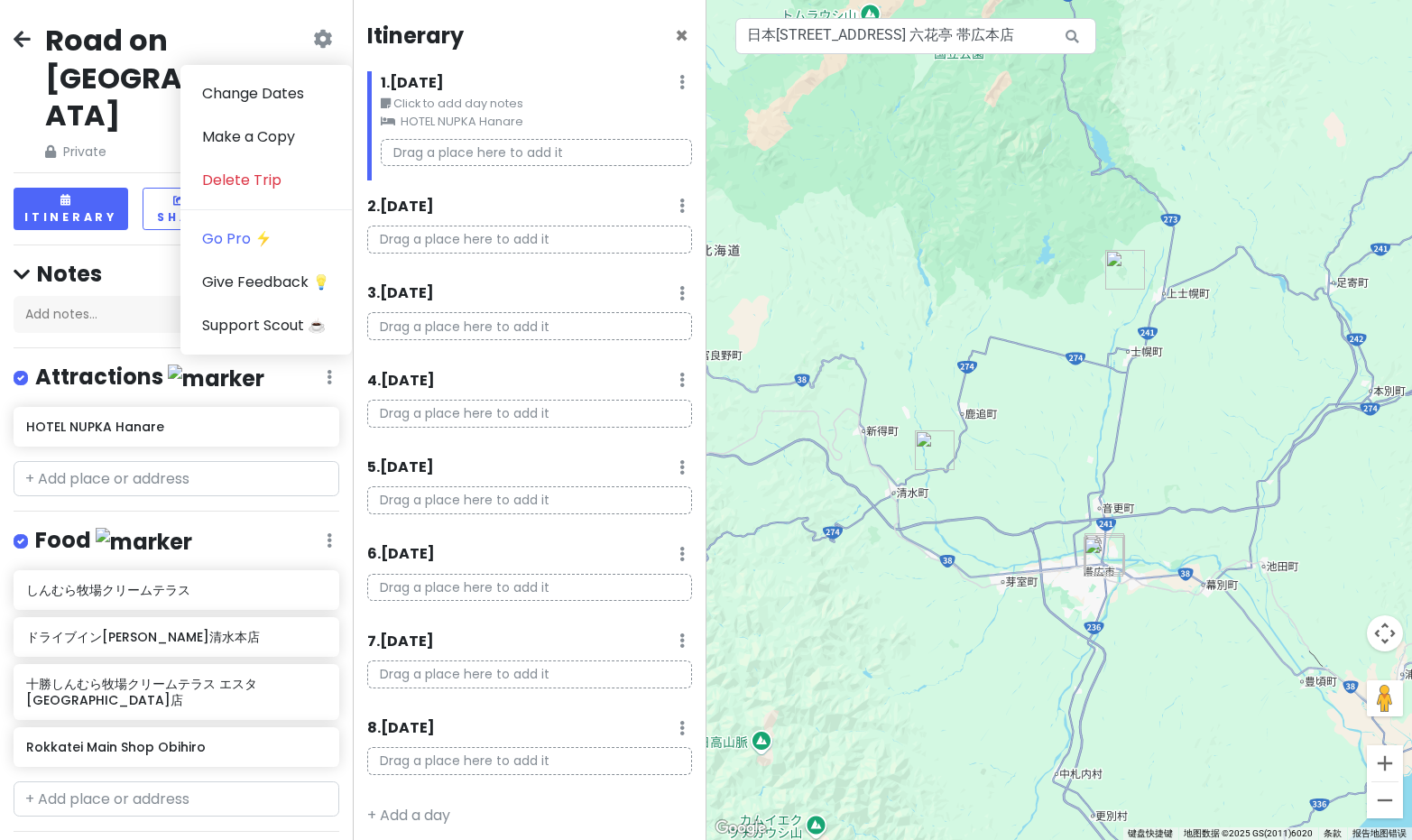 click on "Road on [GEOGRAPHIC_DATA]" at bounding box center (177, 78) 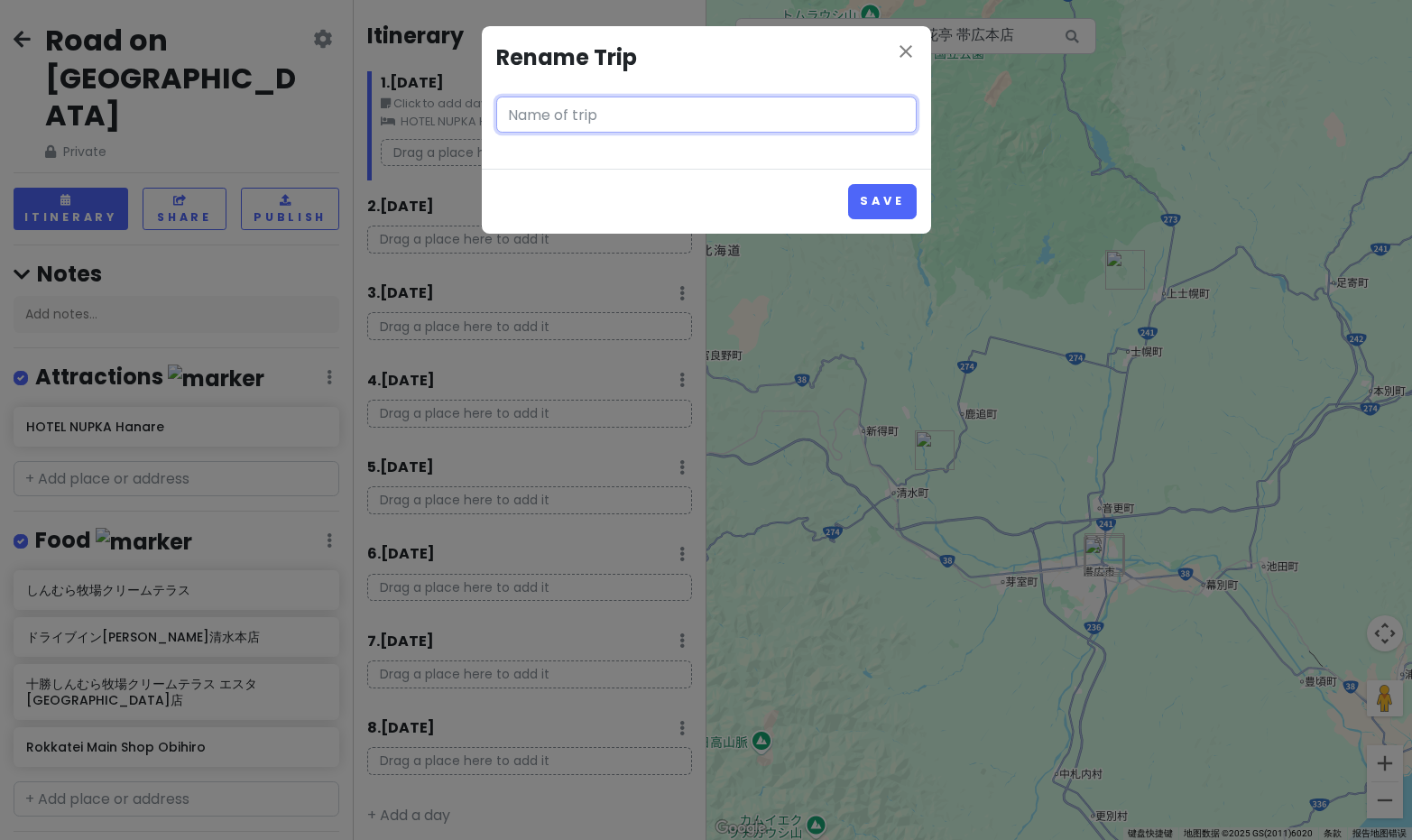 type on "Road on [GEOGRAPHIC_DATA]" 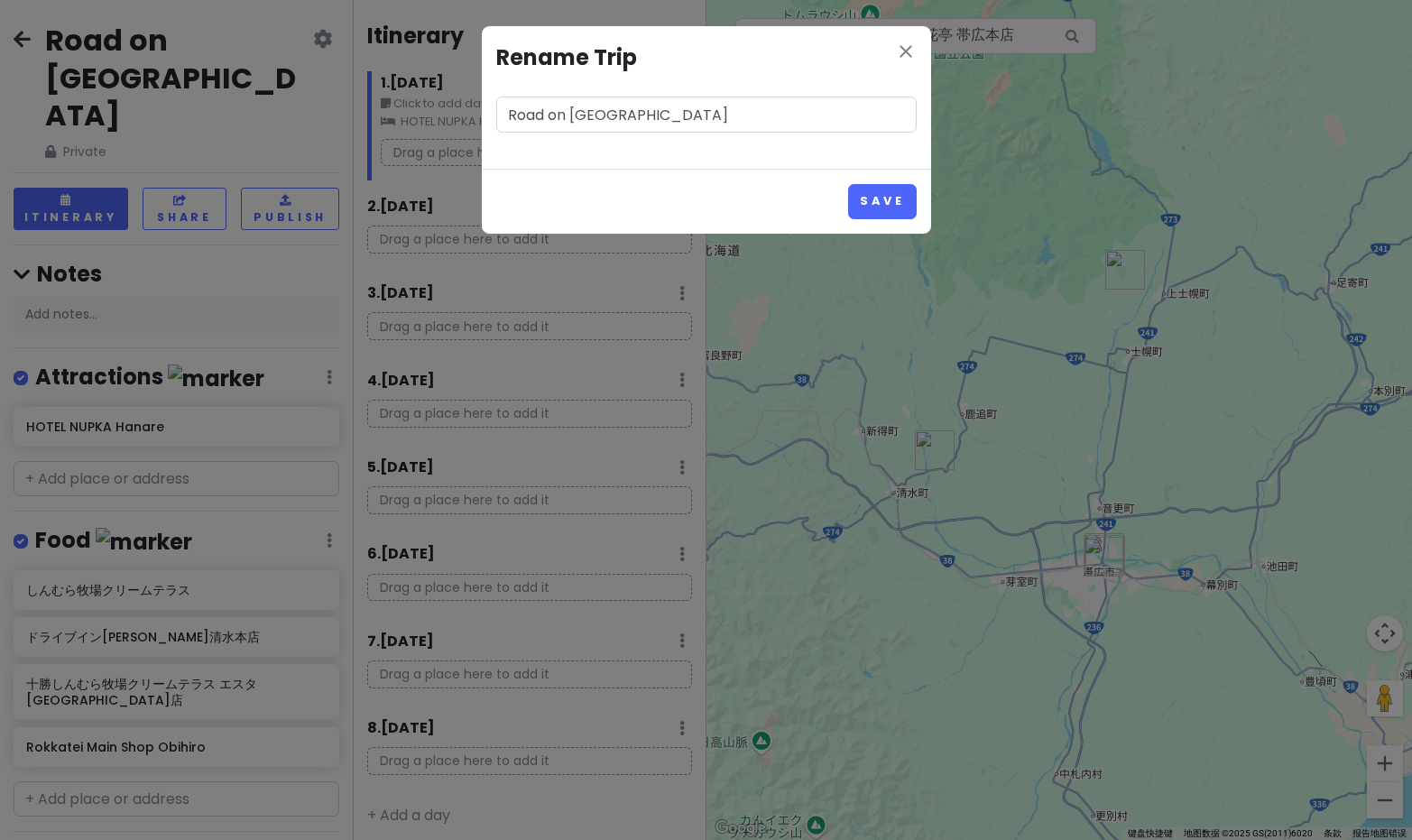 click on "close Rename Trip Road on [GEOGRAPHIC_DATA] Save" 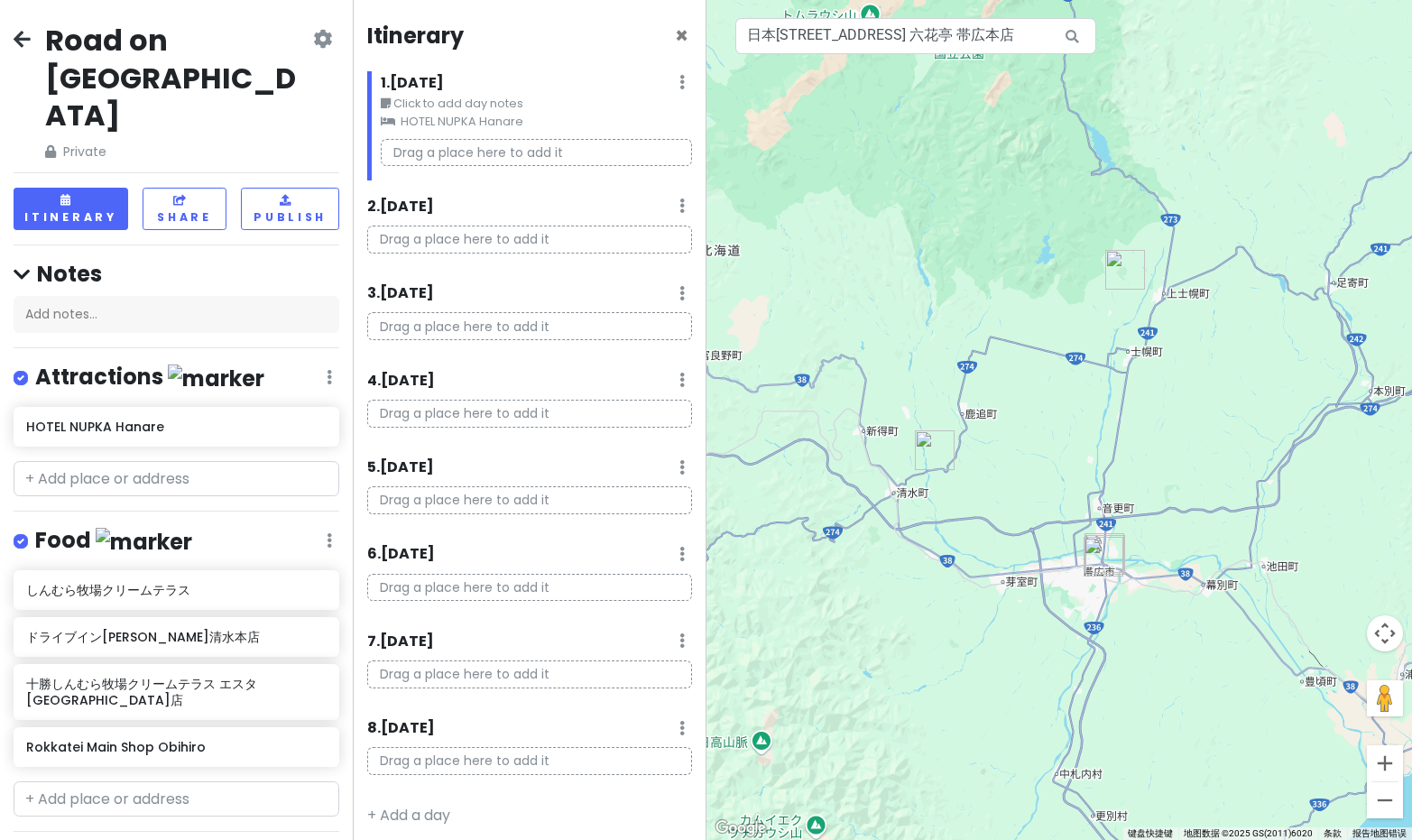 click on "Private" at bounding box center [177, 152] 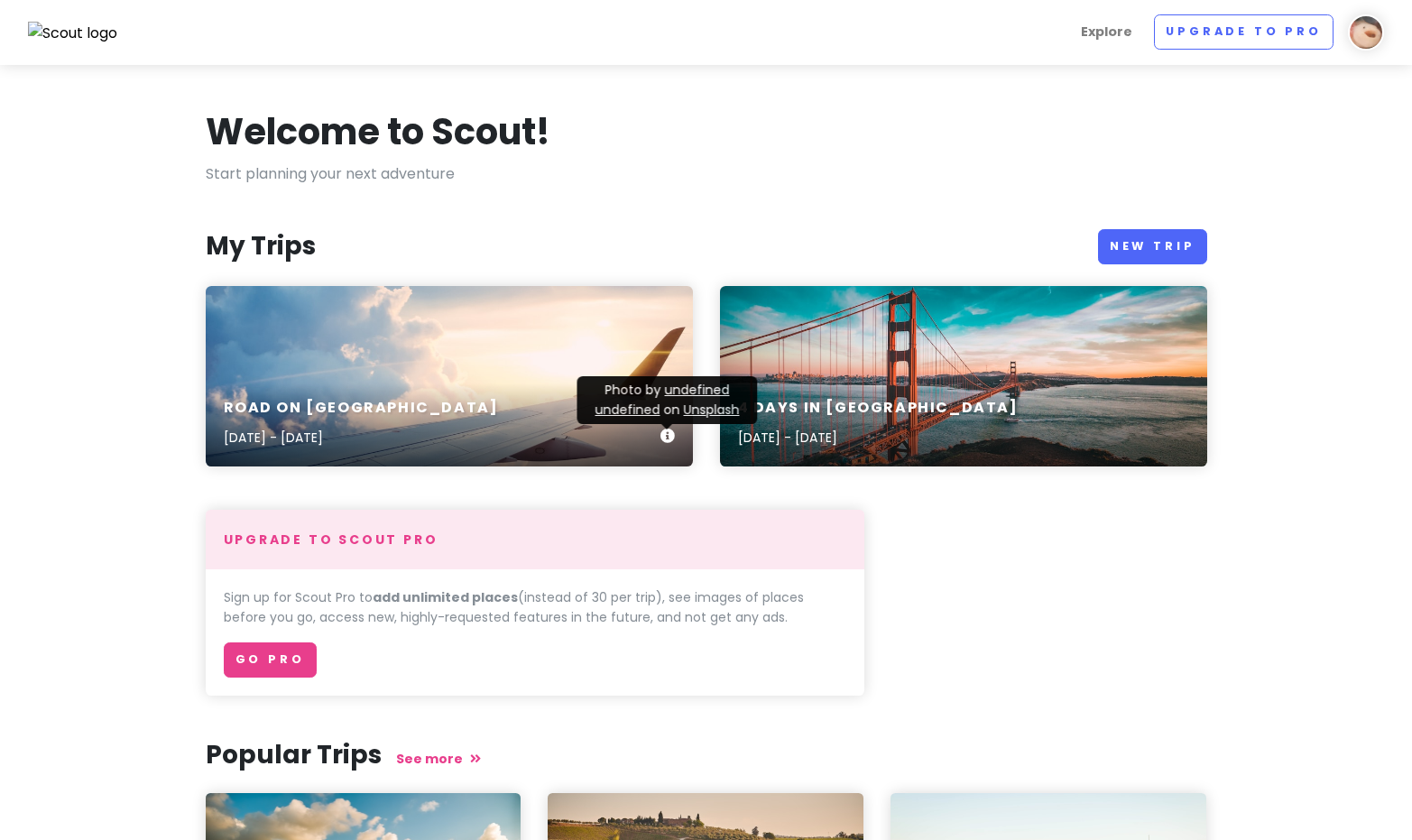click at bounding box center [668, 436] 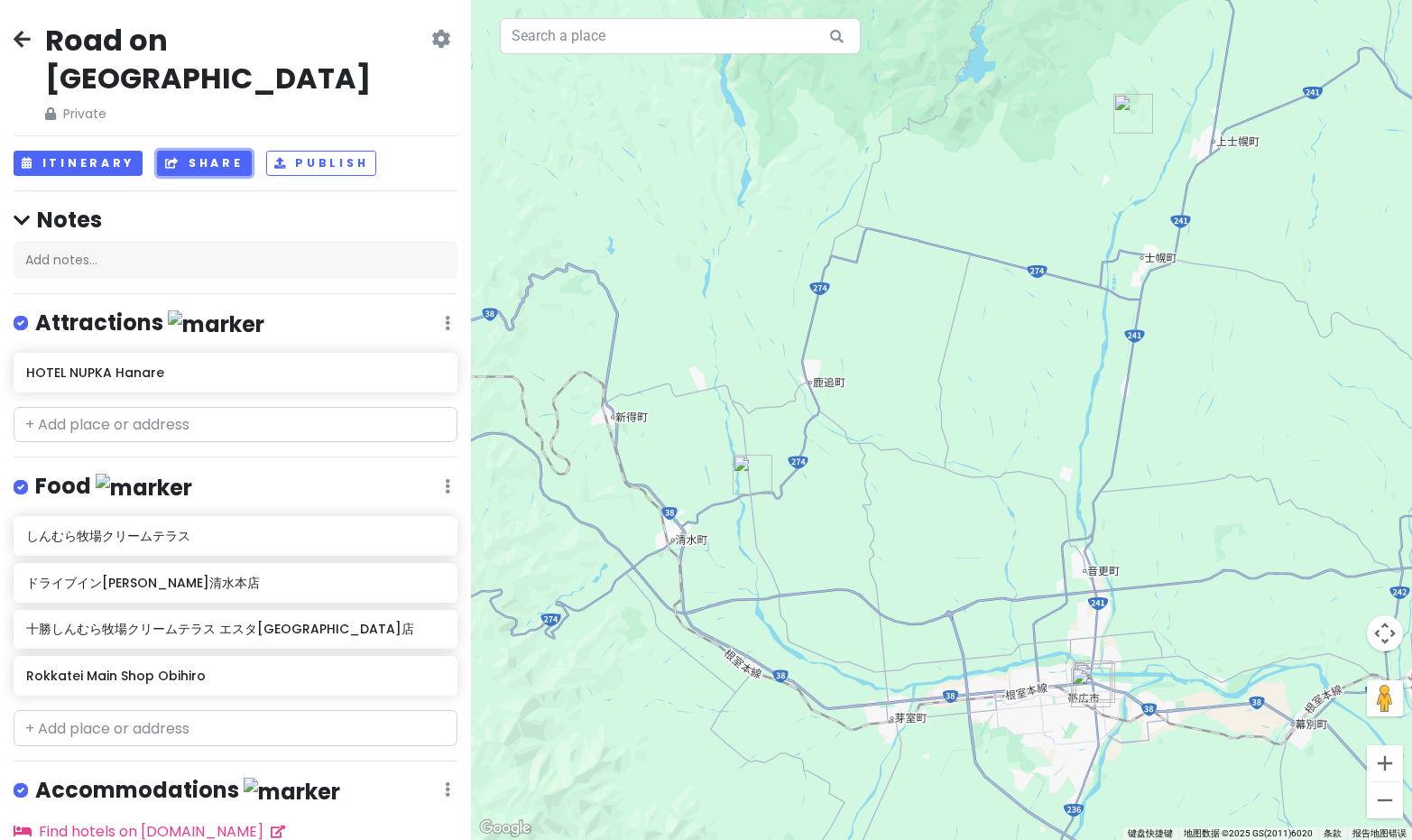 click on "Share" at bounding box center [204, 163] 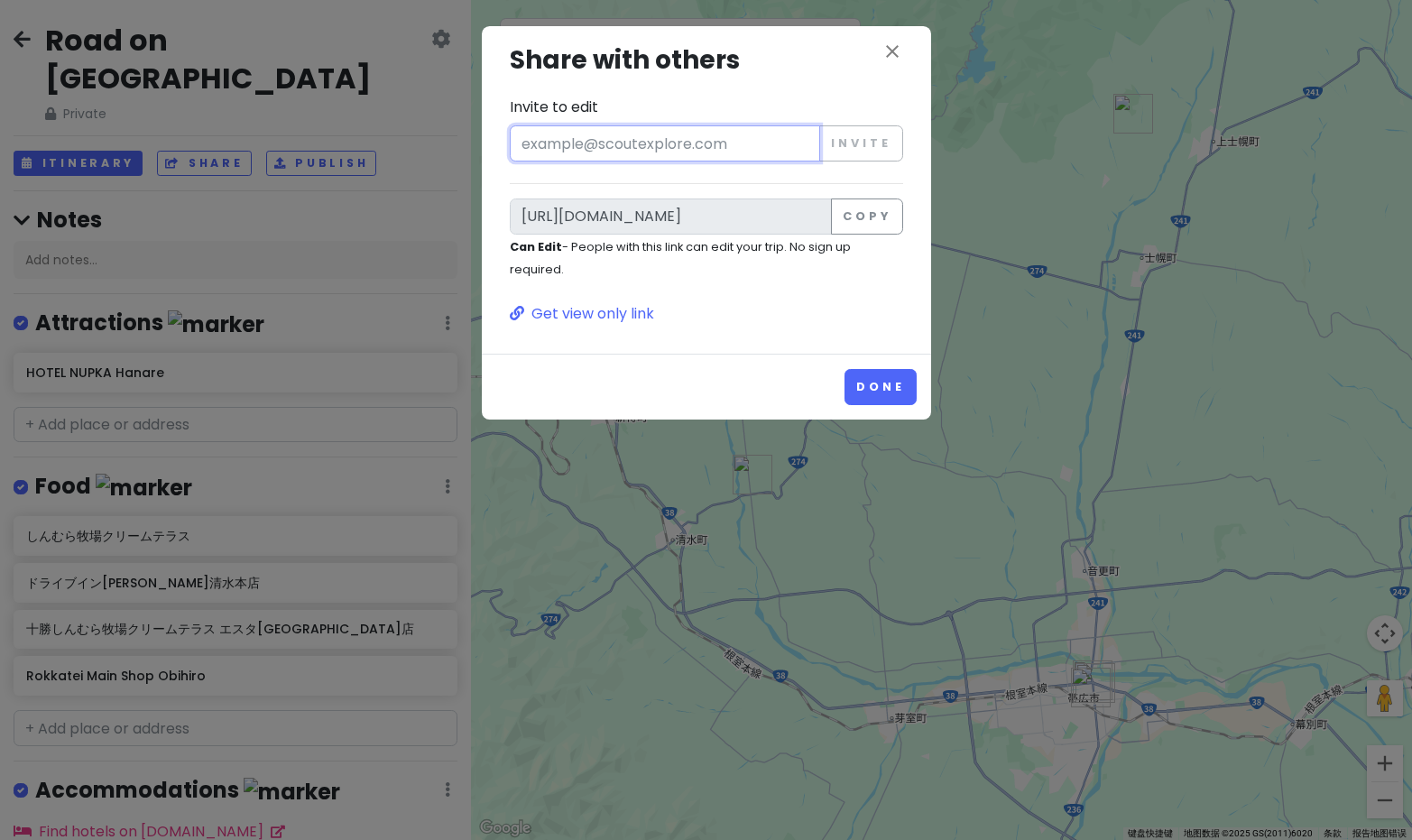 click on "Invite to edit" at bounding box center (665, 143) 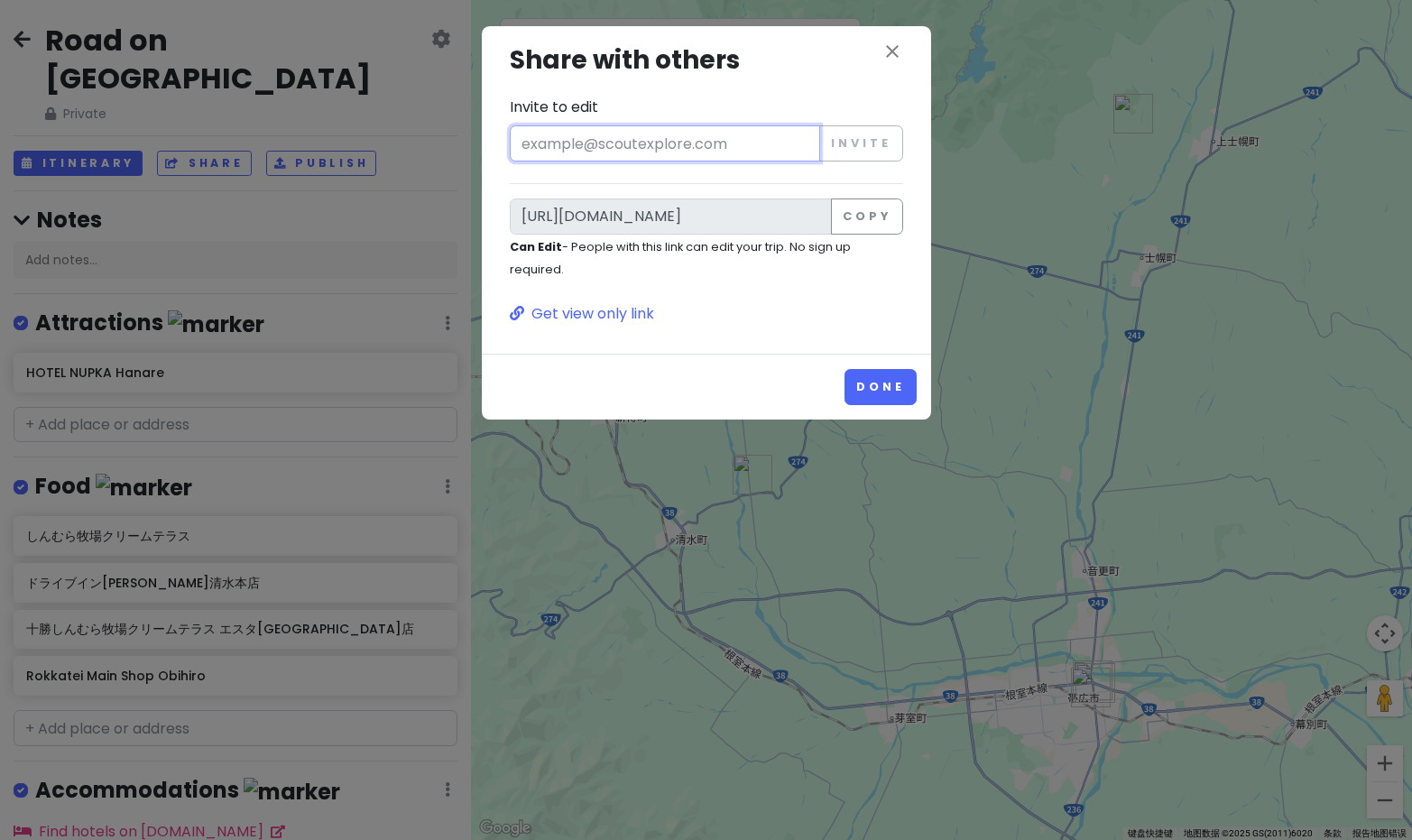 click on "Invite to edit" at bounding box center (665, 143) 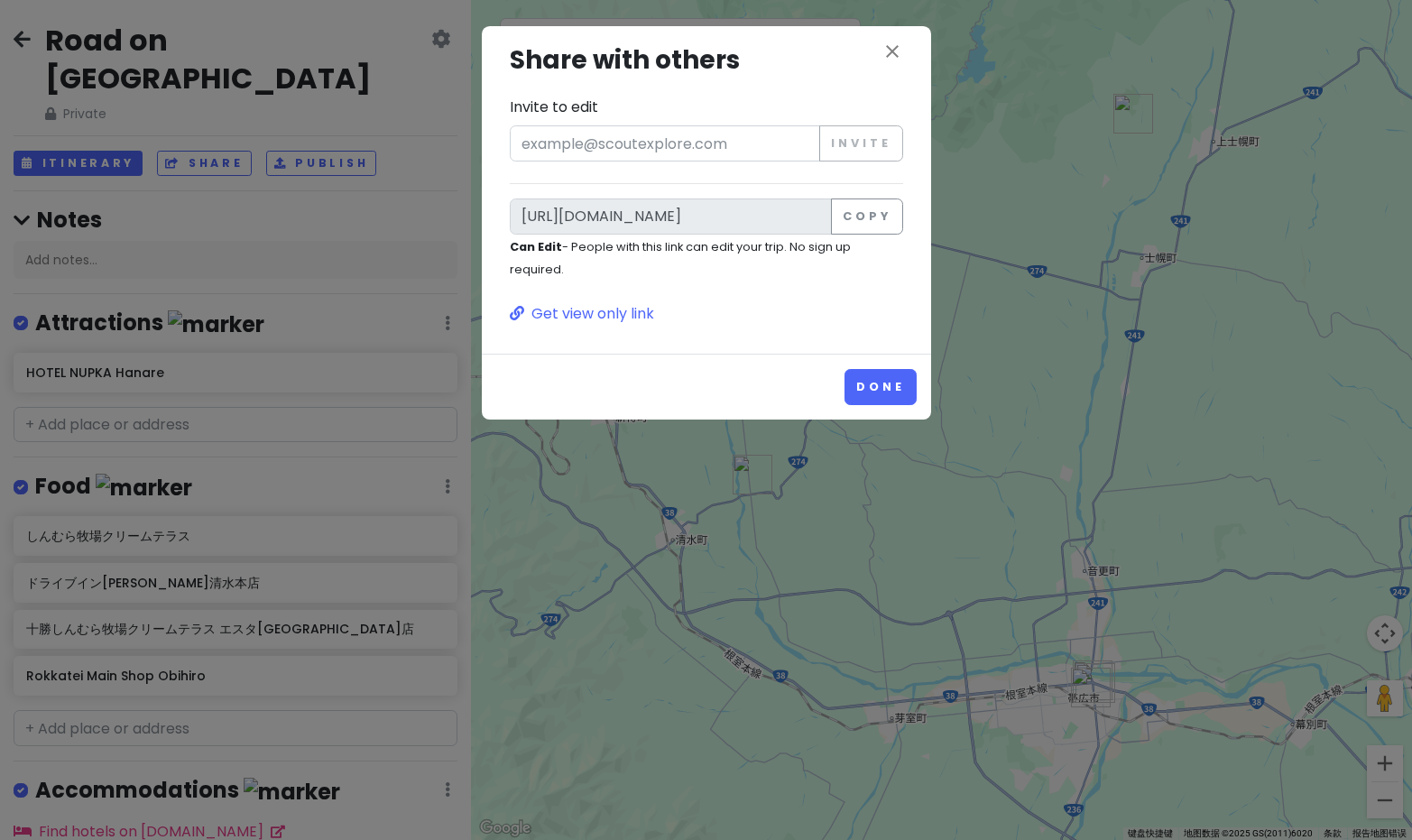 click on "Invite to edit Invite" at bounding box center (706, 128) 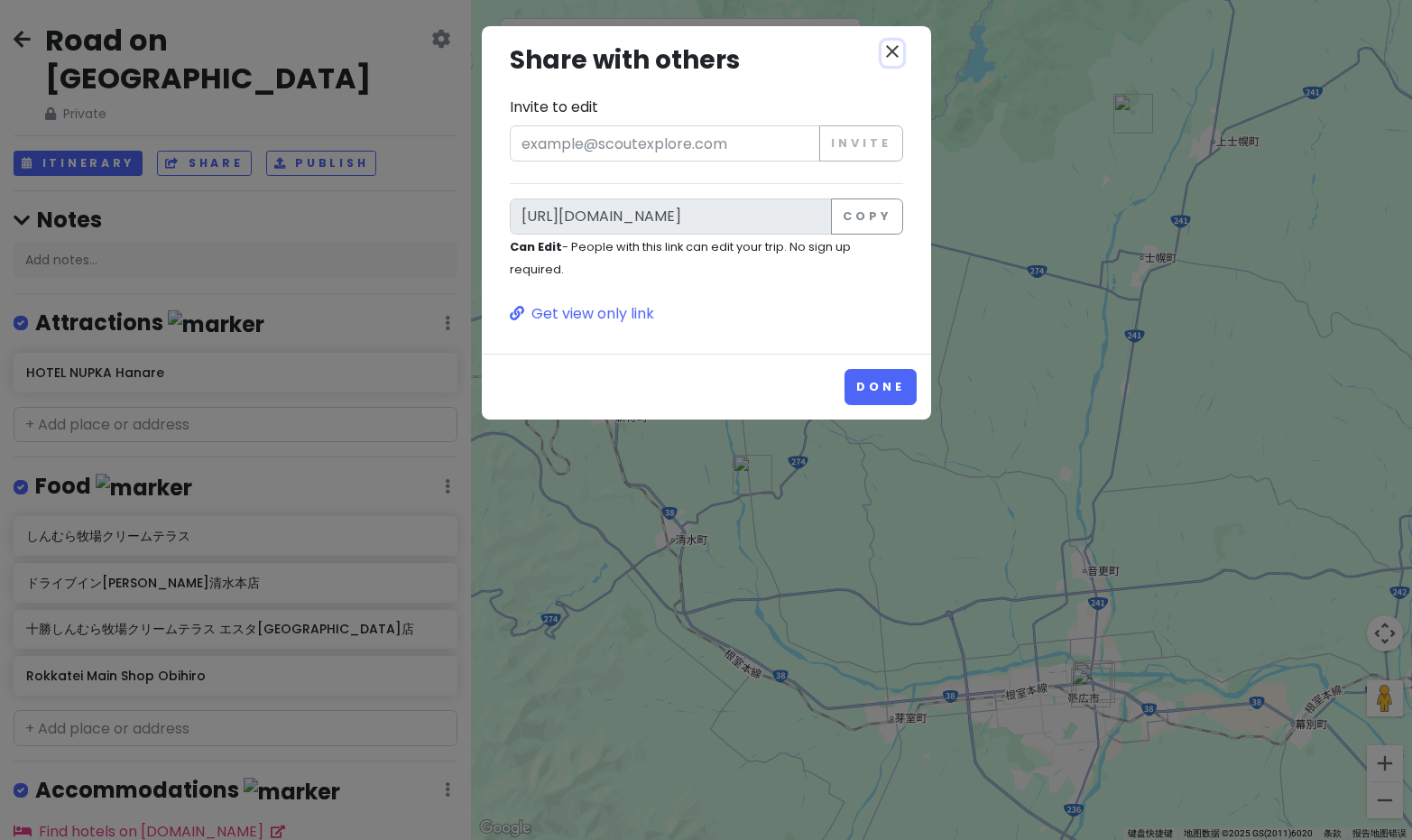 click on "close" at bounding box center (892, 51) 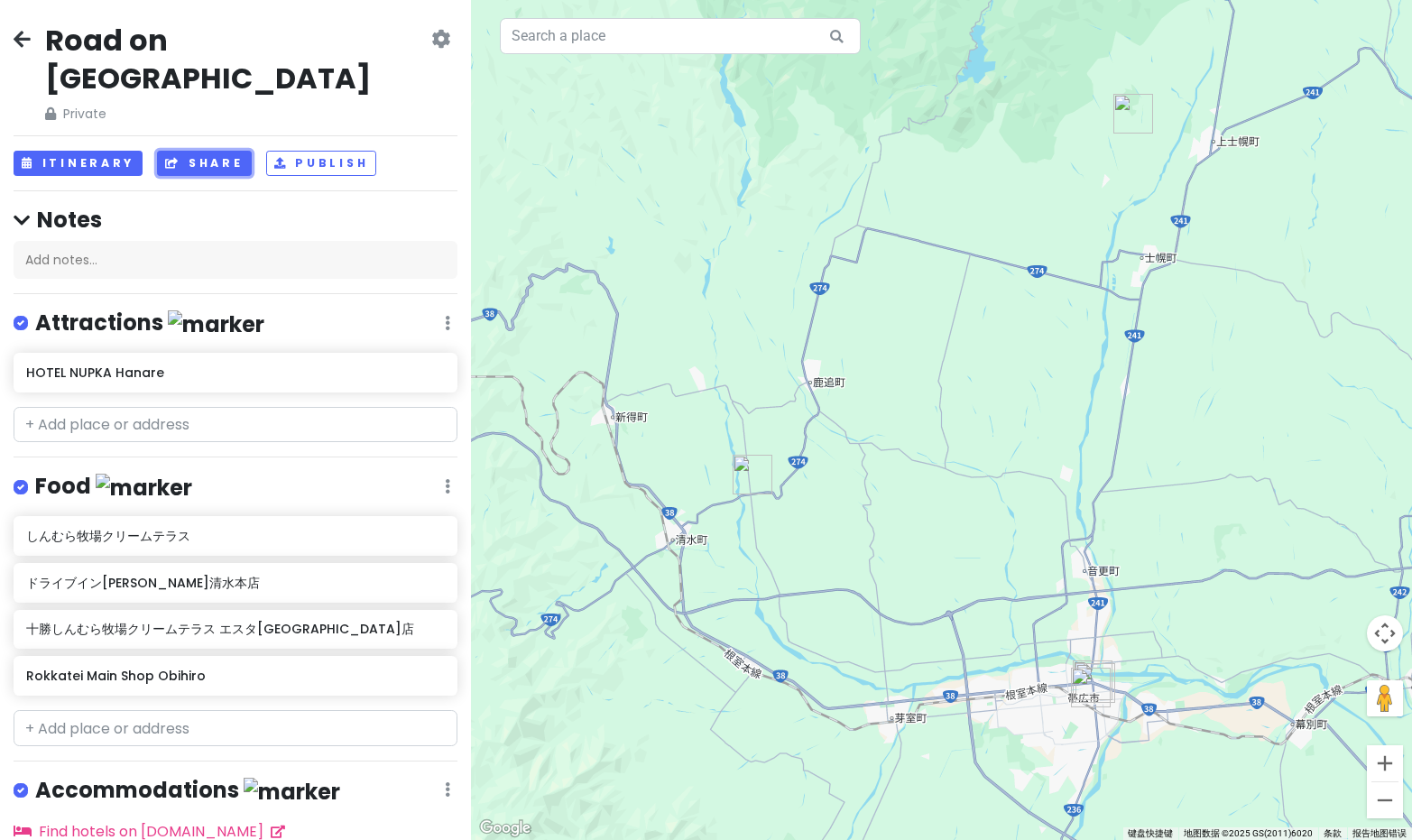 click on "Share" at bounding box center (204, 163) 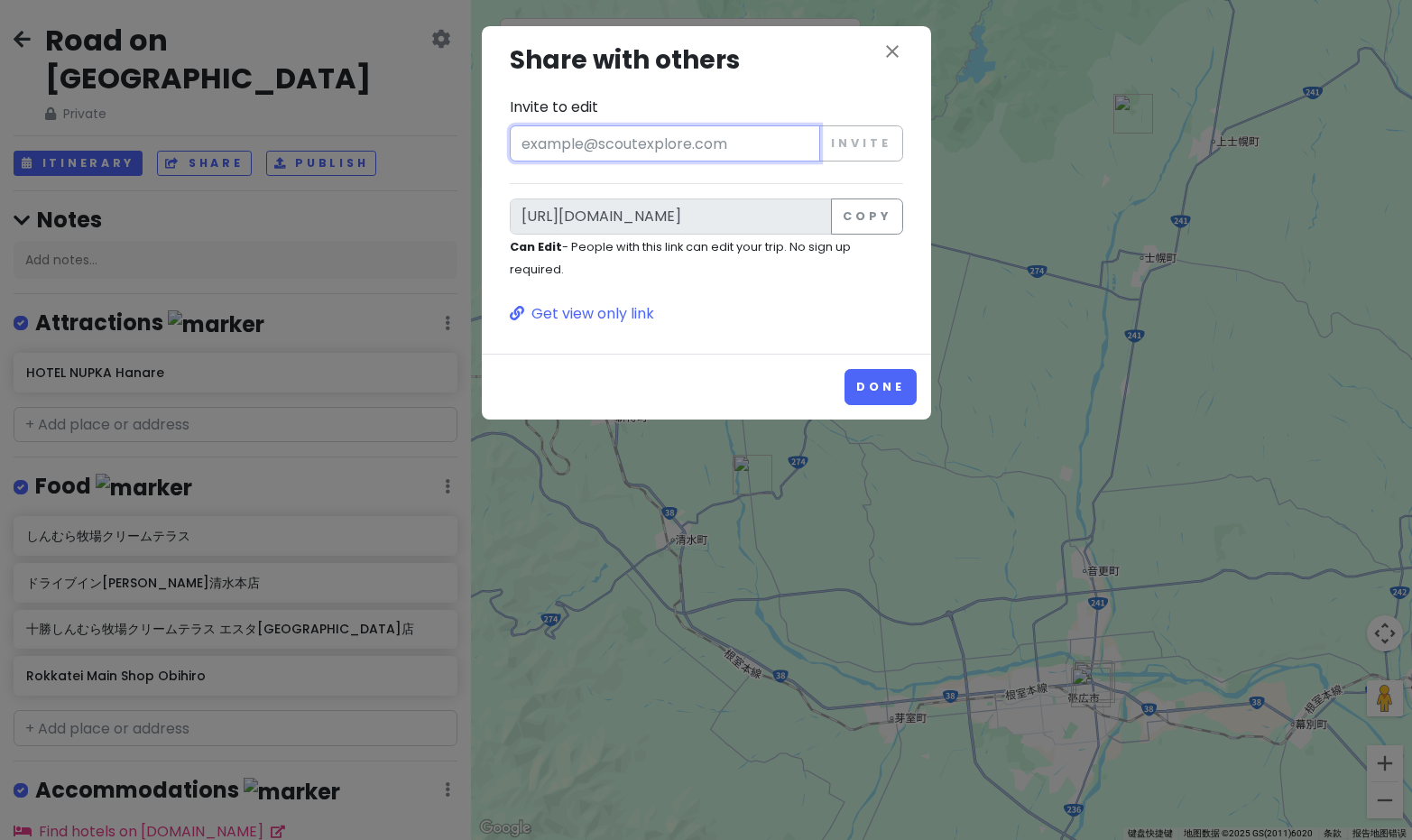 click on "Invite to edit" at bounding box center (665, 143) 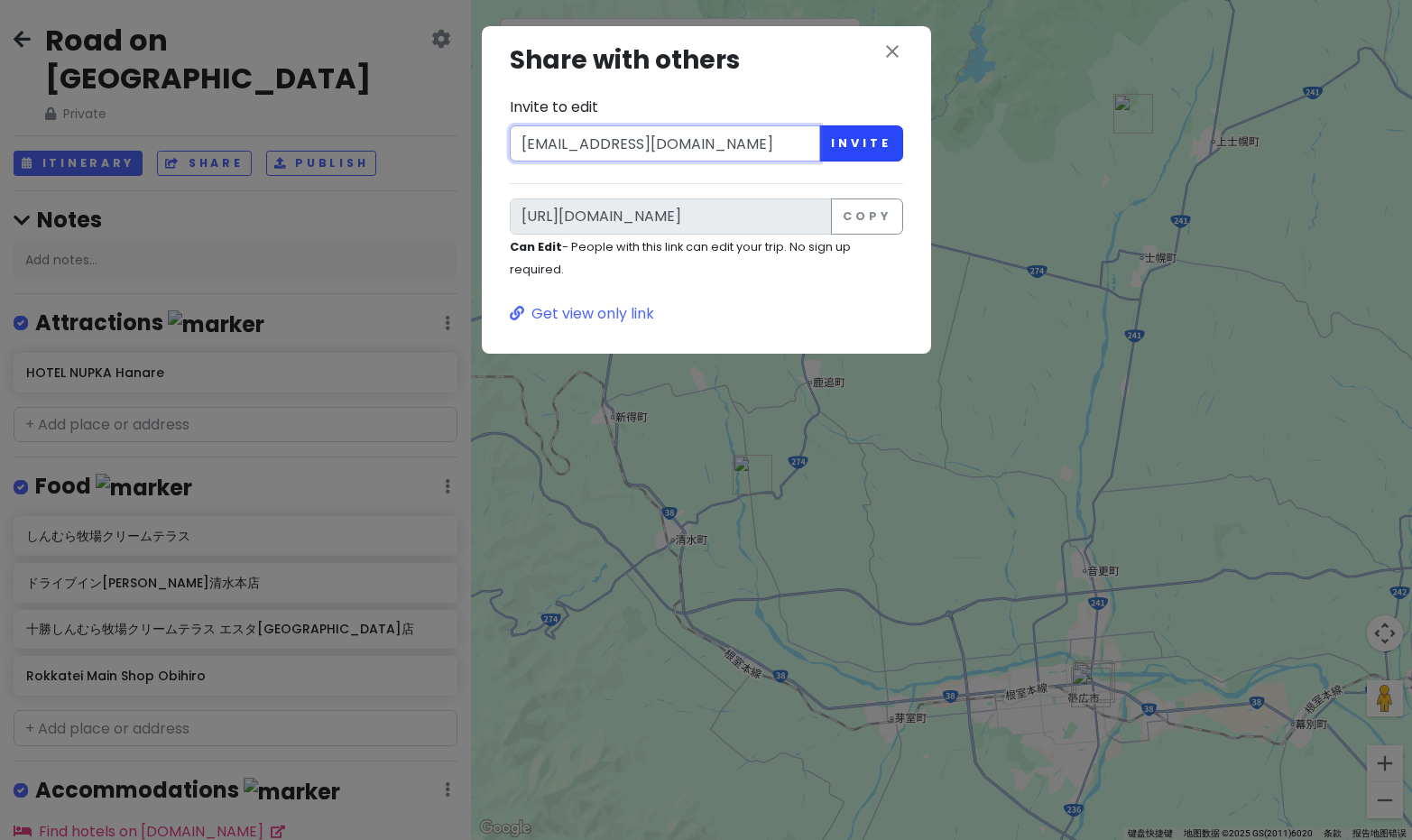 type on "[EMAIL_ADDRESS][DOMAIN_NAME]" 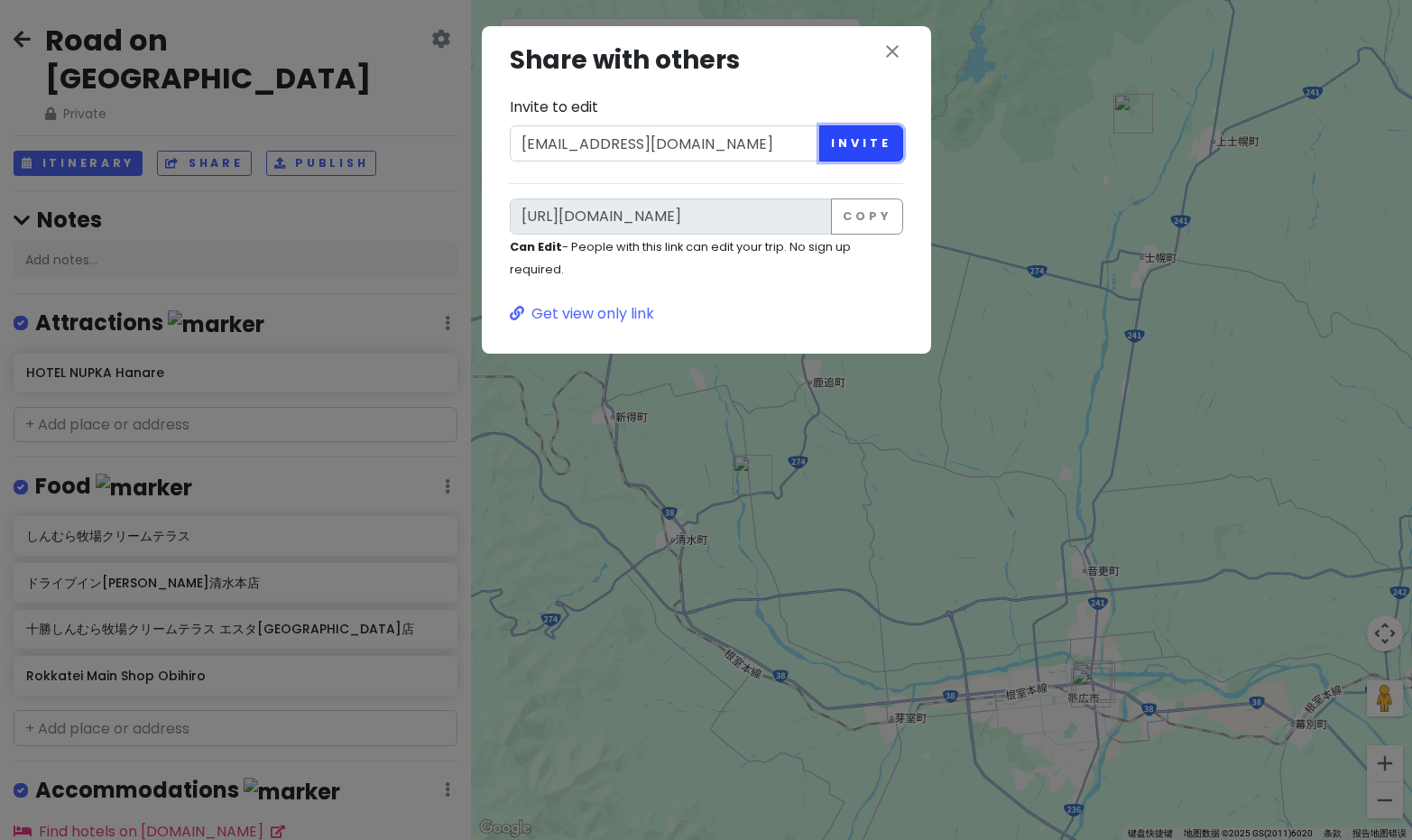click on "Invite" at bounding box center (861, 143) 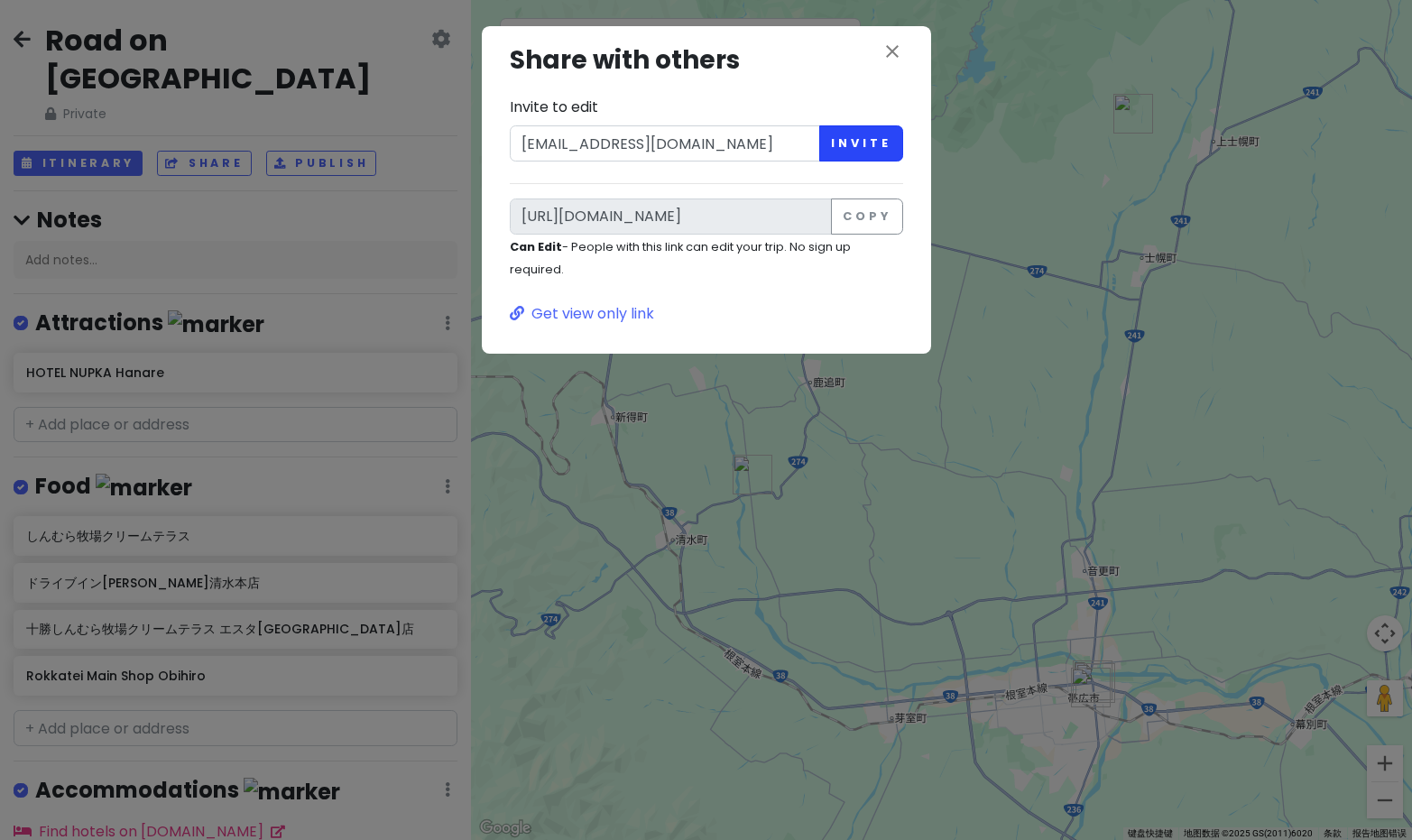 type 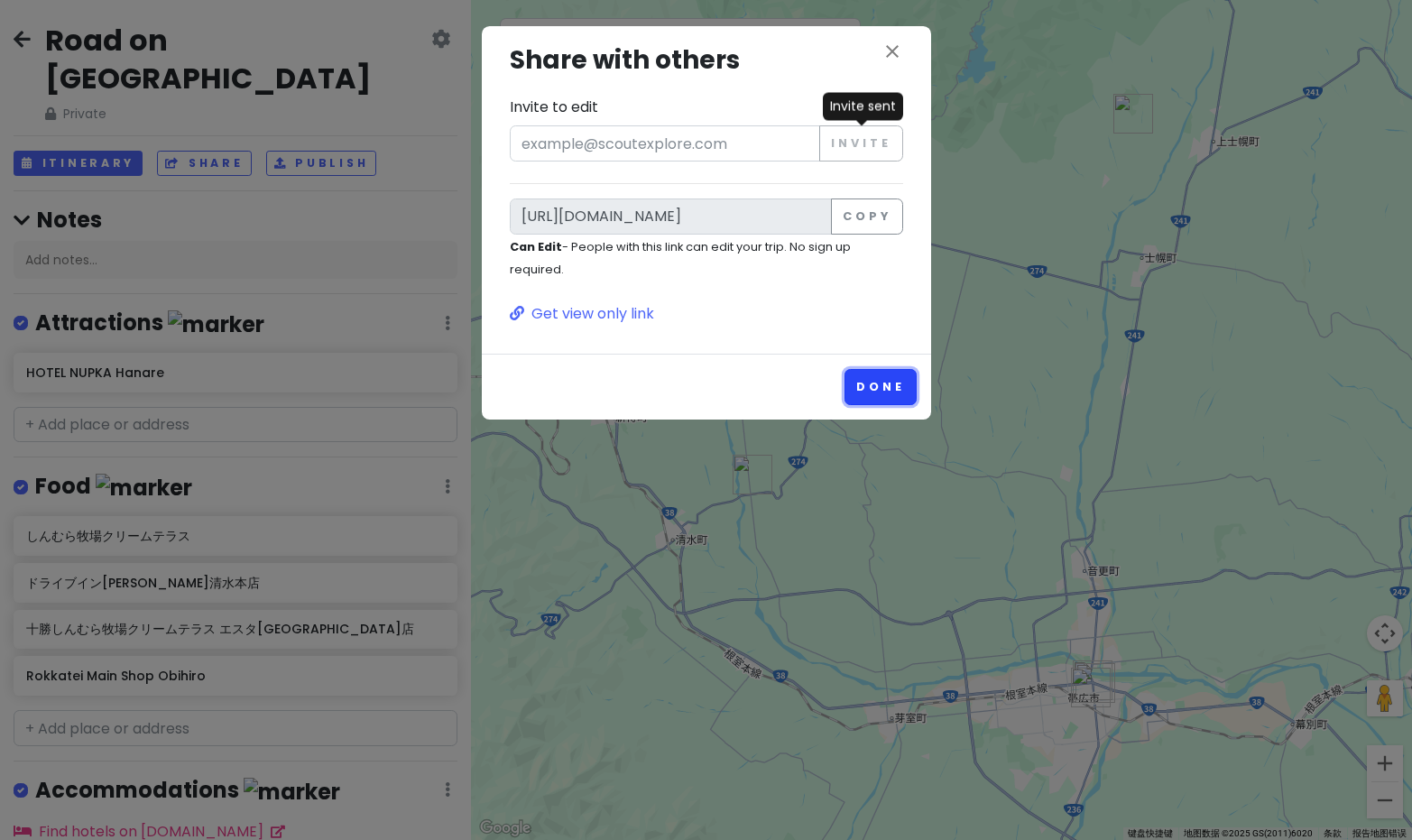 click on "Done" at bounding box center (880, 386) 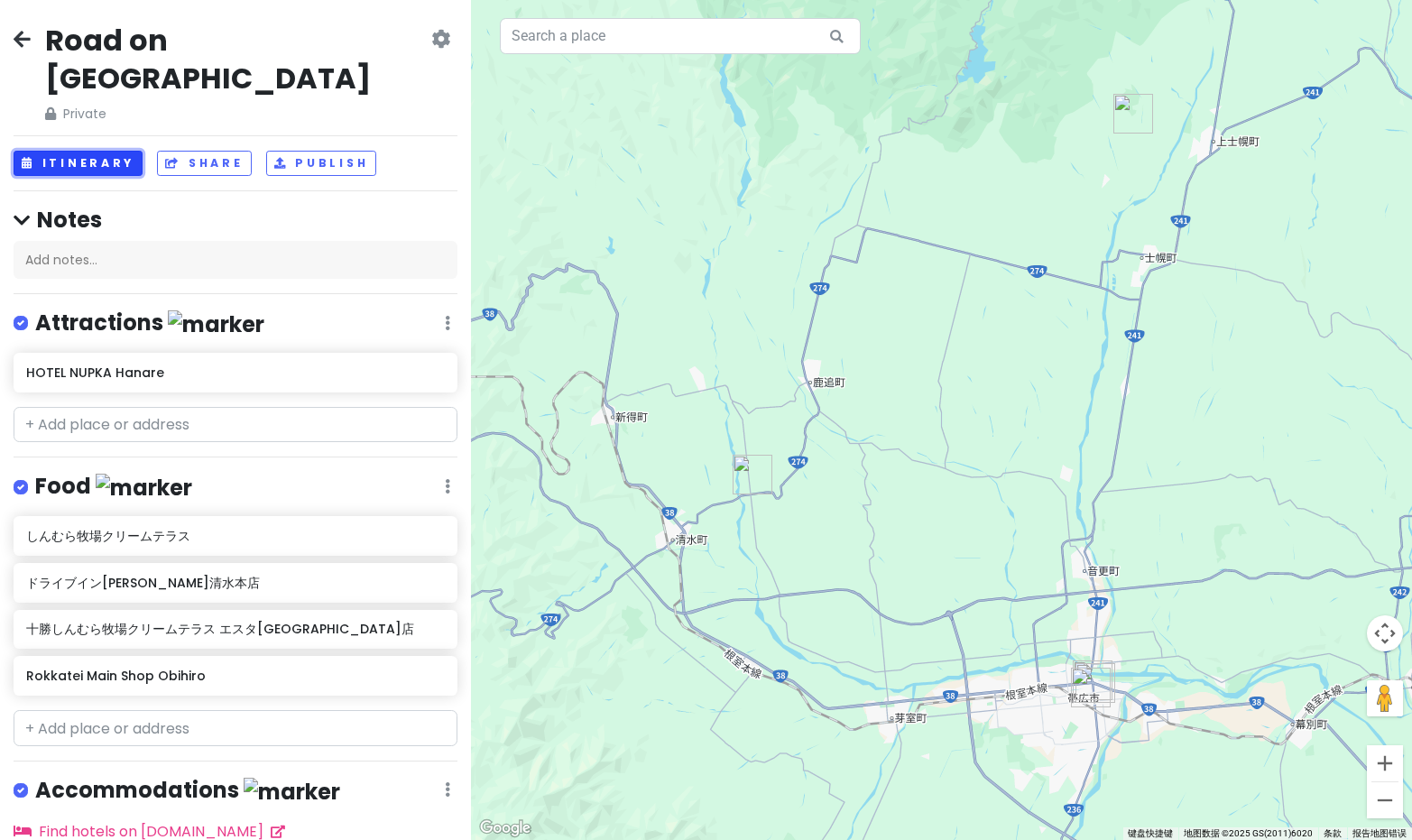 click on "Itinerary" at bounding box center (78, 163) 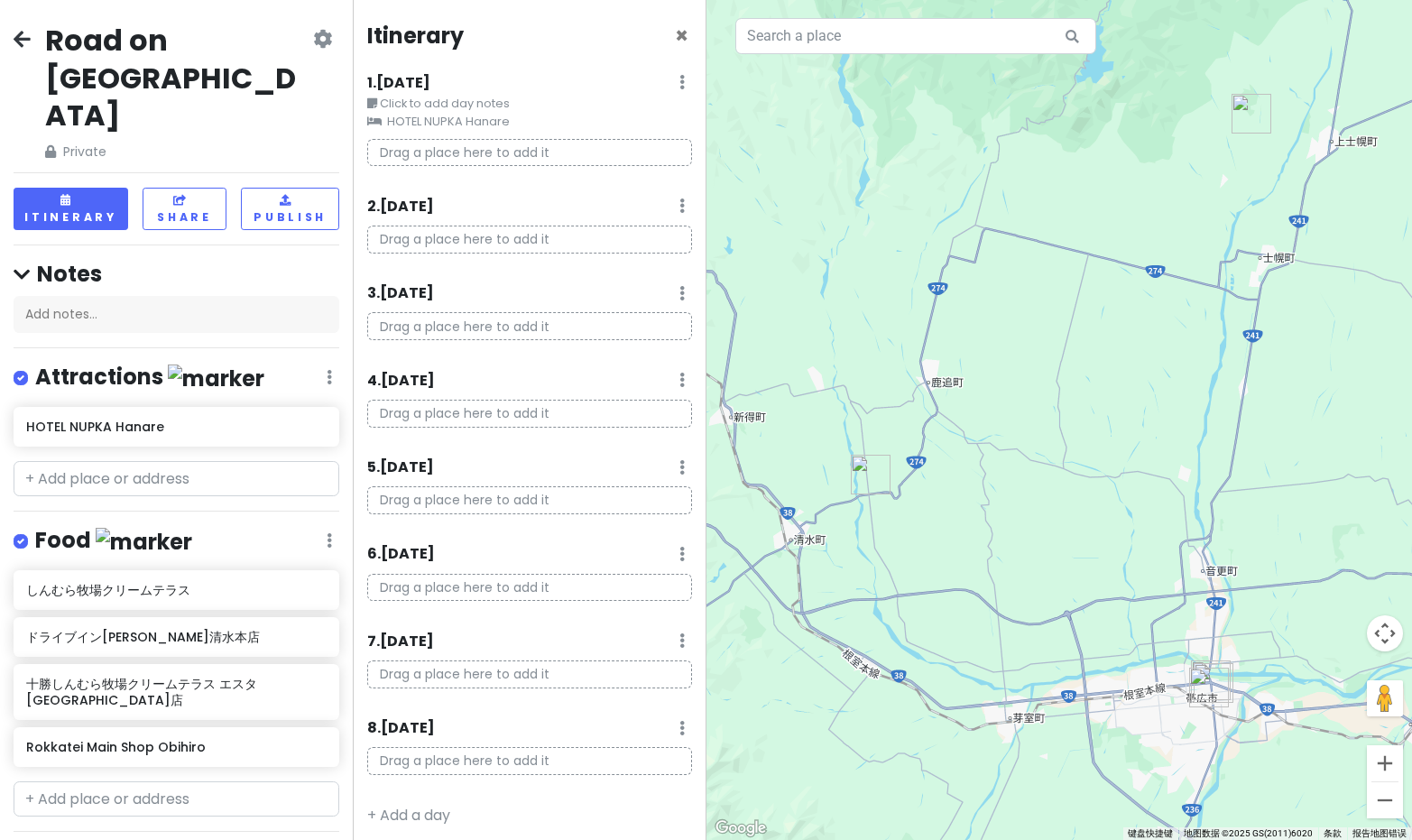 click on "HOTEL NUPKA Hanare" at bounding box center [529, 122] 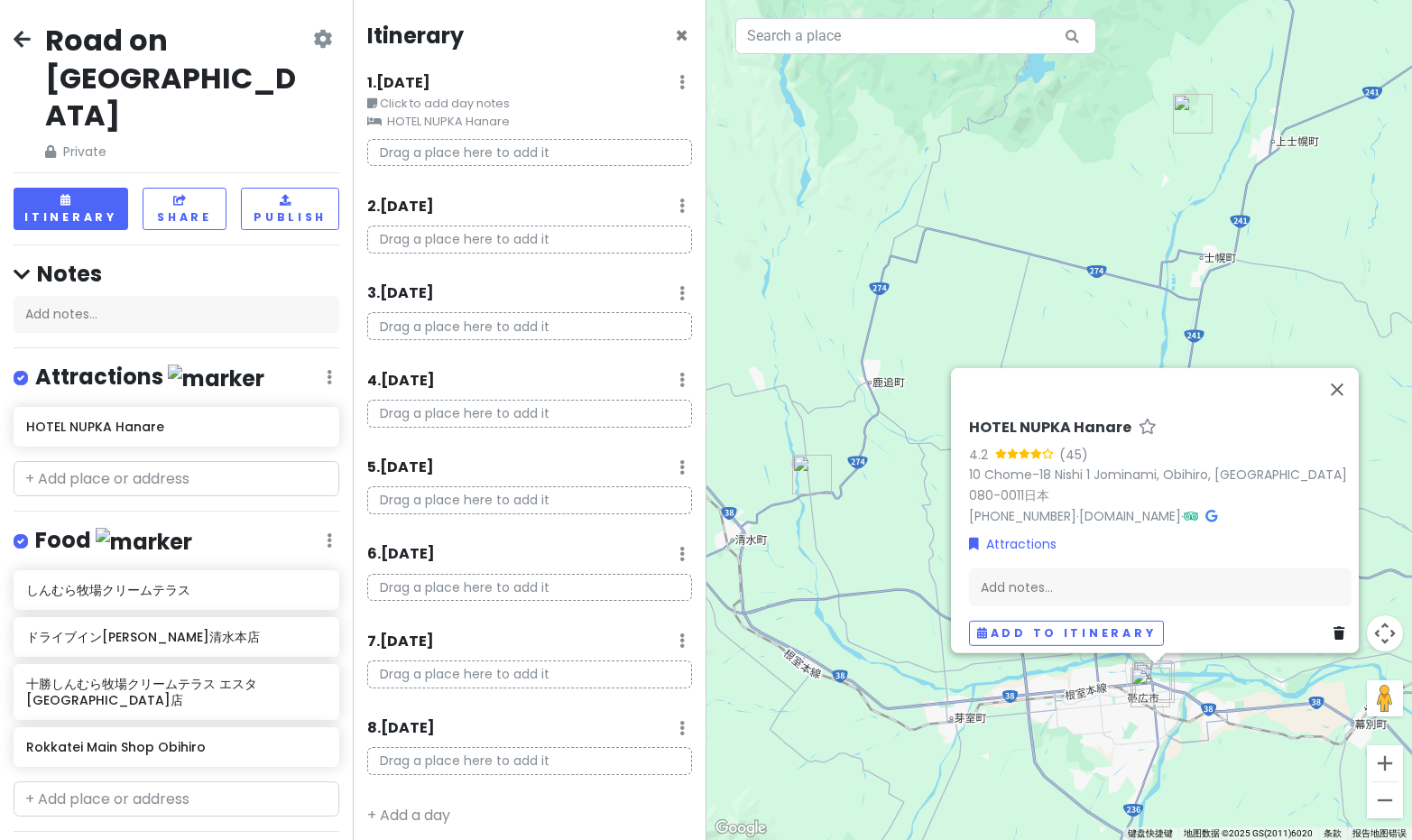 click on "HOTEL NUPKA Hanare" at bounding box center [529, 122] 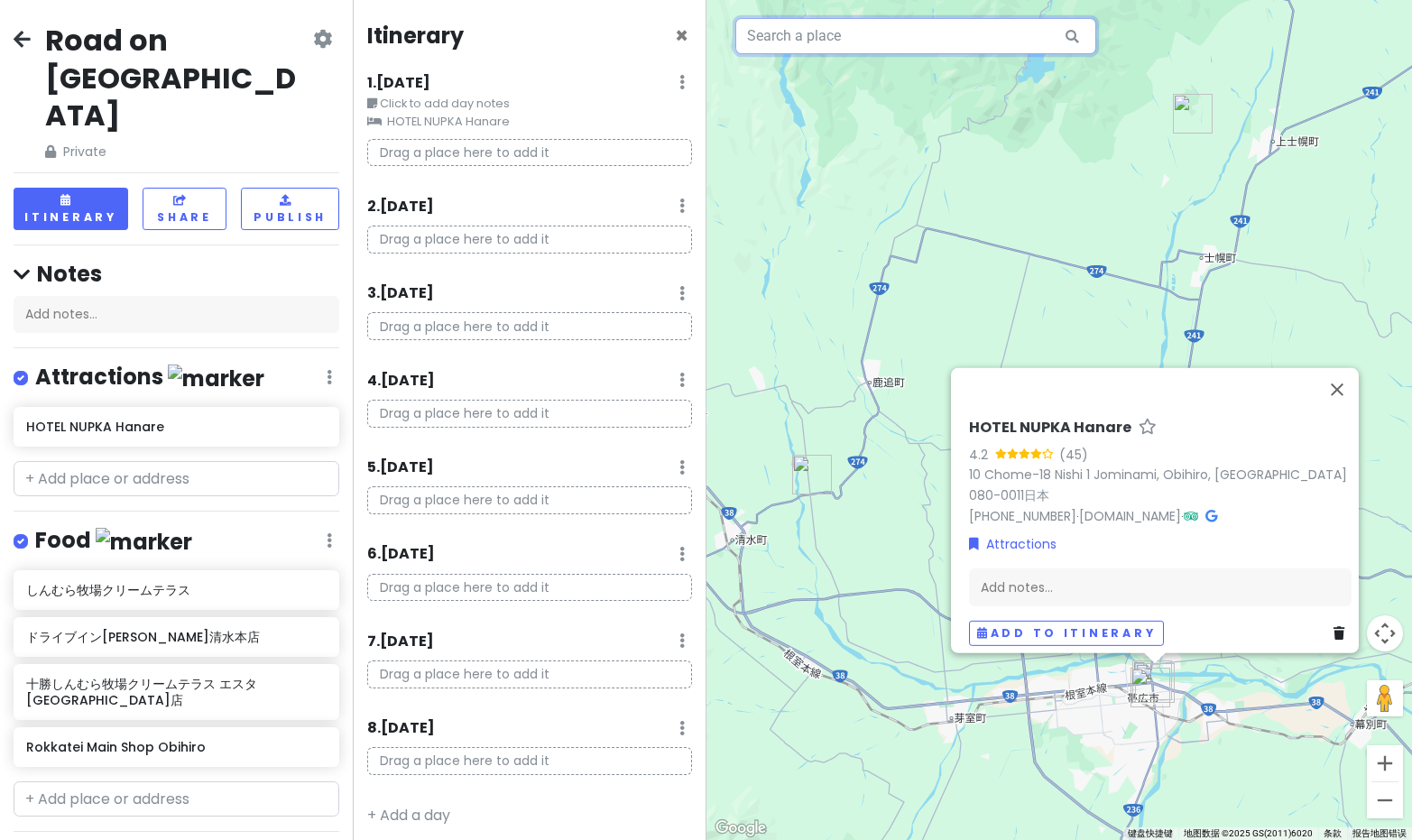 click at bounding box center [916, 36] 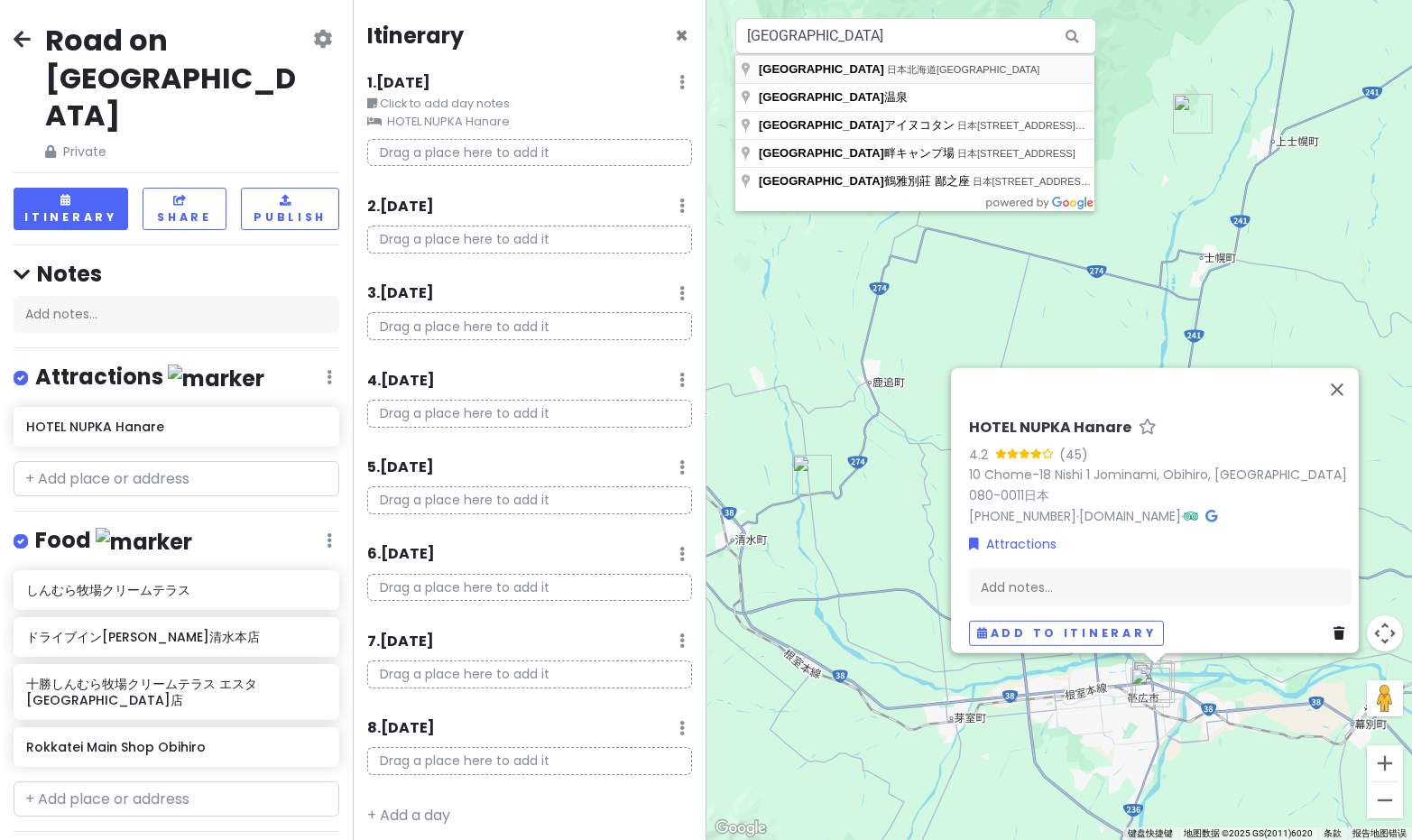 type on "日本北海道[GEOGRAPHIC_DATA][GEOGRAPHIC_DATA]" 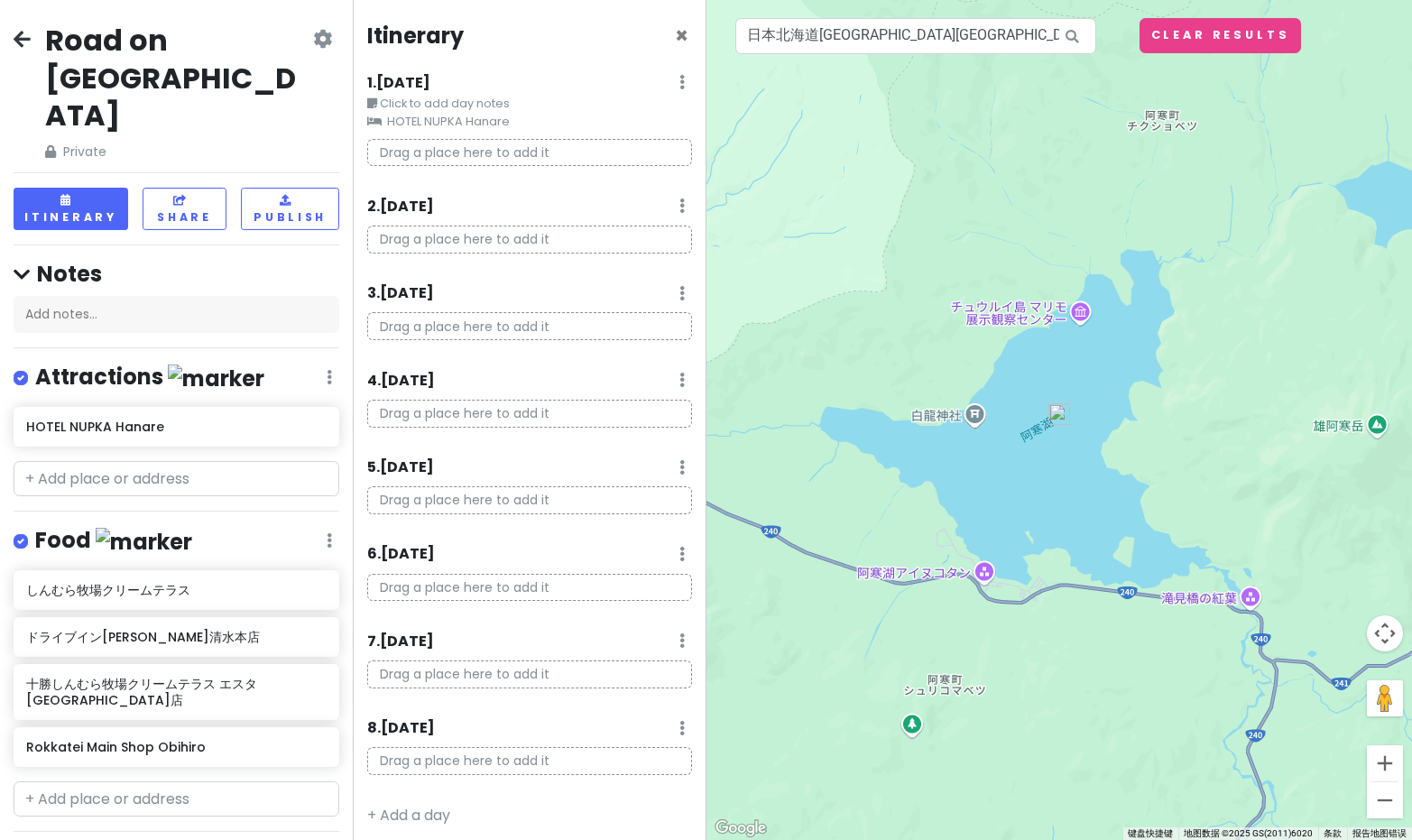click at bounding box center (1059, 414) 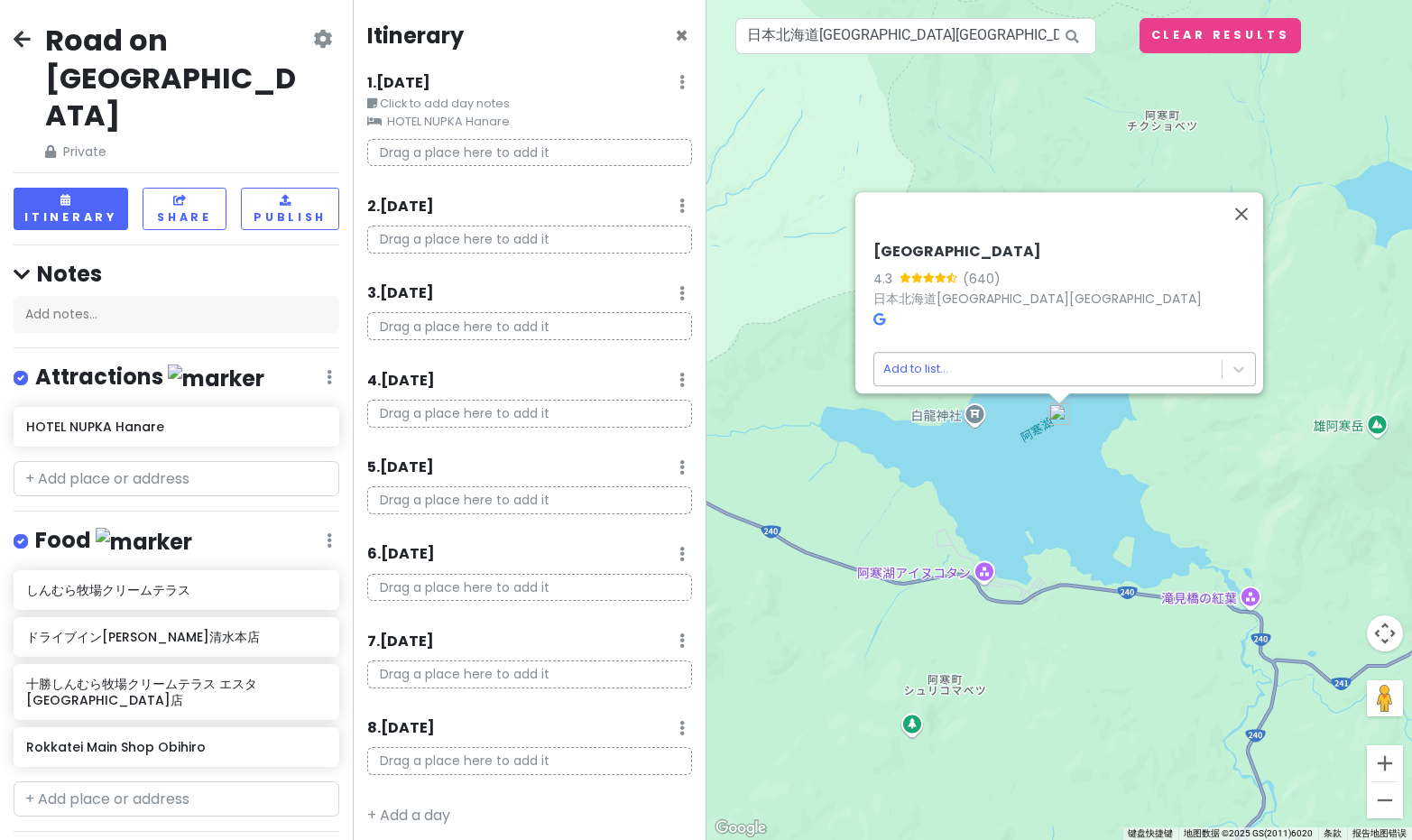 click on "Road on [GEOGRAPHIC_DATA] Private Change Dates Make a Copy Delete Trip Go Pro ⚡️ Give Feedback 💡 Support Scout ☕️ Itinerary Share Publish Notes Add notes... Attractions   Edit Reorder Delete List HOTEL NUPKA Hanare Food   Edit Reorder Delete List しんむら牧場クリームテラス ドライブインいとう とかち清水本店 十勝しんむら牧場クリームテラス エスタ[GEOGRAPHIC_DATA]店 Rokkatei Main Shop Obihiro Accommodations   Edit Reorder Delete List Find hotels on [DOMAIN_NAME] + Add a section Itinerary × 1 .  [DATE] Edit Day Notes Clear Lodging Delete Day   Click to add day notes    HOTEL NUPKA Hanare Drag a place here to add it 2 .  [DATE] Add Day Notes Delete Day Drag a place here to add it 3 .  [DATE] Add Day Notes Delete Day Drag a place here to add it 4 .  [DATE] Add Day Notes Delete Day Drag a place here to add it 5 .  [DATE] Add Day Notes Delete Day Drag a place here to add it 6 .  [DATE] Add Day Notes Delete Day Drag a place here to add it 7 .  [DATE] Add Day Notes 8 ." at bounding box center [706, 420] 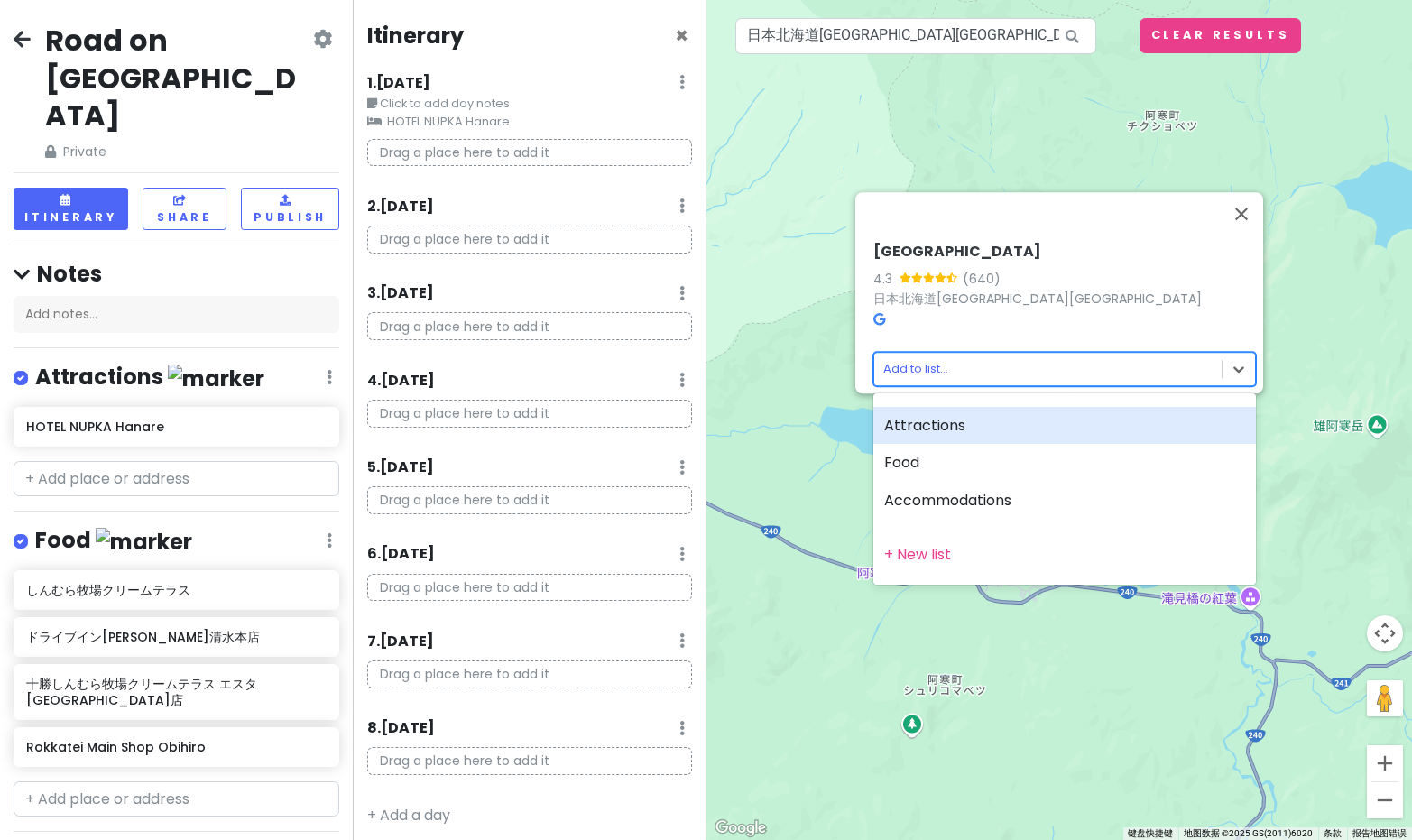 click on "Attractions" at bounding box center (1065, 426) 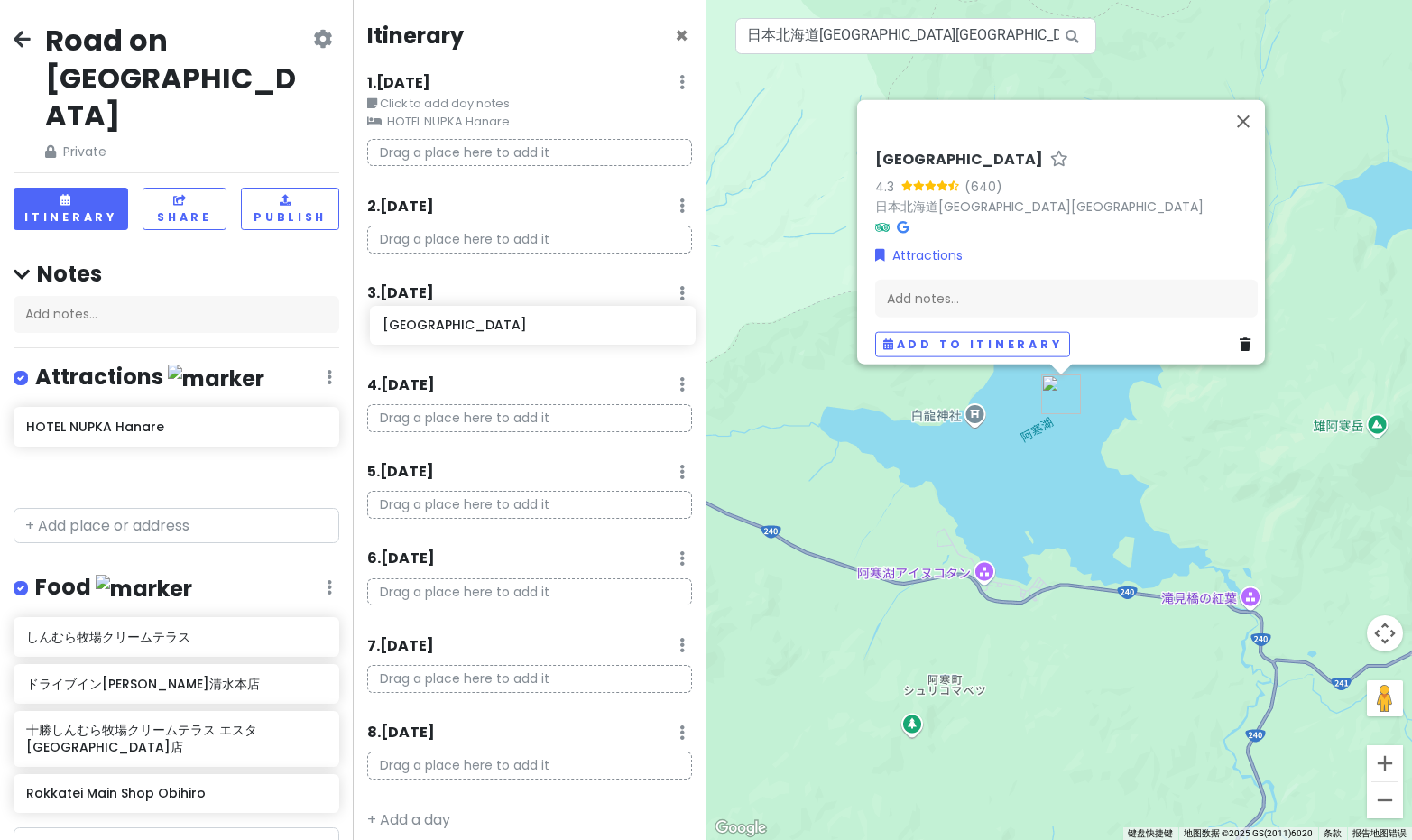 drag, startPoint x: 154, startPoint y: 436, endPoint x: 511, endPoint y: 327, distance: 373.26934 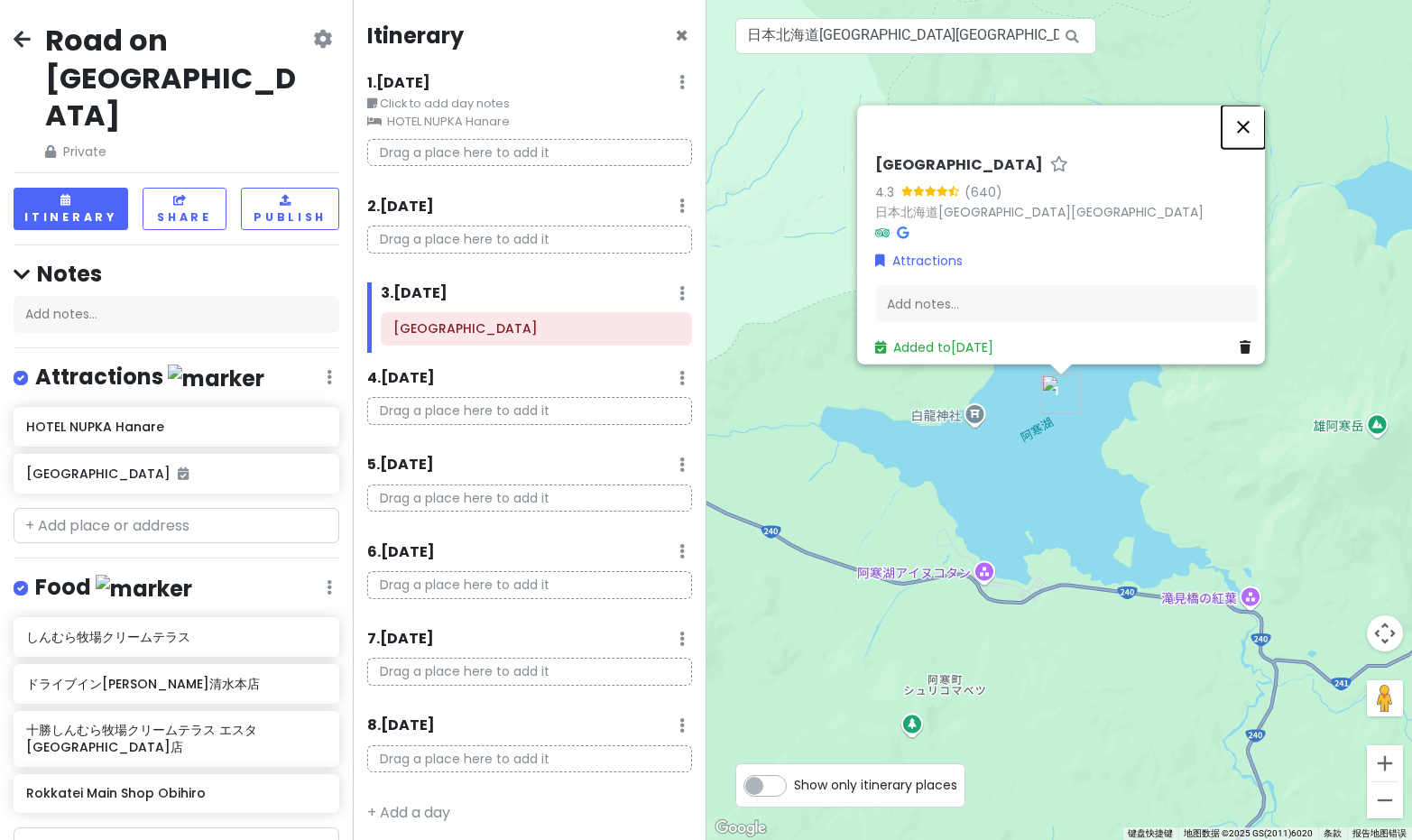 click at bounding box center [1243, 126] 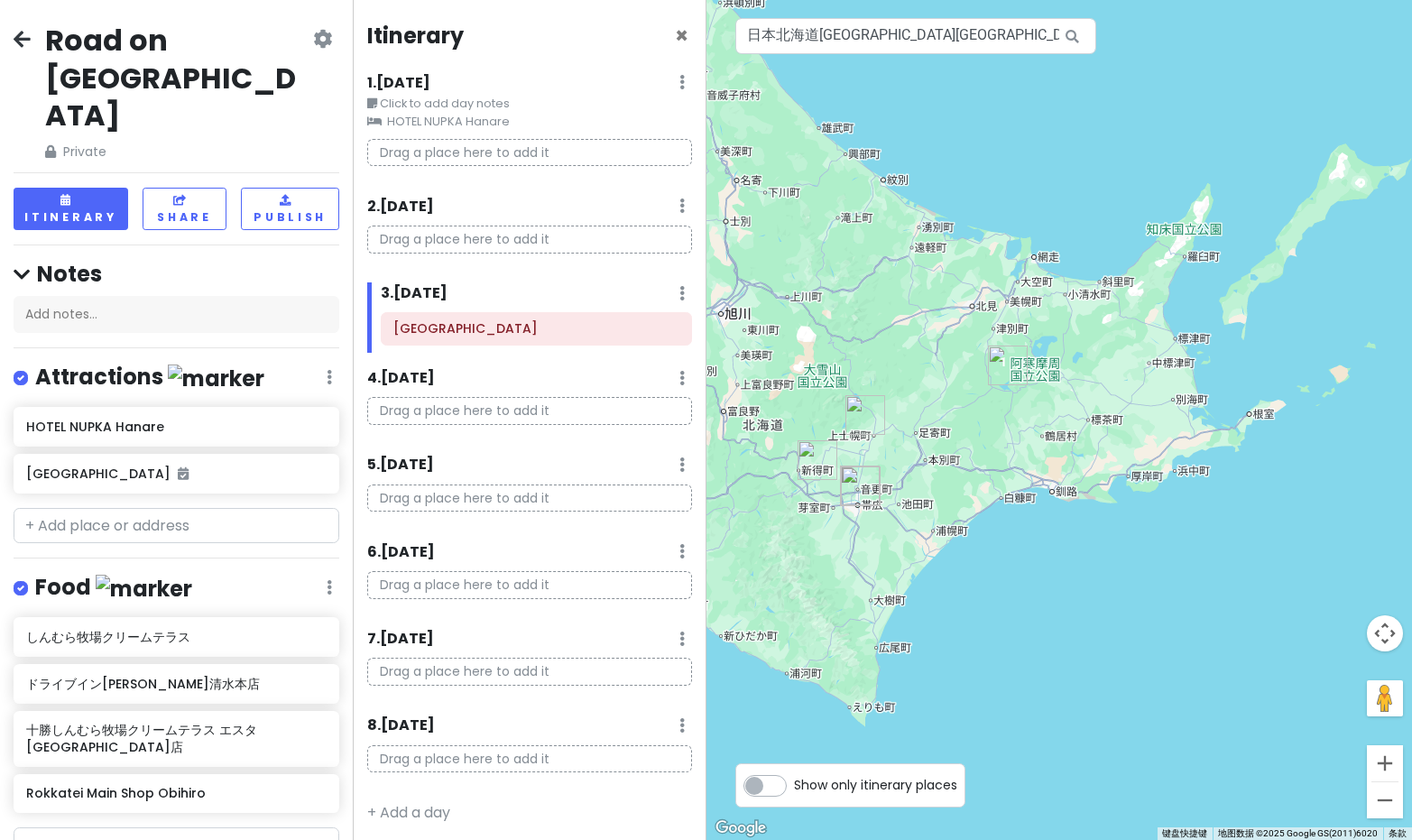 drag, startPoint x: 943, startPoint y: 417, endPoint x: 974, endPoint y: 417, distance: 31 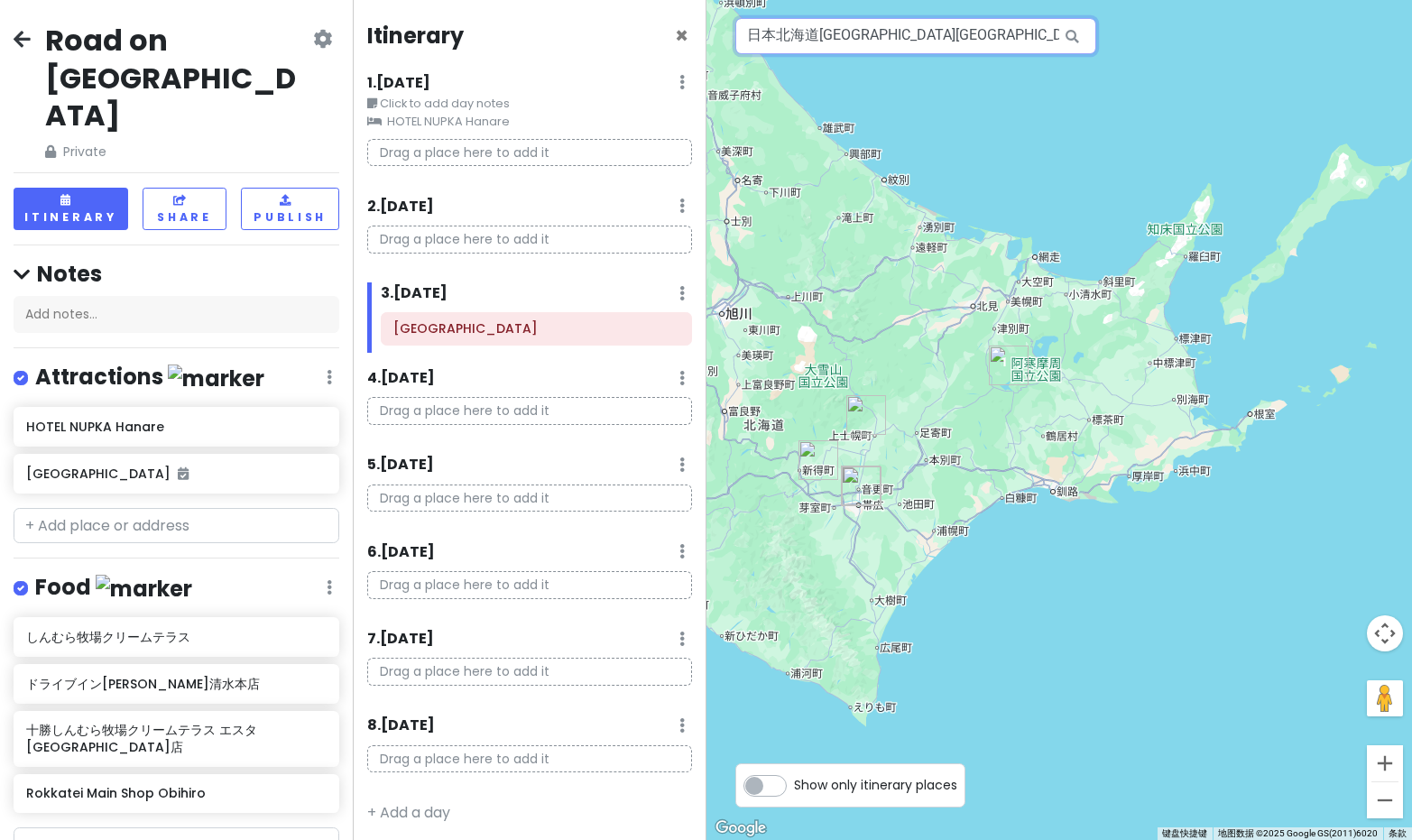 click on "日本北海道[GEOGRAPHIC_DATA][GEOGRAPHIC_DATA]" at bounding box center (916, 36) 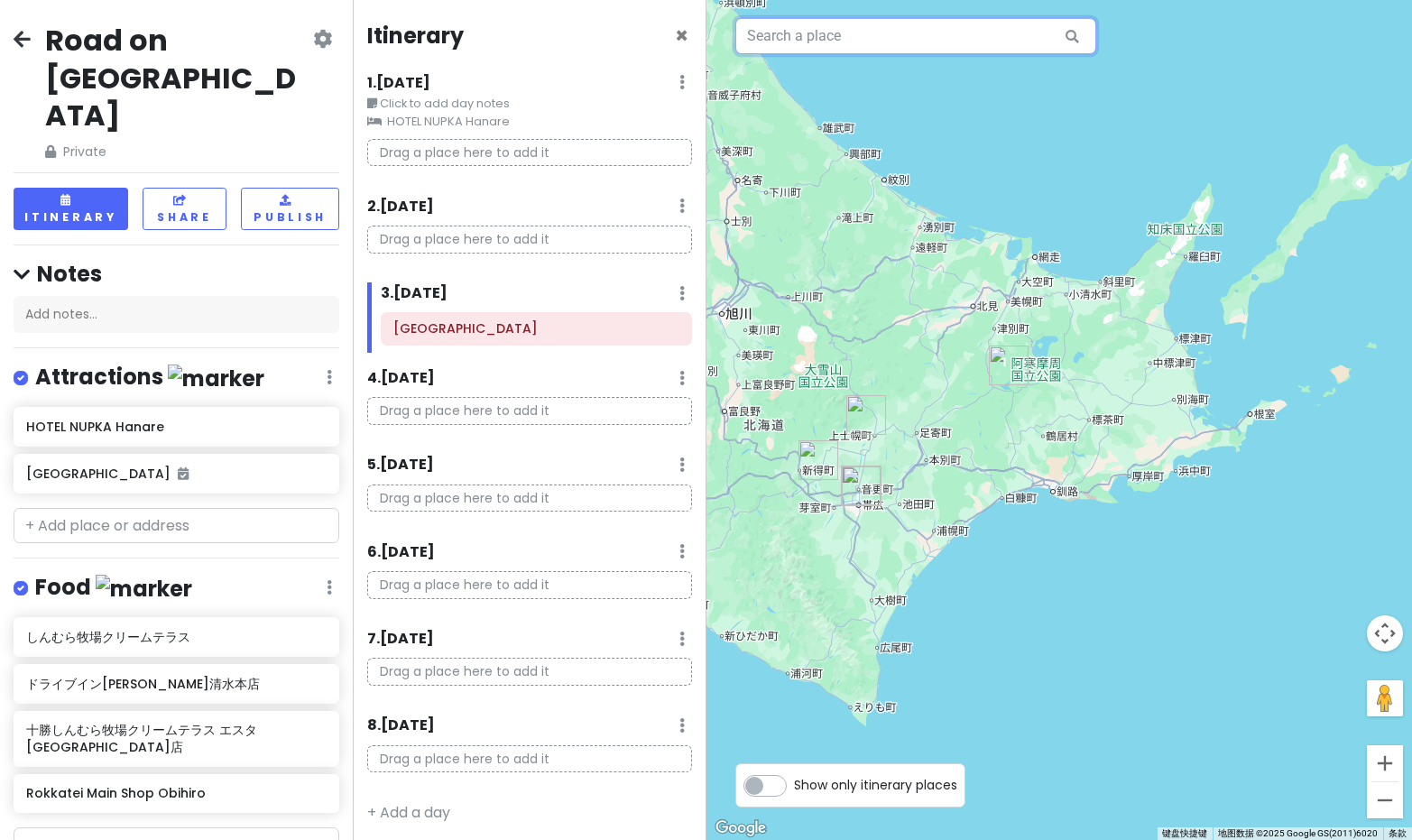 paste 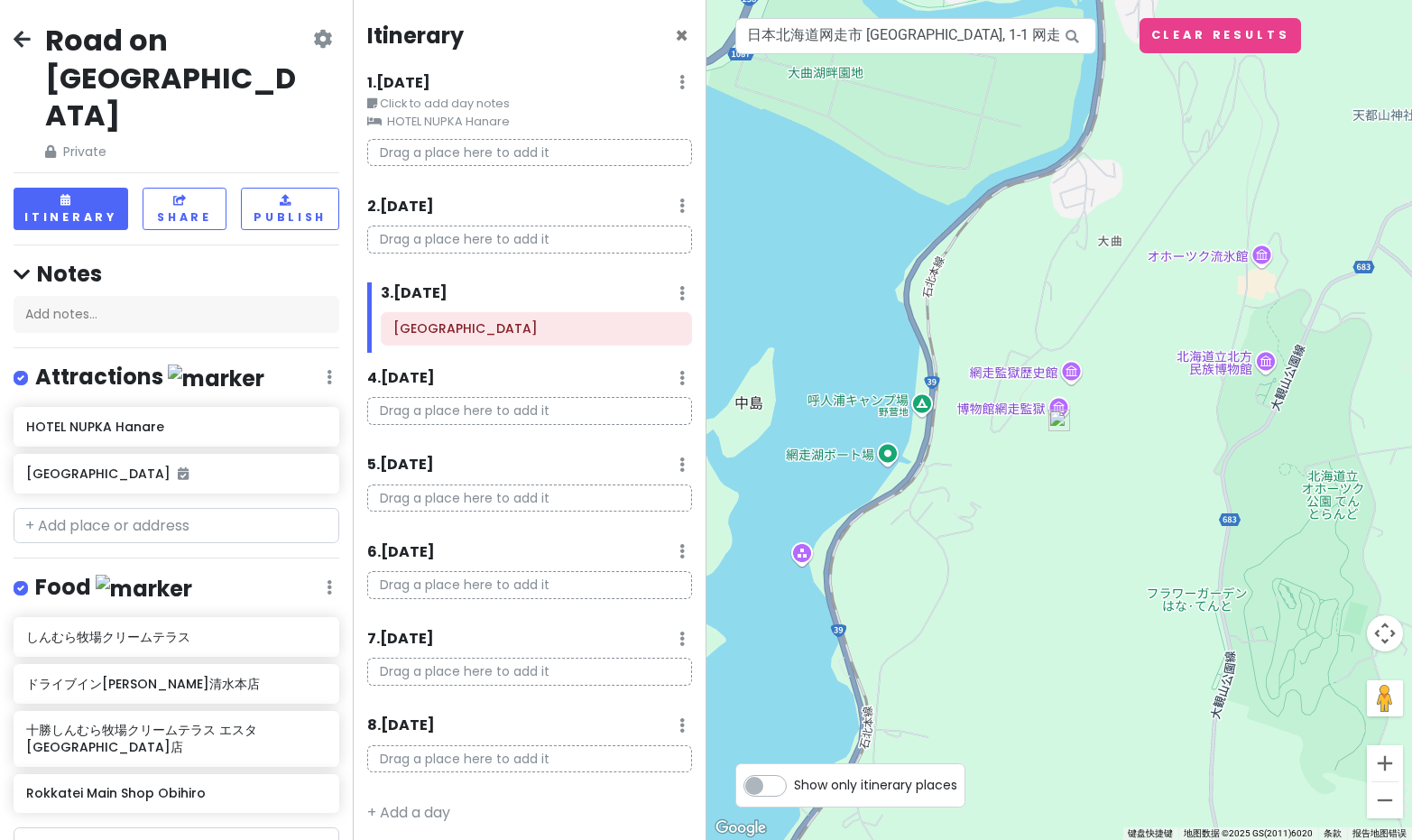 click at bounding box center (1059, 420) 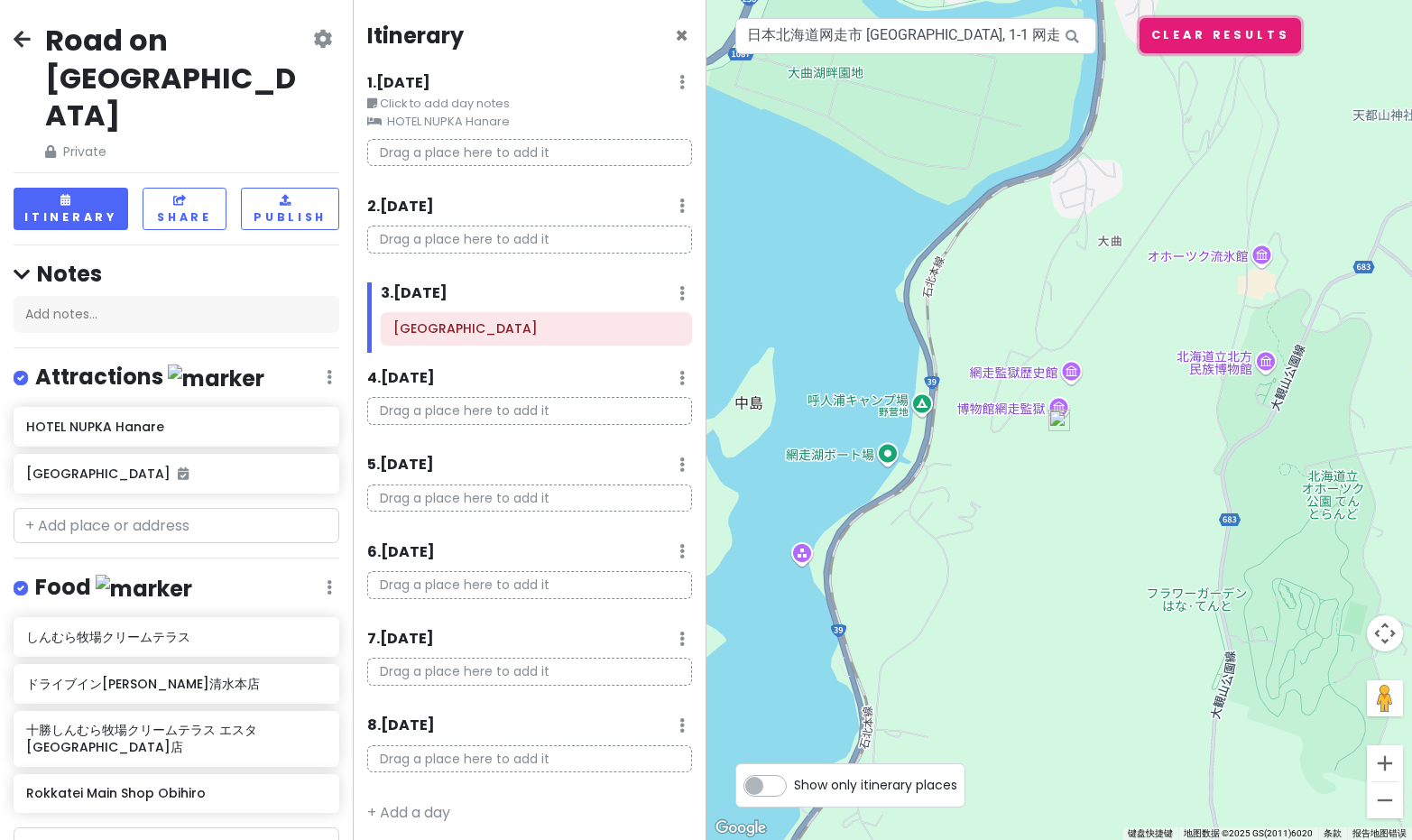click on "Clear Results" at bounding box center (1221, 35) 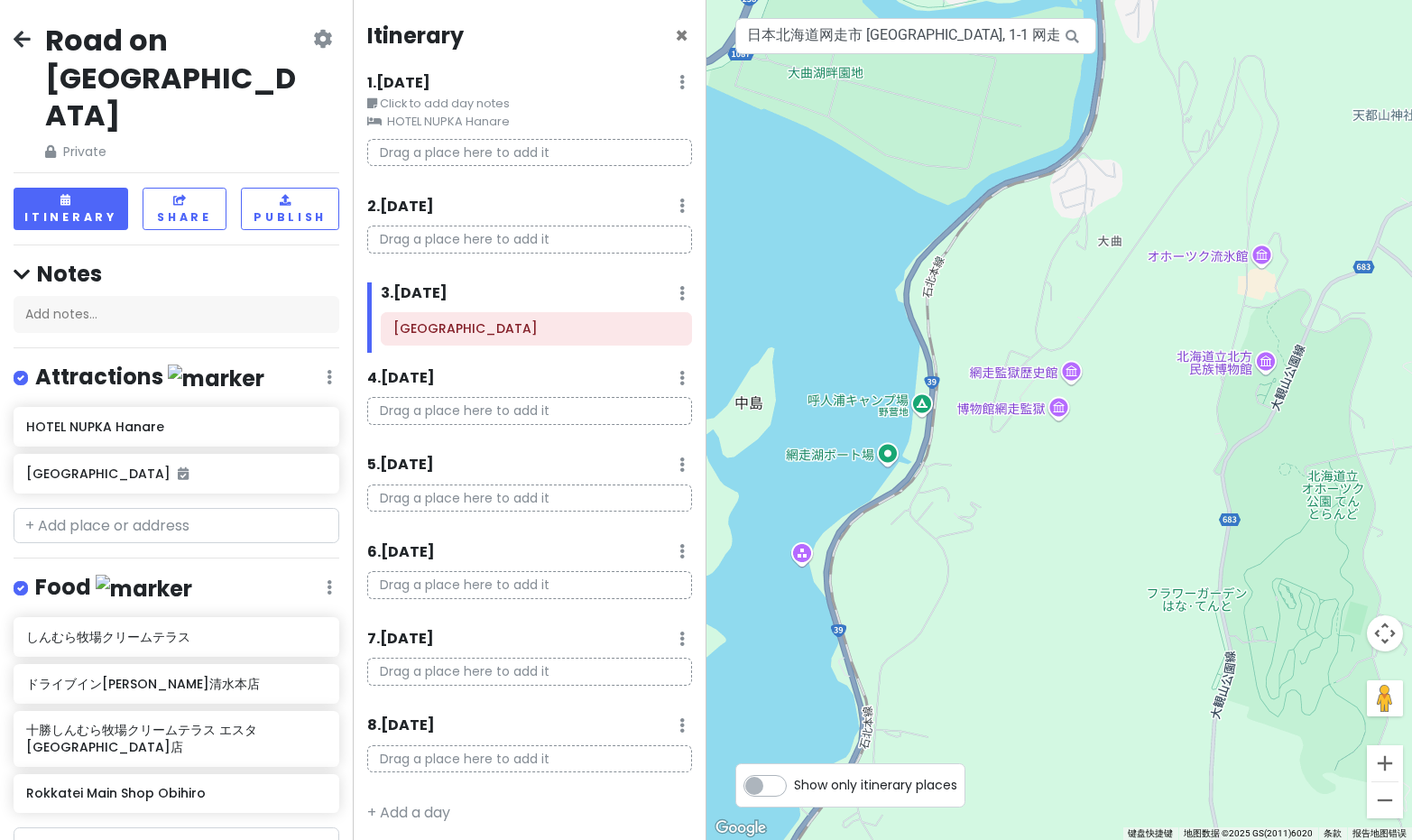 click at bounding box center (1059, 420) 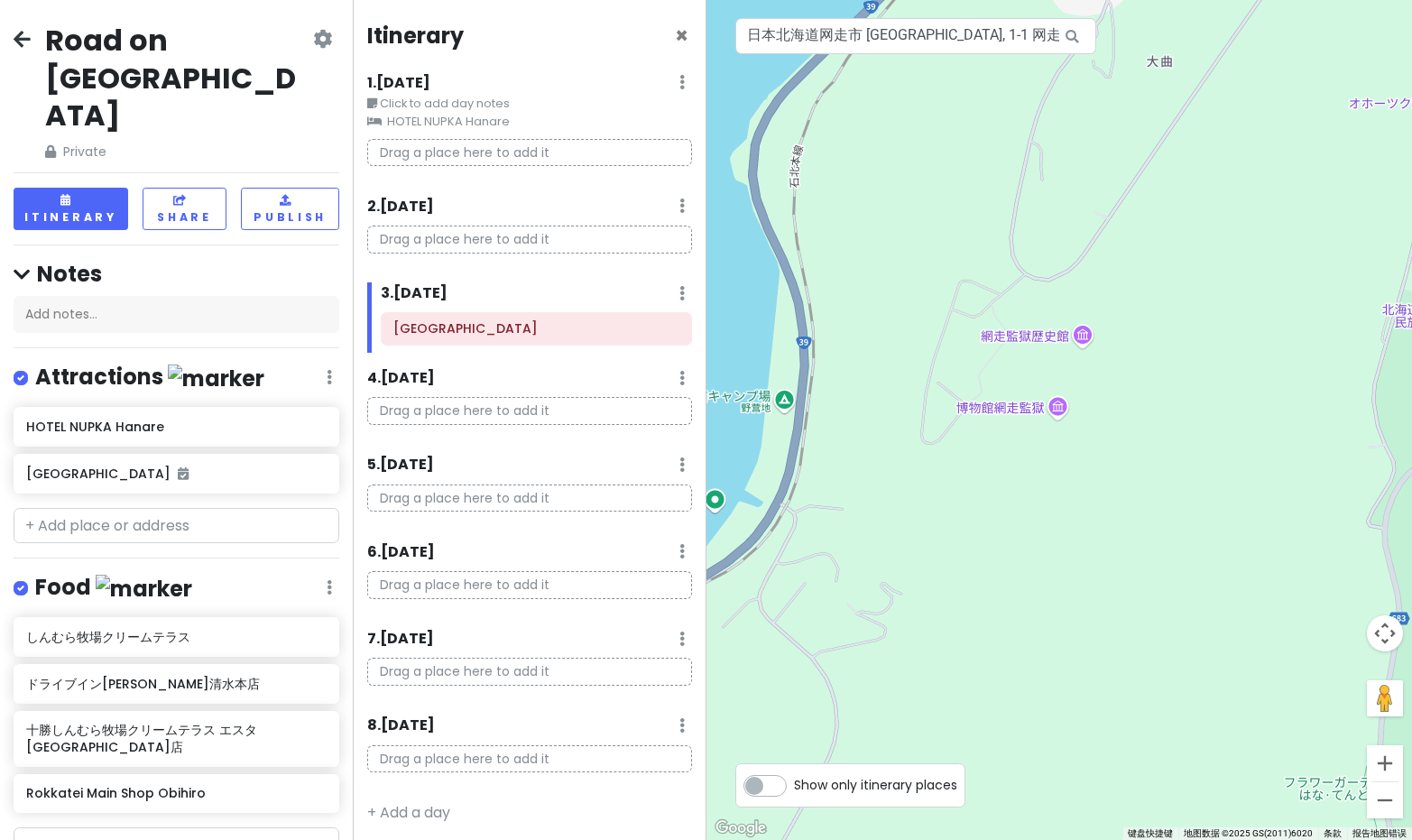 click at bounding box center [1059, 420] 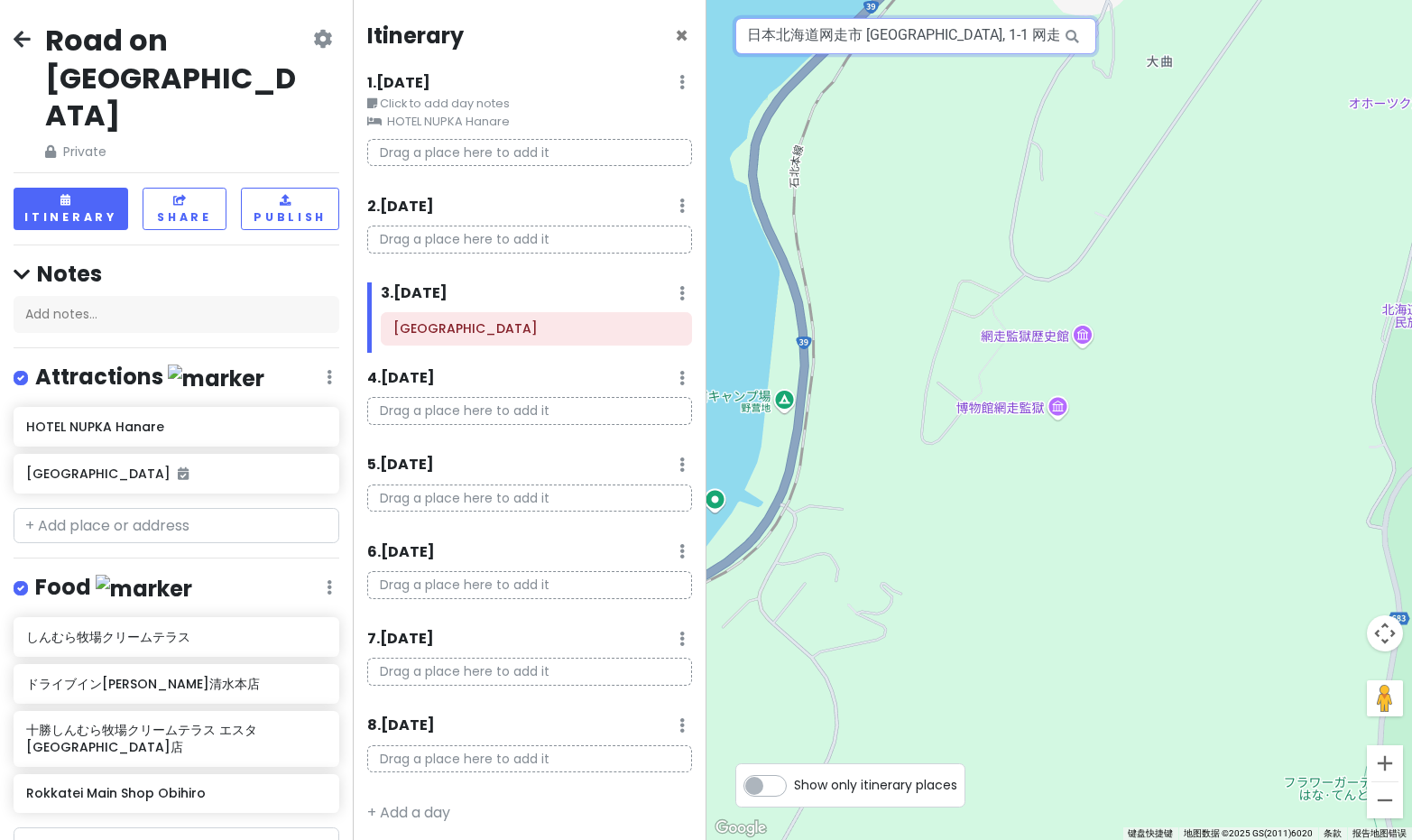 click on "日本北海道网走市 [GEOGRAPHIC_DATA], 1-1 网走监狱博物馆" at bounding box center [916, 36] 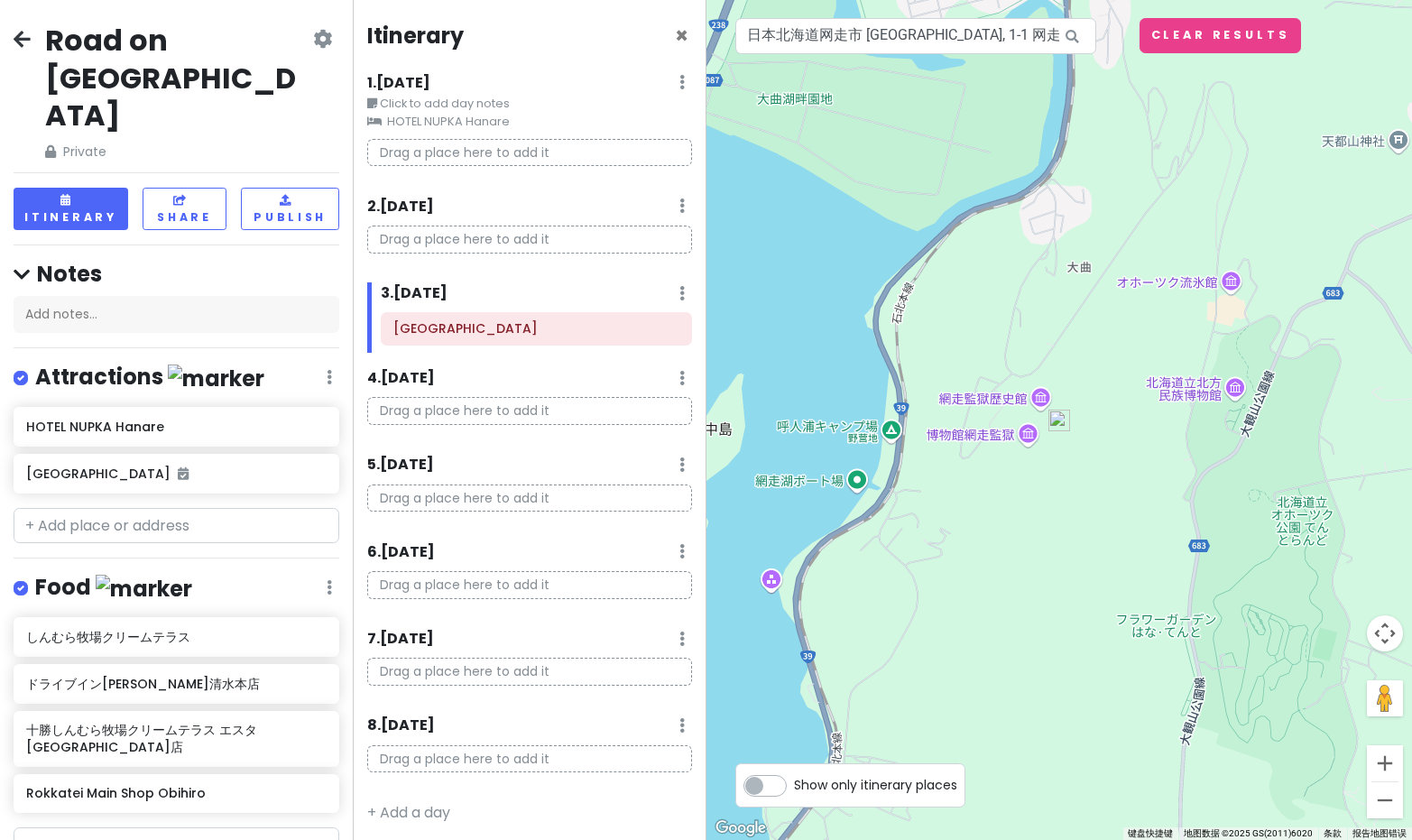 click at bounding box center [1059, 420] 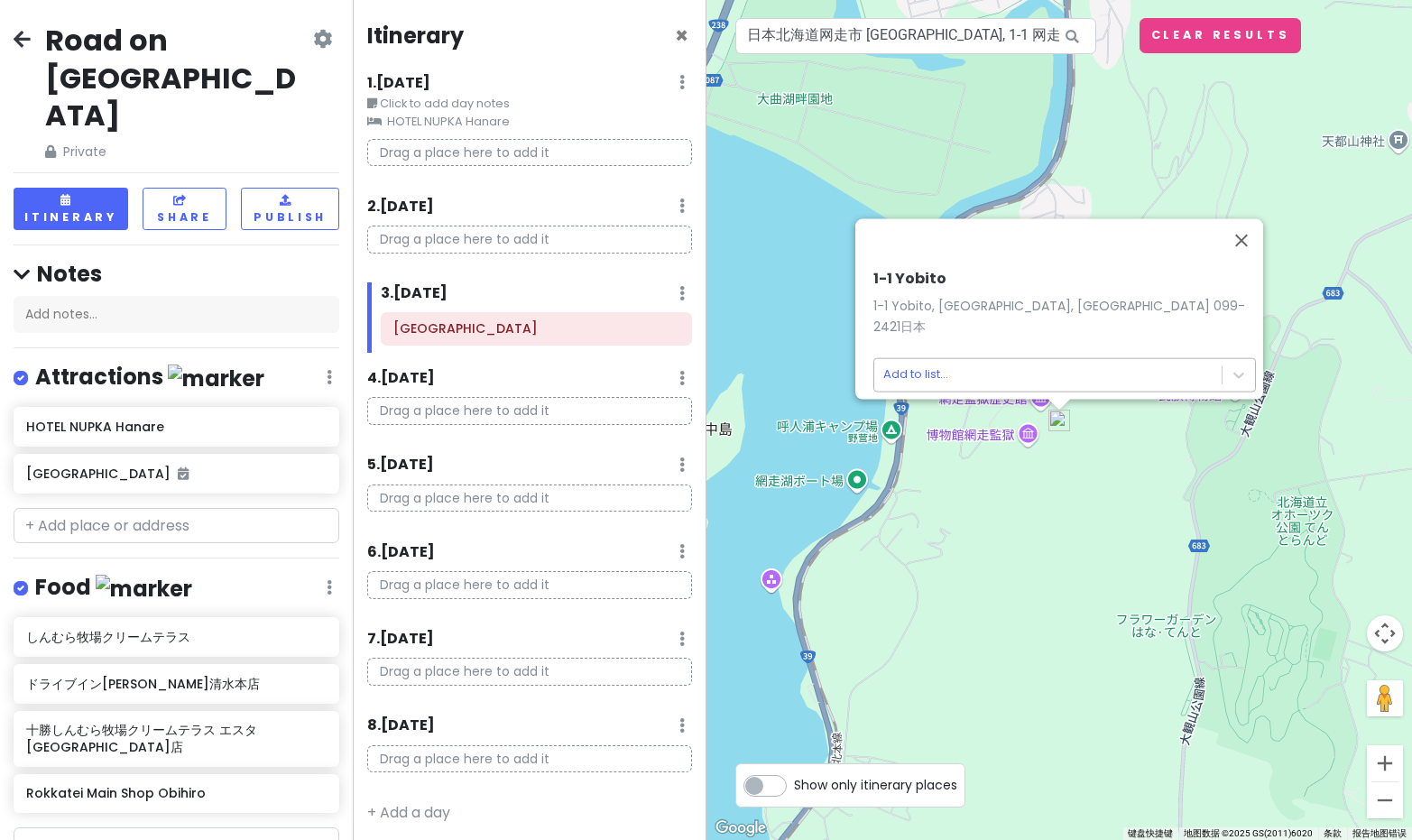 click on "Road on [GEOGRAPHIC_DATA] Private Change Dates Make a Copy Delete Trip Go Pro ⚡️ Give Feedback 💡 Support Scout ☕️ Itinerary Share Publish Notes Add notes... Attractions   Edit Reorder Delete List HOTEL NUPKA Hanare 阿寒湖 Food   Edit Reorder Delete List しんむら牧場クリームテラス ドライブインいとう とかち清水本店 十勝しんむら牧場クリームテラス エスタ[GEOGRAPHIC_DATA]店 Rokkatei Main Shop Obihiro Accommodations   Edit Reorder Delete List Find hotels on [DOMAIN_NAME] + Add a section Itinerary × 1 .  [DATE] Edit Day Notes Clear Lodging Delete Day   Click to add day notes    HOTEL NUPKA Hanare Drag a place here to add it 2 .  [DATE] Add Day Notes Delete Day Drag a place here to add it 3 .  [DATE] Add Day Notes Delete Day [GEOGRAPHIC_DATA] 4 .  [DATE] Add Day Notes Delete Day Drag a place here to add it 5 .  [DATE] Add Day Notes Delete Day Drag a place here to add it 6 .  [DATE] Add Day Notes Delete Day Drag a place here to add it 7 .  [DATE] Add Day Notes Delete Day 8" at bounding box center (706, 420) 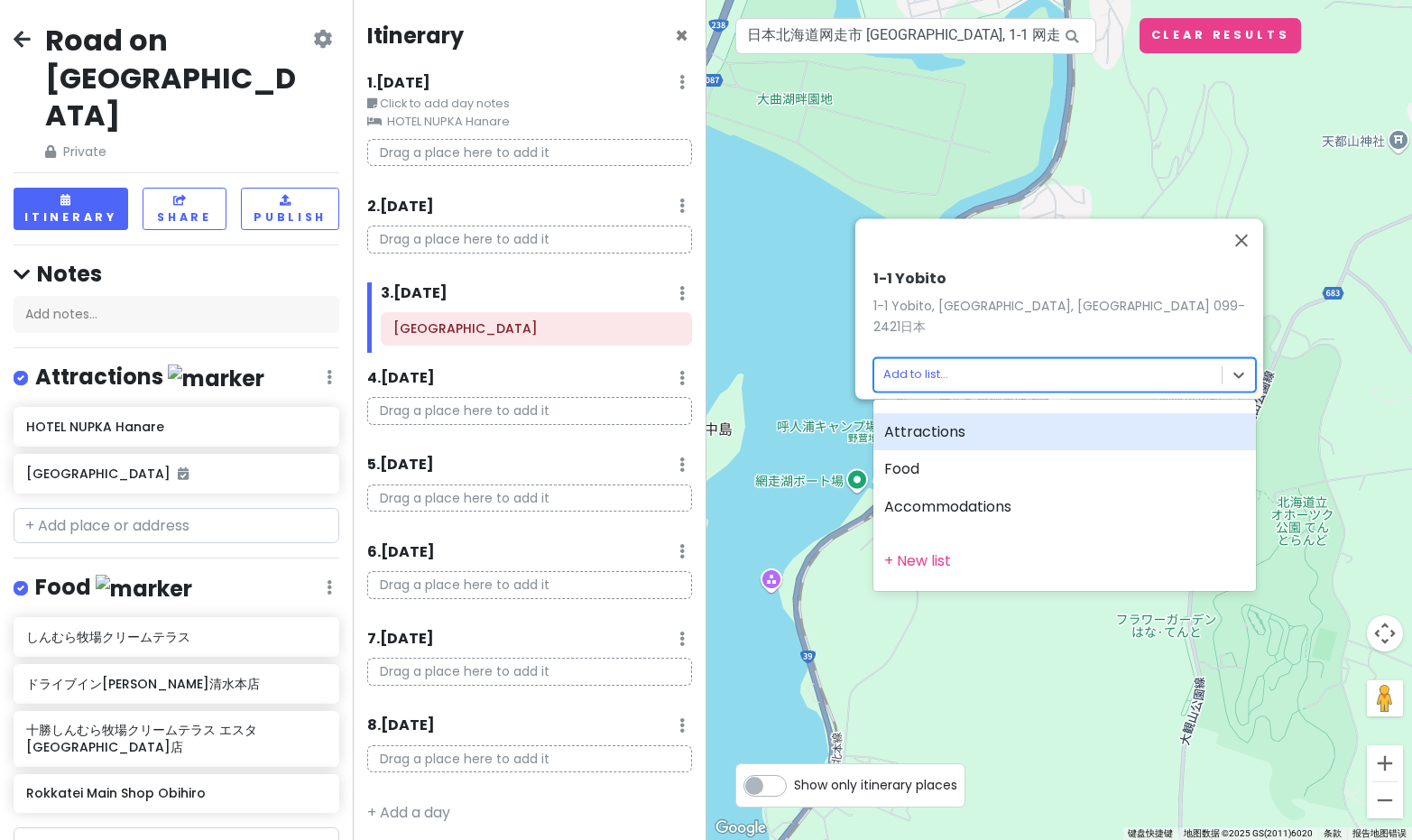 click on "Attractions" at bounding box center (1065, 432) 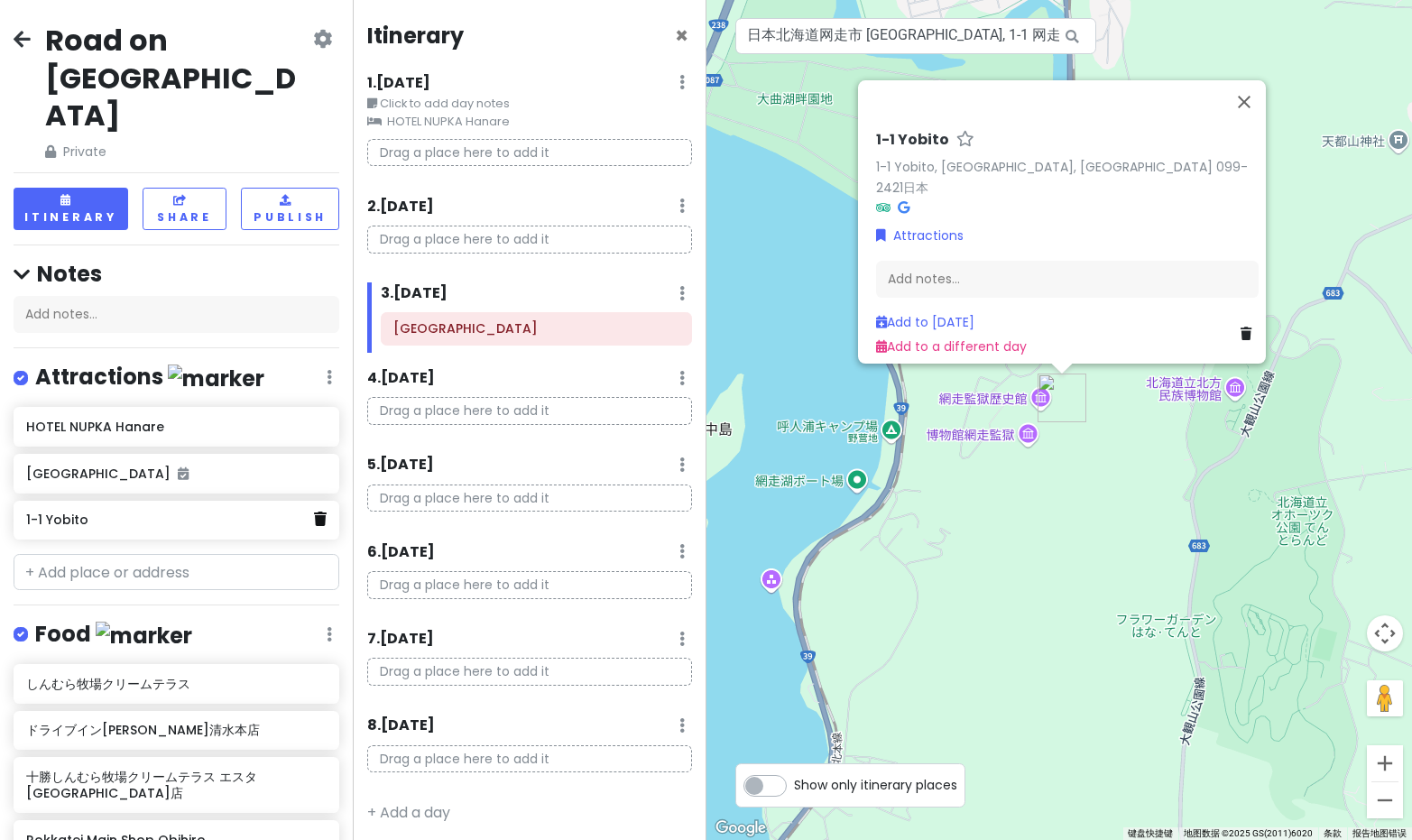 click at bounding box center [320, 519] 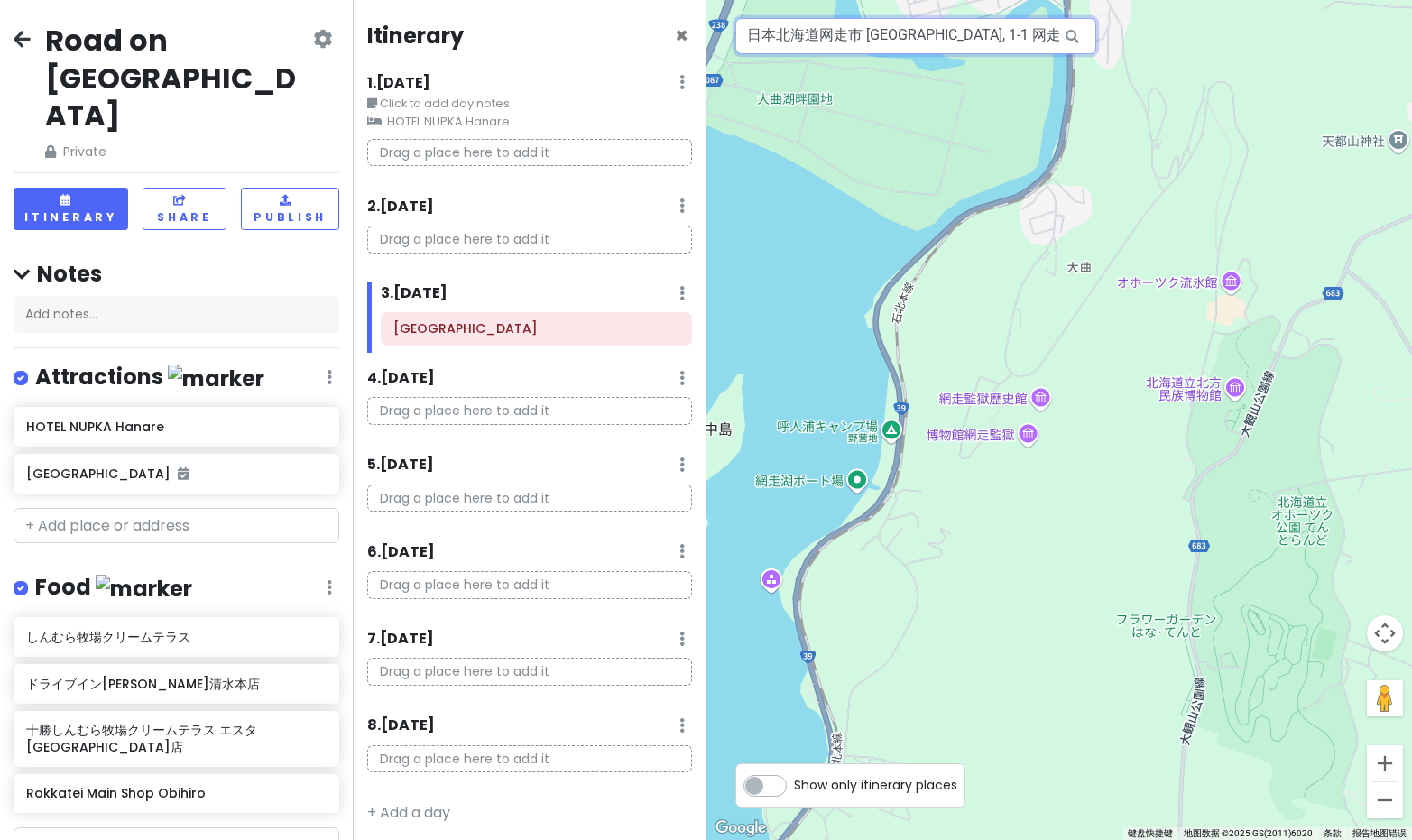 click on "日本北海道网走市 [GEOGRAPHIC_DATA], 1-1 网走" at bounding box center (916, 36) 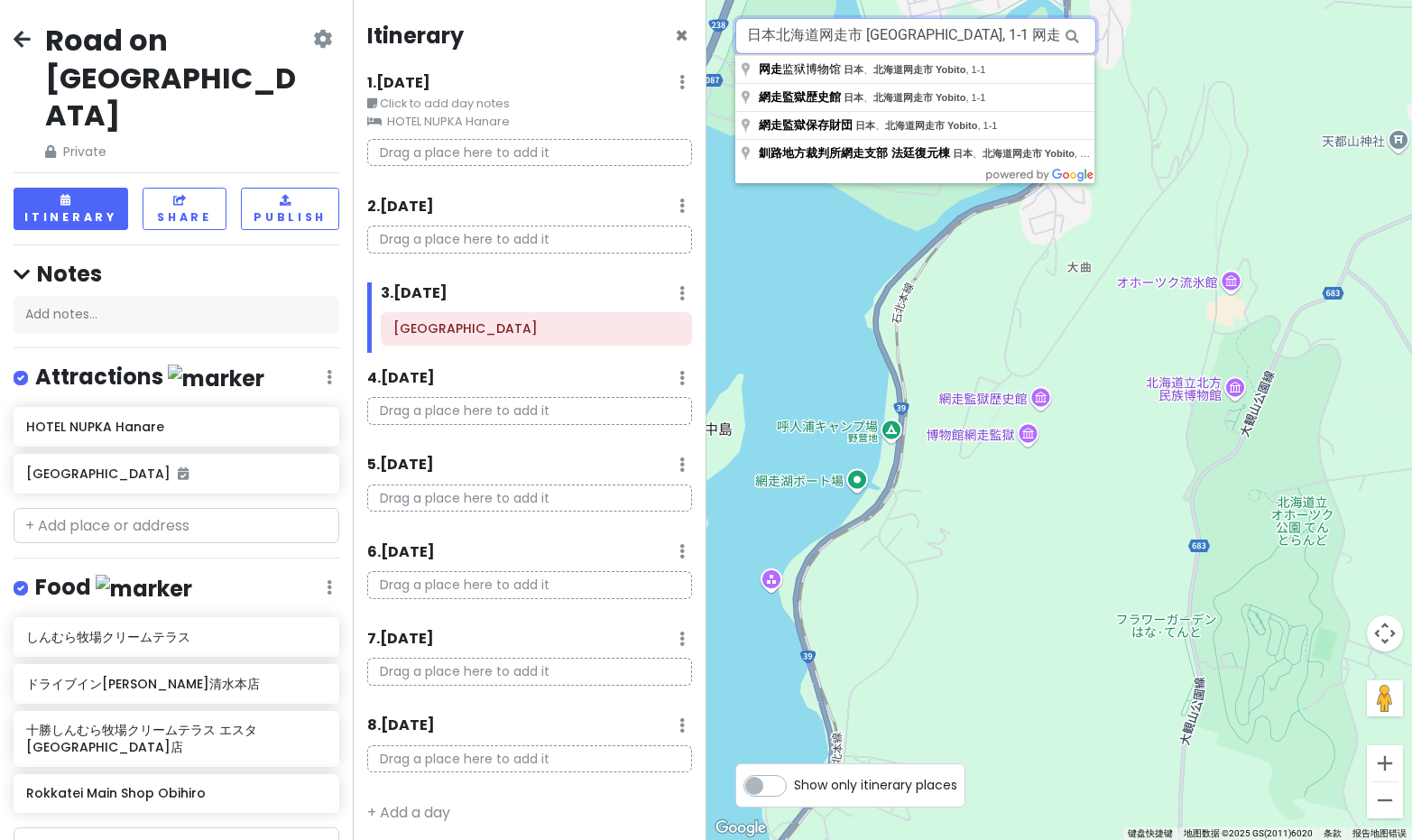 click on "日本北海道网走市 [GEOGRAPHIC_DATA], 1-1 网走" at bounding box center [916, 36] 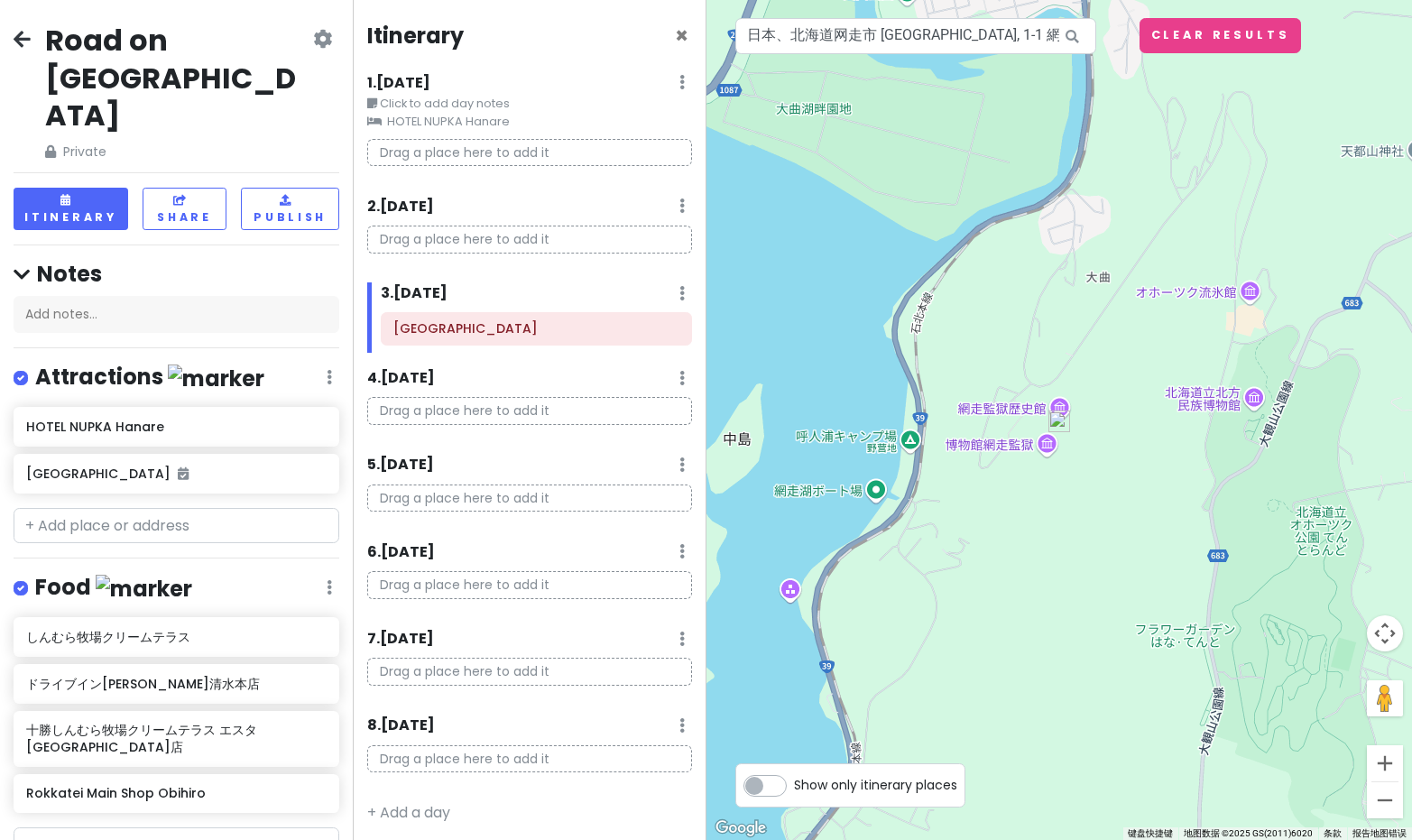 click at bounding box center (1059, 421) 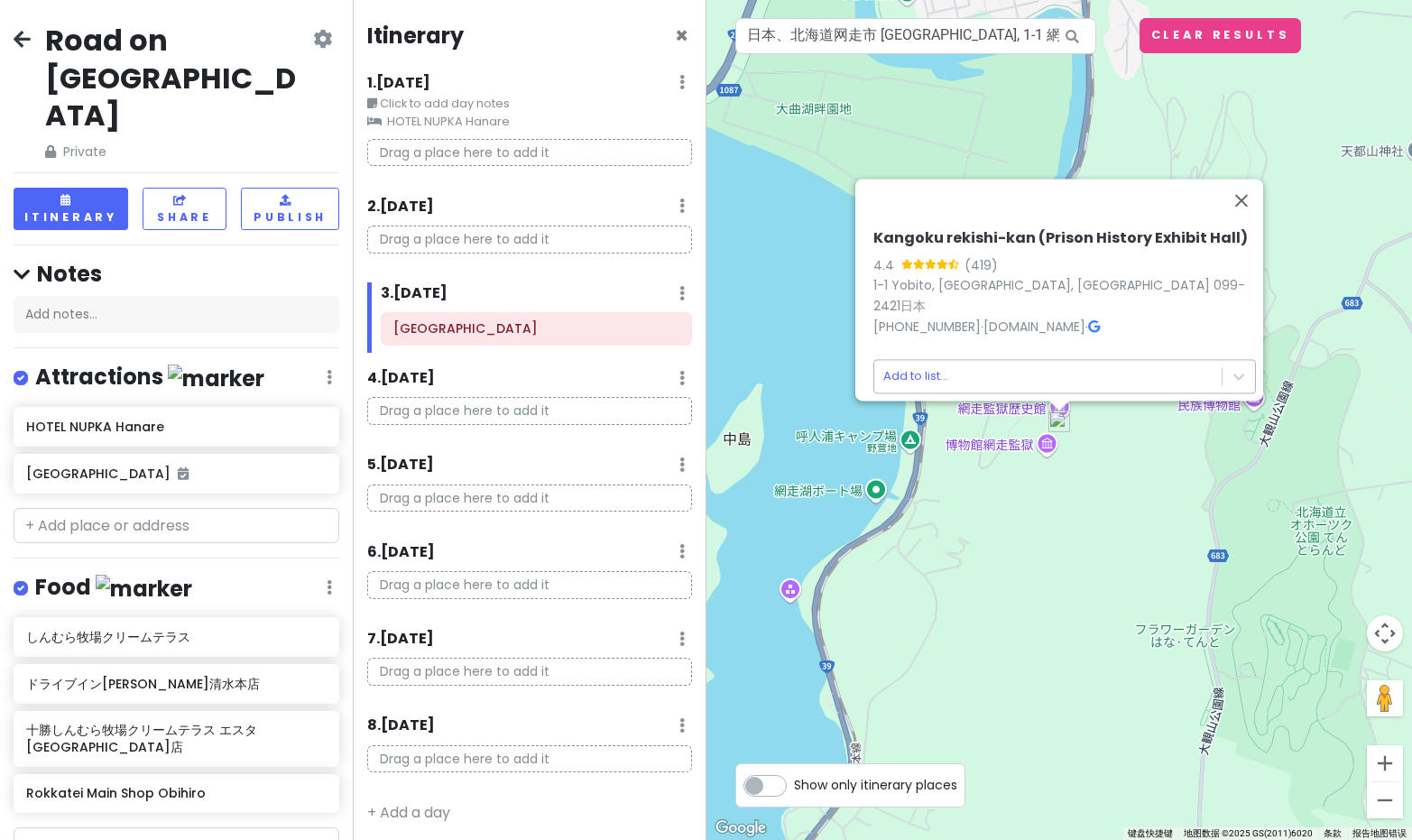 click on "Road on [GEOGRAPHIC_DATA] Private Change Dates Make a Copy Delete Trip Go Pro ⚡️ Give Feedback 💡 Support Scout ☕️ Itinerary Share Publish Notes Add notes... Attractions   Edit Reorder Delete List HOTEL NUPKA Hanare 阿寒湖 Food   Edit Reorder Delete List しんむら牧場クリームテラス ドライブインいとう とかち清水本店 十勝しんむら牧場クリームテラス エスタ[GEOGRAPHIC_DATA]店 Rokkatei Main Shop Obihiro Accommodations   Edit Reorder Delete List Find hotels on [DOMAIN_NAME] + Add a section Itinerary × 1 .  [DATE] Edit Day Notes Clear Lodging Delete Day   Click to add day notes    HOTEL NUPKA Hanare Drag a place here to add it 2 .  [DATE] Add Day Notes Delete Day Drag a place here to add it 3 .  [DATE] Add Day Notes Delete Day [GEOGRAPHIC_DATA] 4 .  [DATE] Add Day Notes Delete Day Drag a place here to add it 5 .  [DATE] Add Day Notes Delete Day Drag a place here to add it 6 .  [DATE] Add Day Notes Delete Day Drag a place here to add it 7 .  [DATE] Add Day Notes Delete Day 8" at bounding box center (706, 420) 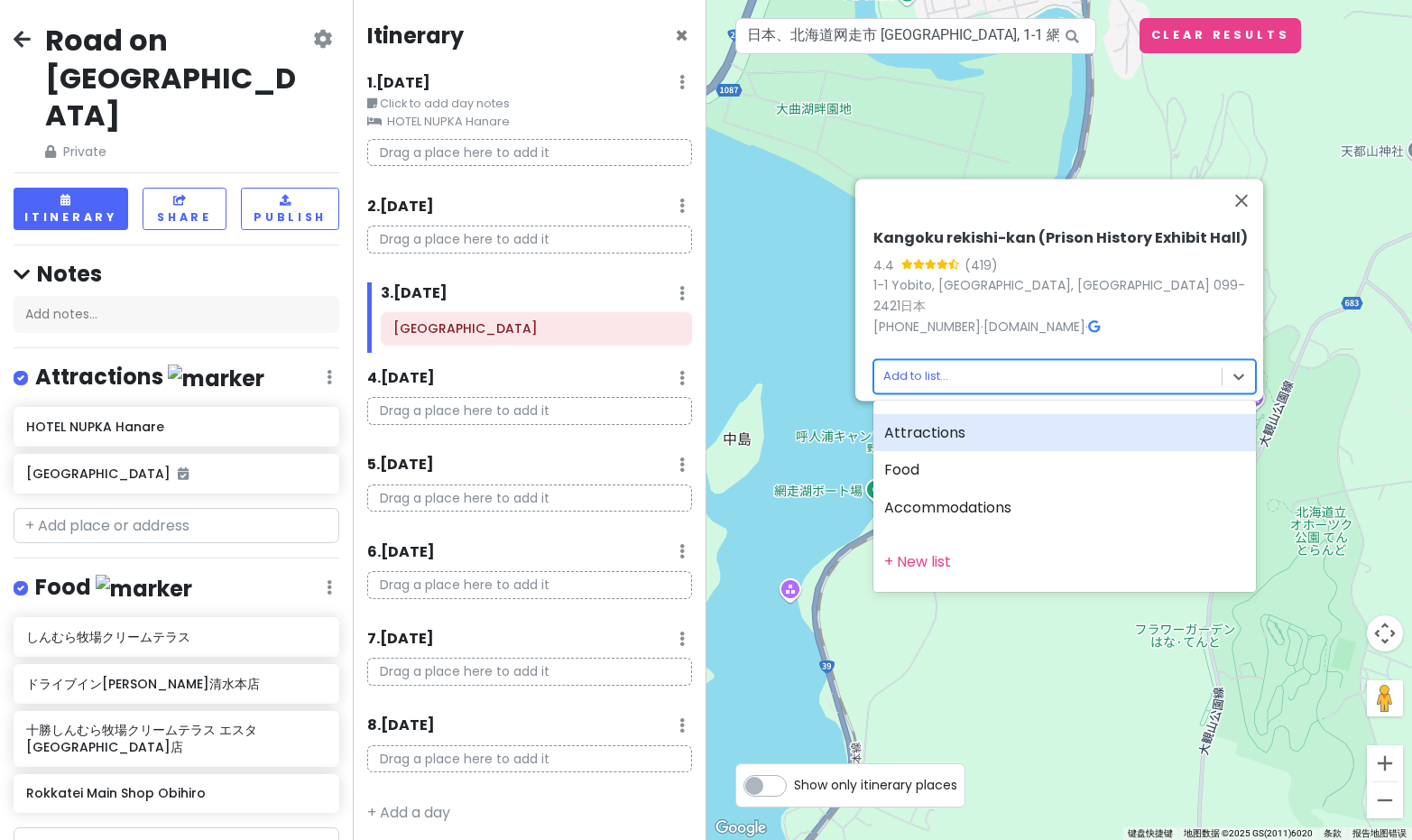 click on "Attractions" at bounding box center [1065, 433] 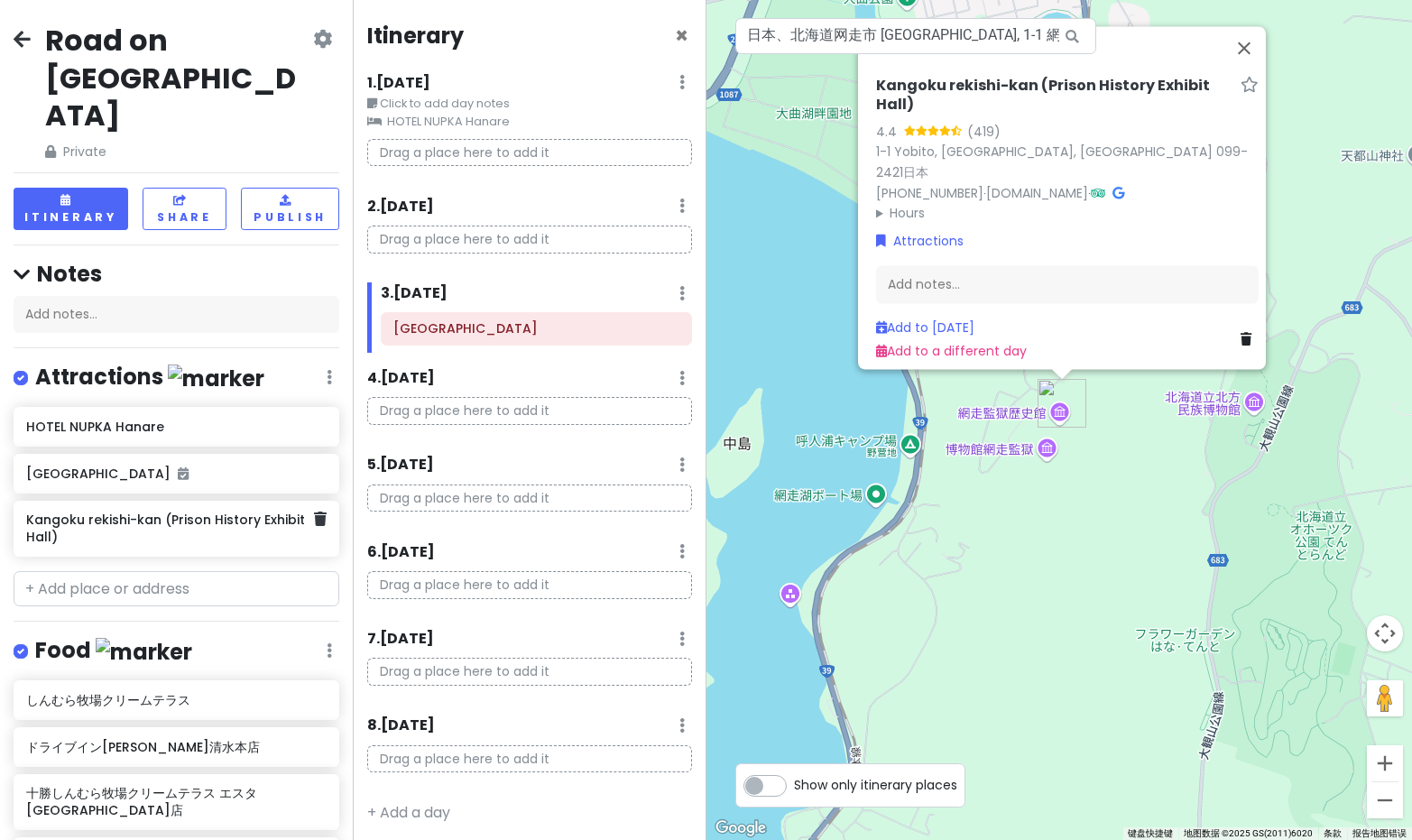 click on "Kangoku rekishi-kan (Prison History Exhibit Hall)" at bounding box center (170, 528) 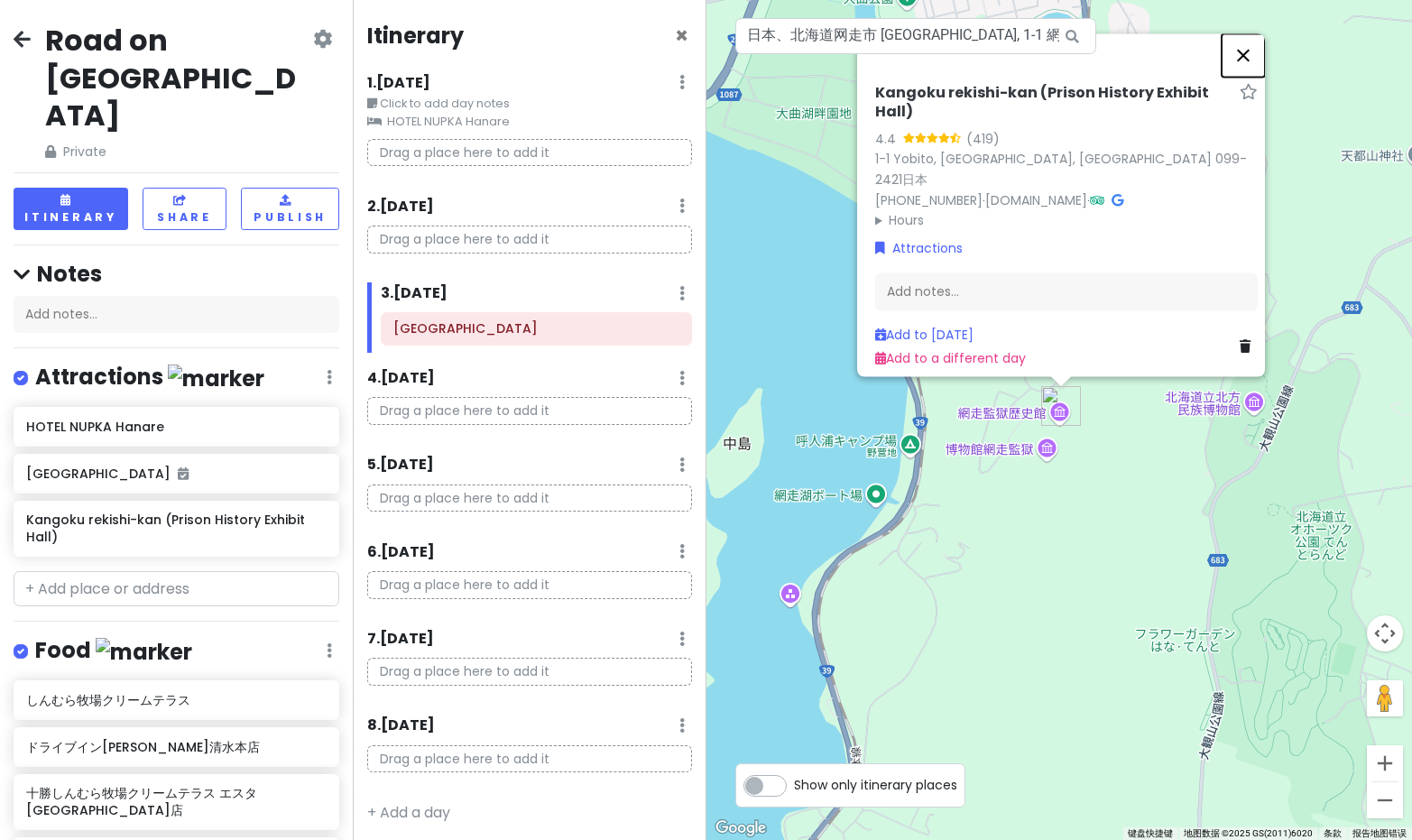 click at bounding box center (1243, 55) 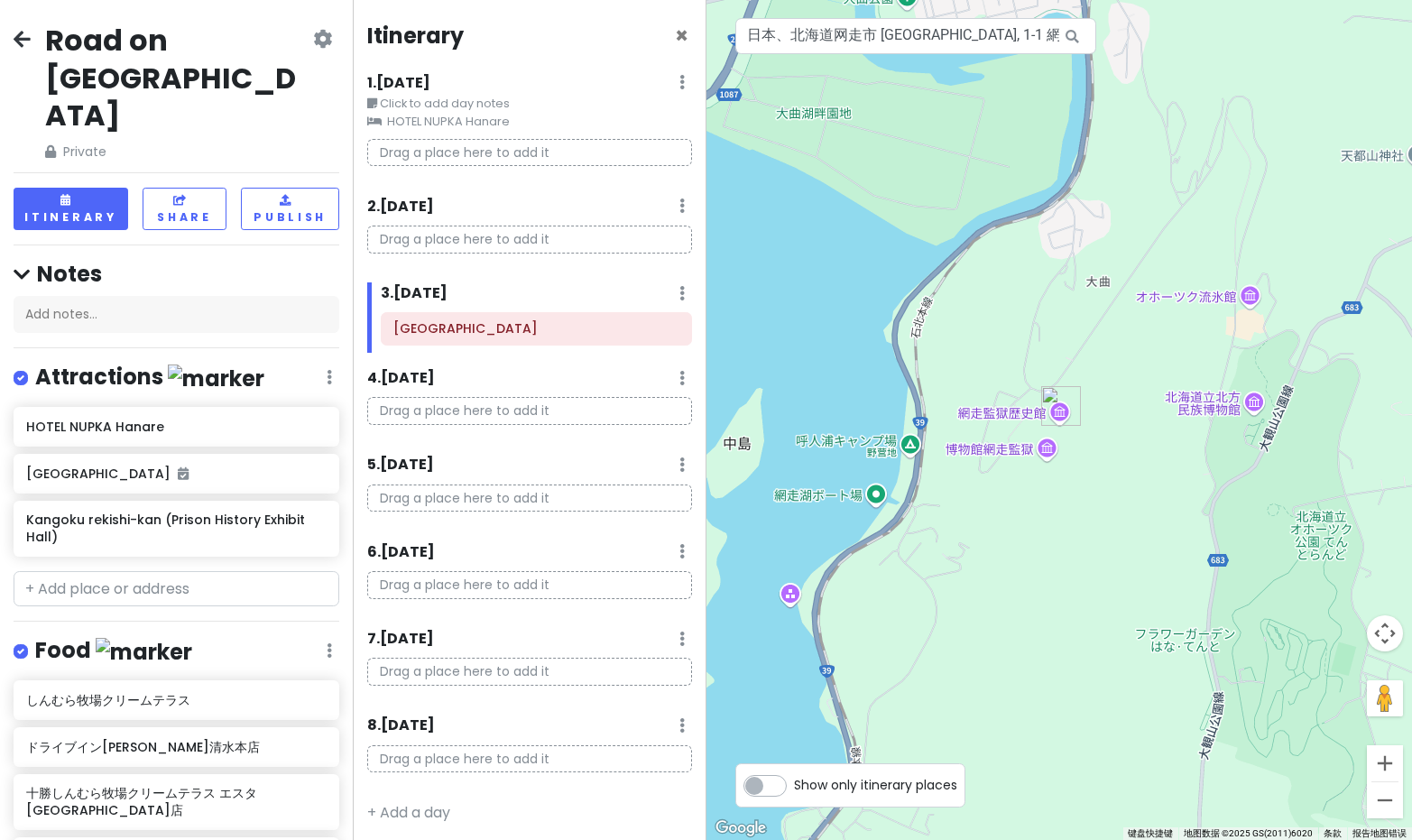 click at bounding box center (1059, 420) 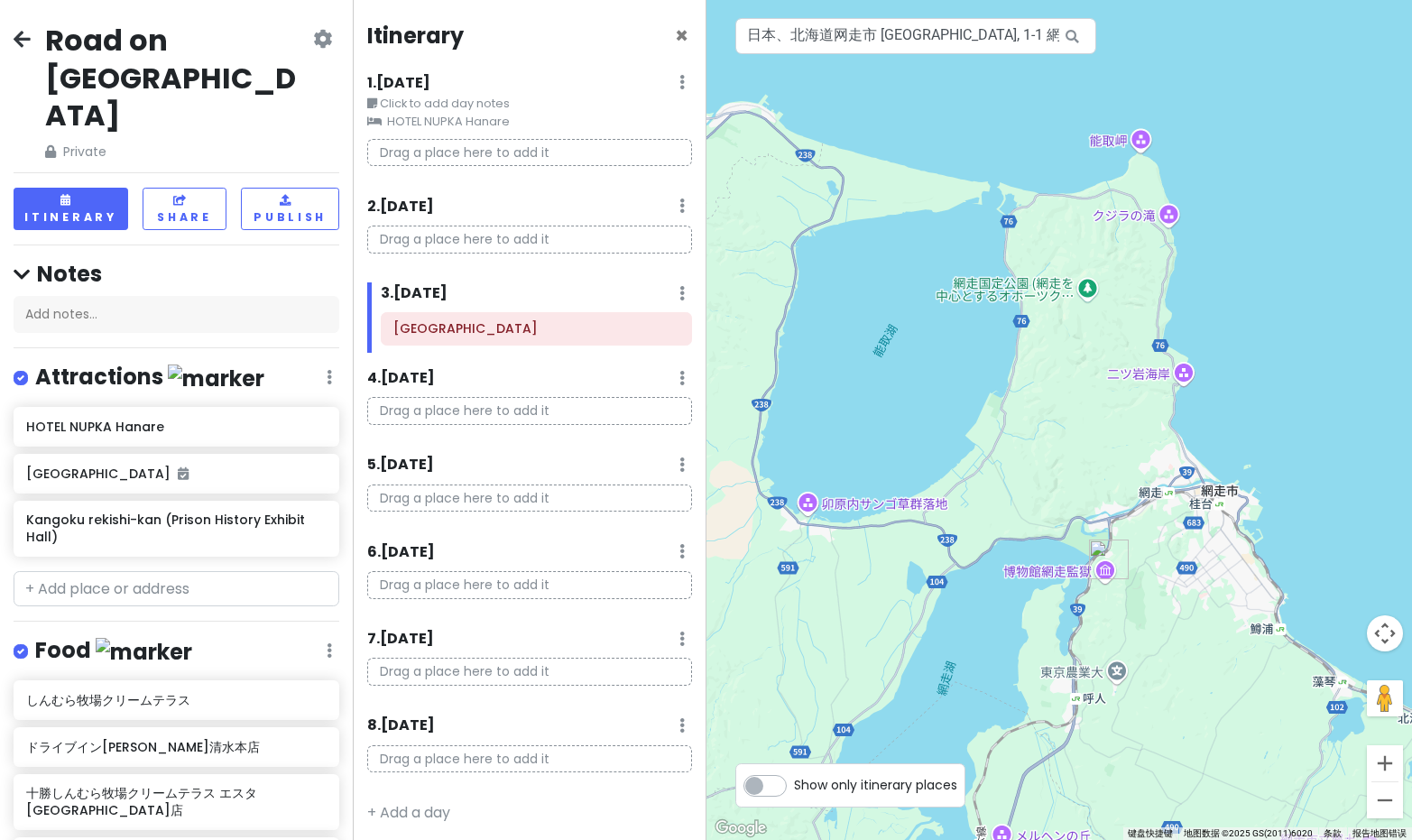drag, startPoint x: 1120, startPoint y: 478, endPoint x: 1122, endPoint y: 662, distance: 184.01087 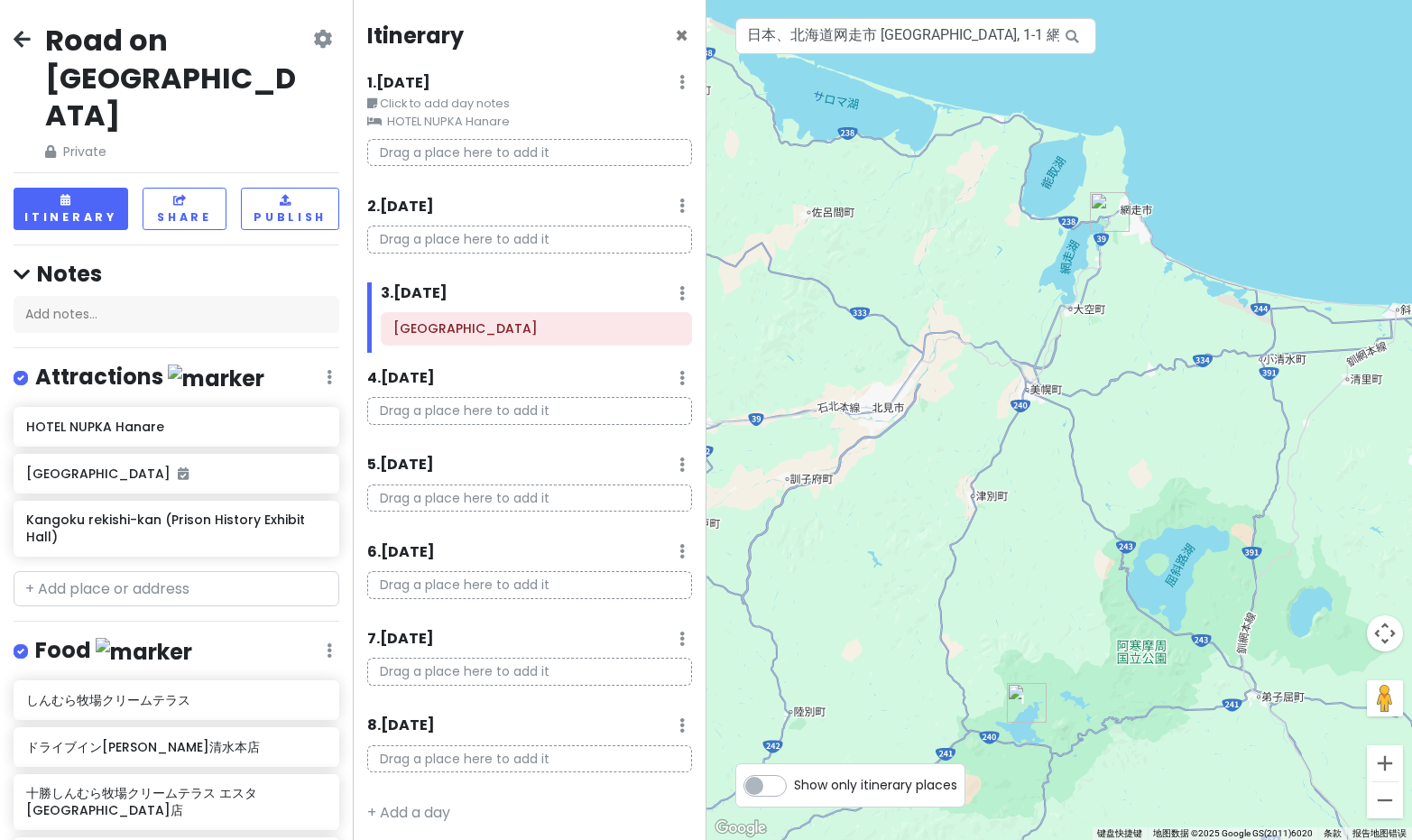 drag, startPoint x: 1147, startPoint y: 700, endPoint x: 1135, endPoint y: 284, distance: 416.17304 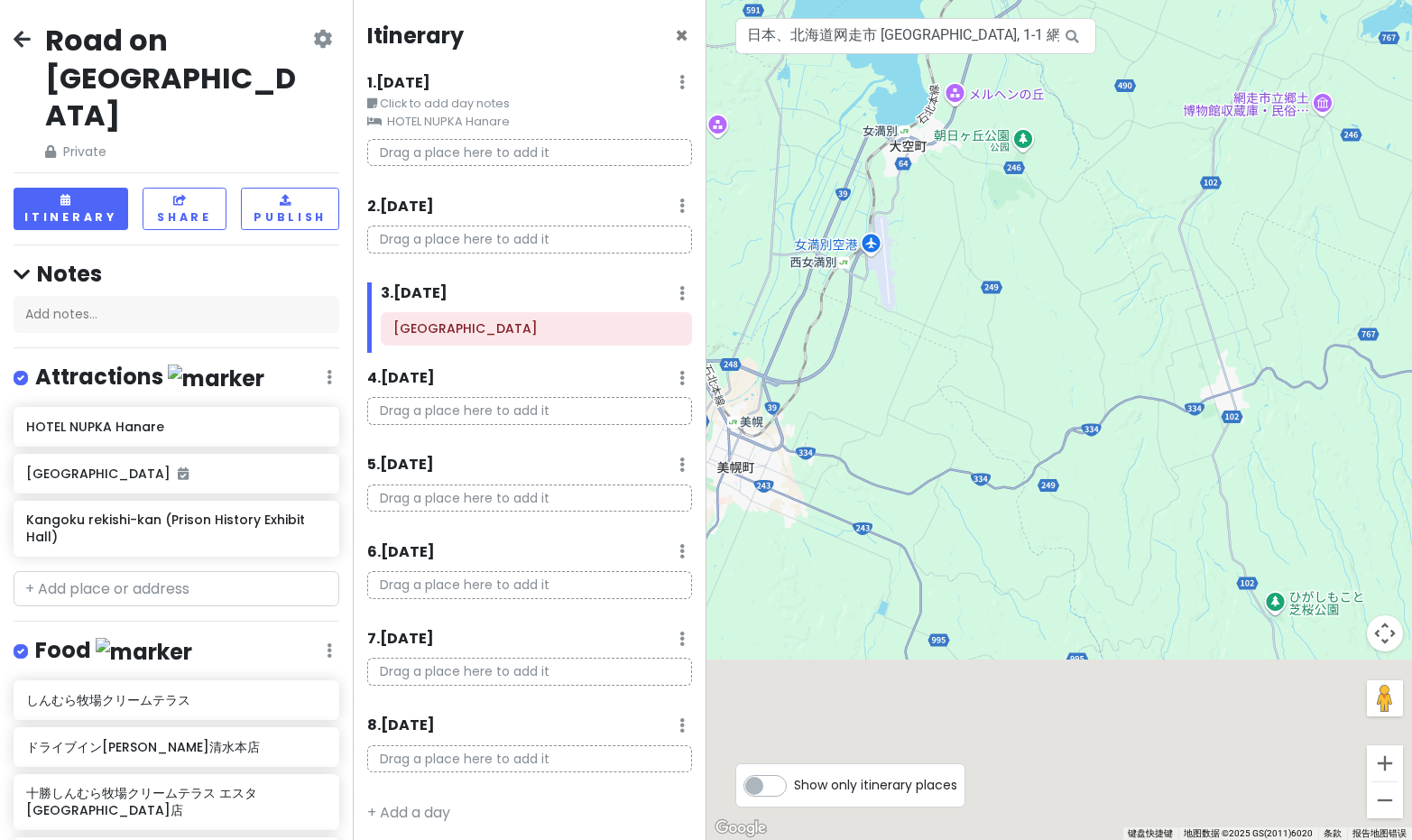 drag, startPoint x: 1079, startPoint y: 419, endPoint x: 1122, endPoint y: 199, distance: 224.16289 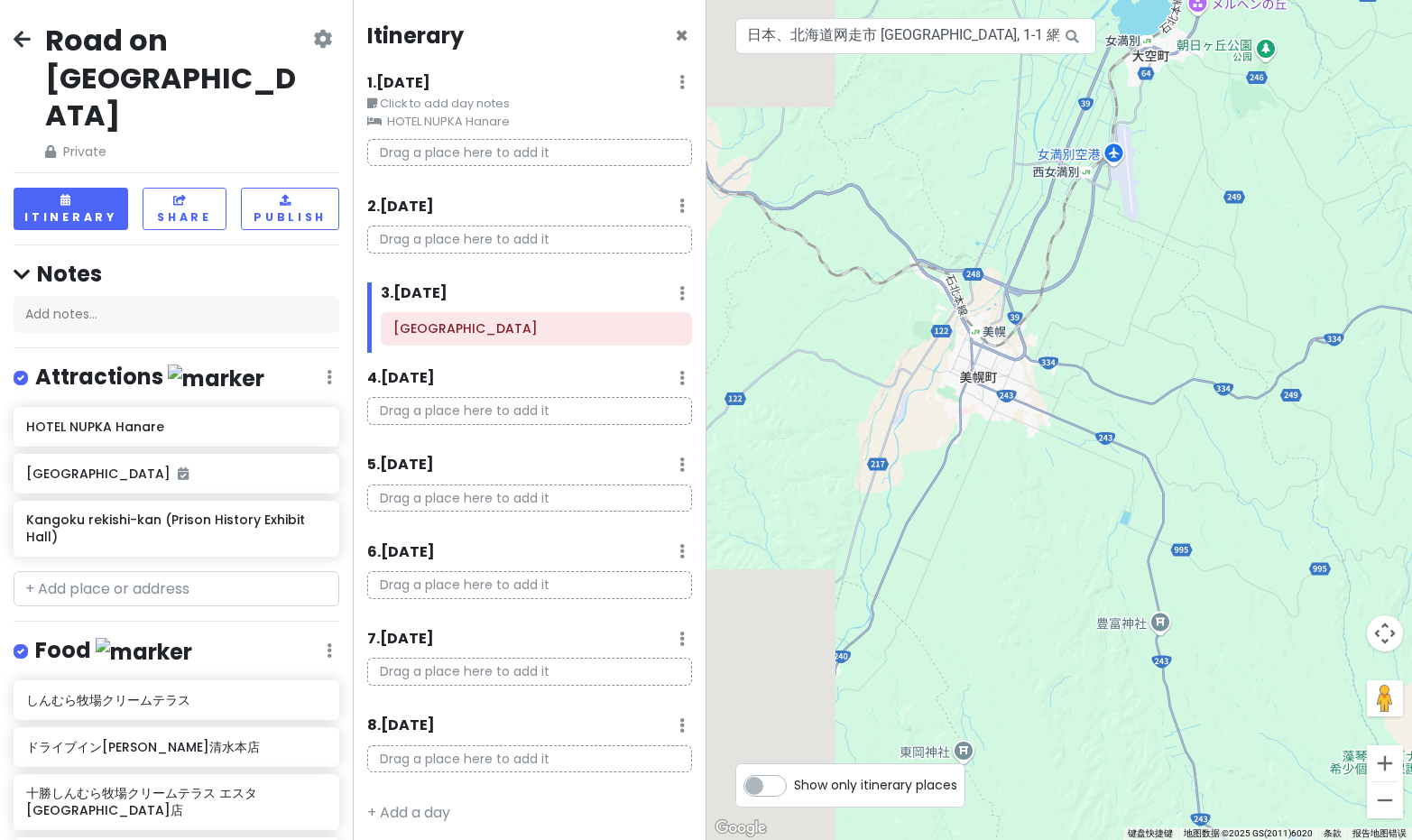 drag, startPoint x: 942, startPoint y: 263, endPoint x: 1186, endPoint y: 175, distance: 259.3839 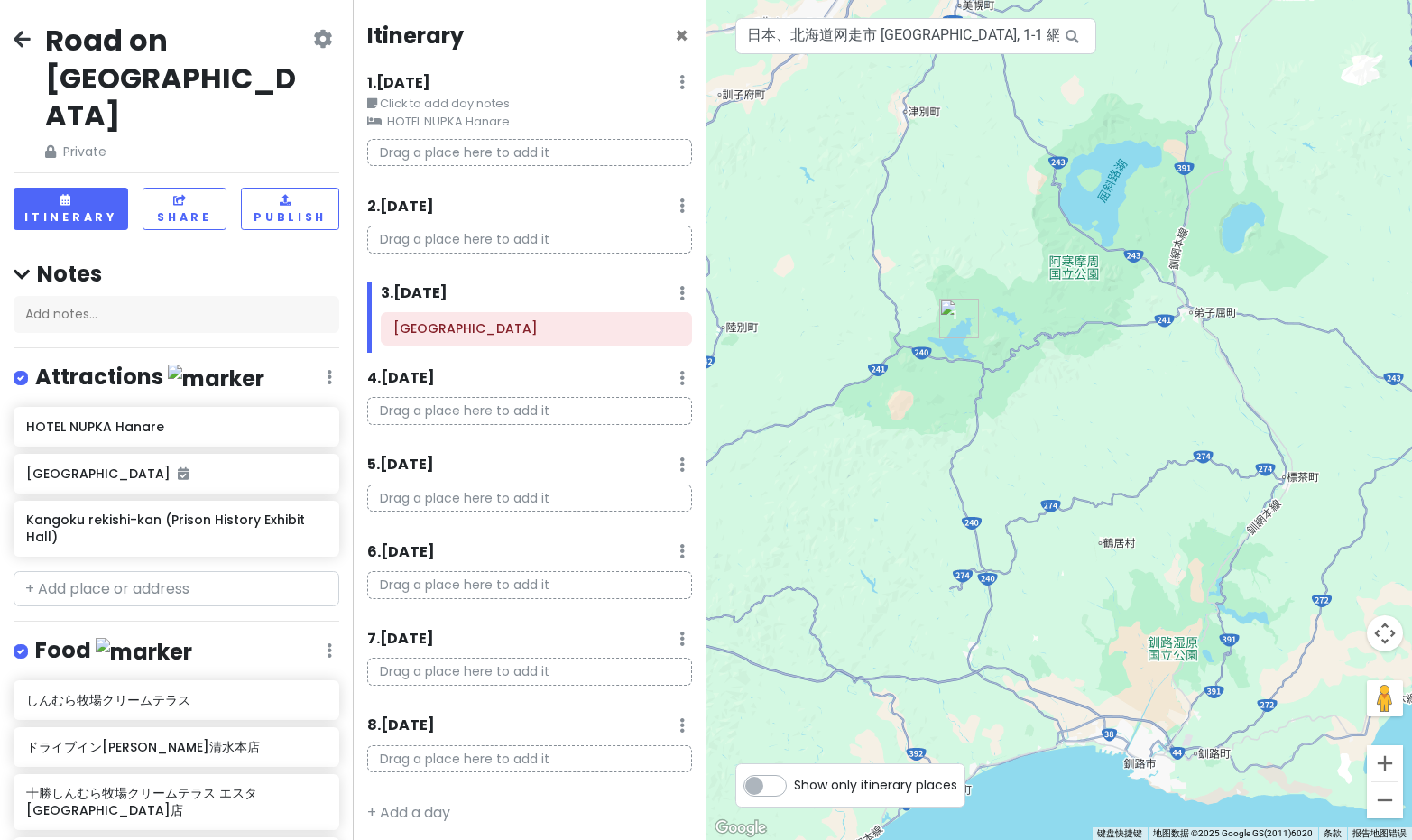 drag, startPoint x: 1169, startPoint y: 362, endPoint x: 1026, endPoint y: 78, distance: 317.97012 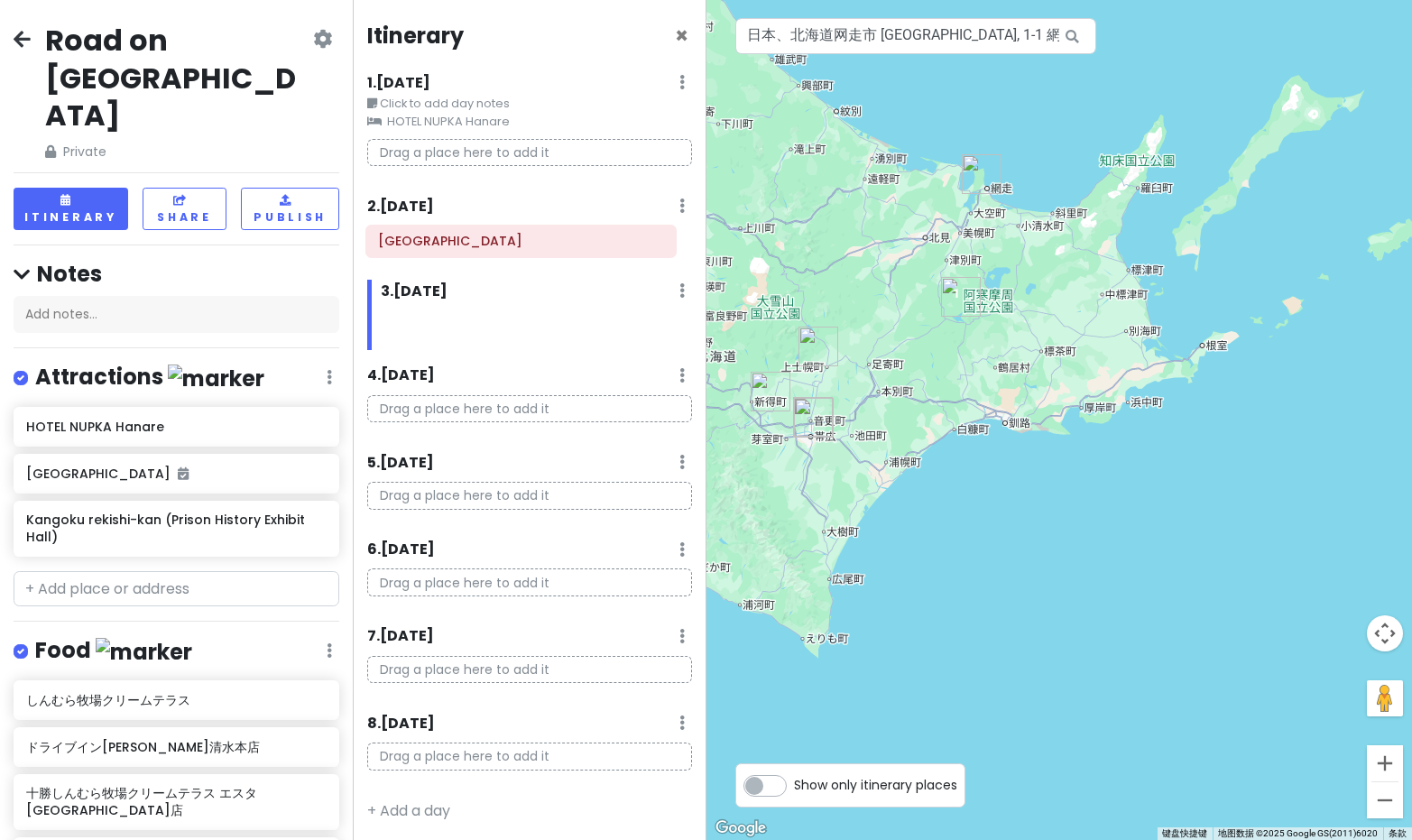 drag, startPoint x: 472, startPoint y: 333, endPoint x: 456, endPoint y: 238, distance: 96.337947 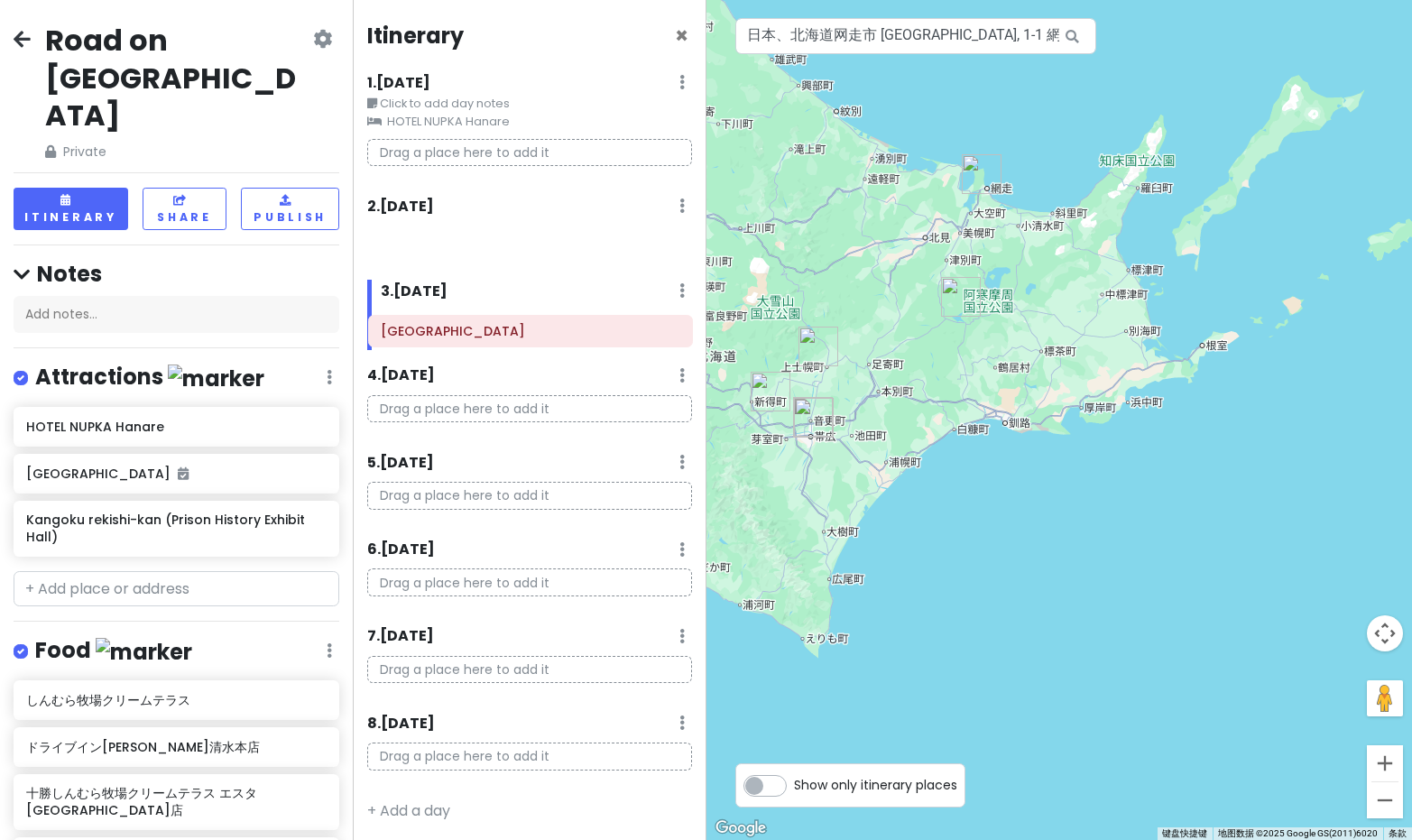 drag, startPoint x: 436, startPoint y: 239, endPoint x: 437, endPoint y: 328, distance: 89.00562 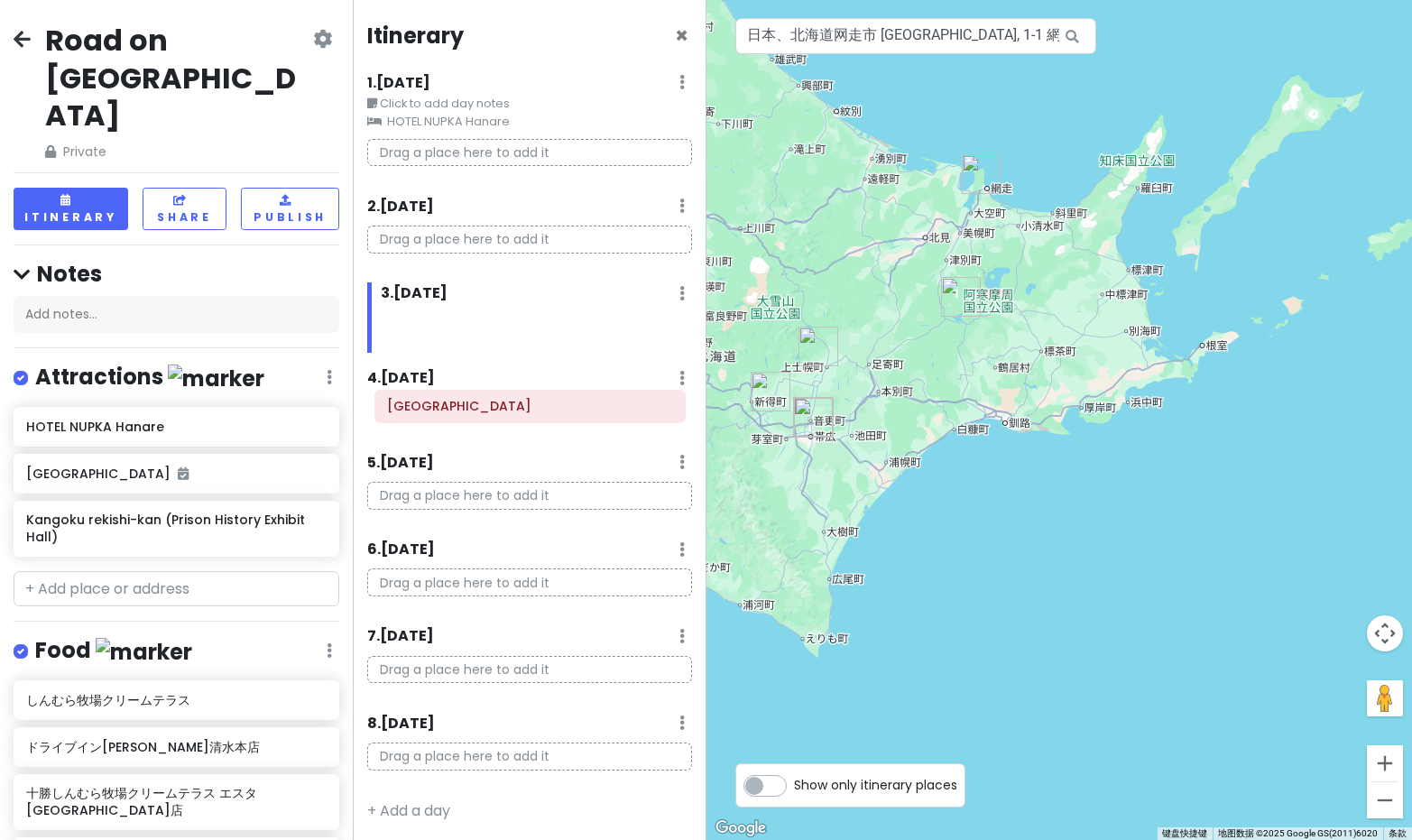 drag, startPoint x: 448, startPoint y: 328, endPoint x: 441, endPoint y: 405, distance: 77.31753 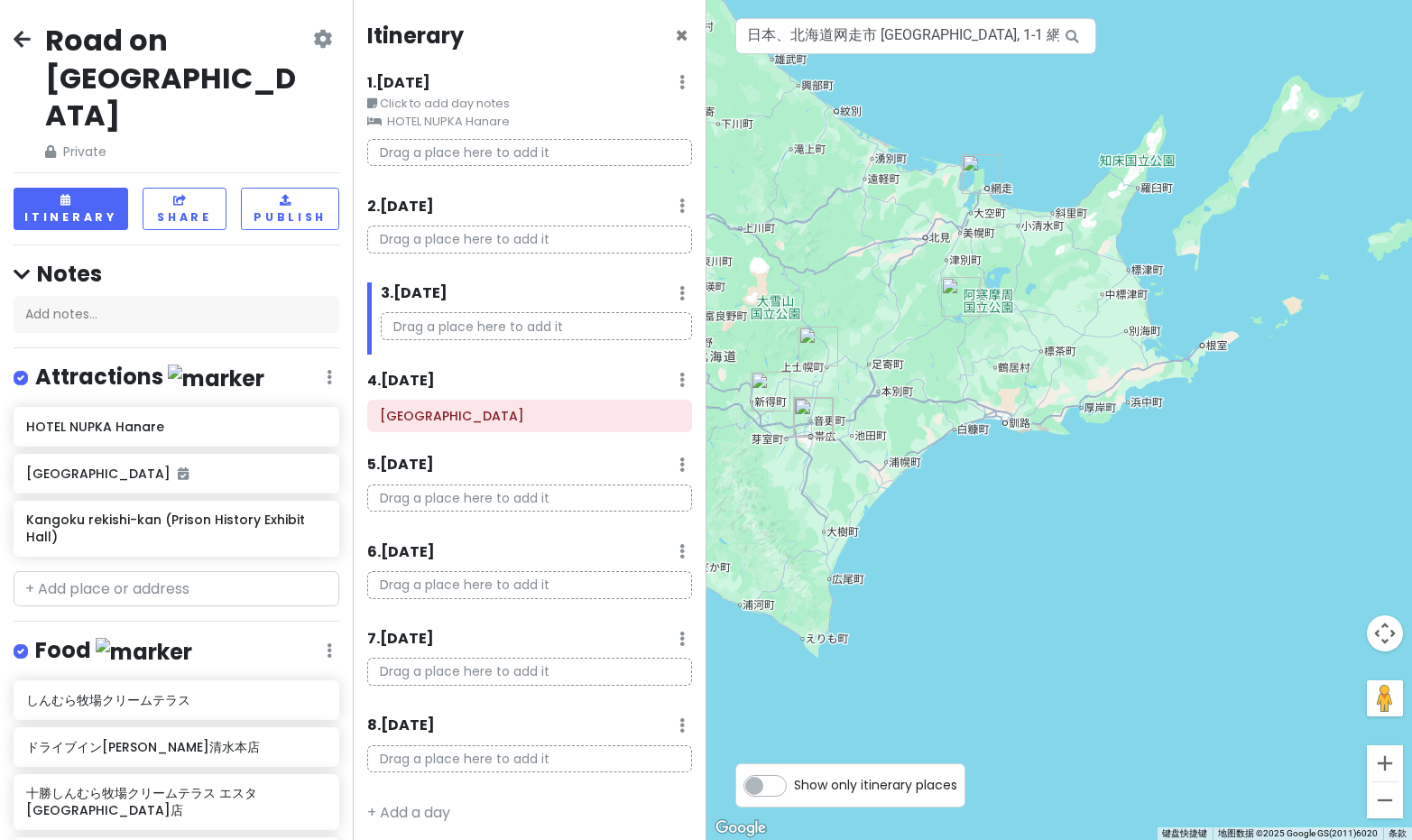 click on "3 .  [DATE] Add Day Notes Delete Day Drag a place here to add it" at bounding box center [529, 318] 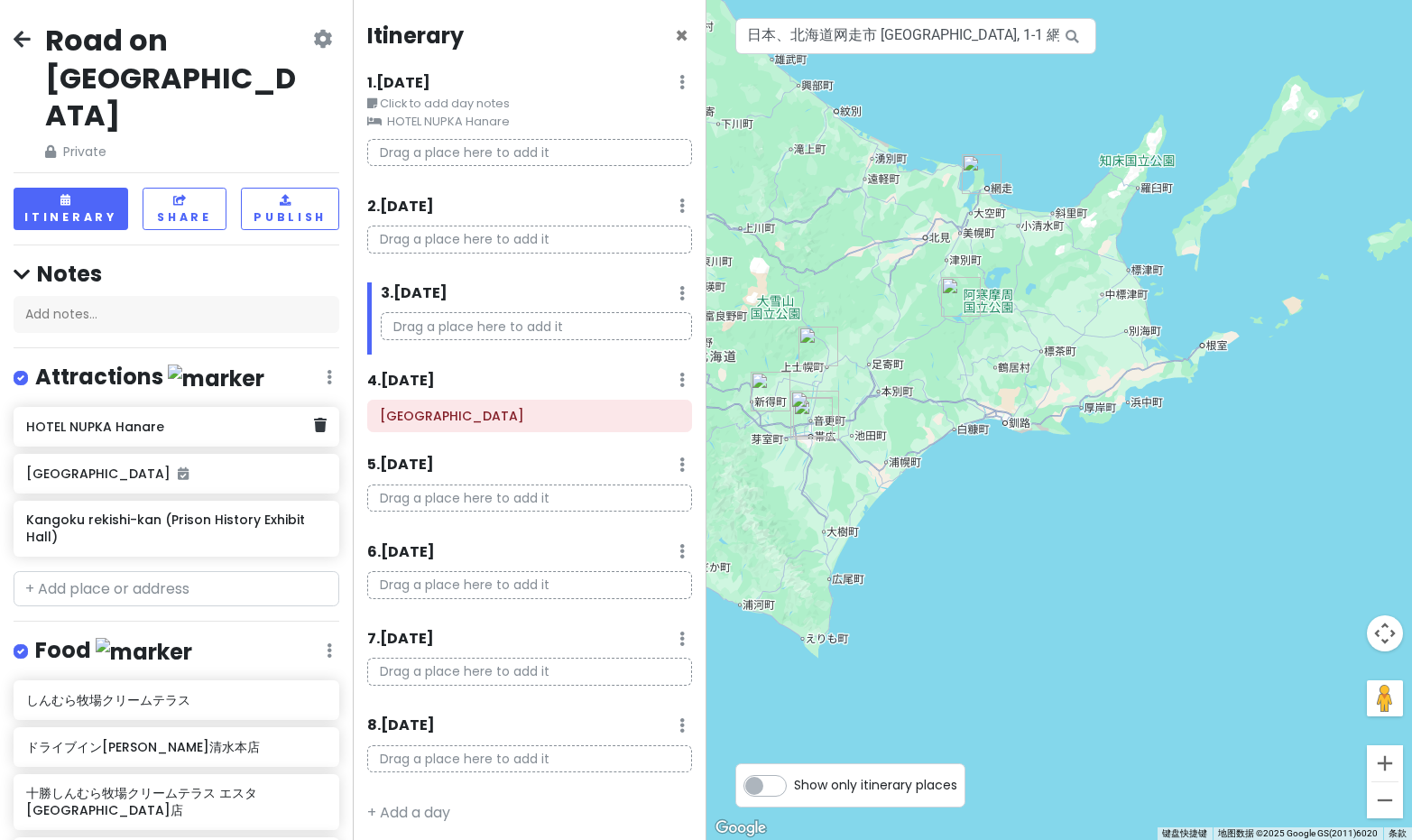click on "HOTEL NUPKA Hanare" at bounding box center [170, 427] 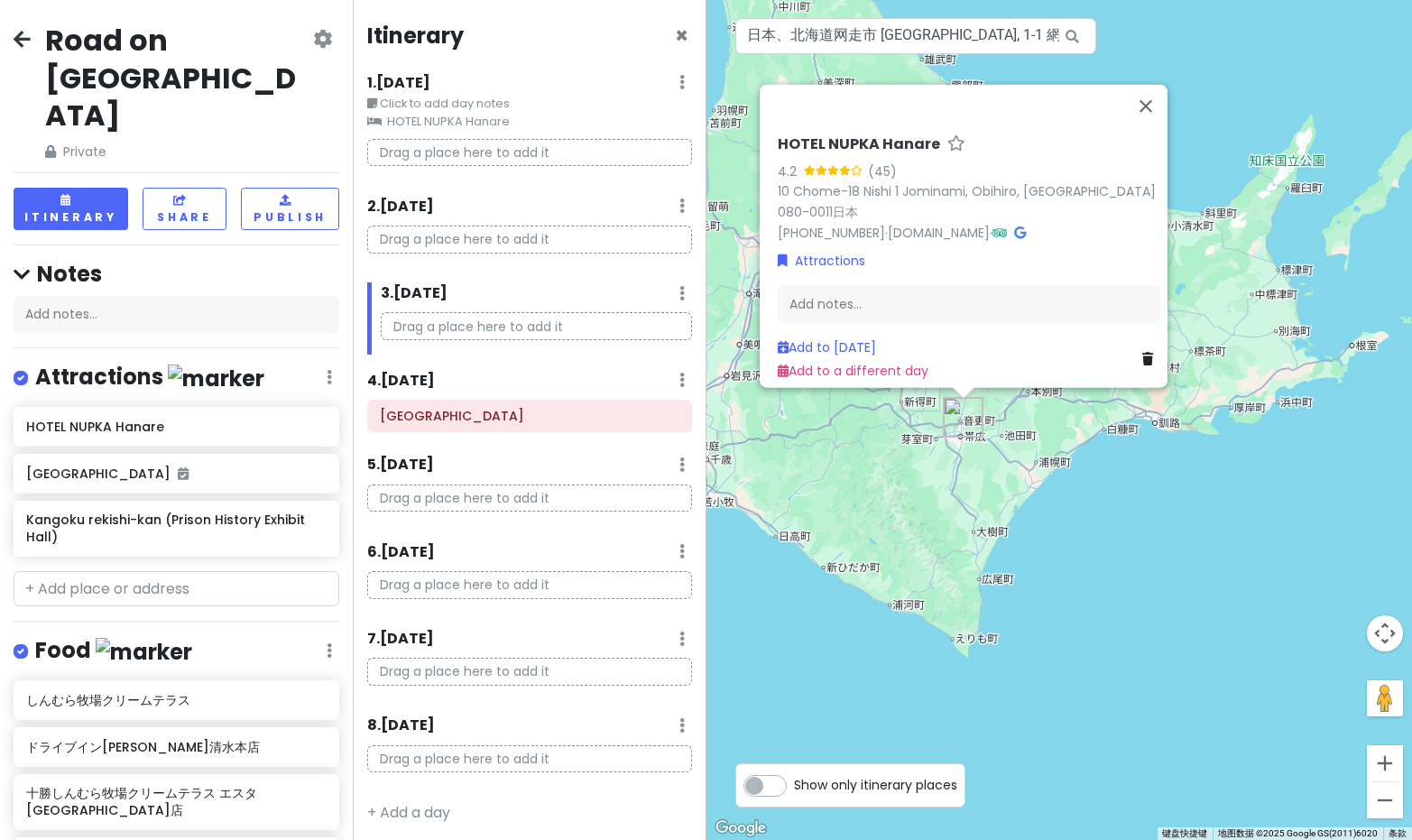 click on "Attractions   Edit Reorder Delete List" at bounding box center (176, 381) 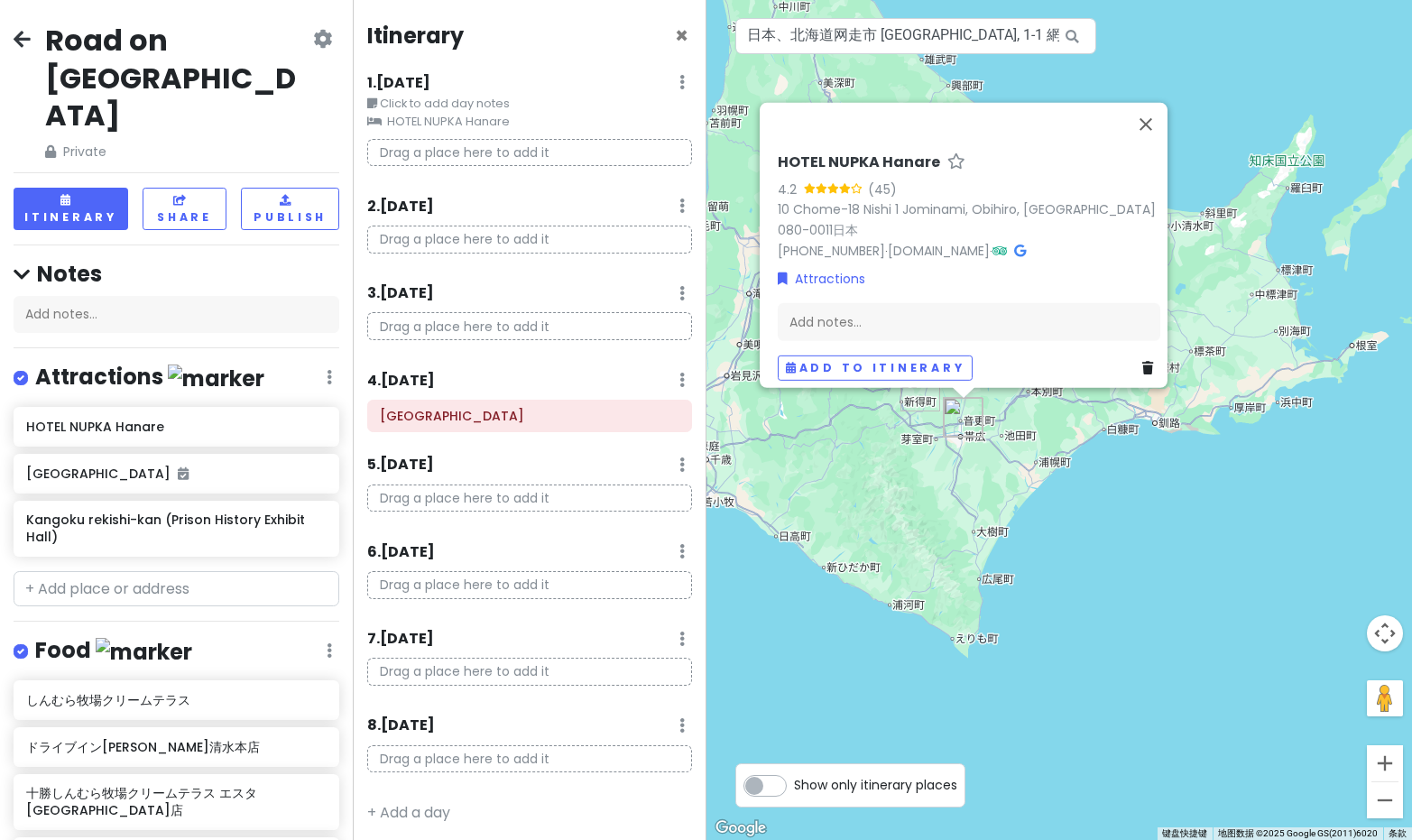 click on "2 .  [DATE] Add Day Notes Delete Day" at bounding box center [529, 210] 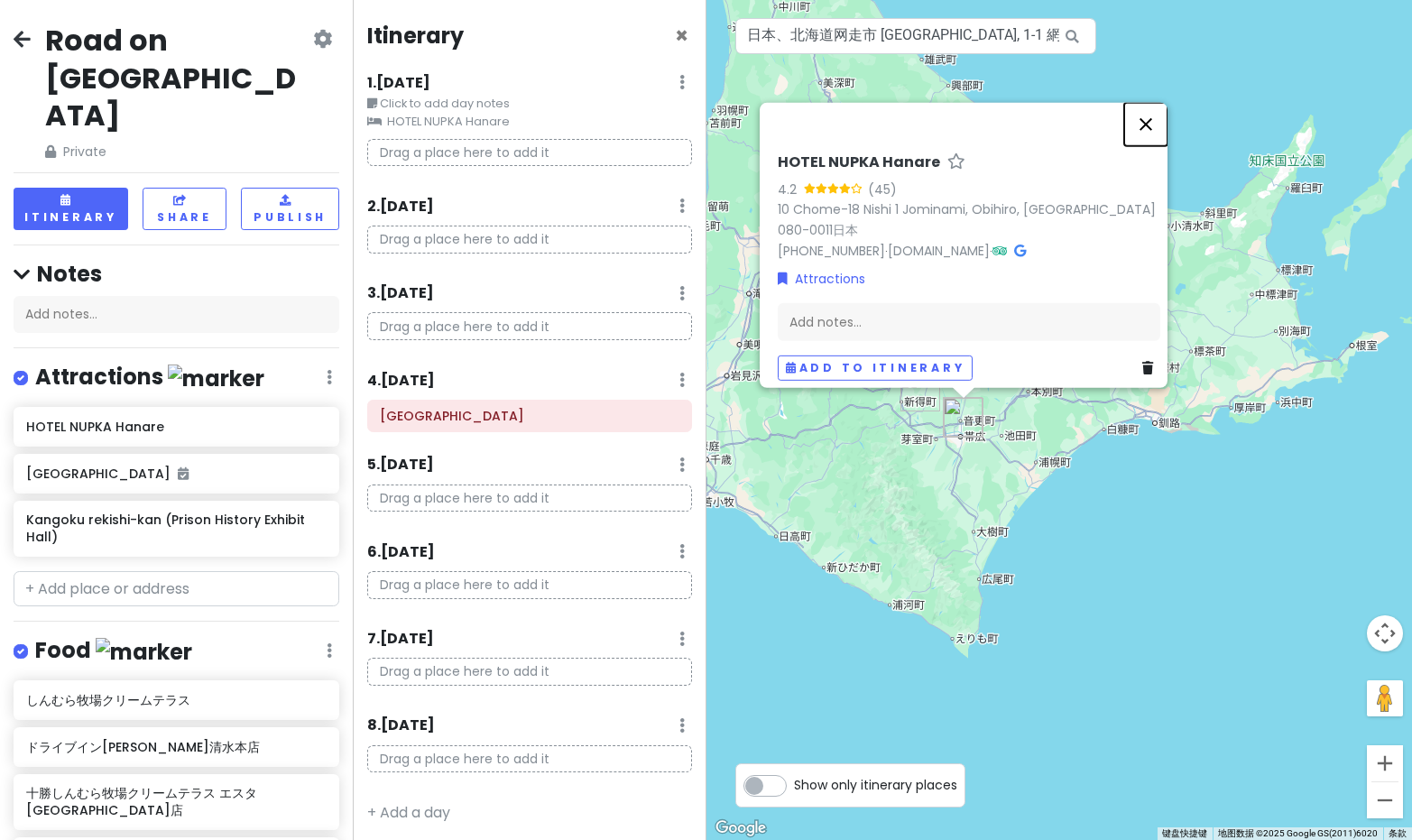 click at bounding box center [1146, 124] 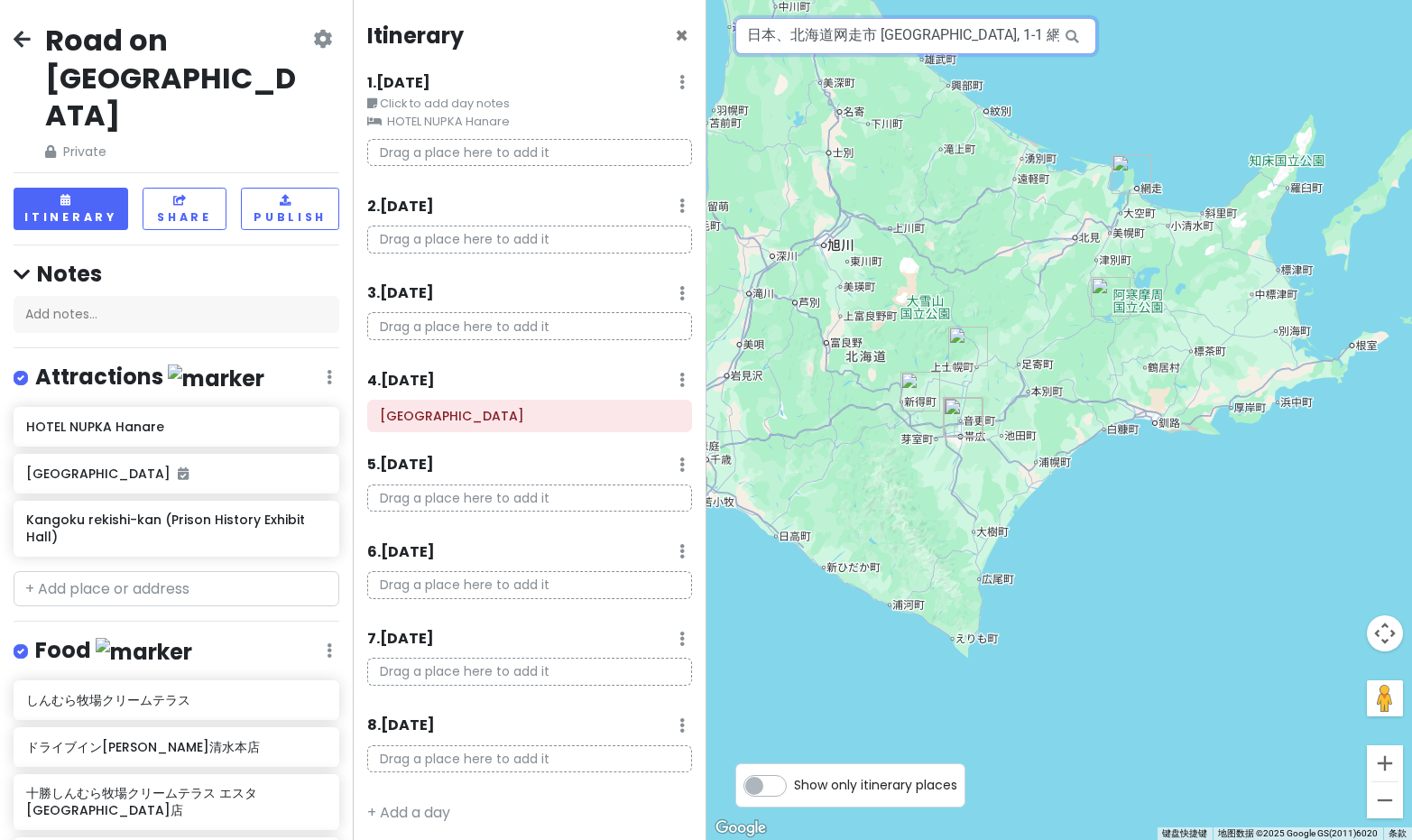 click on "日本、北海道网走市 [GEOGRAPHIC_DATA], 1-1 網走監獄歴史館" at bounding box center (916, 36) 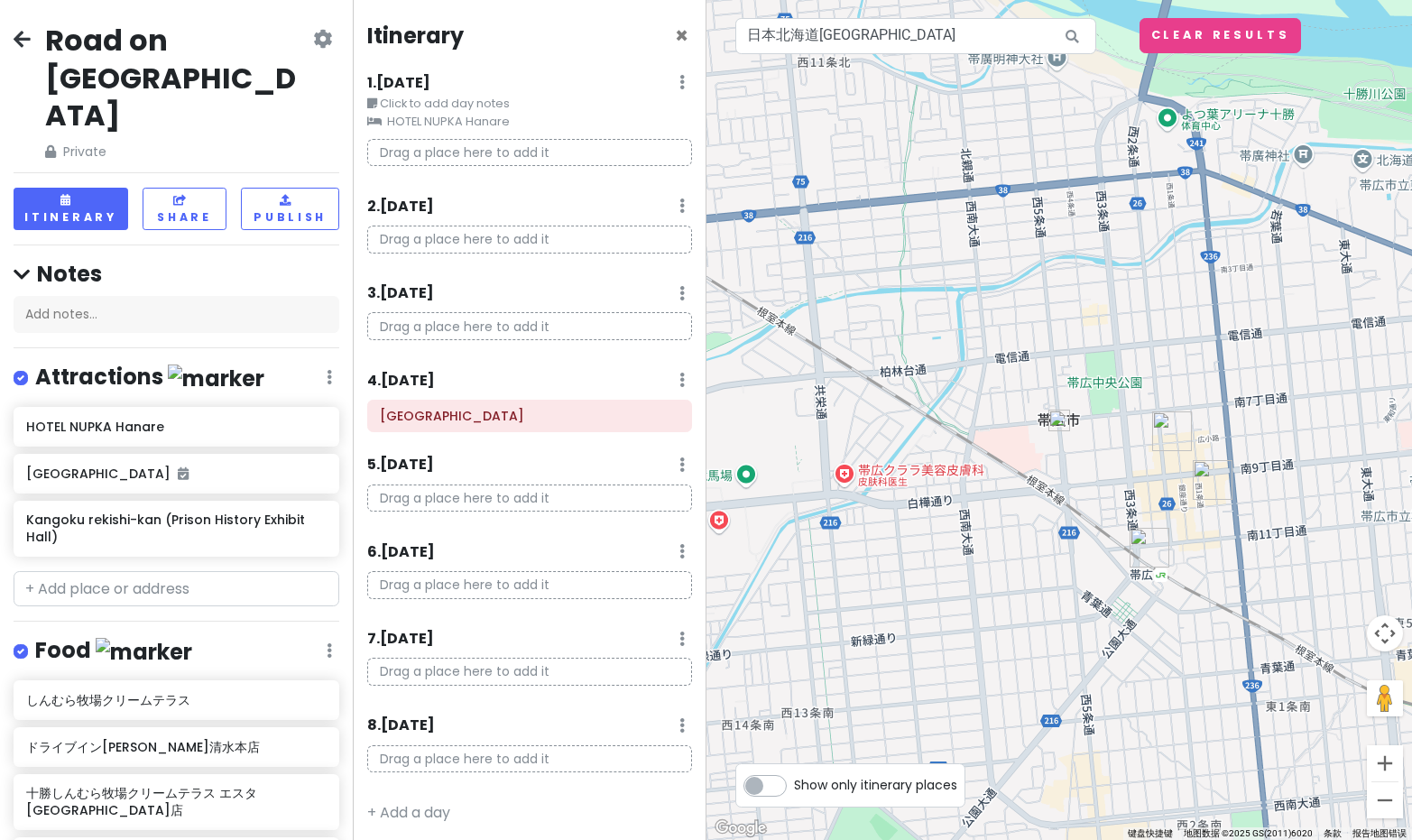 click at bounding box center (1059, 420) 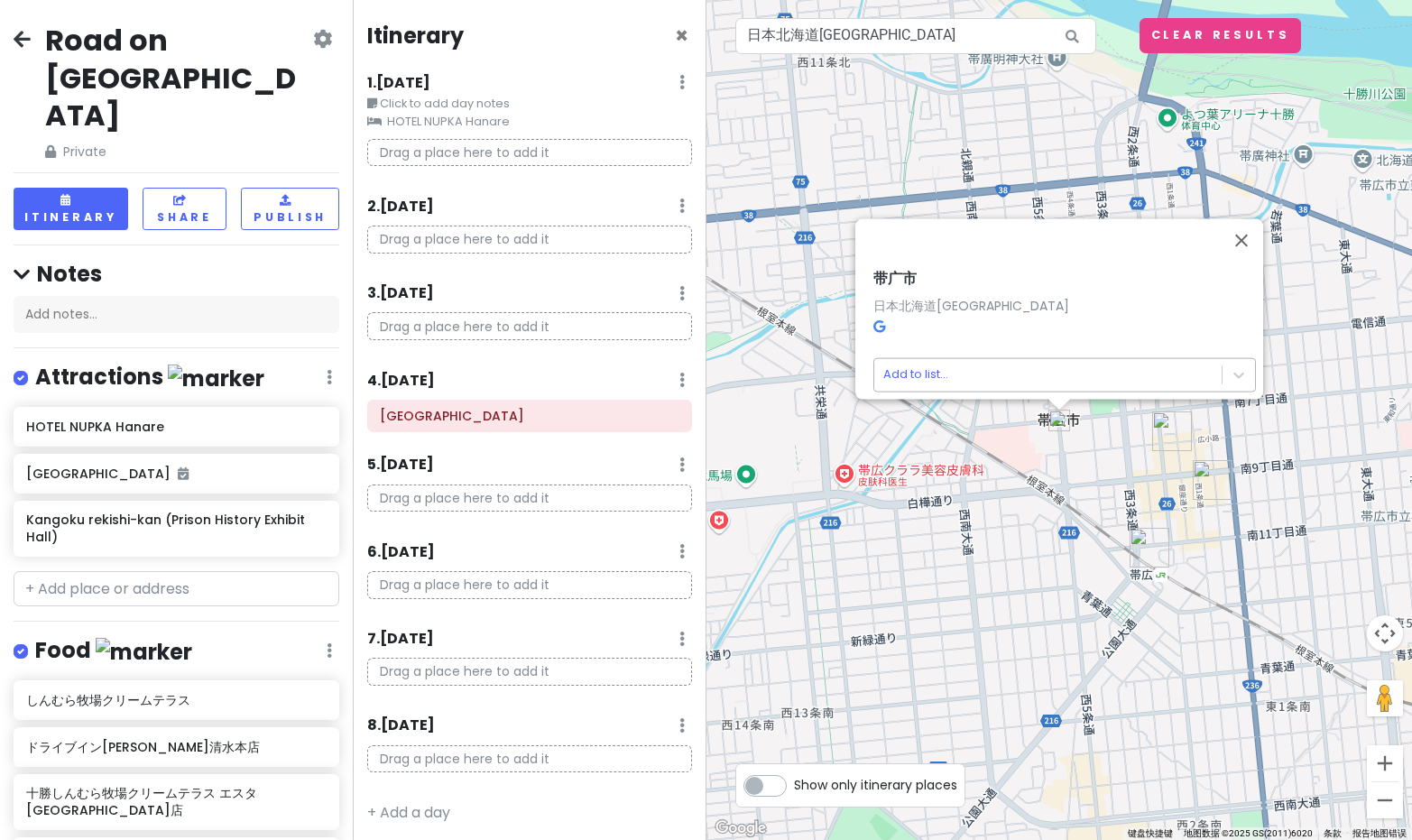 click on "Road on [GEOGRAPHIC_DATA] Private Change Dates Make a Copy Delete Trip Go Pro ⚡️ Give Feedback 💡 Support Scout ☕️ Itinerary Share Publish Notes Add notes... Attractions   Edit Reorder Delete List HOTEL NUPKA Hanare 阿寒湖 Kangoku rekishi-kan (Prison History Exhibit Hall) Food   Edit Reorder Delete List しんむら牧場クリームテラス ドライブインいとう とかち清水本店 十勝しんむら牧場クリームテラス エスタ[GEOGRAPHIC_DATA]店 Rokkatei Main Shop Obihiro Accommodations   Edit Reorder Delete List Find hotels on [DOMAIN_NAME] + Add a section Itinerary × 1 .  [DATE] Edit Day Notes Clear Lodging Delete Day   Click to add day notes    HOTEL NUPKA Hanare Drag a place here to add it 2 .  [DATE] Add Day Notes Delete Day Drag a place here to add it 3 .  [DATE] Add Day Notes Delete Day Drag a place here to add it 4 .  [DATE] Add Day Notes Delete Day [GEOGRAPHIC_DATA] 5 .  [DATE] Add Day Notes Delete Day Drag a place here to add it 6 .  [DATE] Add Day Notes Delete Day 7 .  [DATE] 8 ." at bounding box center [706, 420] 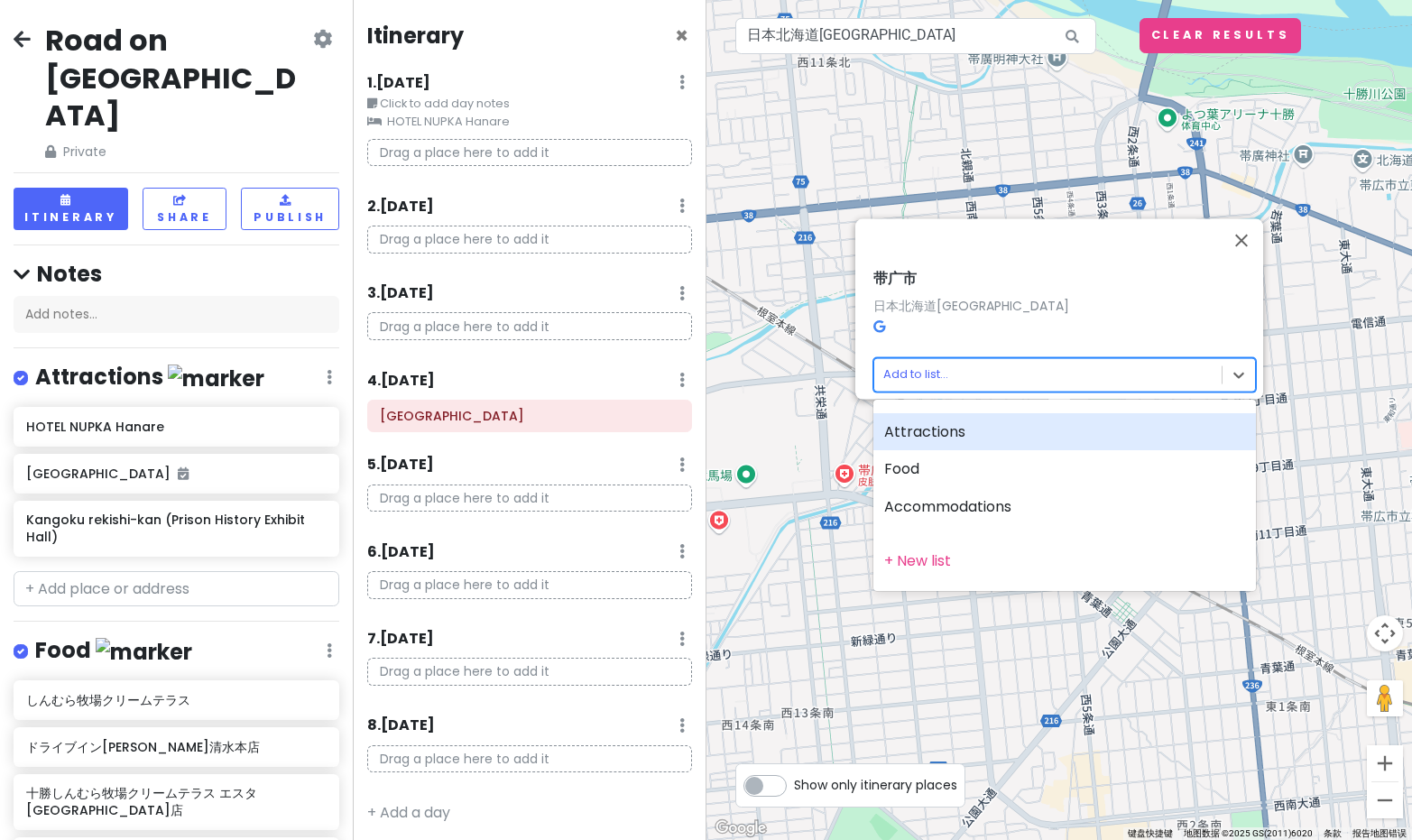 click on "Attractions" at bounding box center [1065, 432] 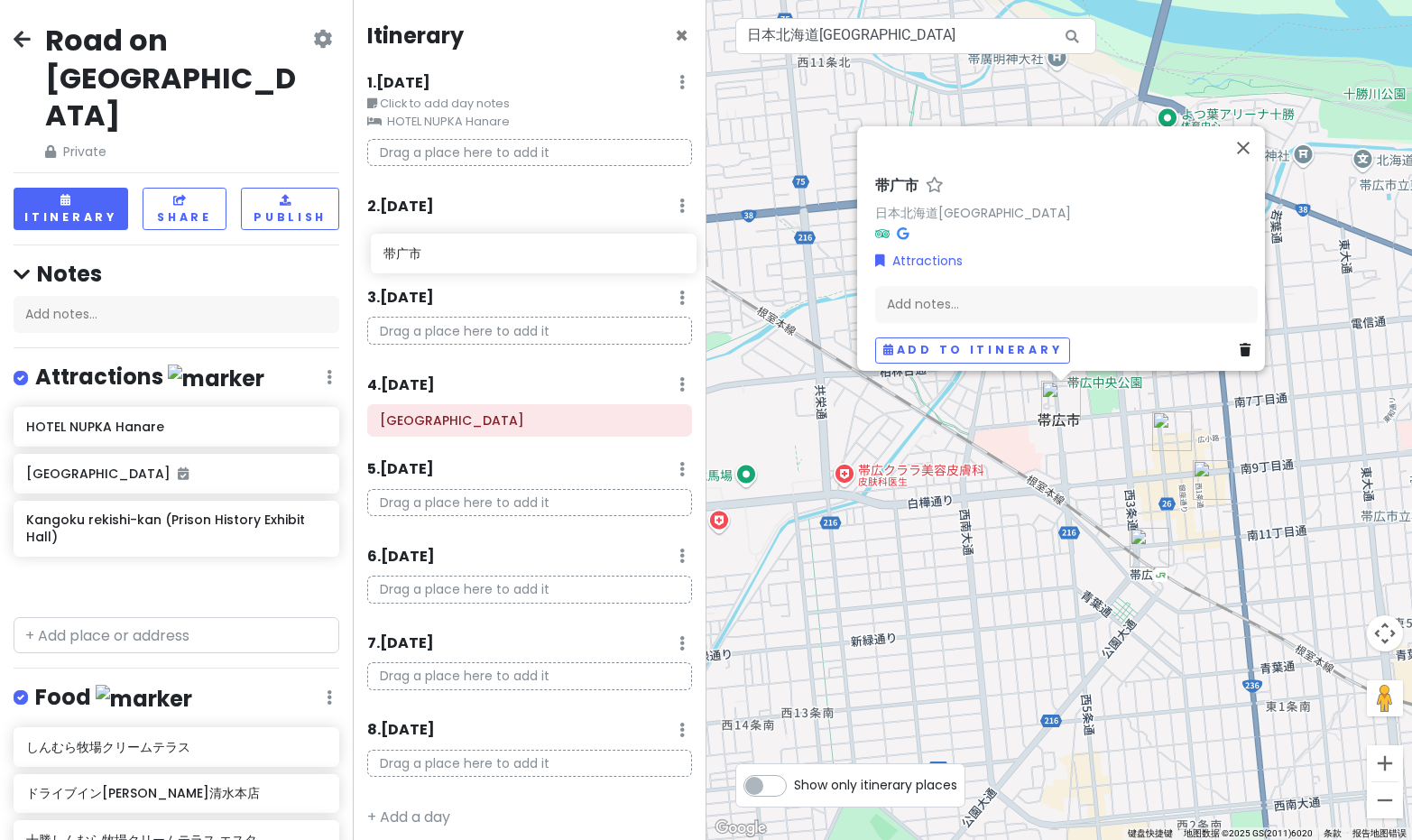drag, startPoint x: 135, startPoint y: 549, endPoint x: 492, endPoint y: 260, distance: 459.31471 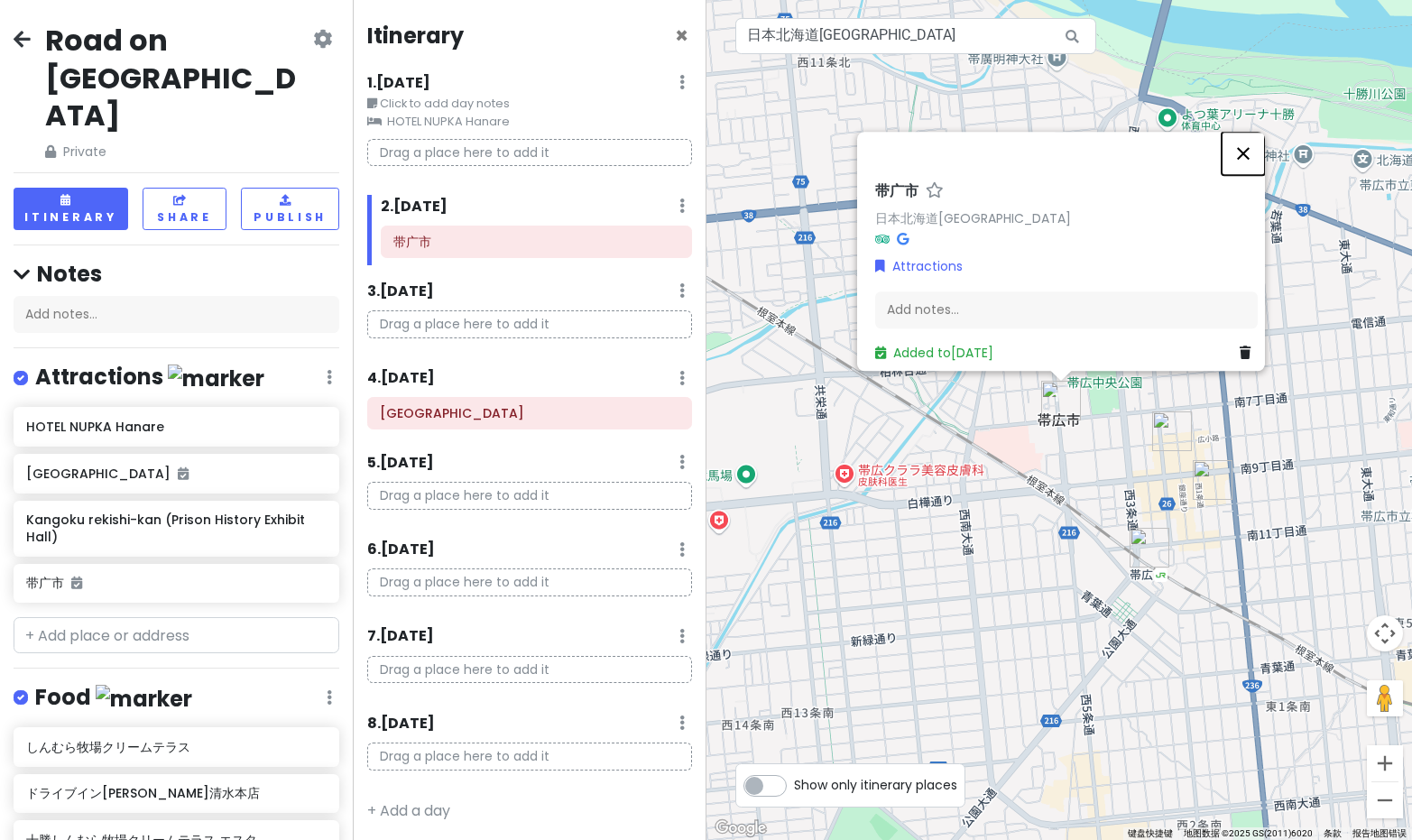 click at bounding box center [1243, 153] 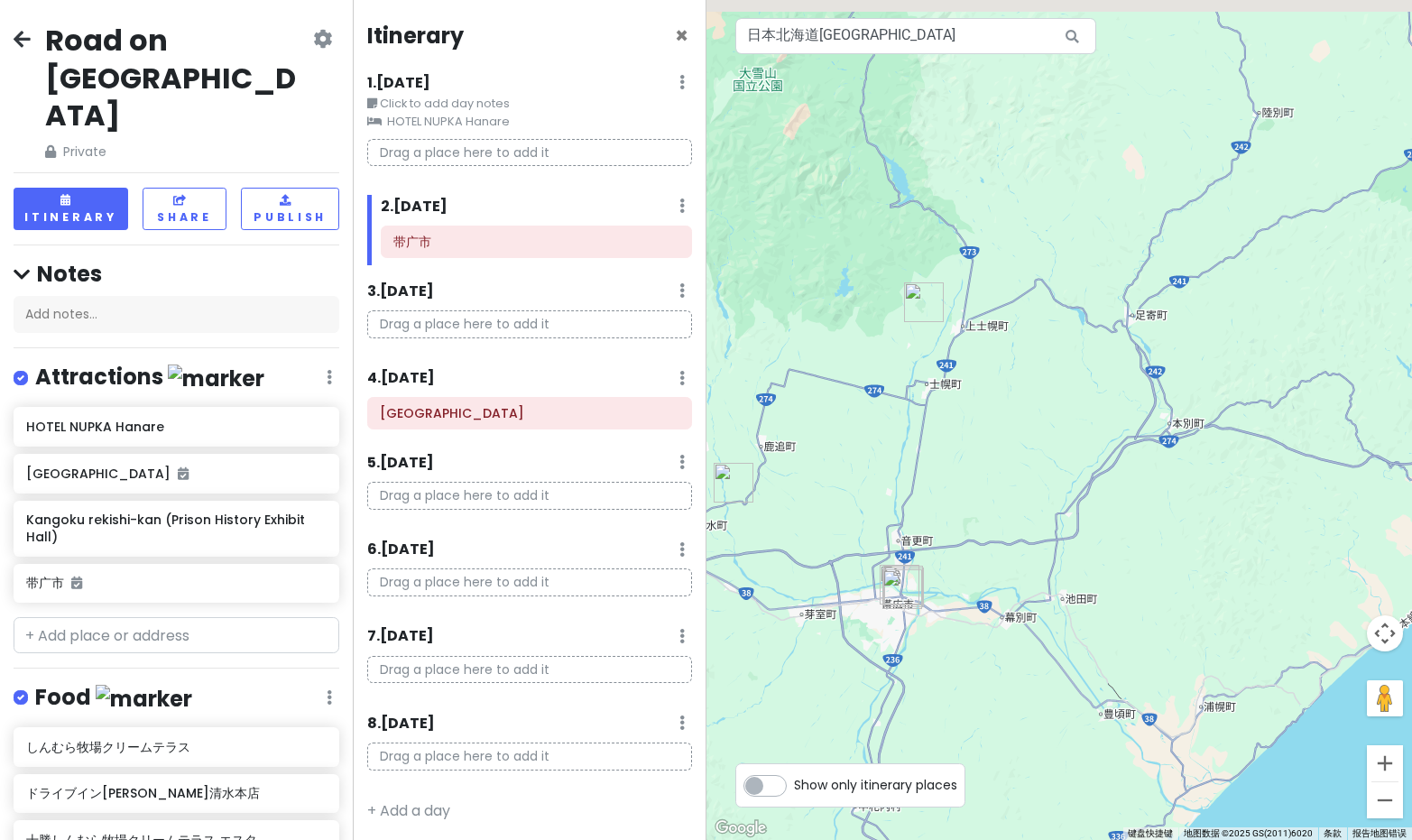 drag, startPoint x: 1112, startPoint y: 208, endPoint x: 1002, endPoint y: 477, distance: 290.62175 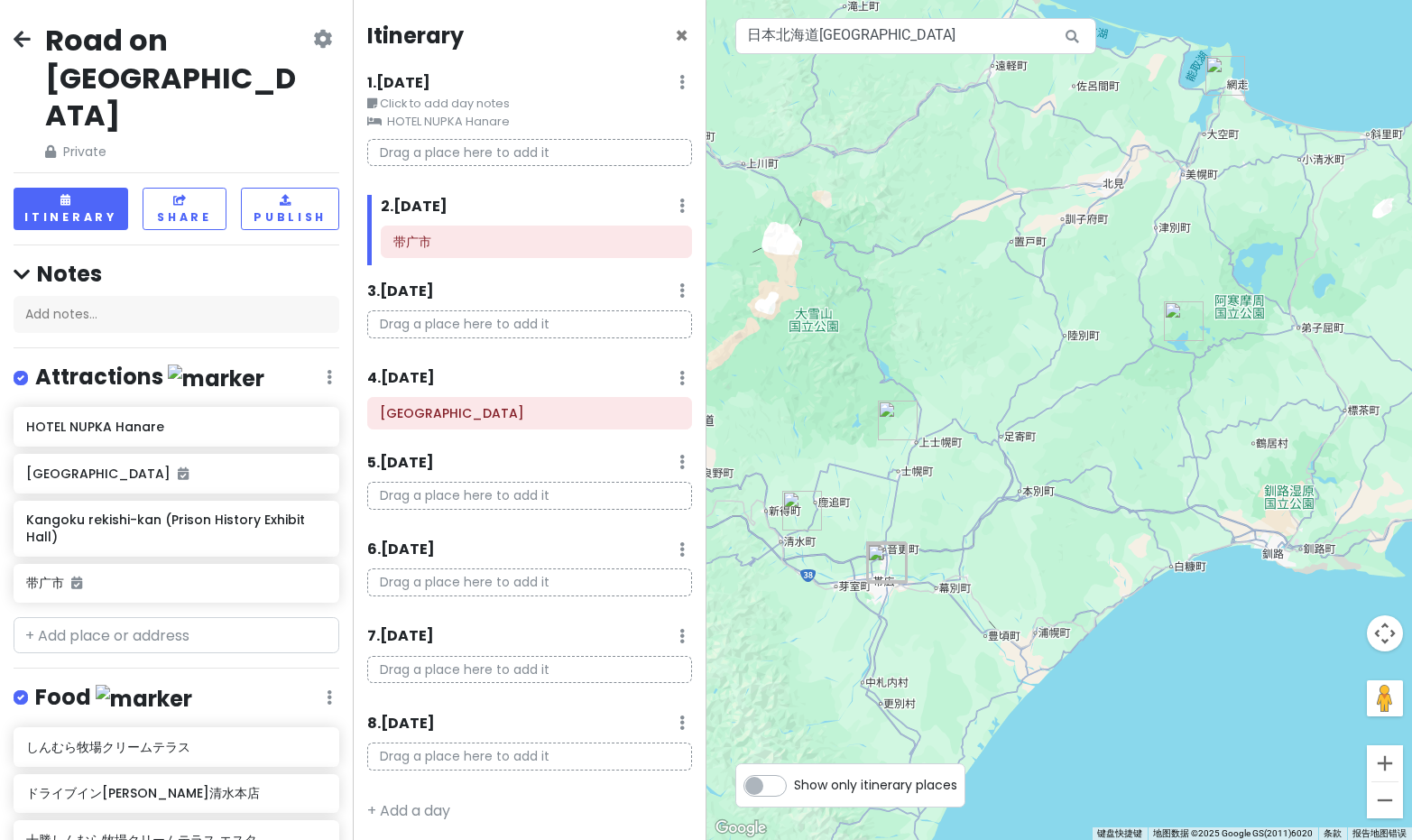 drag, startPoint x: 1112, startPoint y: 448, endPoint x: 1041, endPoint y: 484, distance: 79.60528 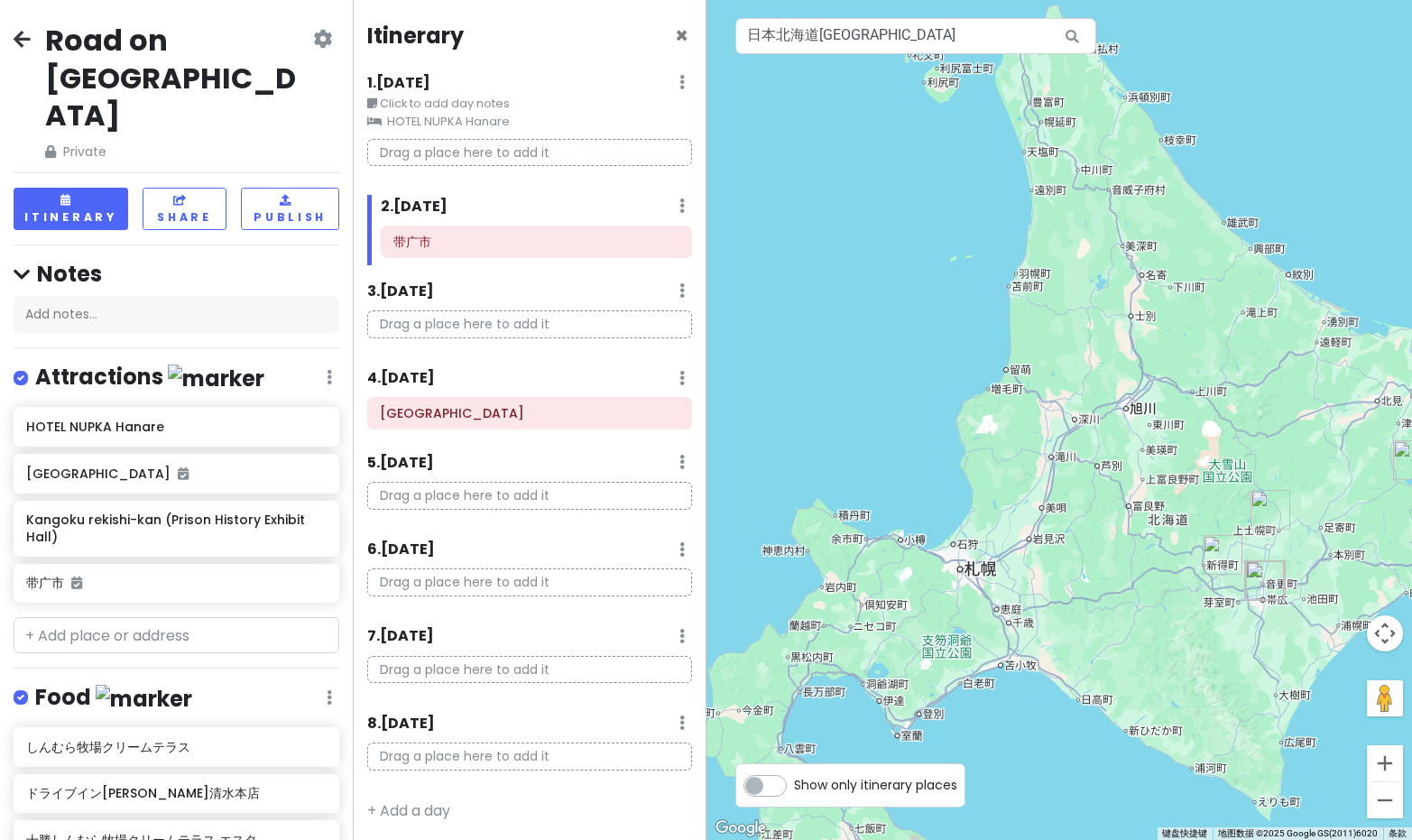 drag, startPoint x: 769, startPoint y: 337, endPoint x: 1195, endPoint y: 412, distance: 432.55173 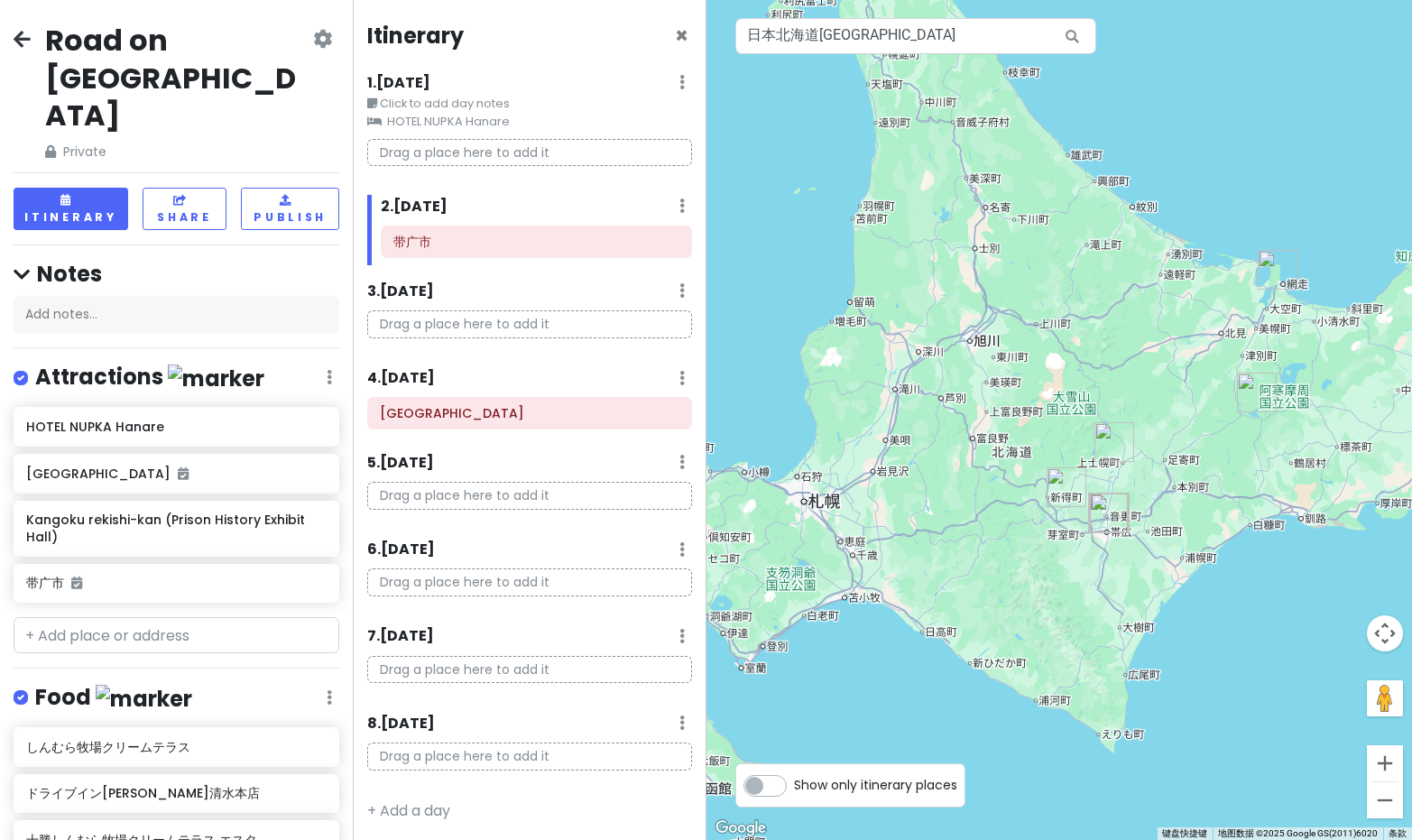 drag, startPoint x: 1195, startPoint y: 412, endPoint x: 1037, endPoint y: 337, distance: 174.89711 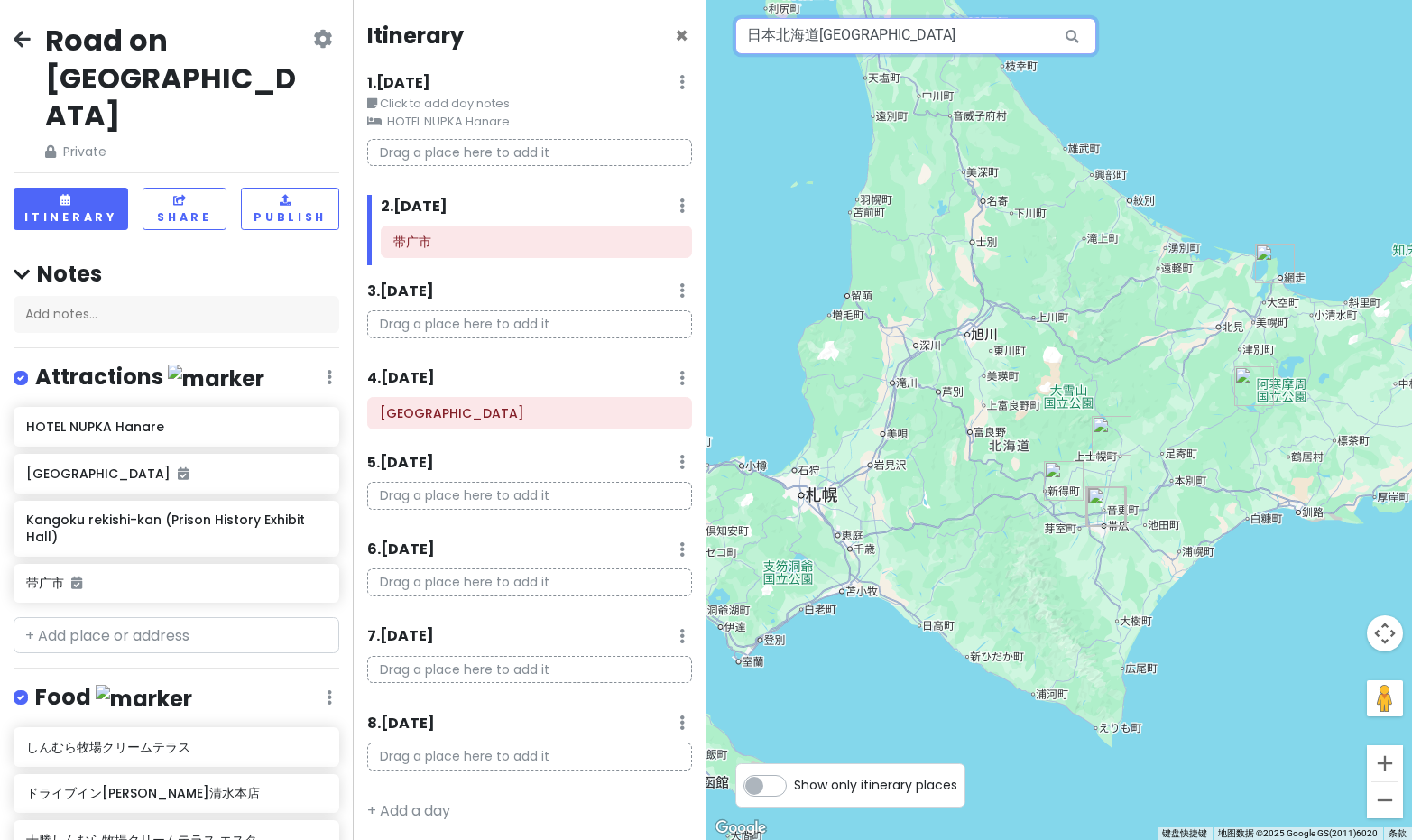 click on "日本北海道[GEOGRAPHIC_DATA]" at bounding box center (916, 36) 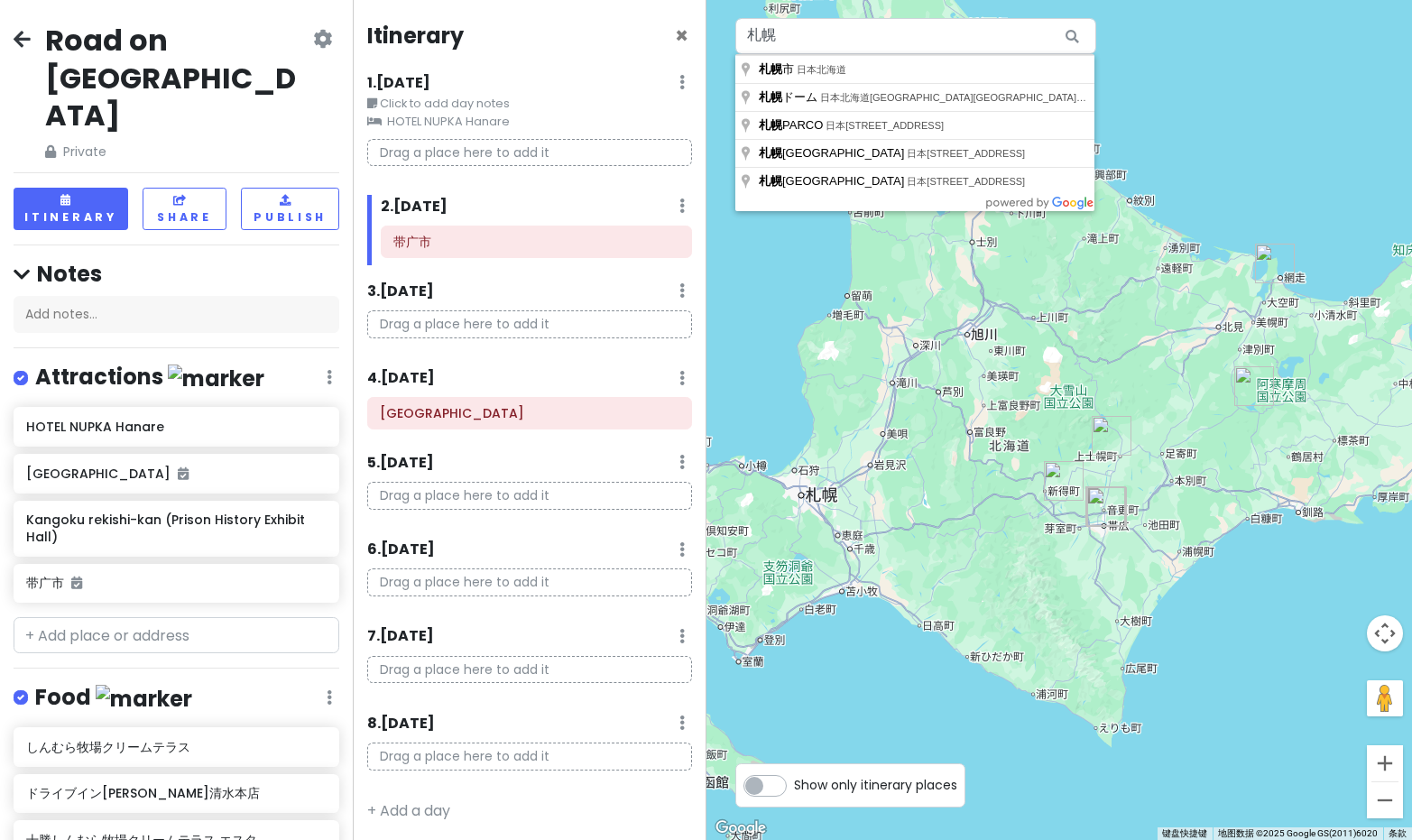 type on "日本北海道 [GEOGRAPHIC_DATA]" 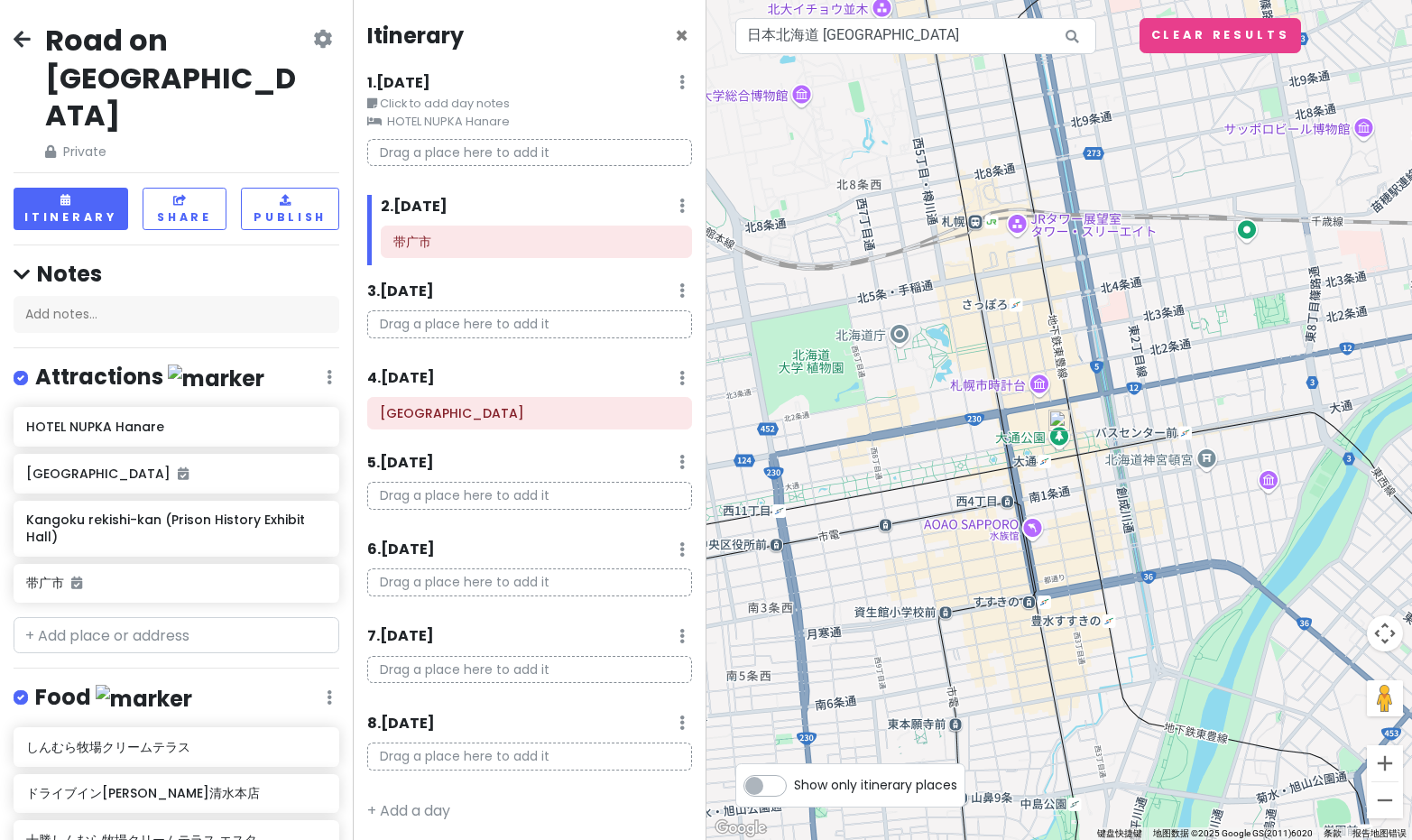 click at bounding box center (1059, 420) 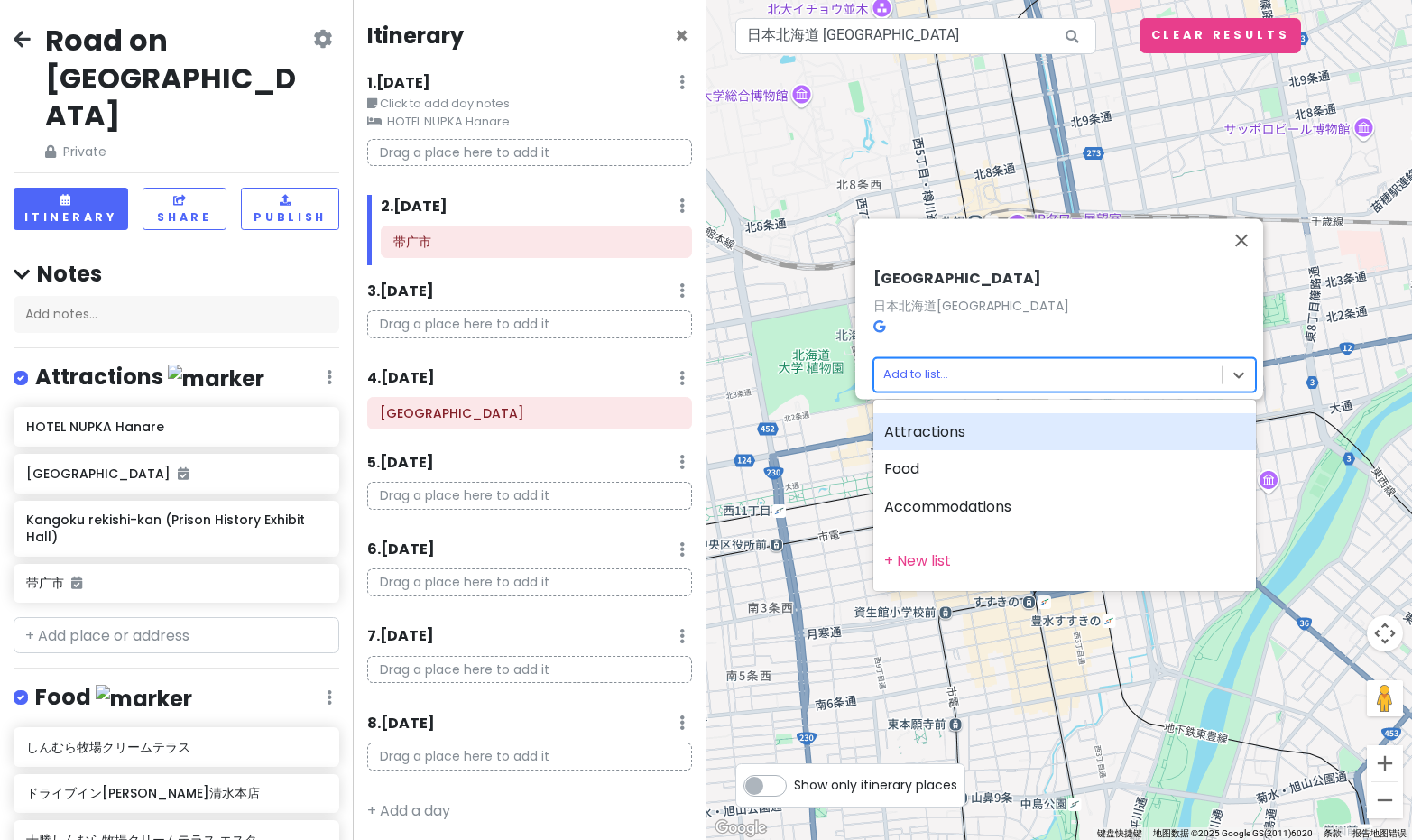 click on "Road on [GEOGRAPHIC_DATA] Private Change Dates Make a Copy Delete Trip Go Pro ⚡️ Give Feedback 💡 Support Scout ☕️ Itinerary Share Publish Notes Add notes... Attractions   Edit Reorder Delete List HOTEL NUPKA Hanare 阿寒湖 Kangoku rekishi-kan (Prison History Exhibit Hall) 带广市 Food   Edit Reorder Delete List しんむら牧場クリームテラス ドライブインいとう とかち清水本店 十勝しんむら牧場クリームテラス エスタ[GEOGRAPHIC_DATA]店 Rokkatei Main Shop Obihiro Accommodations   Edit Reorder Delete List Find hotels on [DOMAIN_NAME] + Add a section Itinerary × 1 .  [DATE] Edit Day Notes Clear Lodging Delete Day   Click to add day notes    HOTEL NUPKA Hanare Drag a place here to add it 2 .  [DATE] Add Day Notes Delete Day 带广市 3 .  [DATE] Add Day Notes Delete Day Drag a place here to add it 4 .  [DATE] Add Day Notes Delete Day [GEOGRAPHIC_DATA] 5 .  [DATE] Add Day Notes Delete Day Drag a place here to add it 6 .  [DATE] Add Day Notes Delete Day 7 .  [DATE] Delete Day 8" at bounding box center (706, 420) 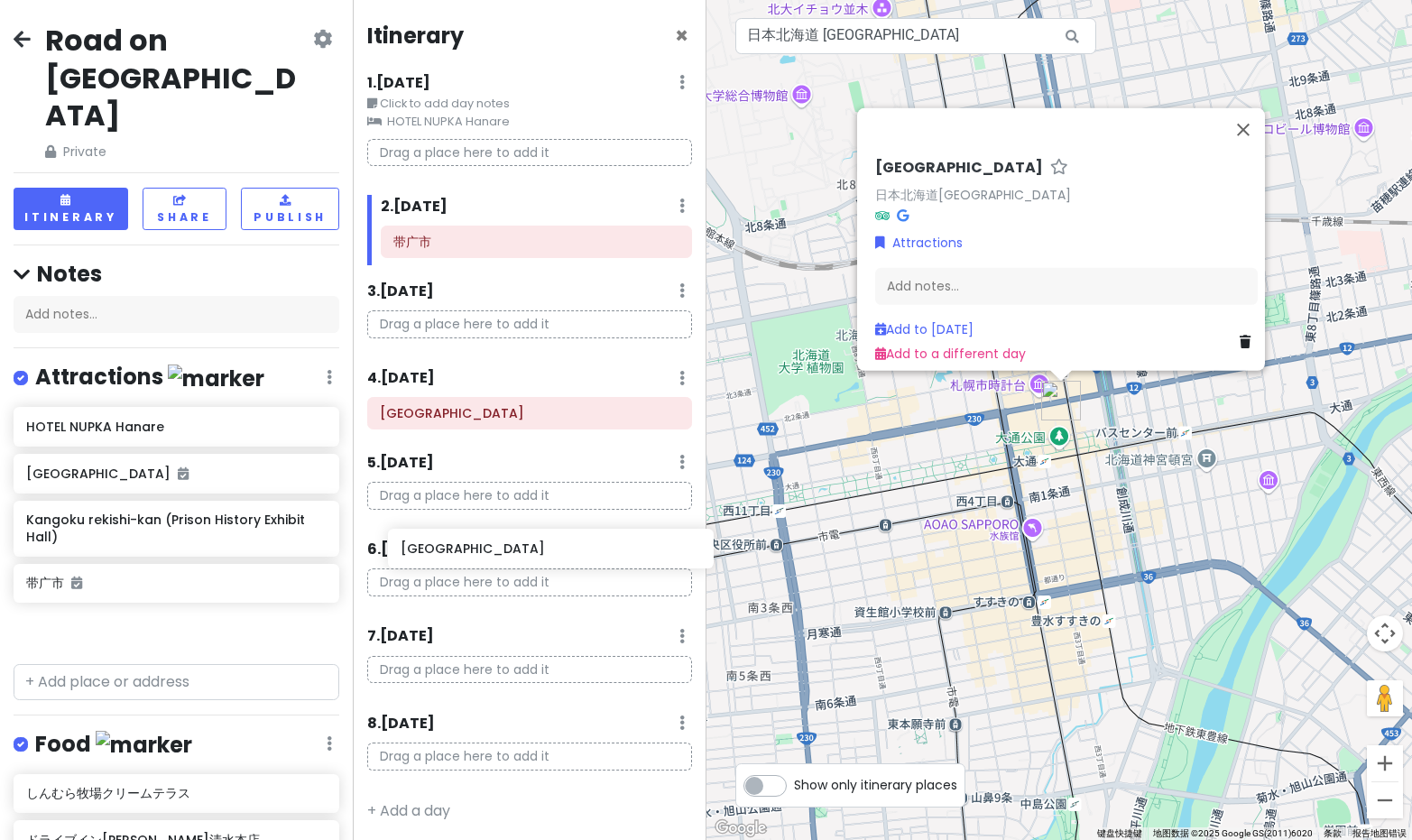 drag, startPoint x: 130, startPoint y: 600, endPoint x: 504, endPoint y: 558, distance: 376.3509 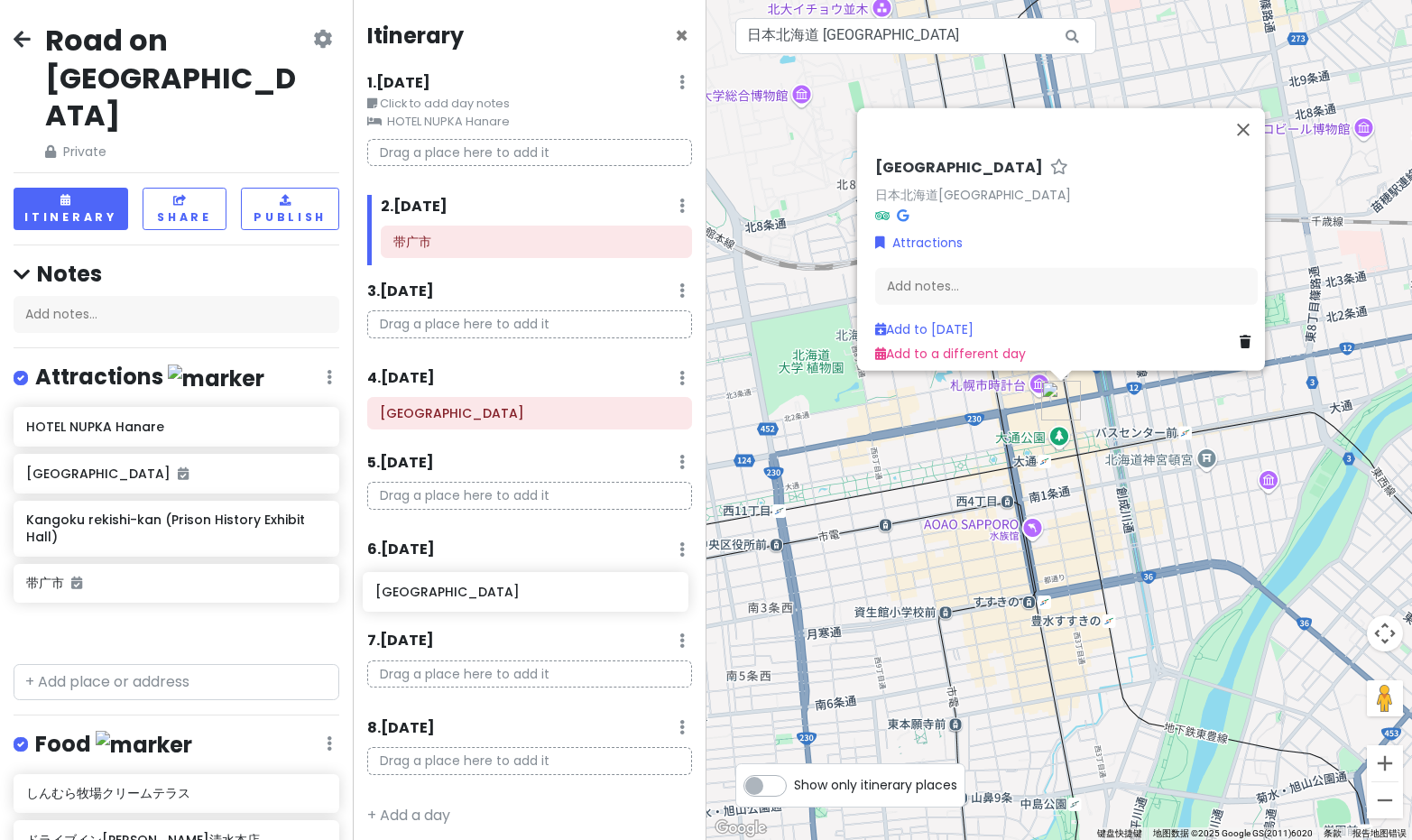 drag, startPoint x: 199, startPoint y: 599, endPoint x: 549, endPoint y: 600, distance: 350.00143 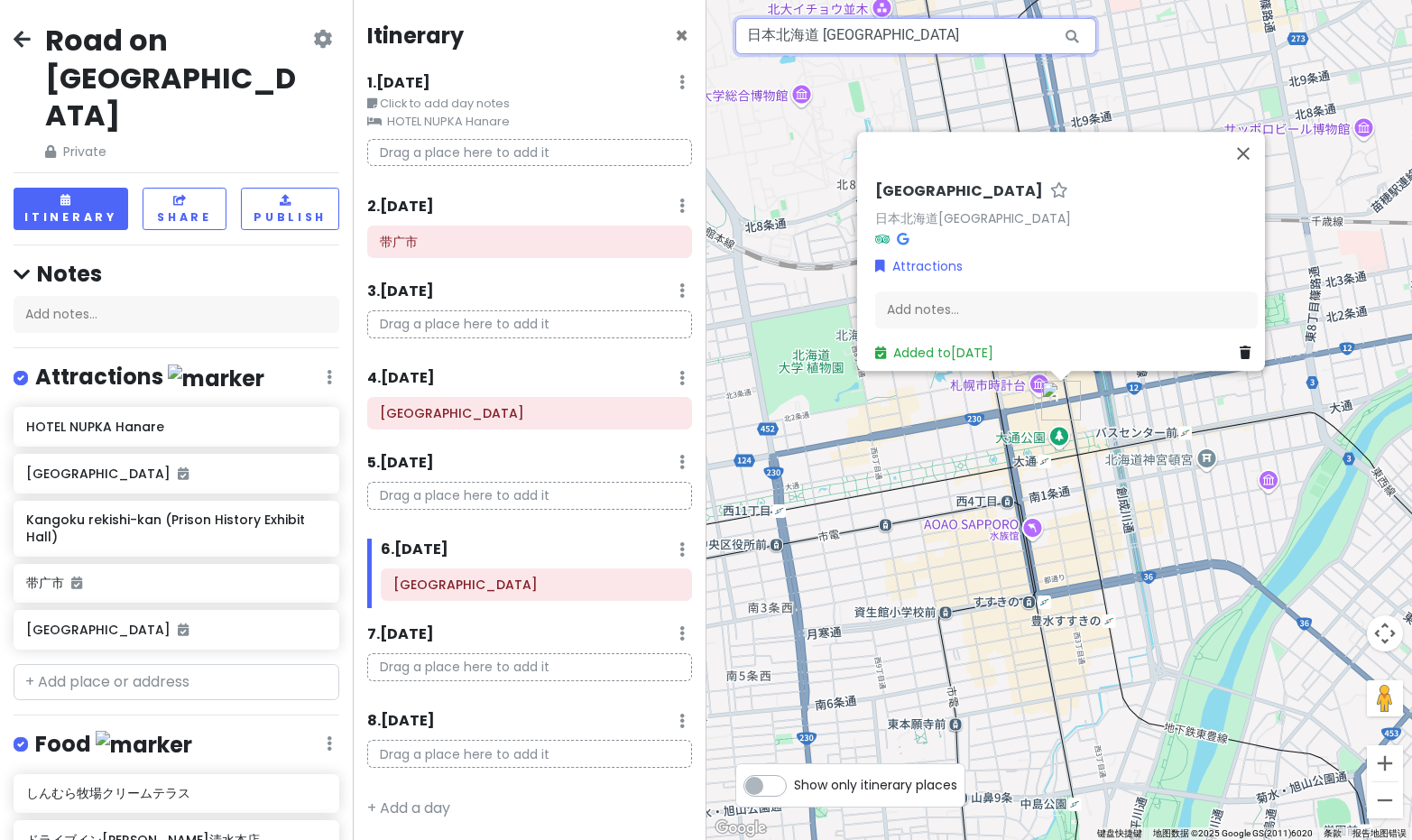 click on "日本北海道 [GEOGRAPHIC_DATA]" at bounding box center [916, 36] 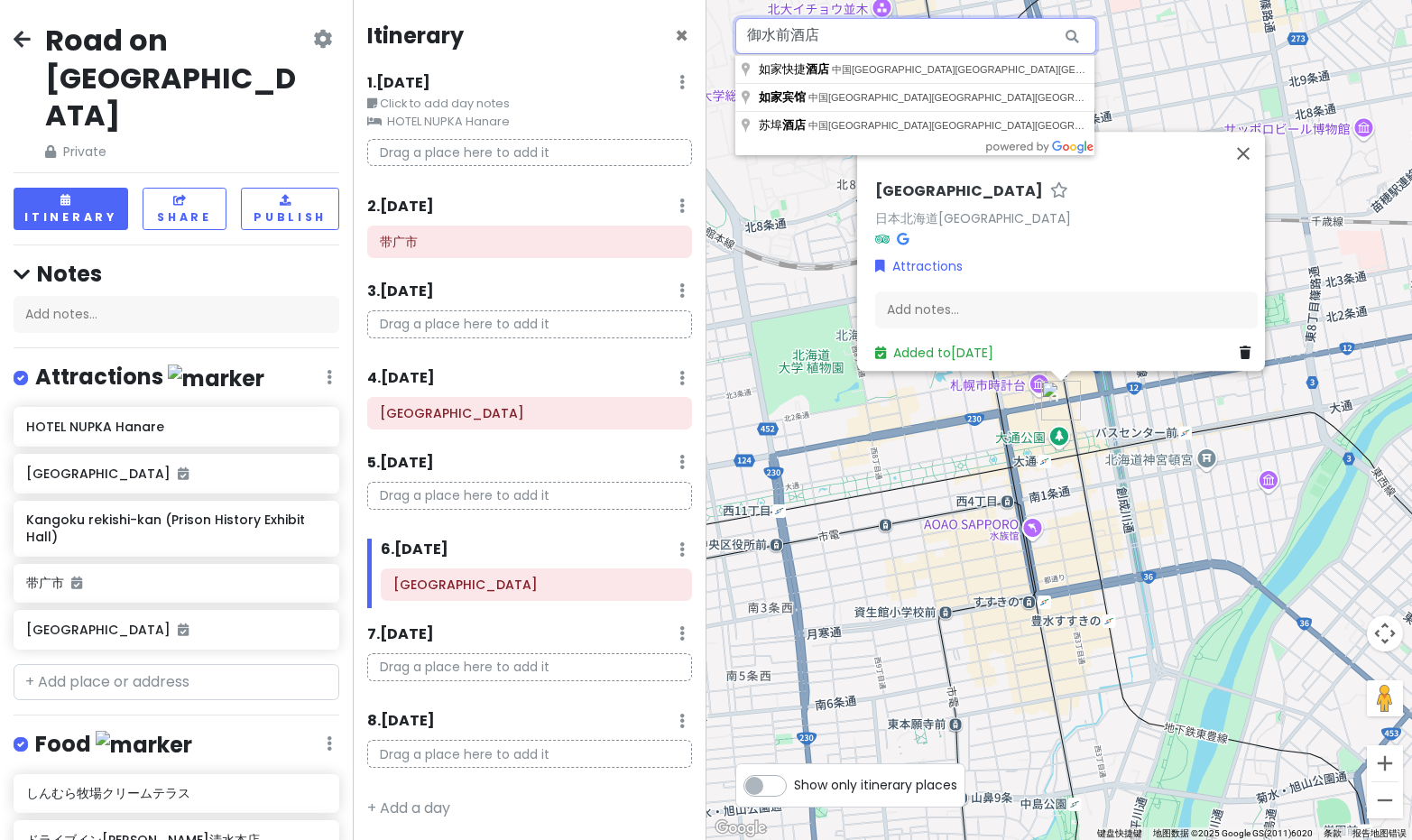 type on "御水前酒店" 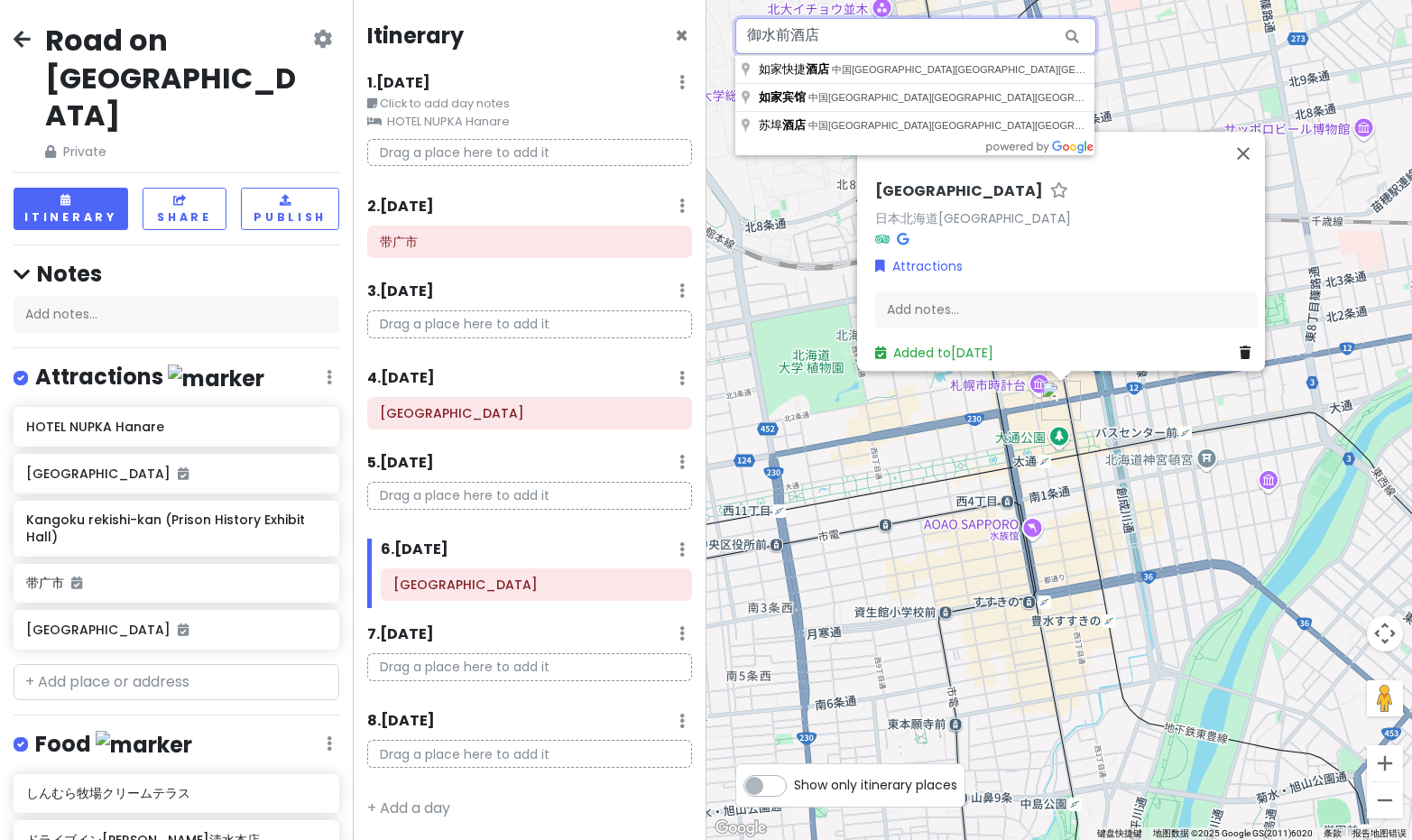 click on "御水前酒店" at bounding box center (916, 36) 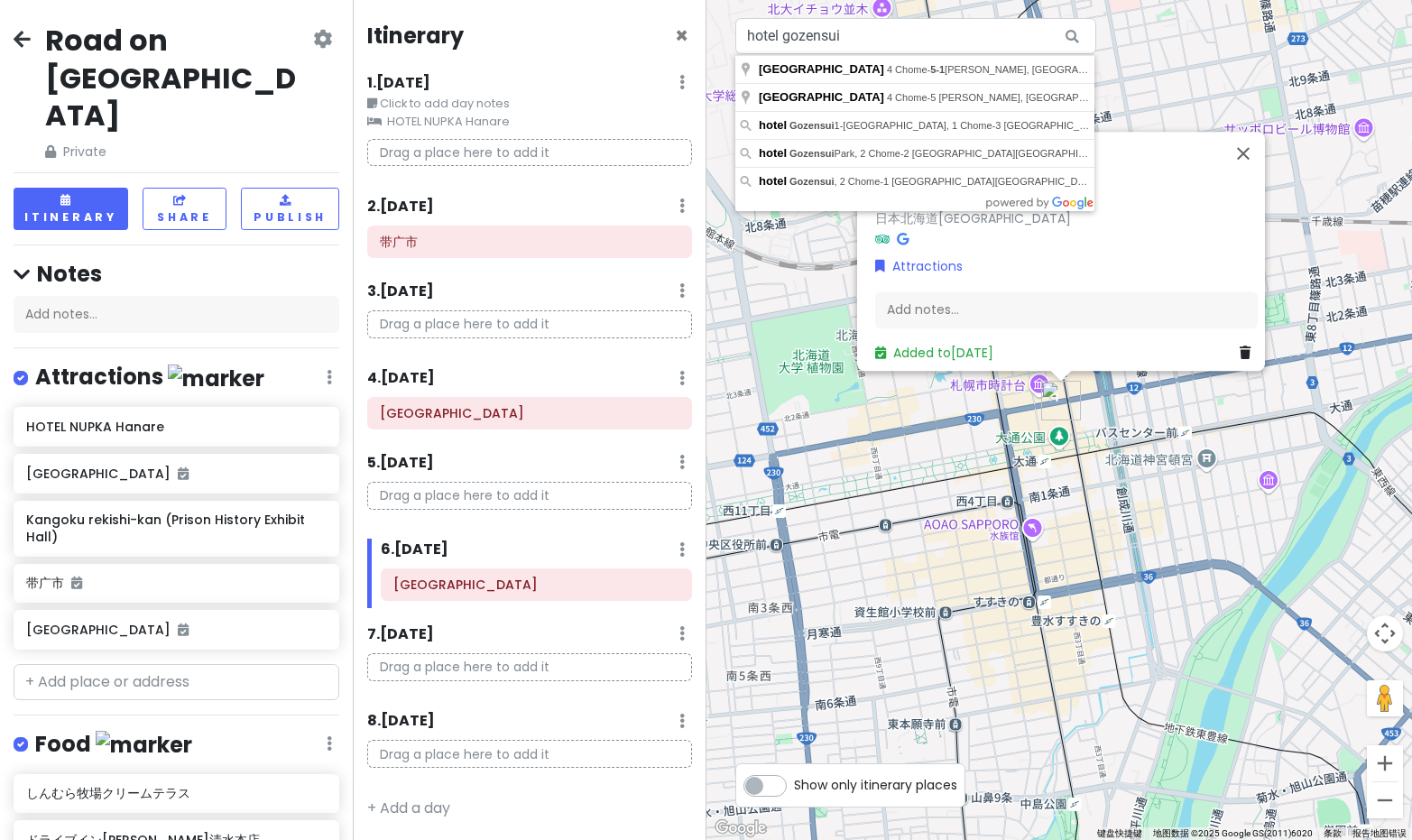 type on "[GEOGRAPHIC_DATA], 4 Chome-5-1 [PERSON_NAME], [GEOGRAPHIC_DATA]北海道日本" 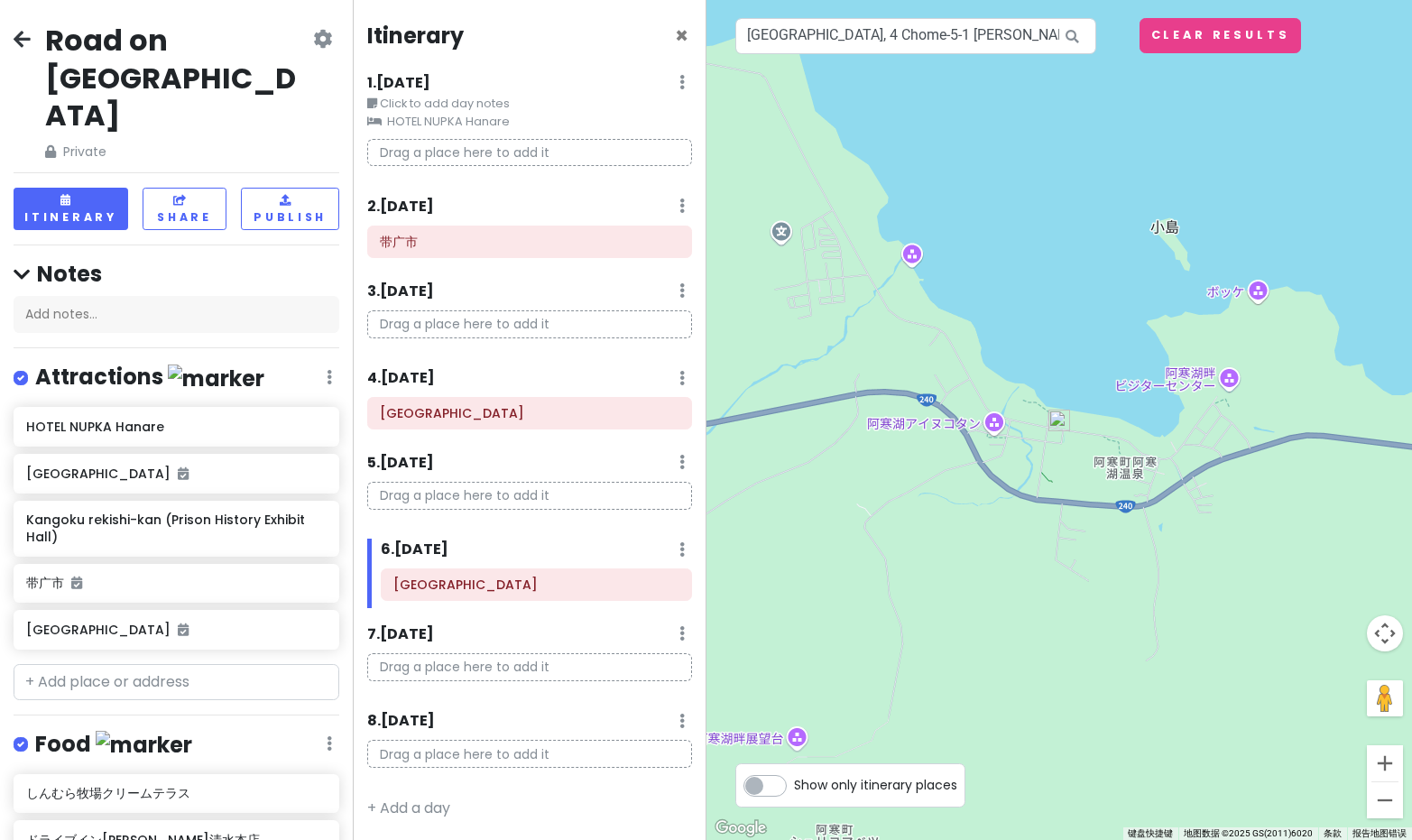 click at bounding box center [1059, 420] 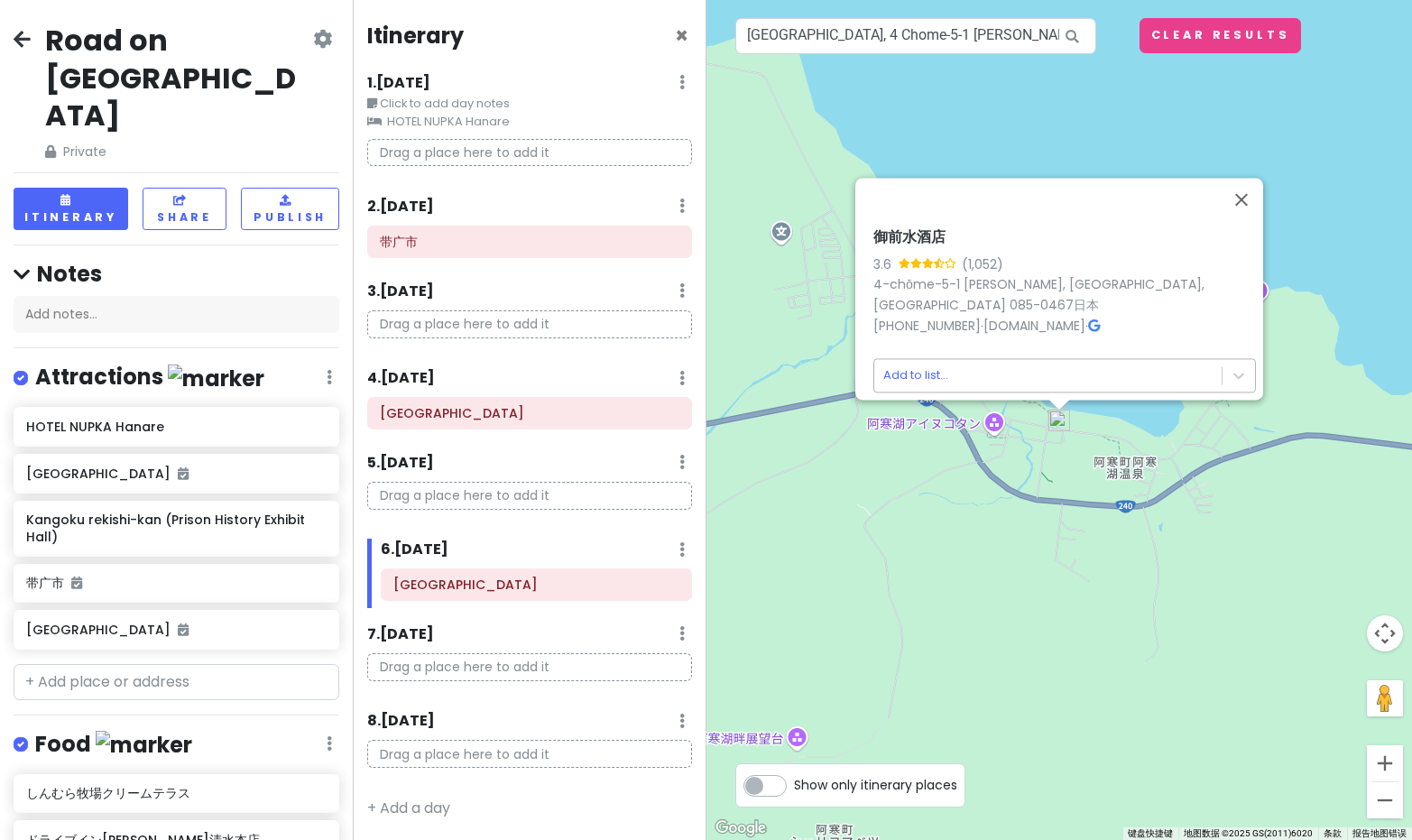 click on "Road on [GEOGRAPHIC_DATA] Private Change Dates Make a Copy Delete Trip Go Pro ⚡️ Give Feedback 💡 Support Scout ☕️ Itinerary Share Publish Notes Add notes... Attractions   Edit Reorder Delete List HOTEL NUPKA Hanare 阿寒湖 Kangoku rekishi-kan (Prison History Exhibit Hall) 带广市 [GEOGRAPHIC_DATA] Food   Edit Reorder Delete List しんむら牧場クリームテラス ドライブインいとう とかち清水本店 十勝しんむら牧場クリームテラス エスタ[GEOGRAPHIC_DATA]店 Rokkatei Main Shop Obihiro Accommodations   Edit Reorder Delete List Find hotels on [DOMAIN_NAME] + Add a section Itinerary × 1 .  [DATE] Edit Day Notes Clear Lodging Delete Day   Click to add day notes    HOTEL NUPKA Hanare Drag a place here to add it 2 .  [DATE] Add Day Notes Delete Day 带广市 3 .  [DATE] Add Day Notes Delete Day Drag a place here to add it 4 .  [DATE] Add Day Notes Delete Day [GEOGRAPHIC_DATA] 5 .  [DATE] Add Day Notes Delete Day Drag a place here to add it 6 .  [DATE] Add Day Notes Delete Day [GEOGRAPHIC_DATA] 7 .  8" at bounding box center [706, 420] 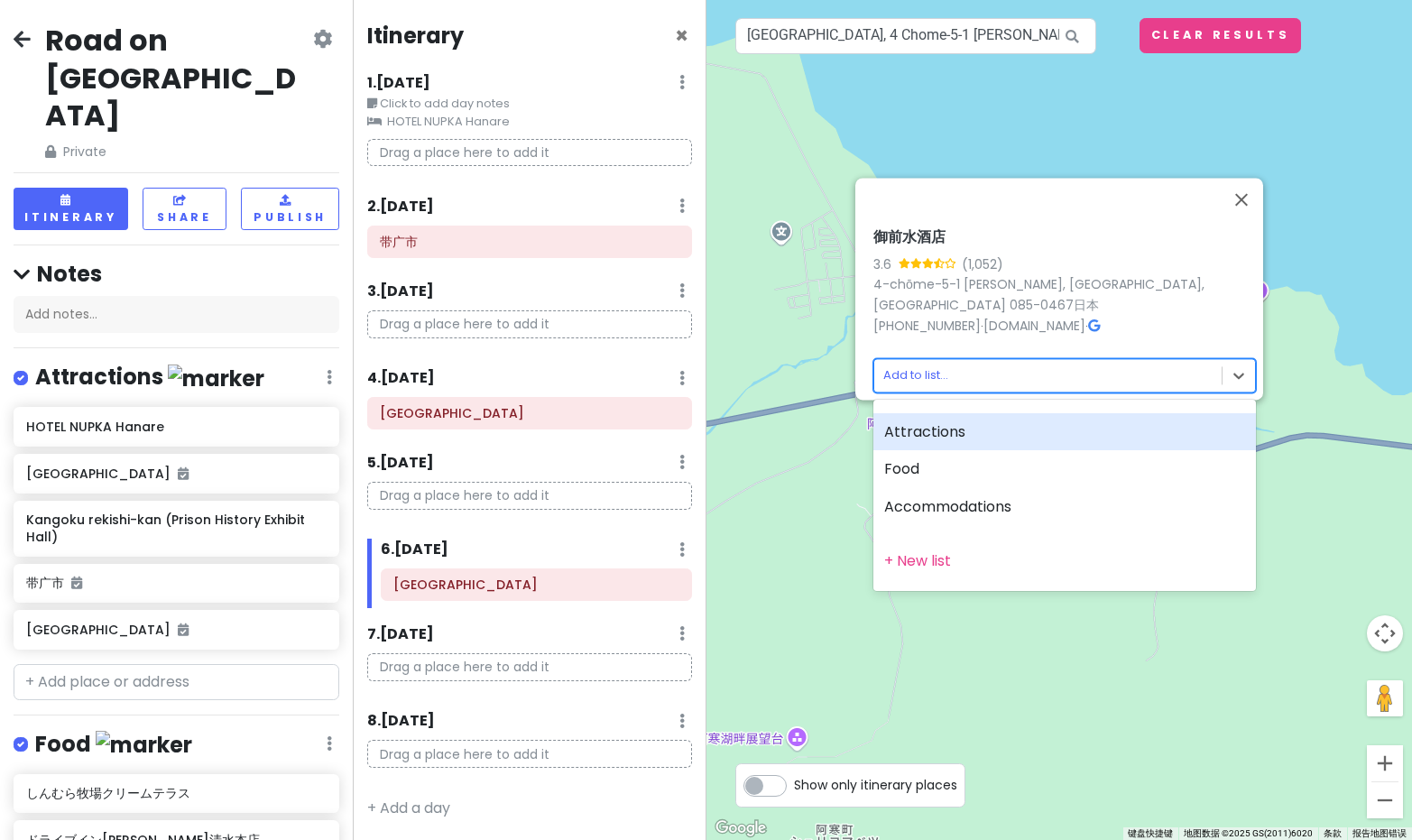 click on "Attractions" at bounding box center [1065, 432] 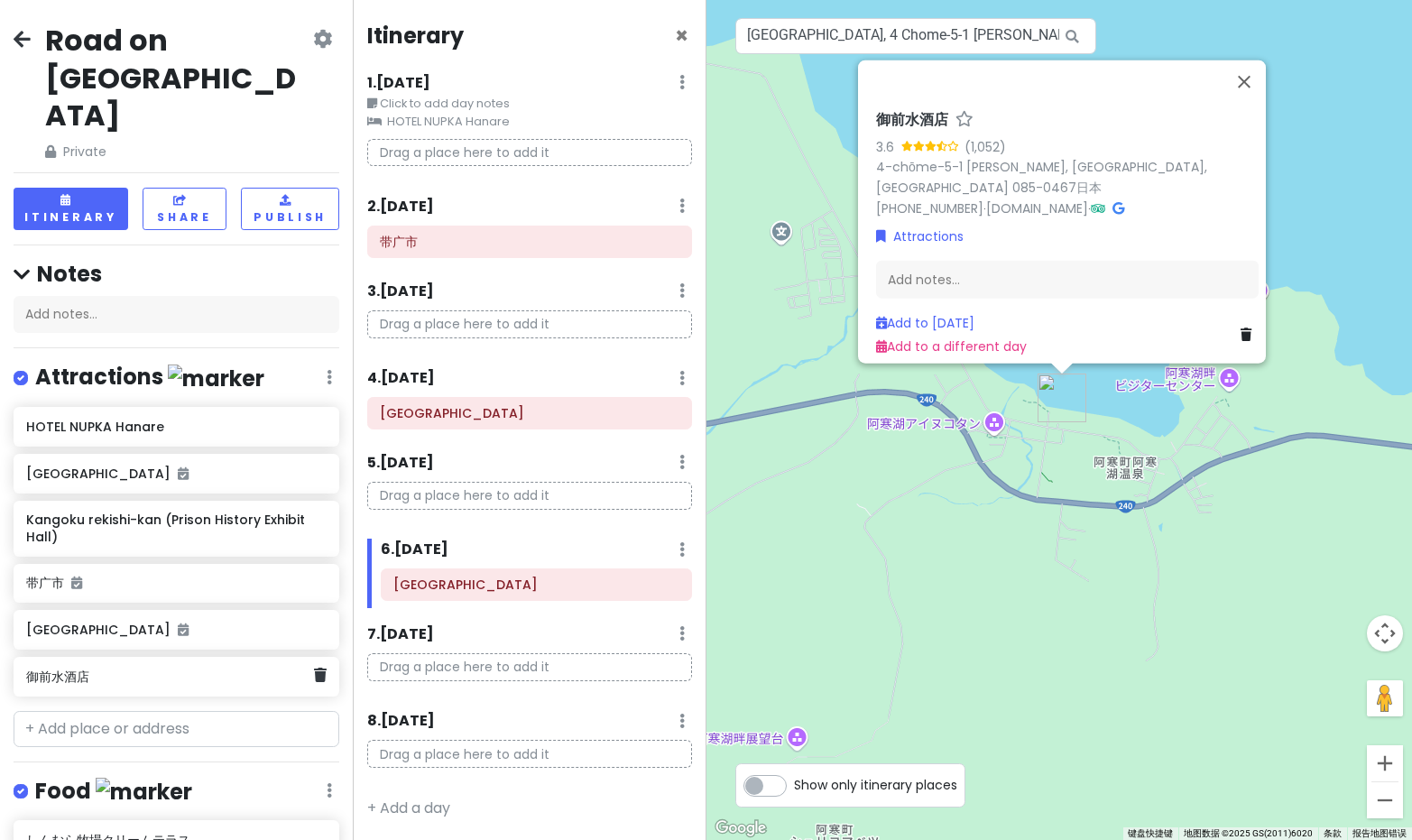 scroll, scrollTop: 5, scrollLeft: 0, axis: vertical 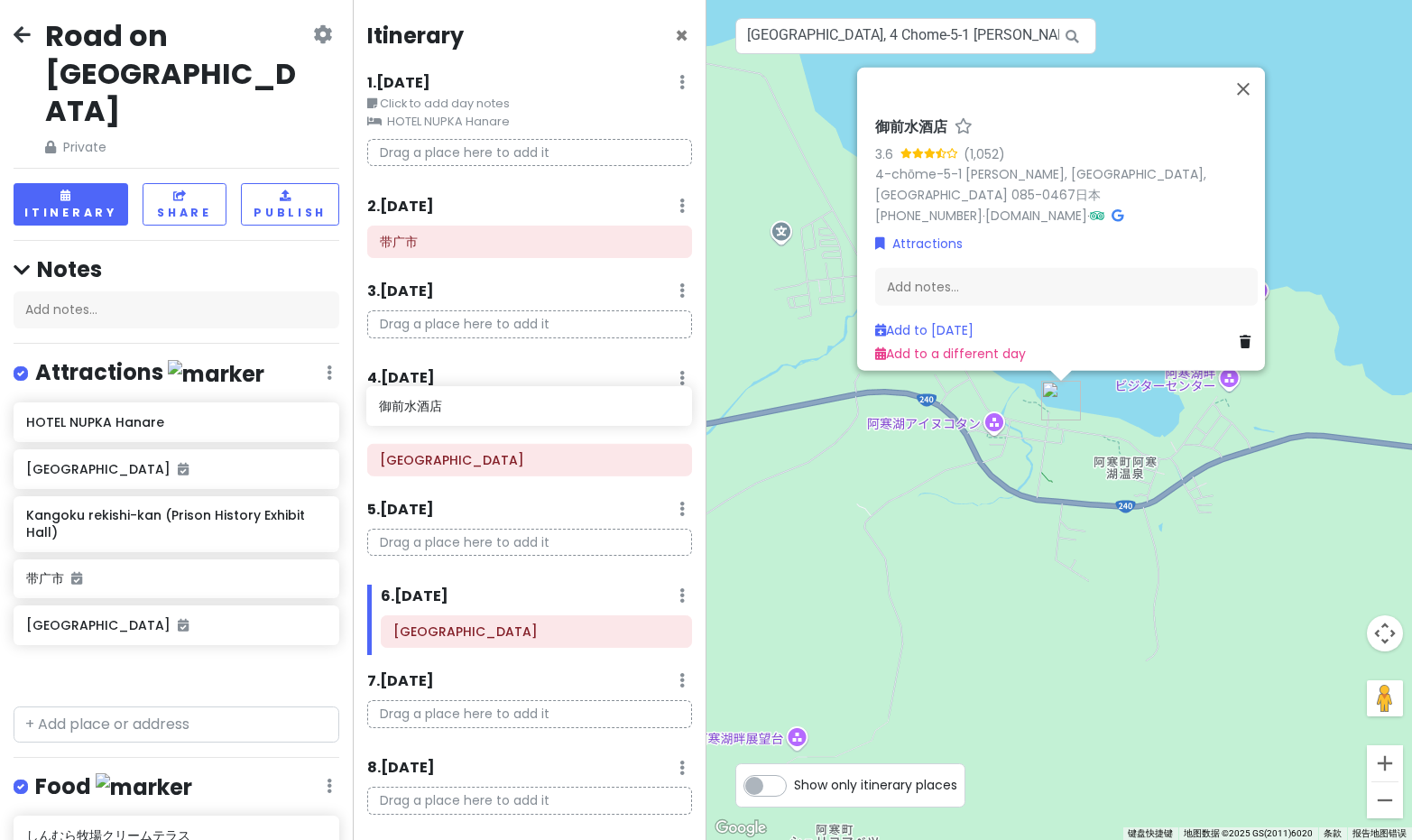 drag, startPoint x: 85, startPoint y: 641, endPoint x: 438, endPoint y: 409, distance: 422.4133 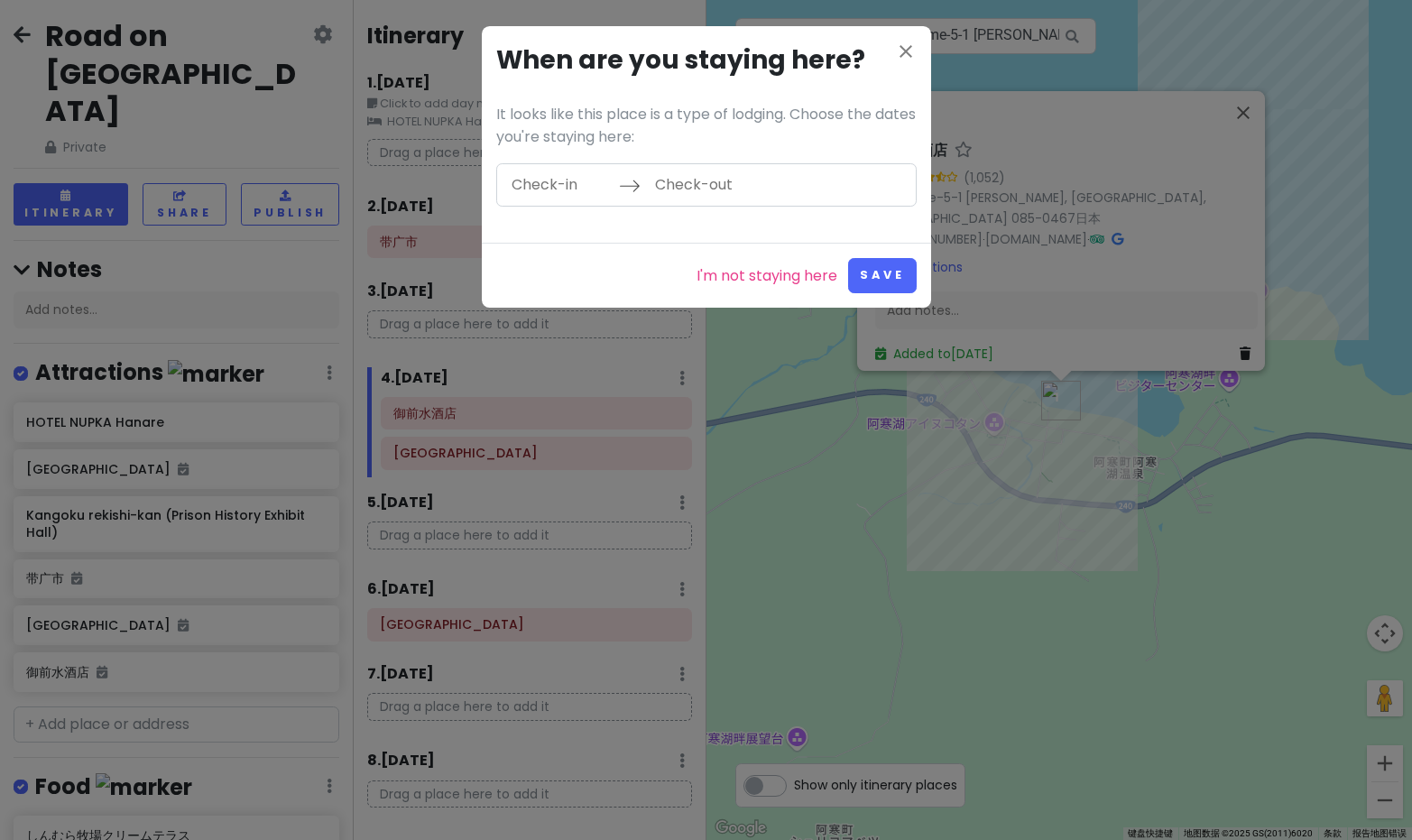 click at bounding box center (560, 185) 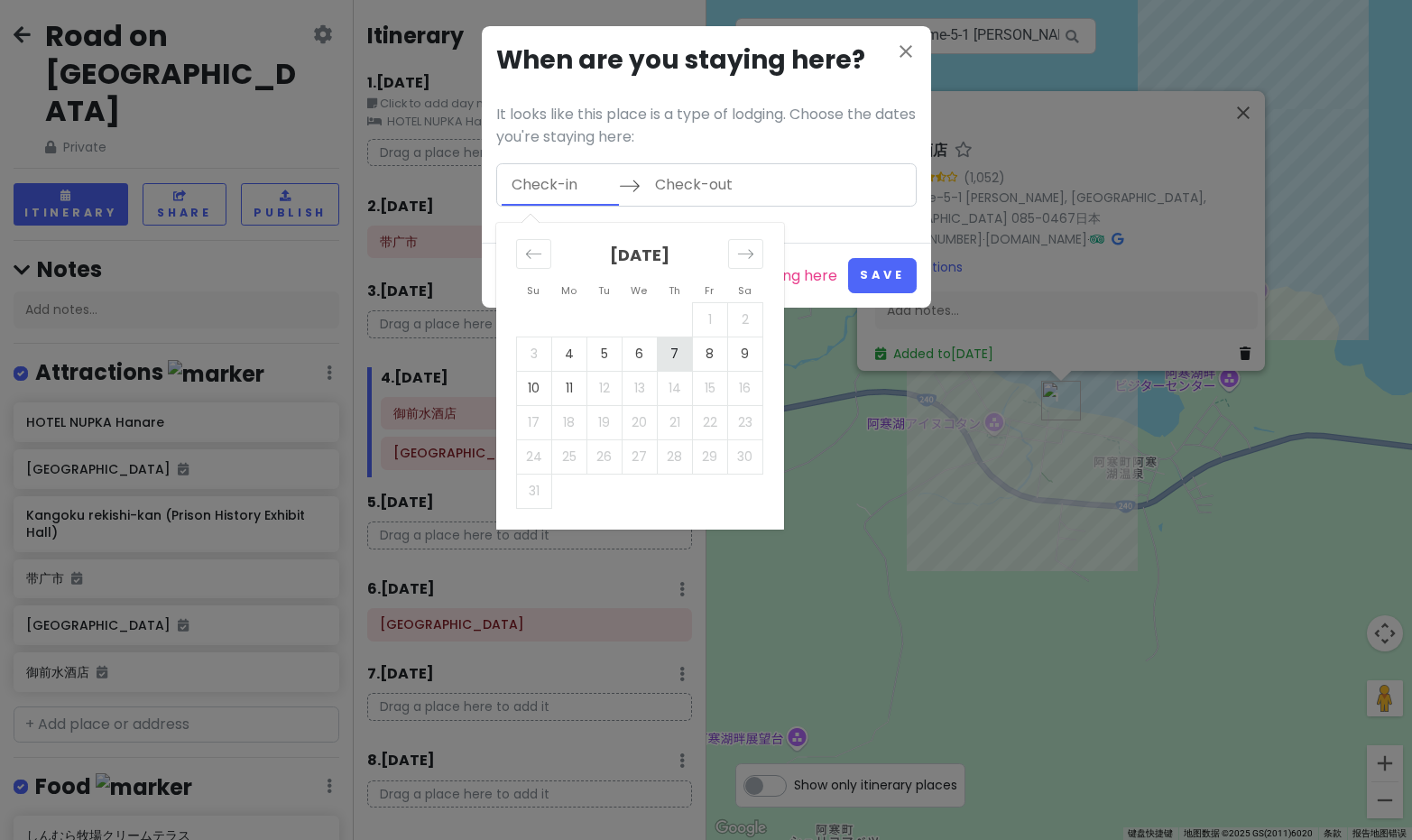 click on "7" at bounding box center [674, 354] 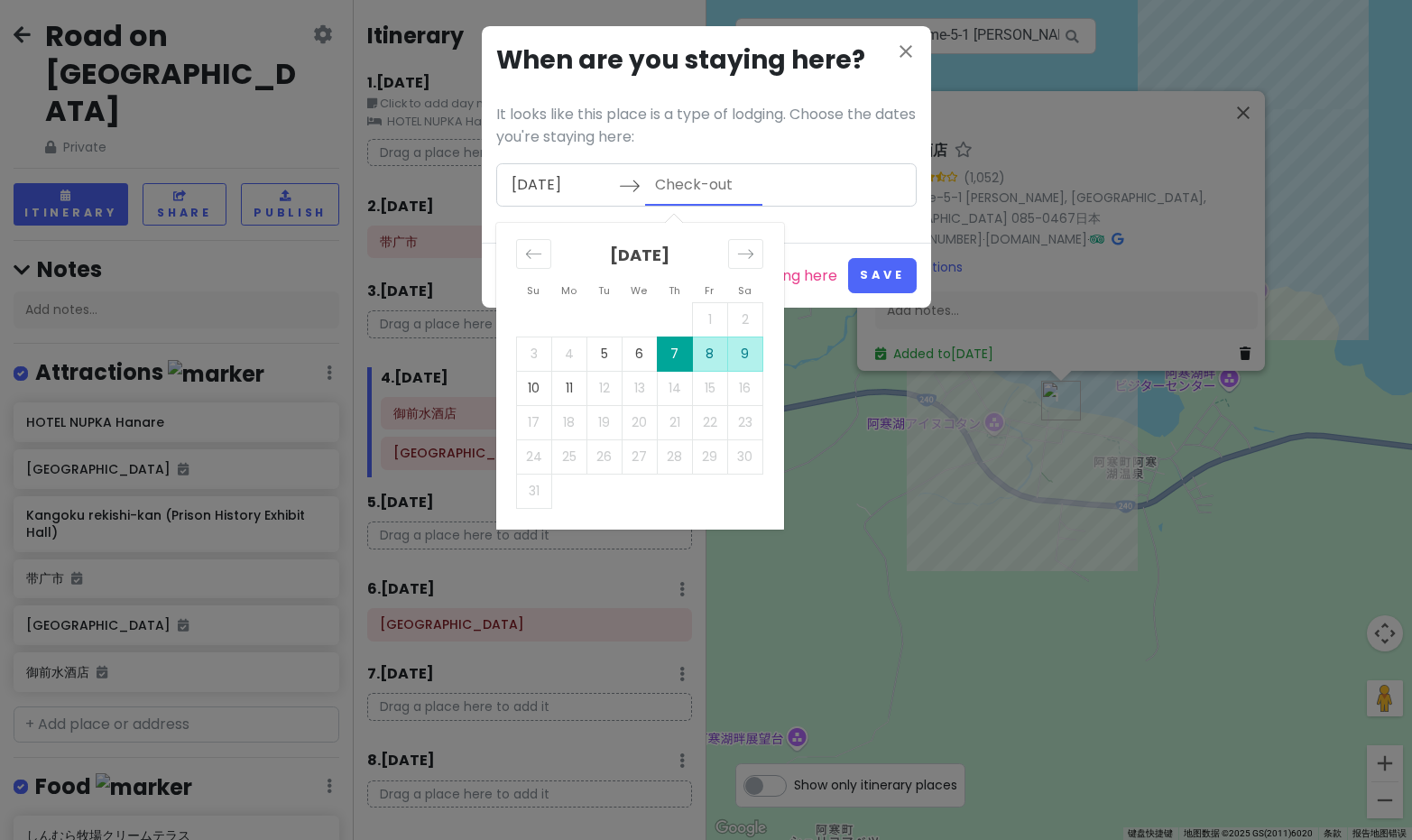 click on "9" at bounding box center [744, 354] 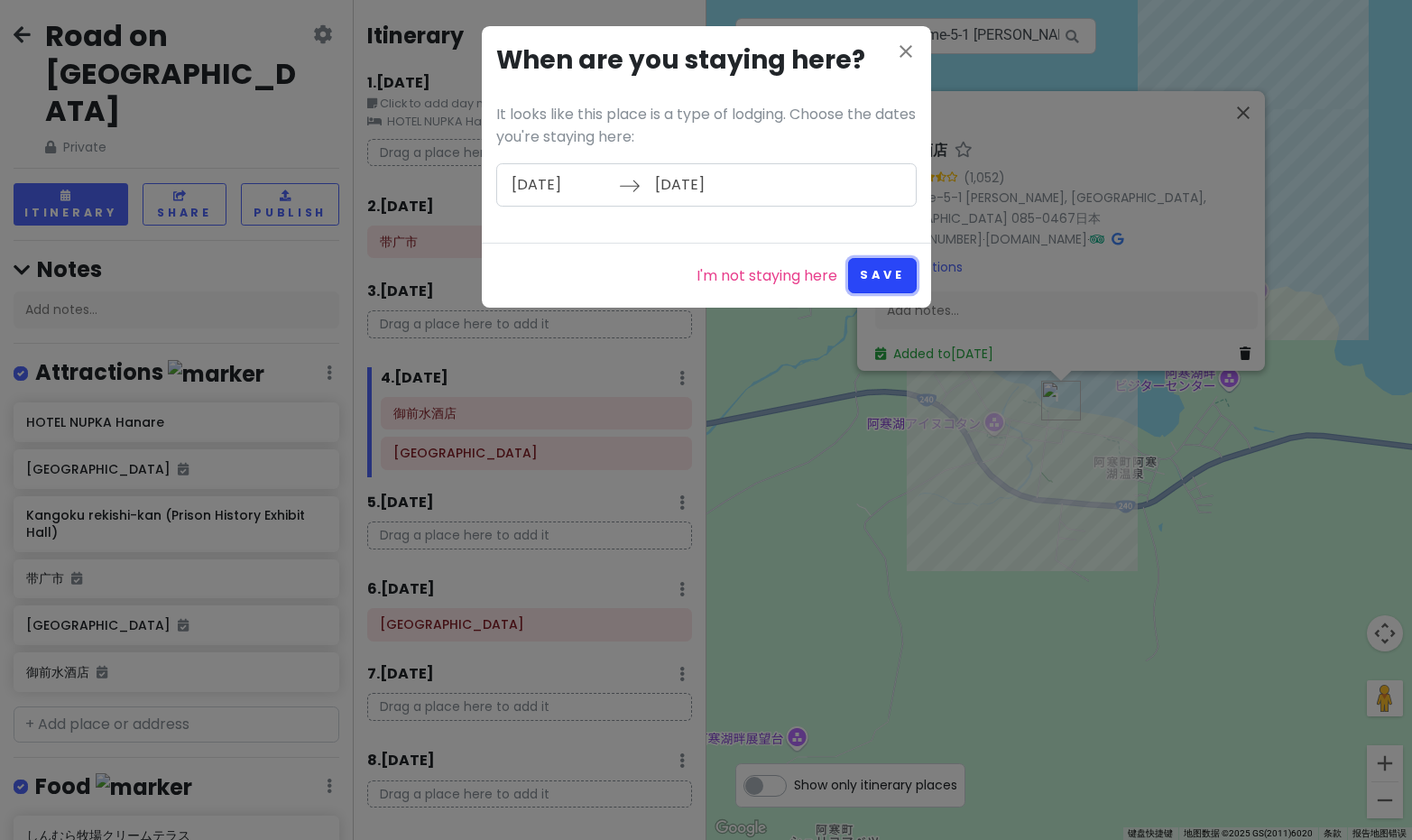 click on "Save" at bounding box center (881, 275) 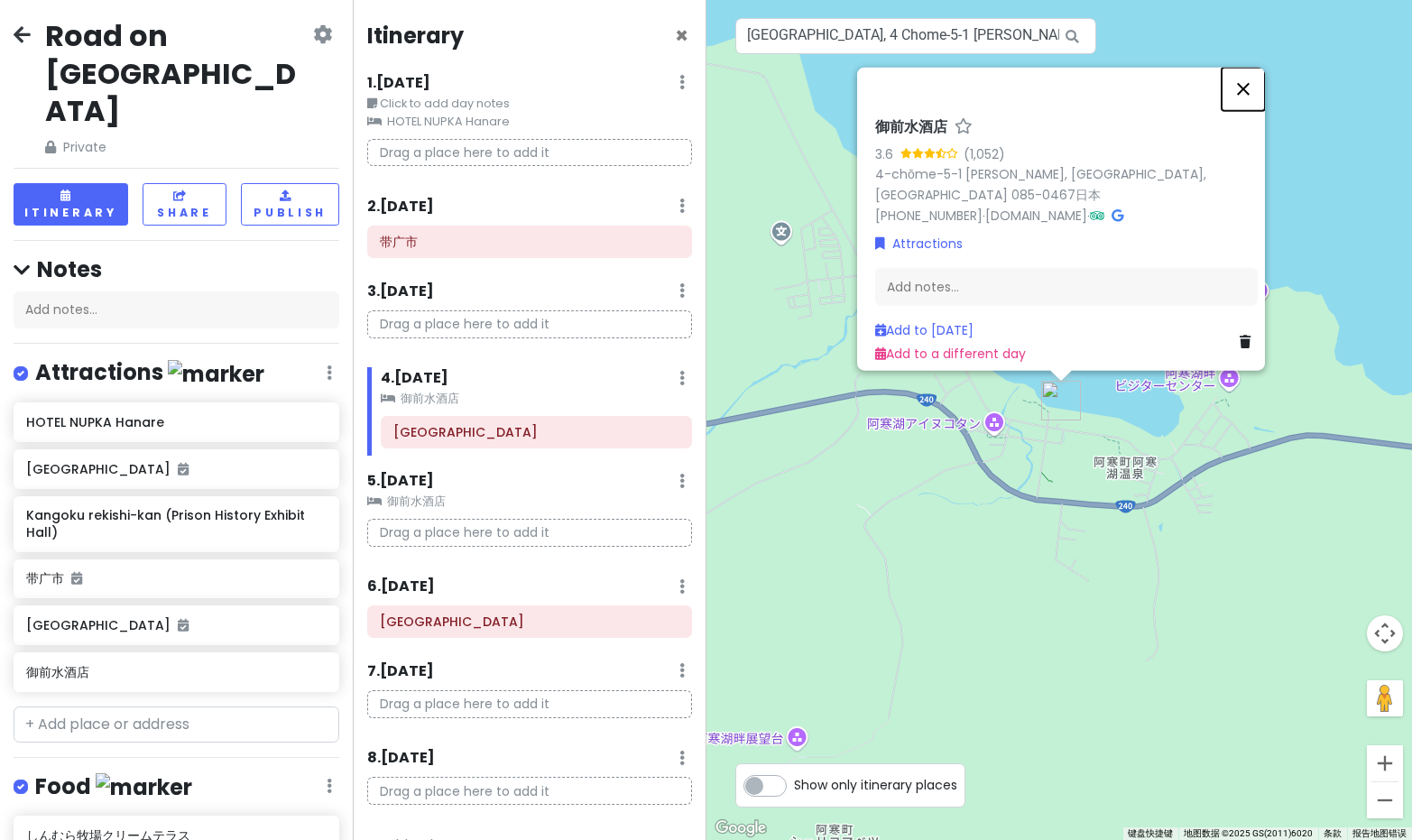 click at bounding box center [1243, 88] 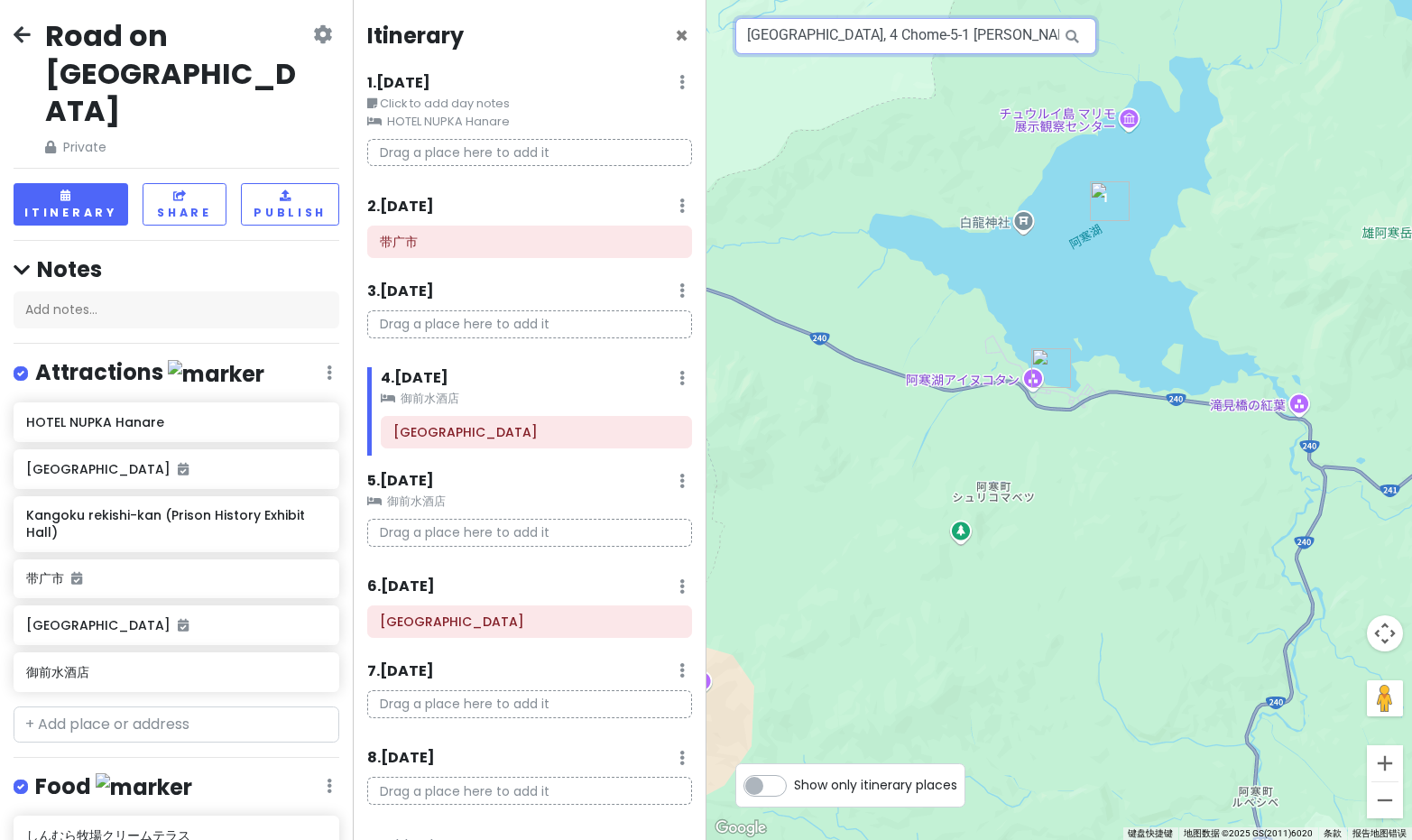 click on "[GEOGRAPHIC_DATA], 4 Chome-5-1 [PERSON_NAME], [GEOGRAPHIC_DATA]北海道日本" at bounding box center [916, 36] 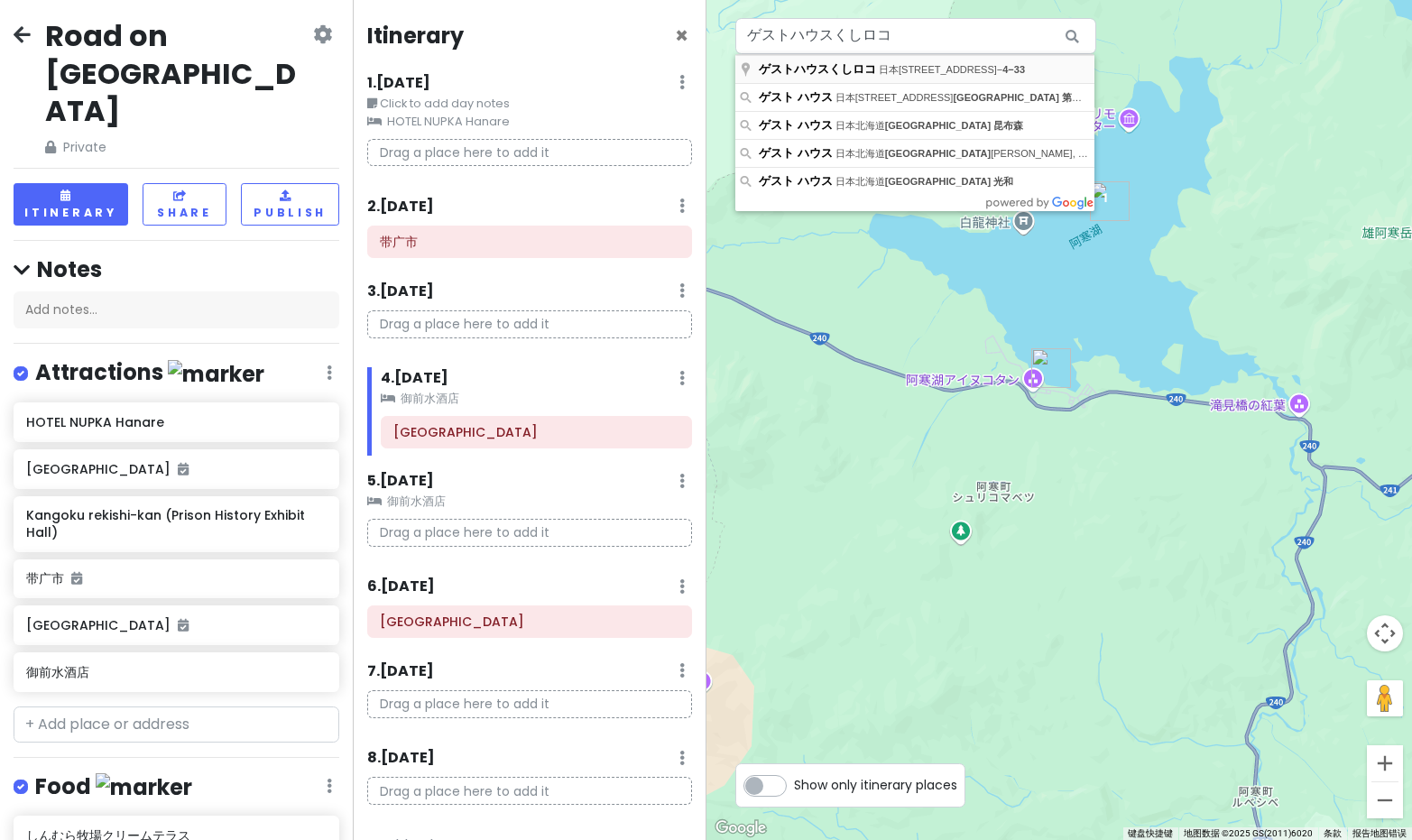 type on "日本[STREET_ADDRESS] ゲストハウスくしロコ" 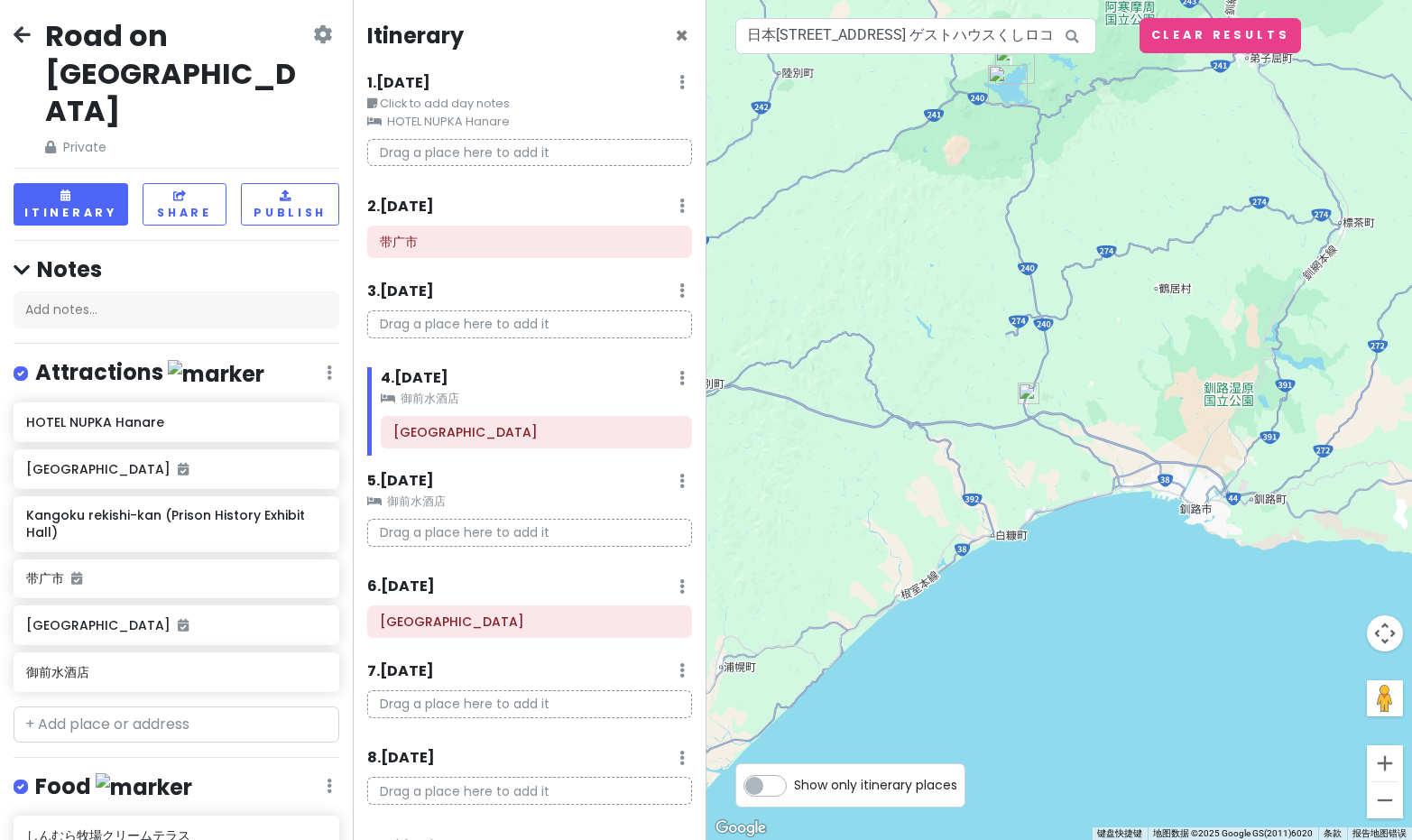 click at bounding box center [1029, 393] 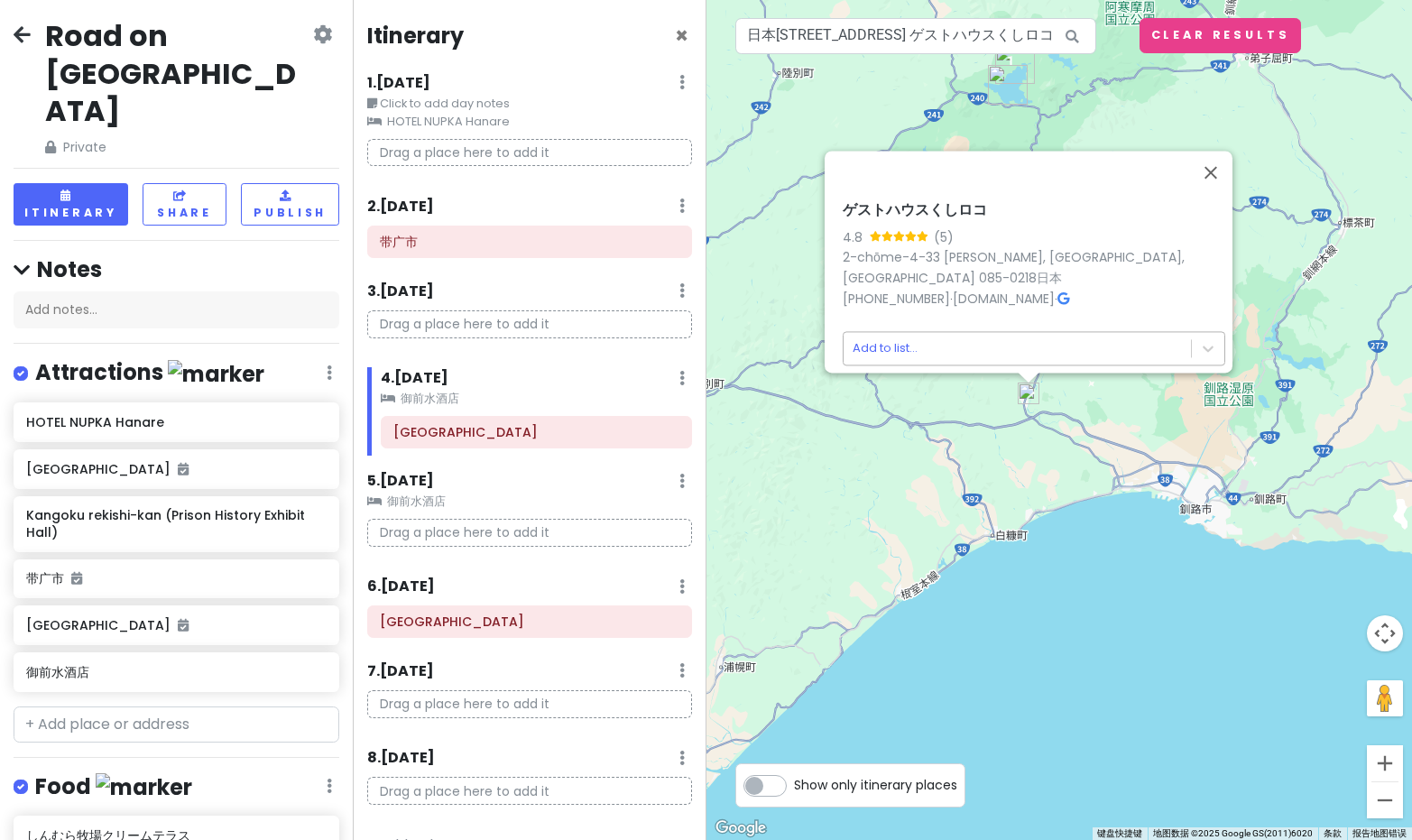 click on "Road on [GEOGRAPHIC_DATA] Private Change Dates Make a Copy Delete Trip Go Pro ⚡️ Give Feedback 💡 Support Scout ☕️ Itinerary Share Publish Notes Add notes... Attractions   Edit Reorder Delete List HOTEL NUPKA [GEOGRAPHIC_DATA] Kangoku rekishi-kan (Prison History Exhibit Hall) 带[GEOGRAPHIC_DATA] [GEOGRAPHIC_DATA] 御前水酒店 Food   Edit Reorder Delete List しんむら牧場クリームテラス ドライブインいとう とかち清水本店 十勝しんむら牧場クリームテラス エスタ[GEOGRAPHIC_DATA]店 Rokkatei Main Shop Obihiro Accommodations   Edit Reorder Delete List Find hotels on [DOMAIN_NAME] + Add a section Itinerary × 1 .  [DATE] Edit Day Notes Clear Lodging Delete Day   Click to add day notes    HOTEL NUPKA Hanare Drag a place here to add it 2 .  [DATE] Add Day Notes Delete Day 带广市 3 .  [DATE] Add Day Notes Delete Day Drag a place here to add it 4 .  [DATE] Add Day Notes Clear Lodging Delete Day    御前水酒店 [GEOGRAPHIC_DATA] 5 .  [DATE] Add Day Notes Clear Lodging Delete Day    6 .  [DATE] 7" at bounding box center (706, 420) 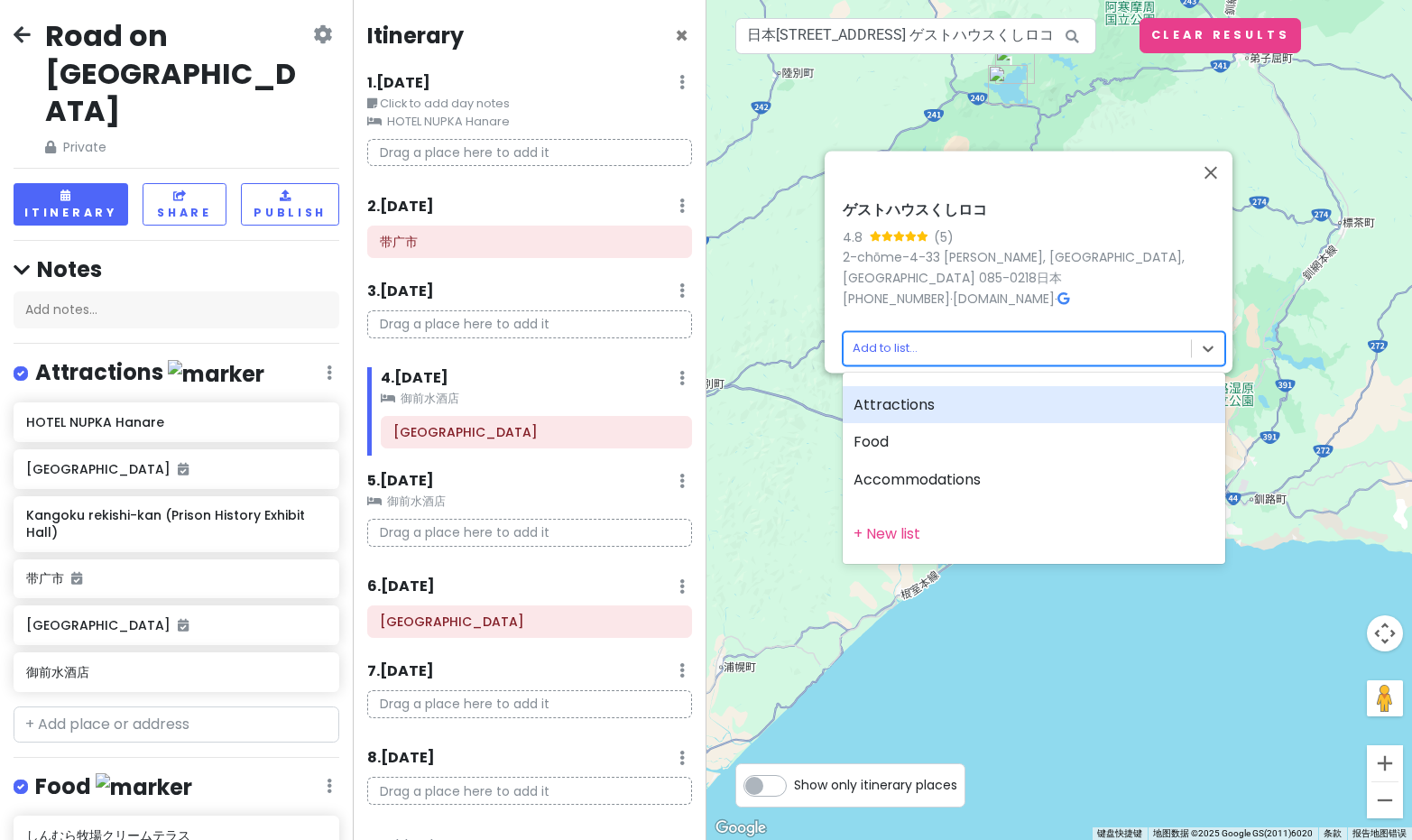 click on "Attractions" at bounding box center (1034, 405) 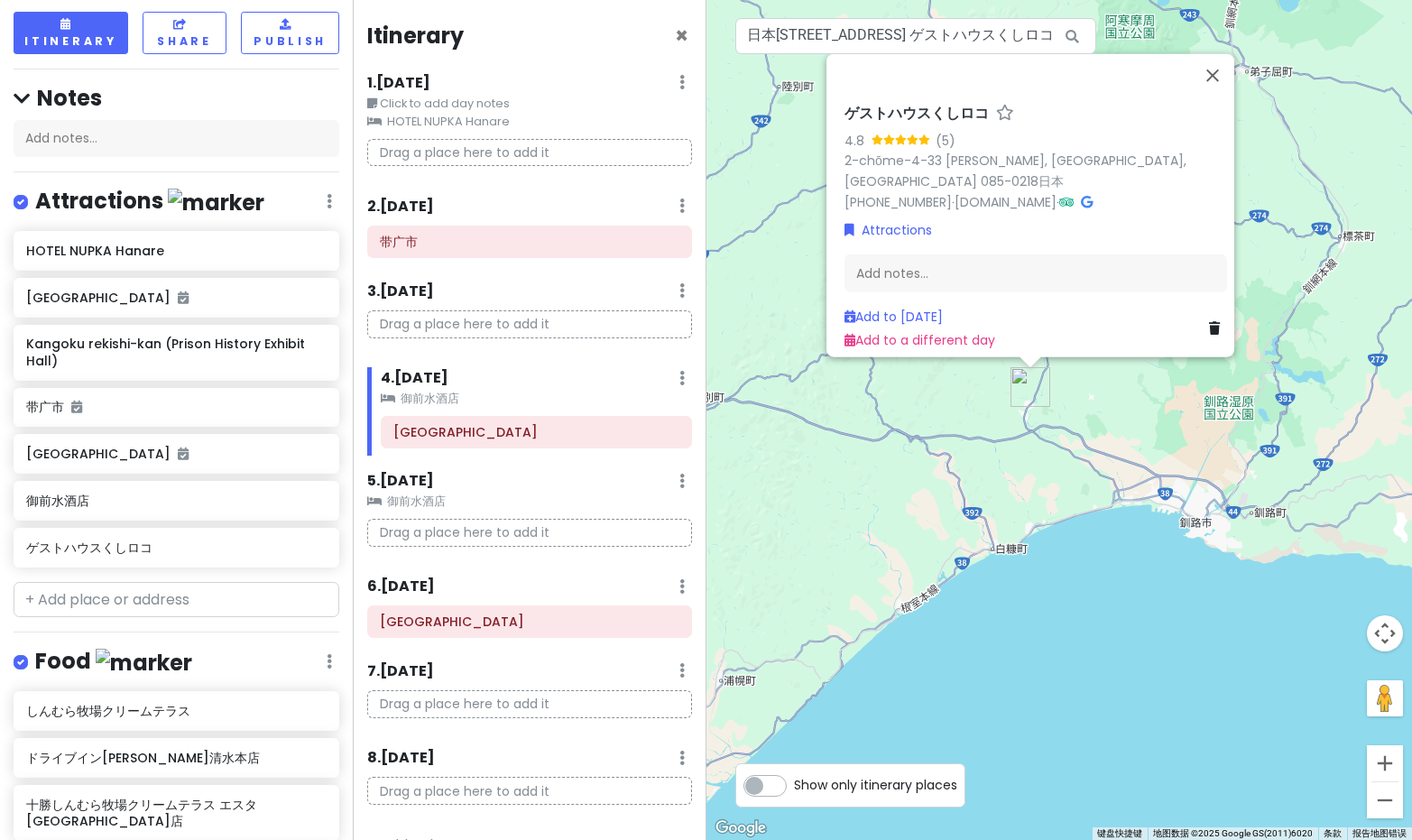 scroll, scrollTop: 179, scrollLeft: 0, axis: vertical 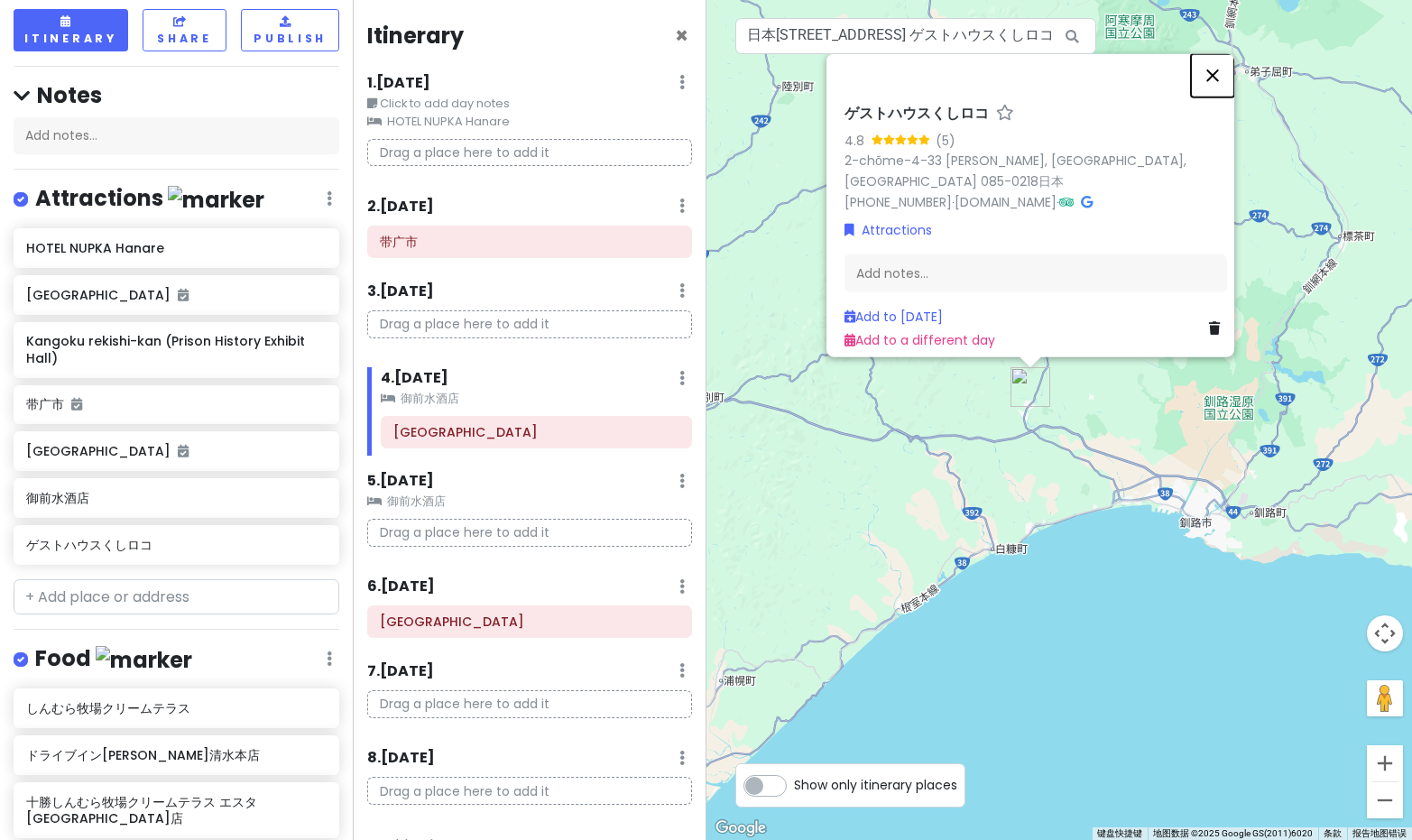 click at bounding box center (1213, 75) 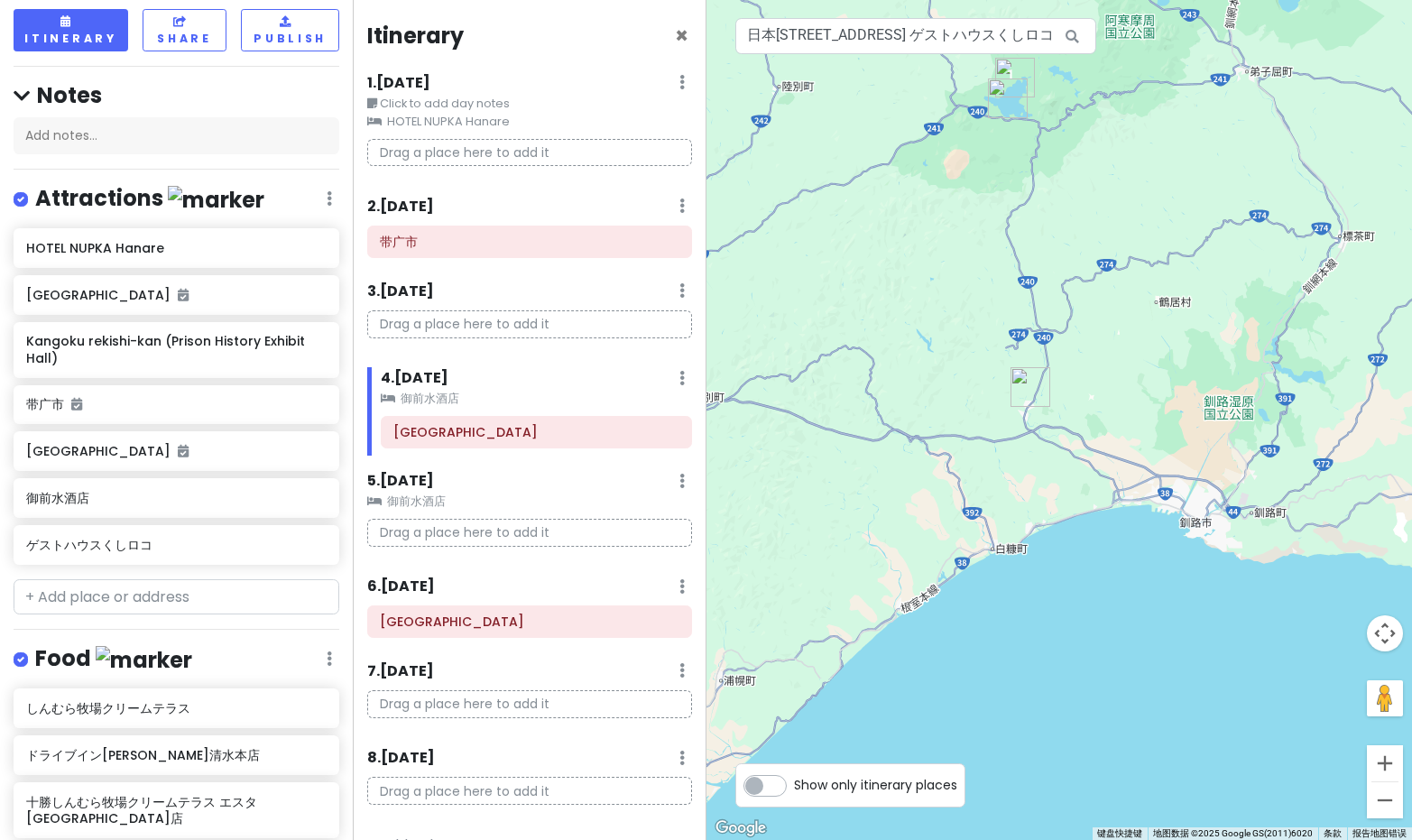 click at bounding box center (1030, 387) 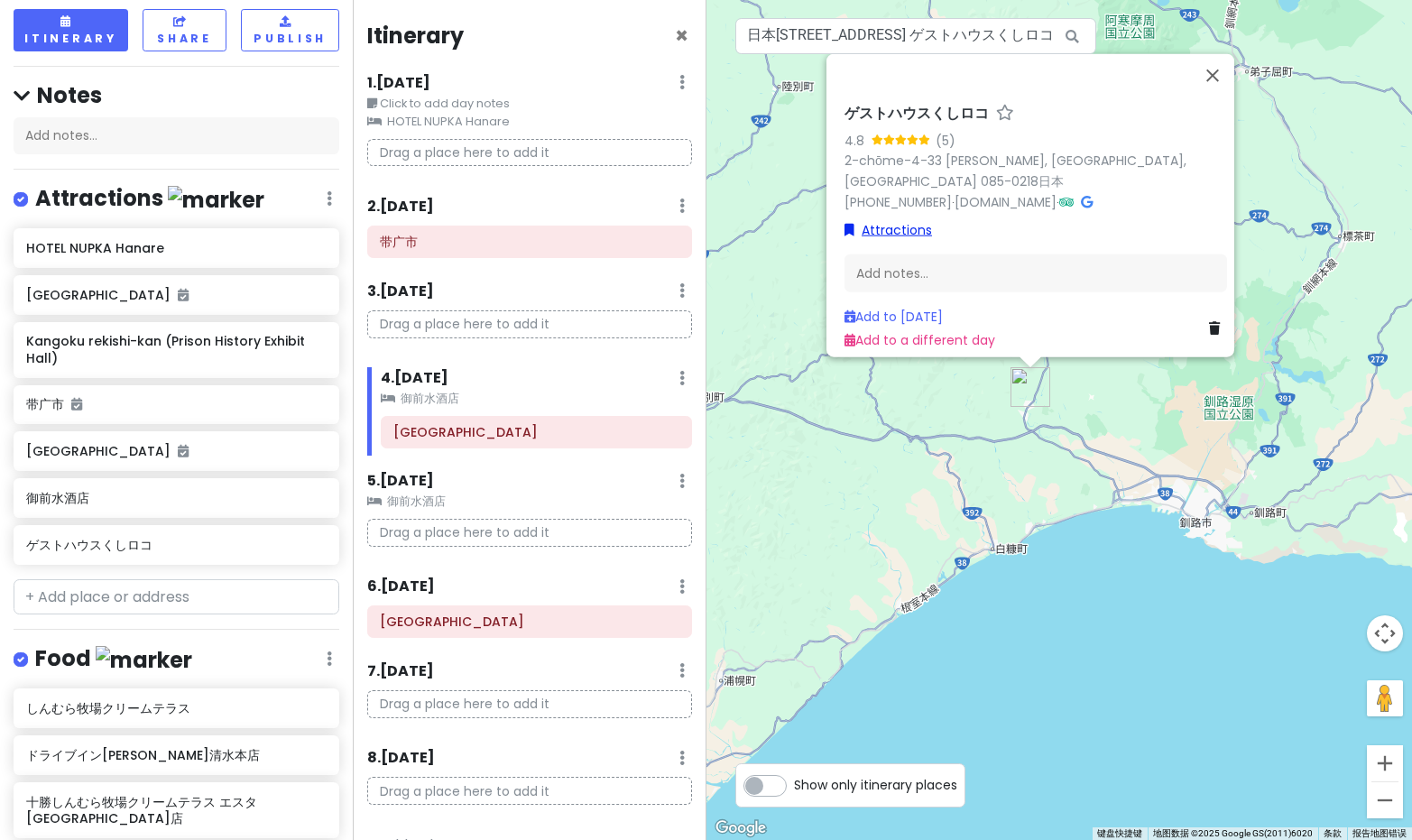 click on "Attractions" at bounding box center [888, 229] 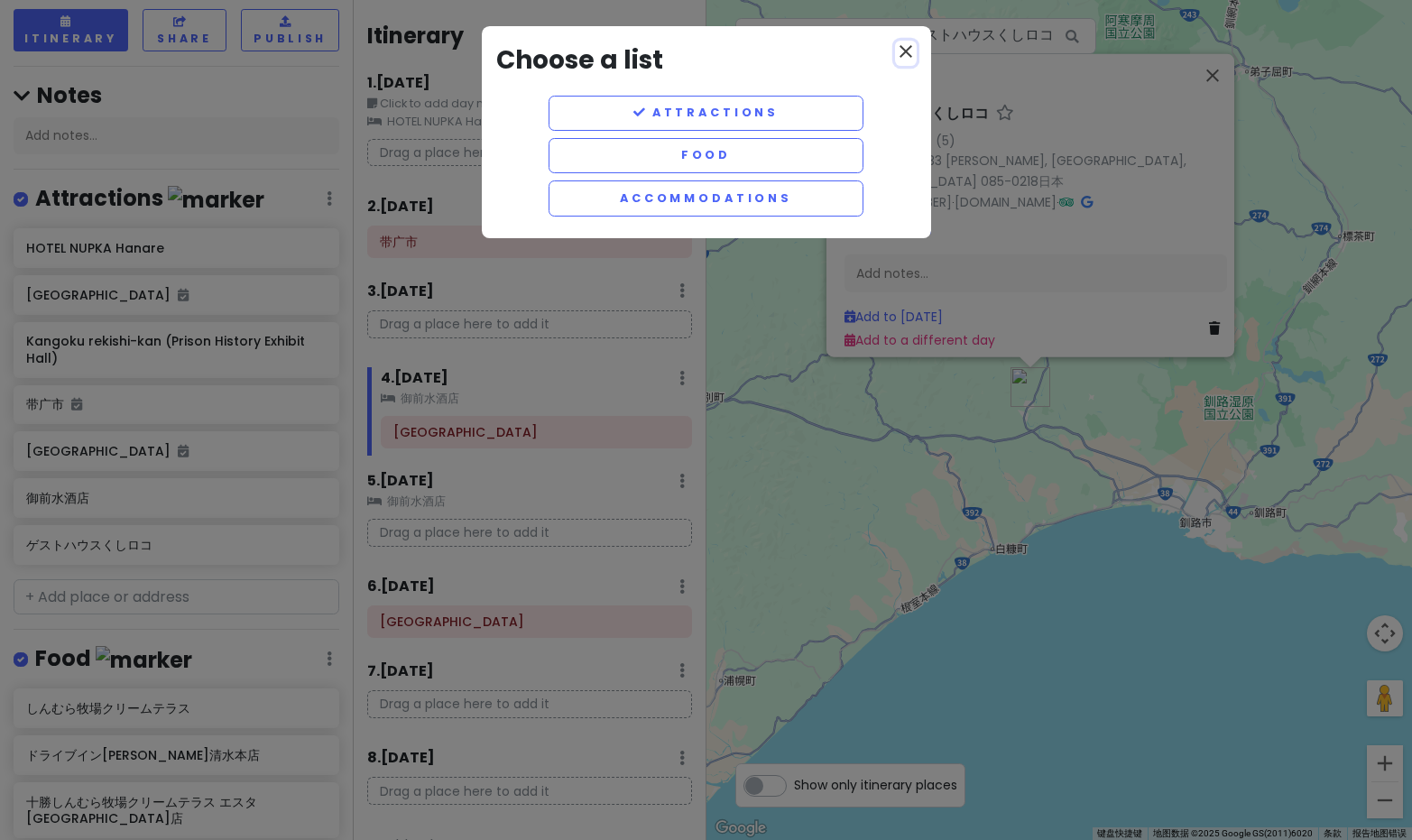 click on "close" at bounding box center (906, 51) 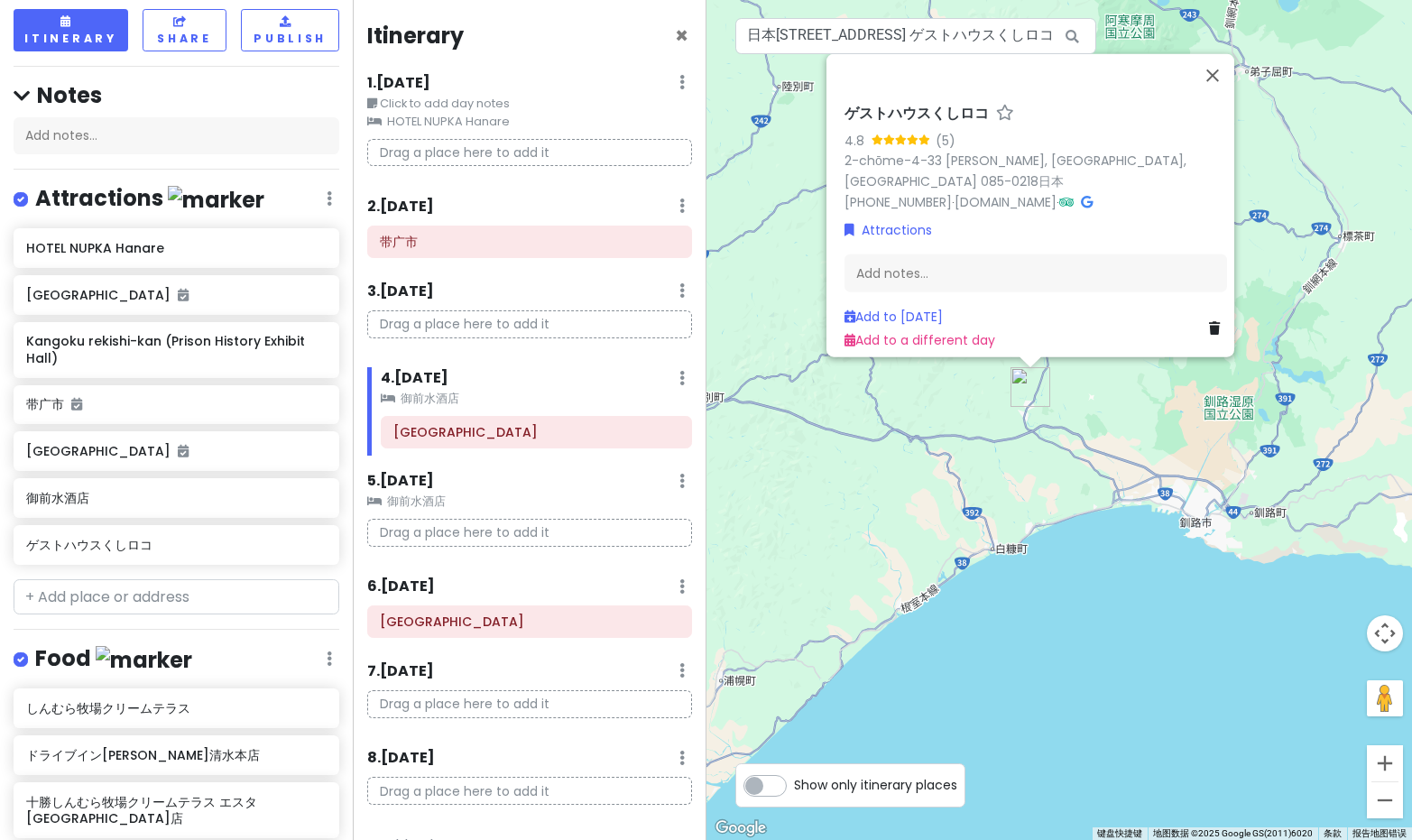scroll, scrollTop: 429, scrollLeft: 0, axis: vertical 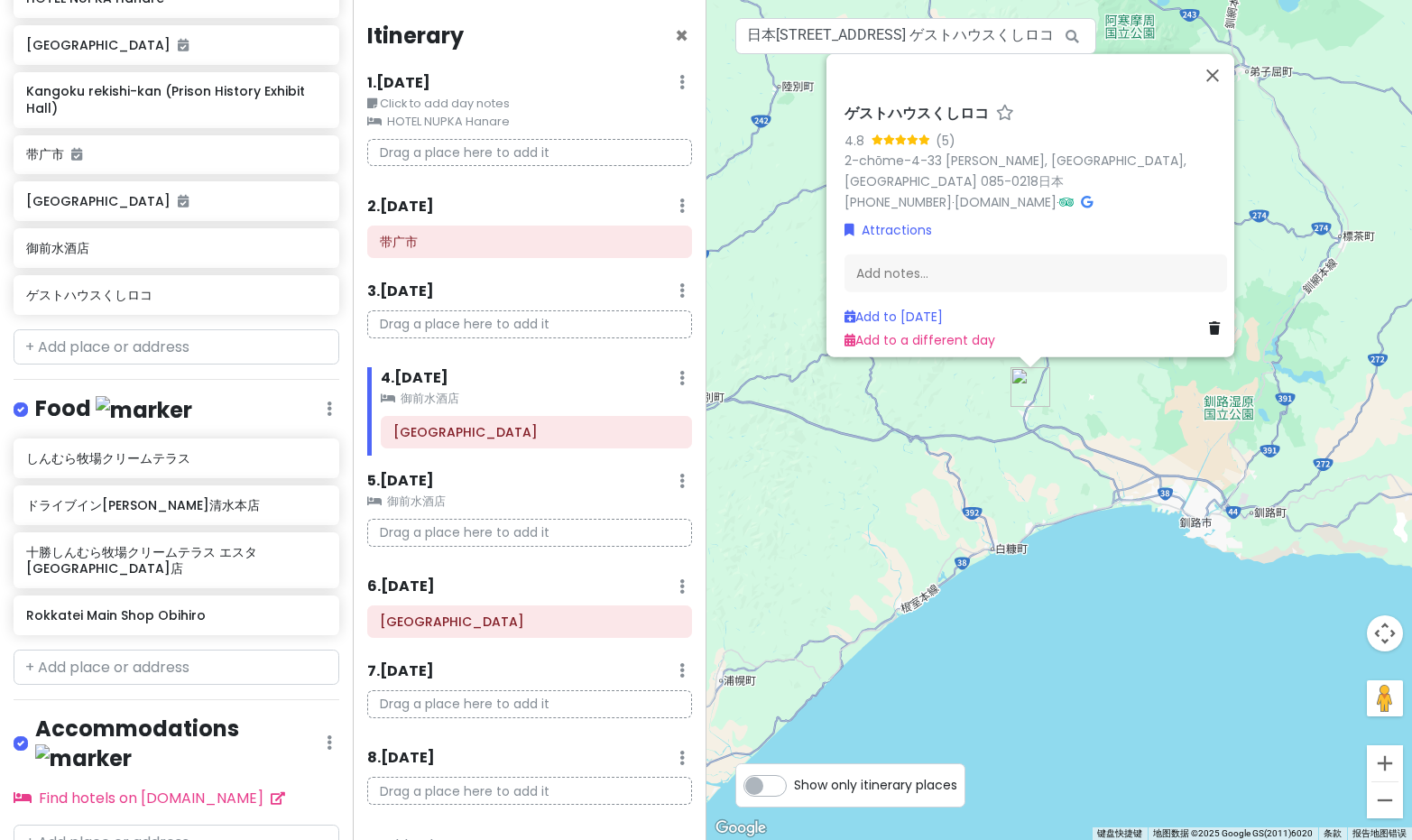 click on "+ Add a section" at bounding box center [81, 892] 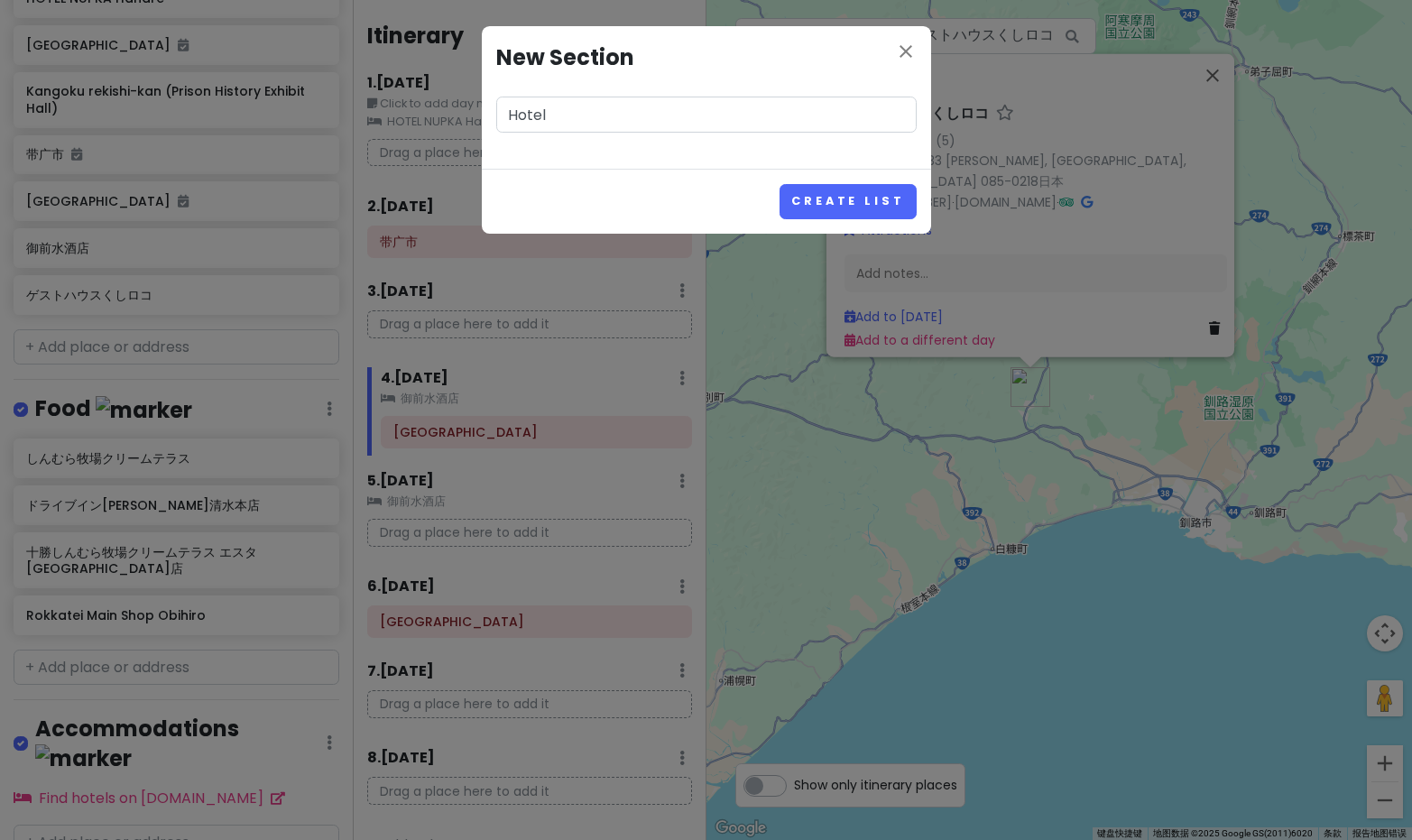 type on "Hotel" 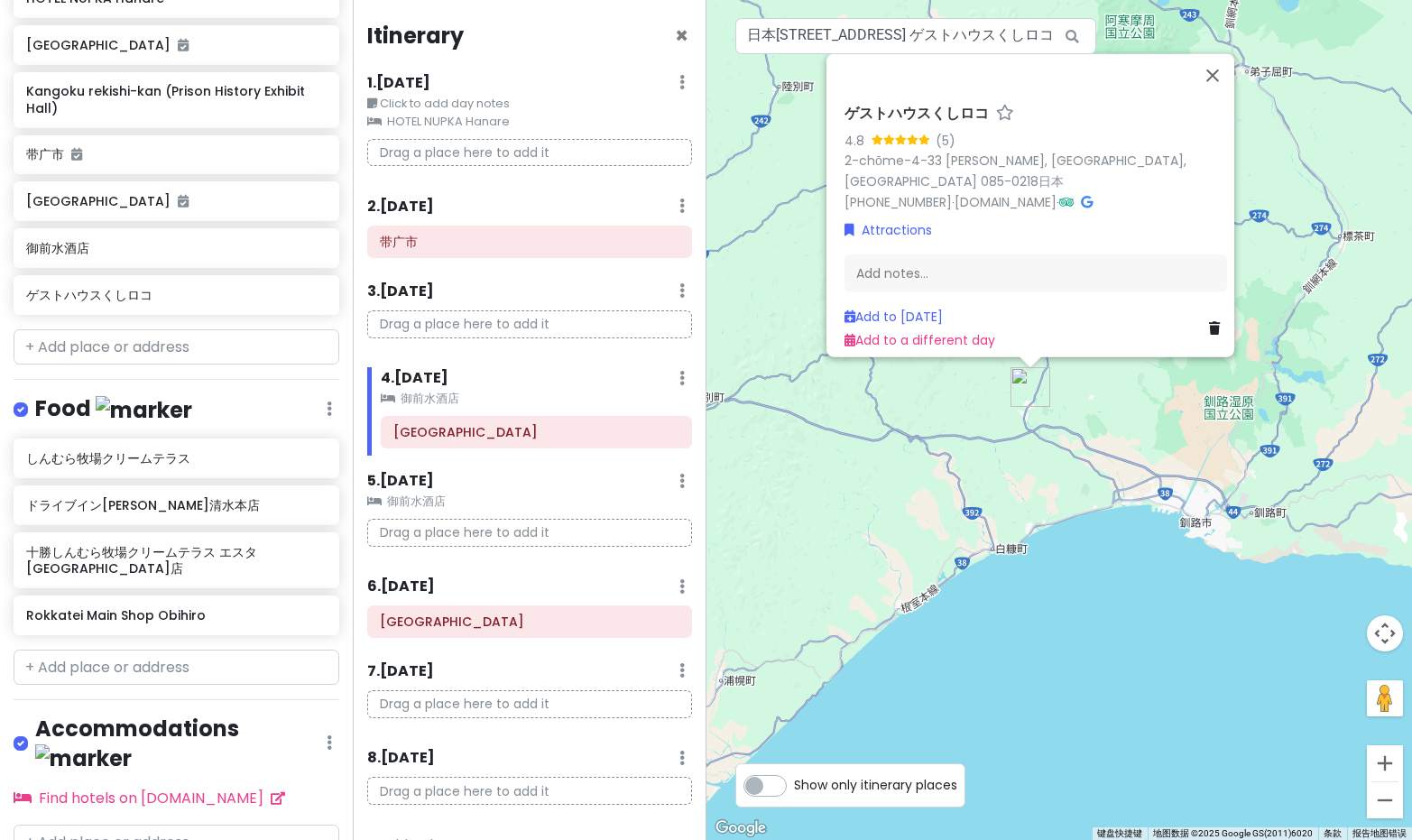 scroll, scrollTop: 544, scrollLeft: 0, axis: vertical 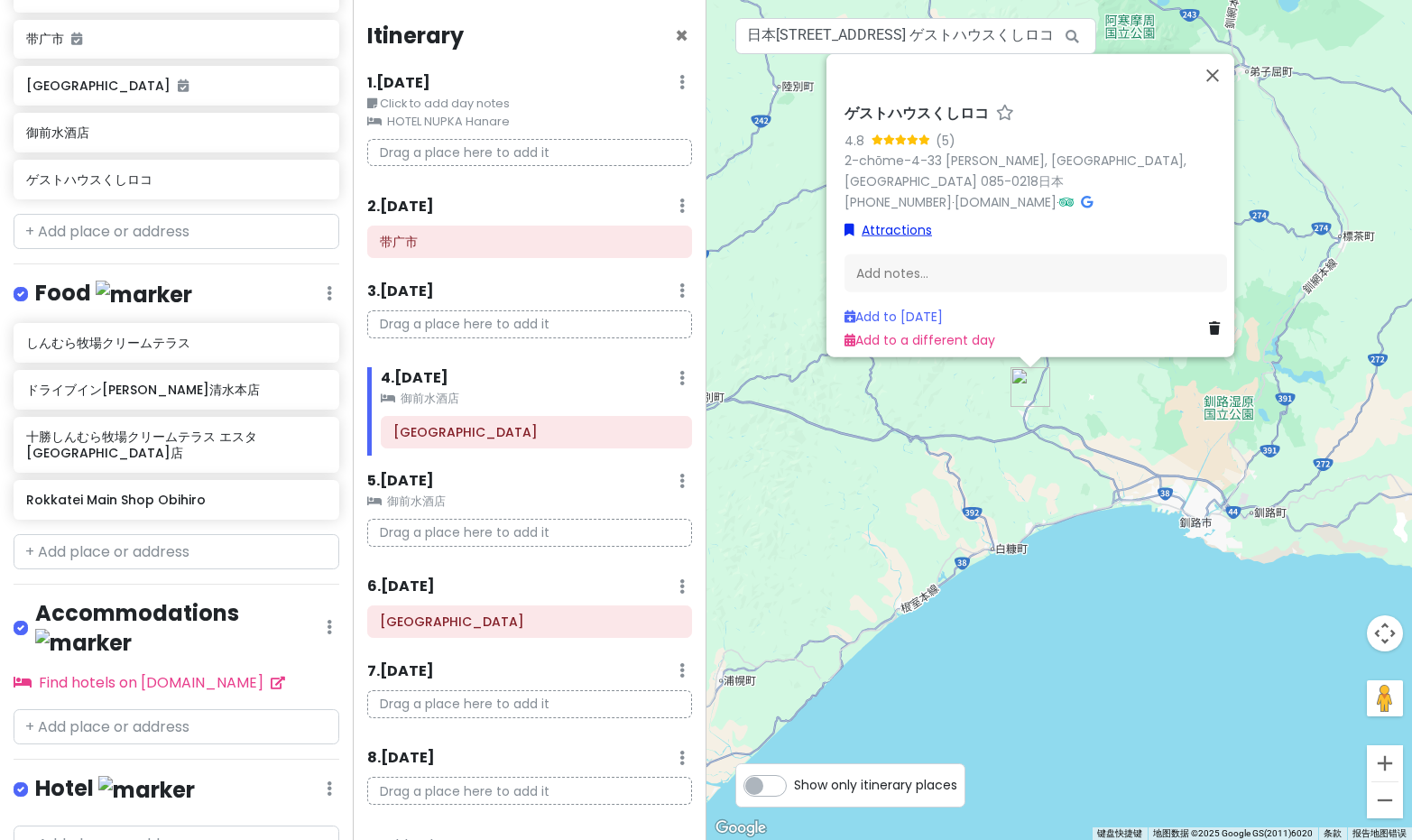 click on "Attractions" at bounding box center [888, 229] 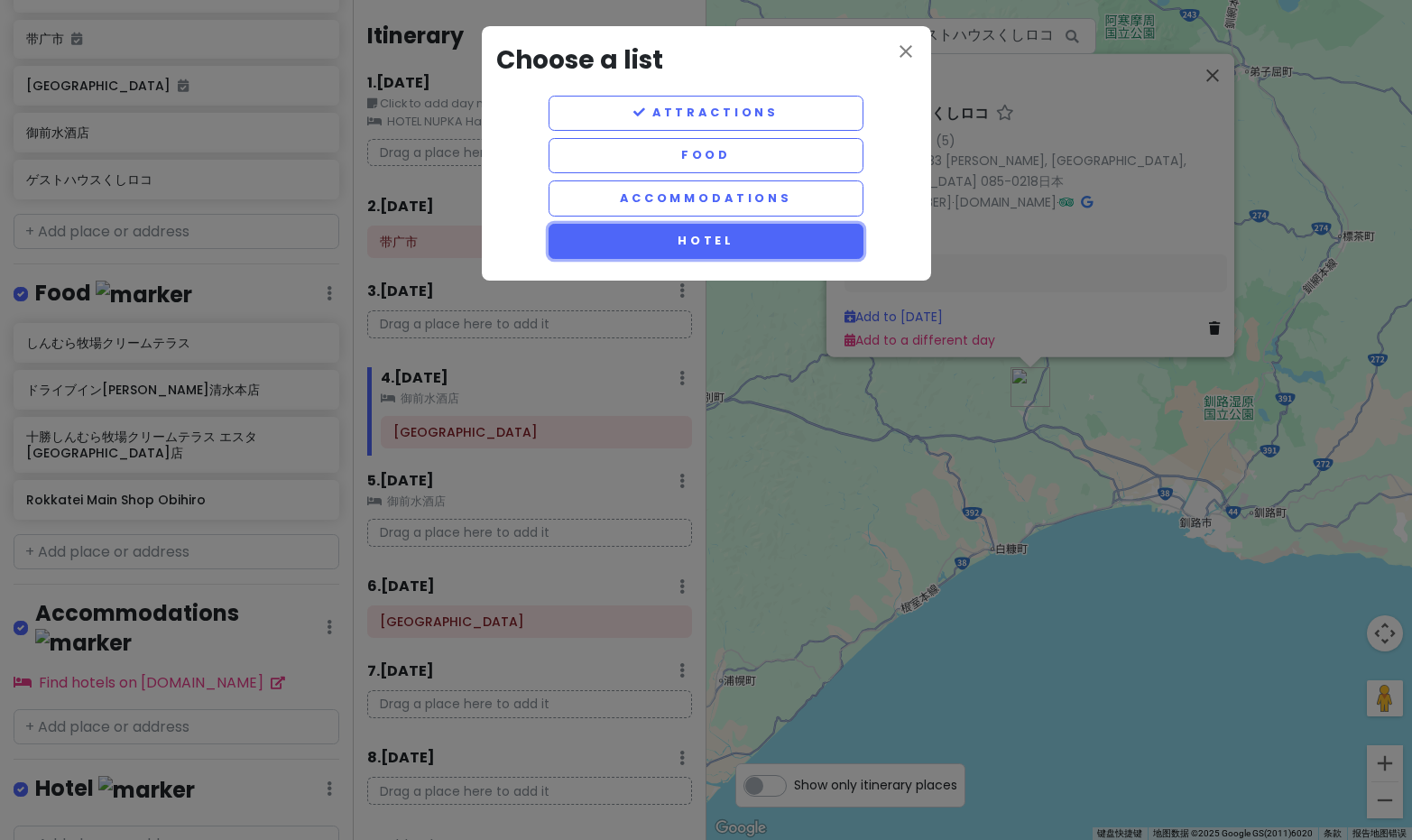 click on "Hotel" at bounding box center (706, 241) 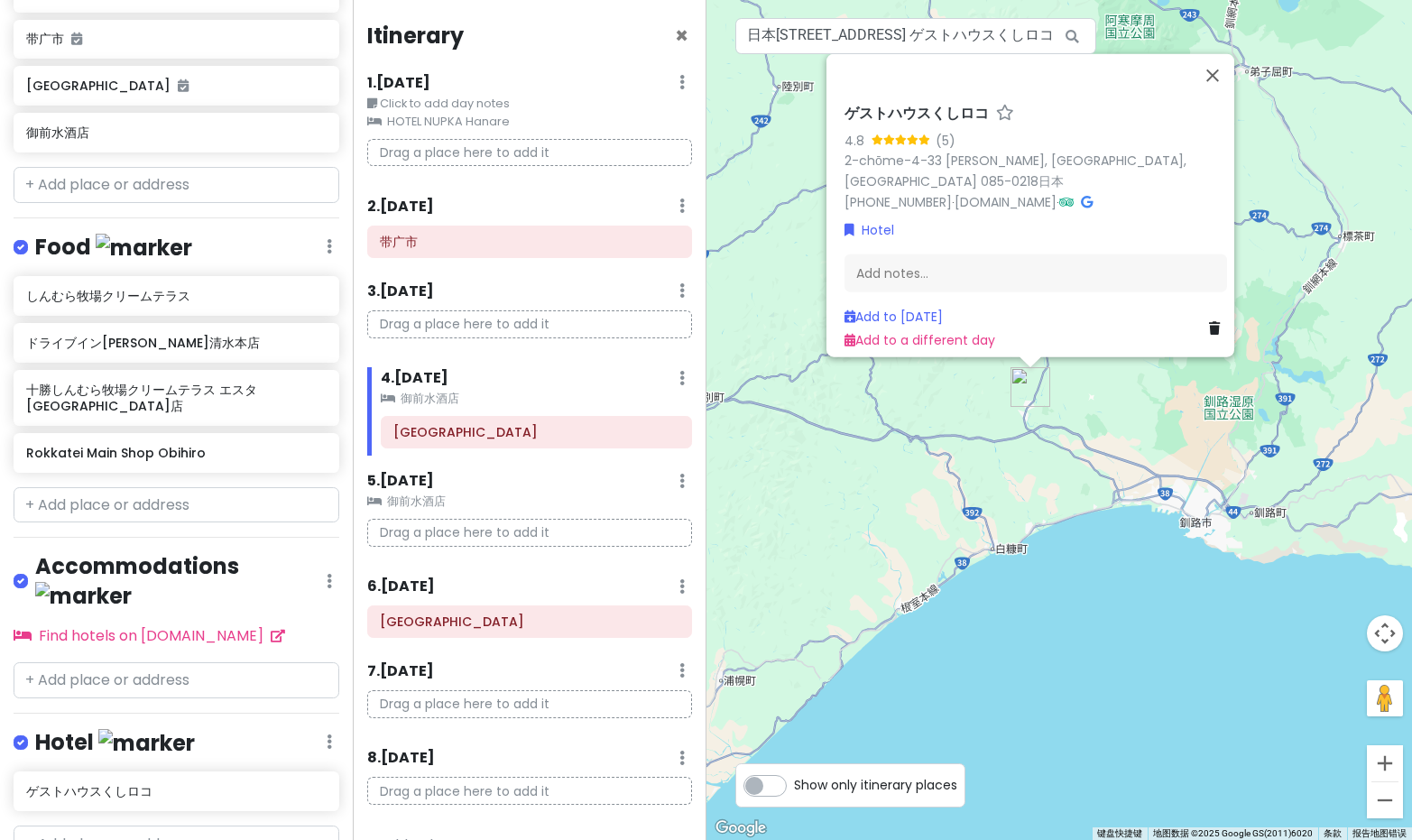 scroll, scrollTop: 497, scrollLeft: 0, axis: vertical 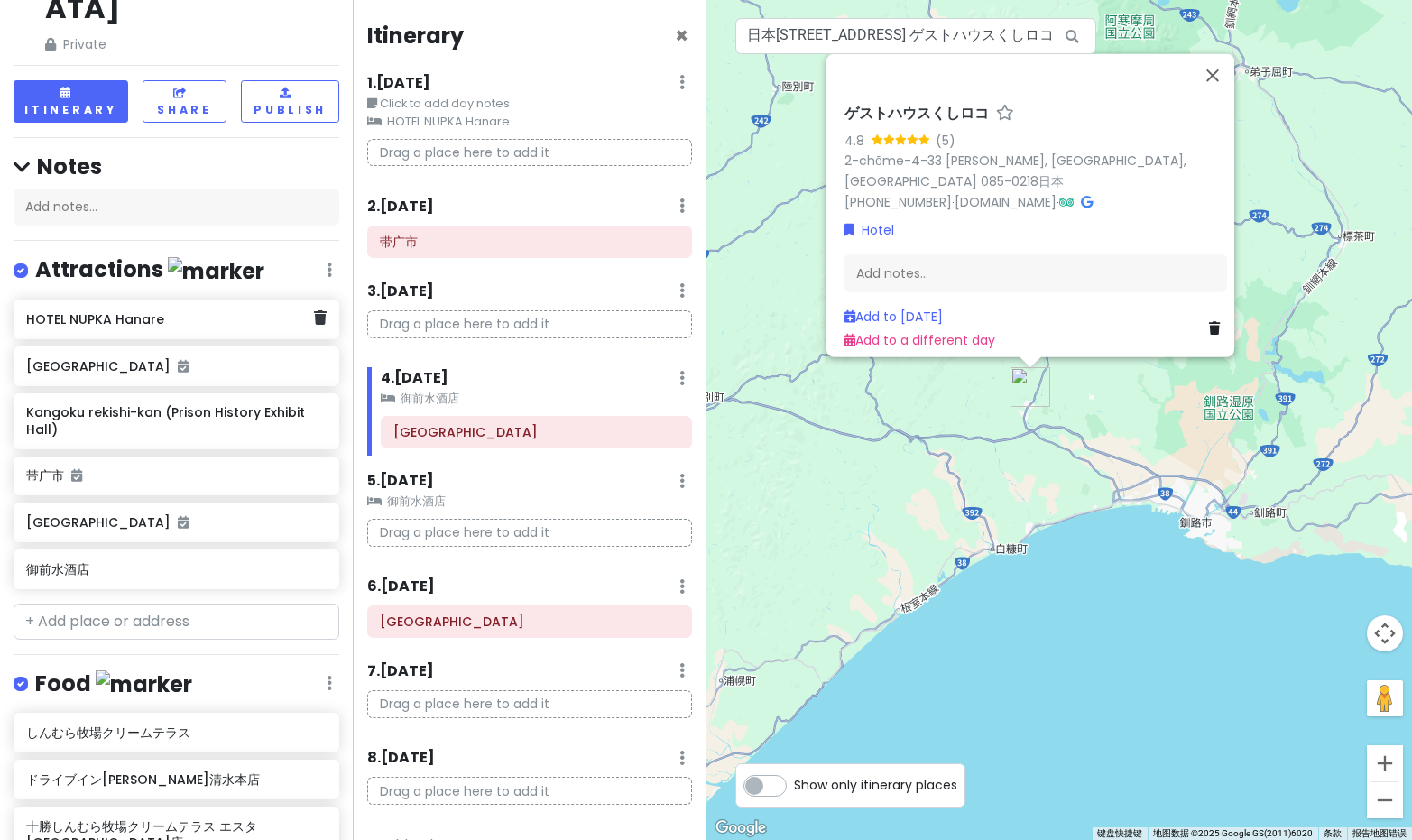 click on "HOTEL NUPKA Hanare" at bounding box center [176, 319] 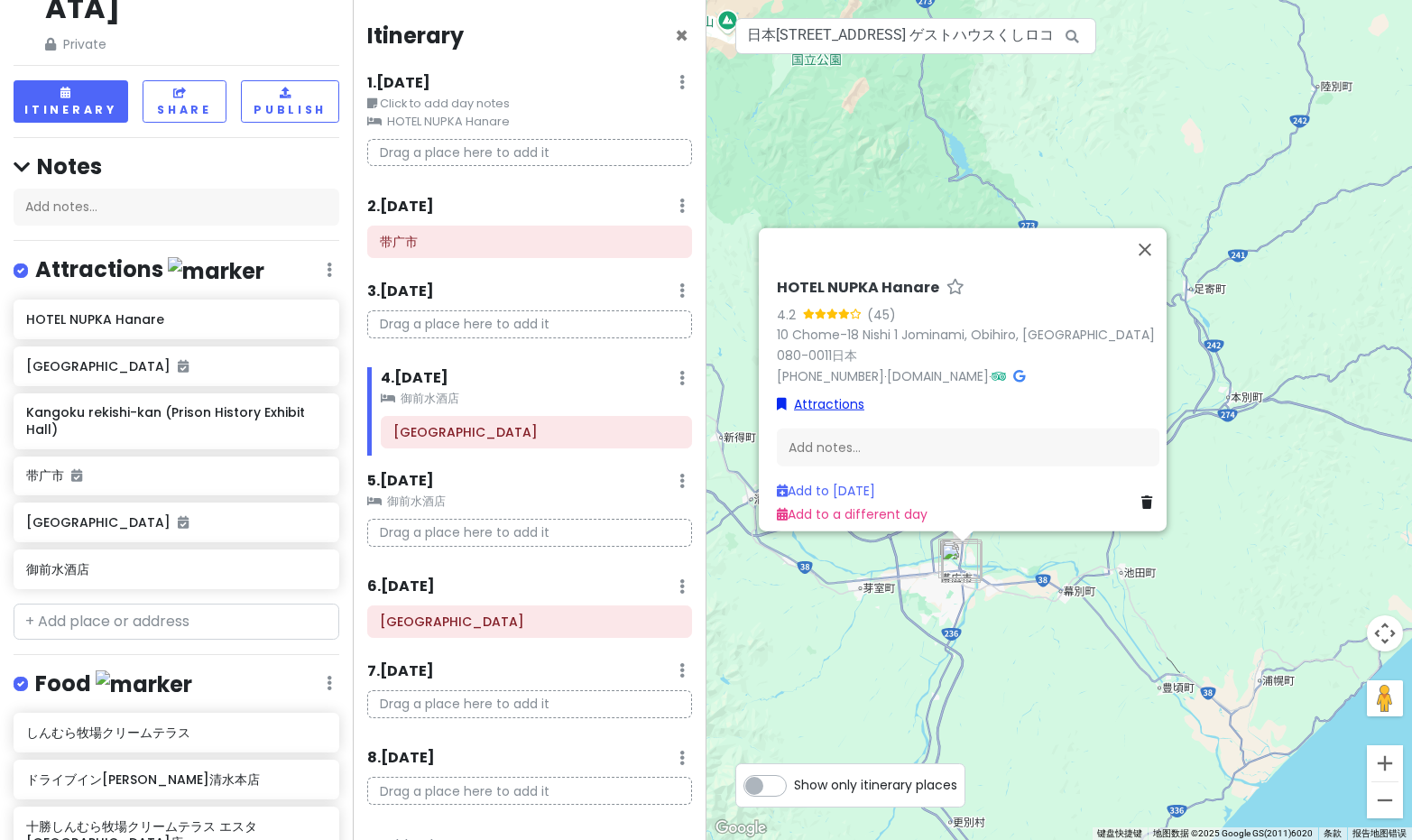 click on "Attractions" at bounding box center [820, 403] 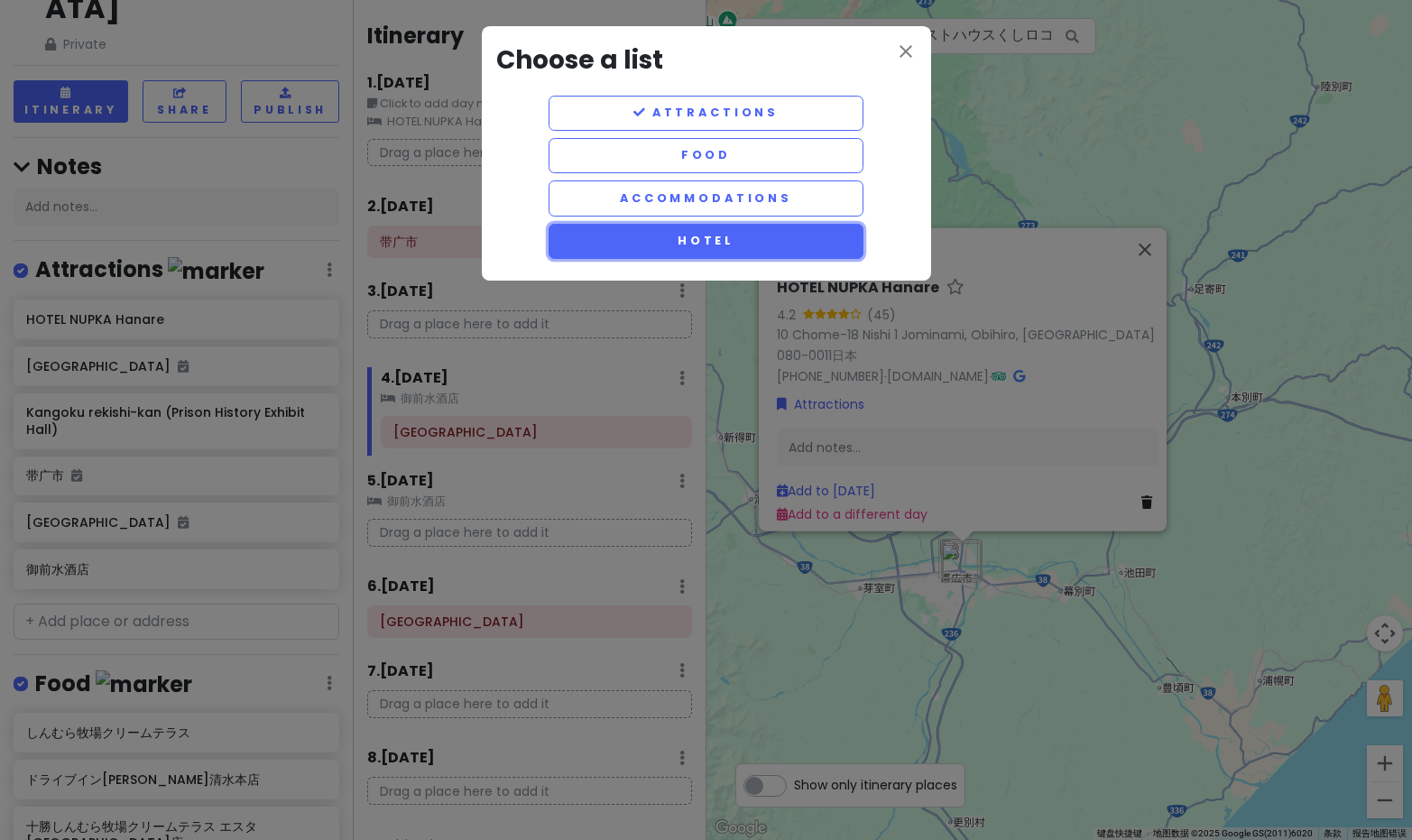 click on "Hotel" at bounding box center [706, 241] 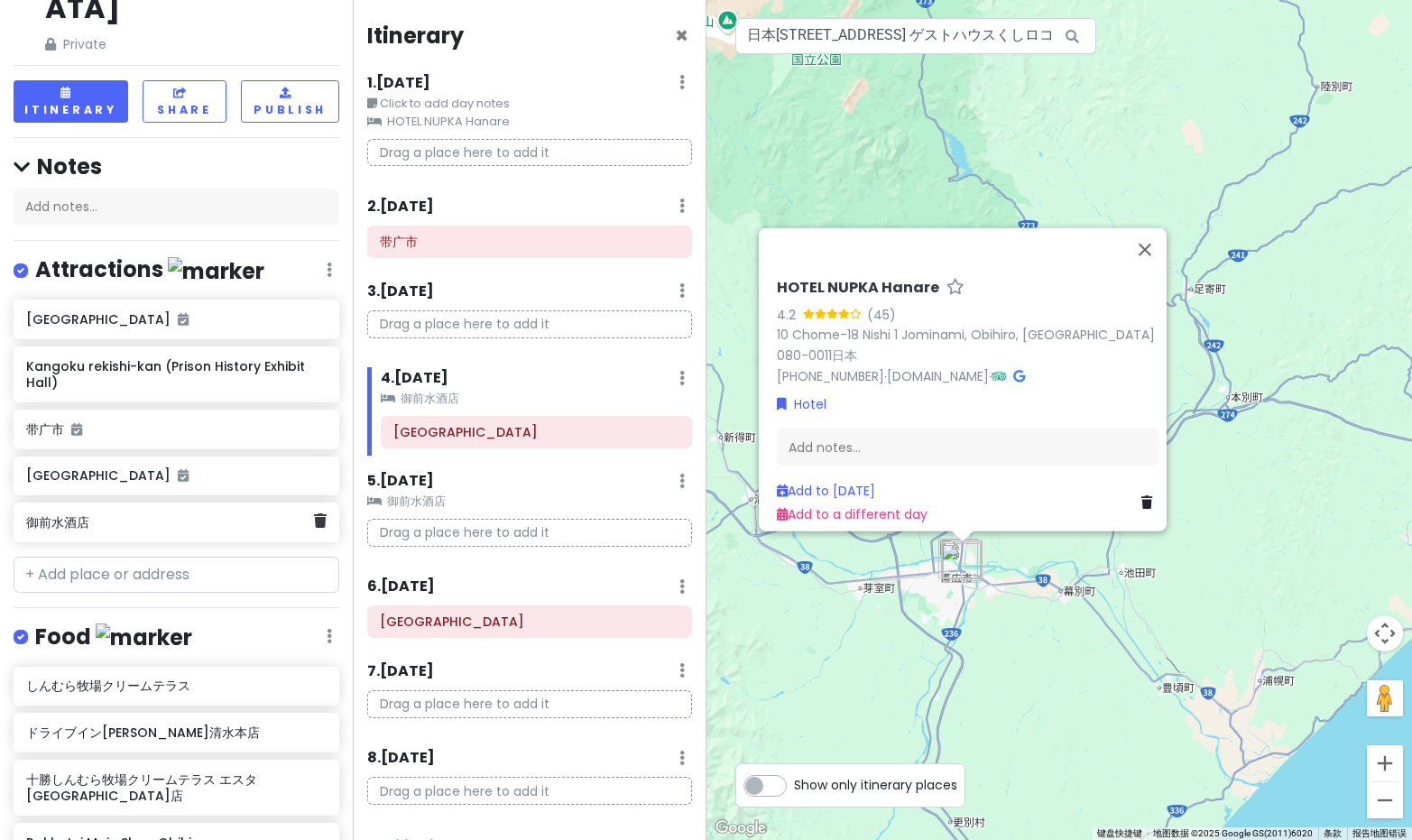click on "御前水酒店" at bounding box center (170, 522) 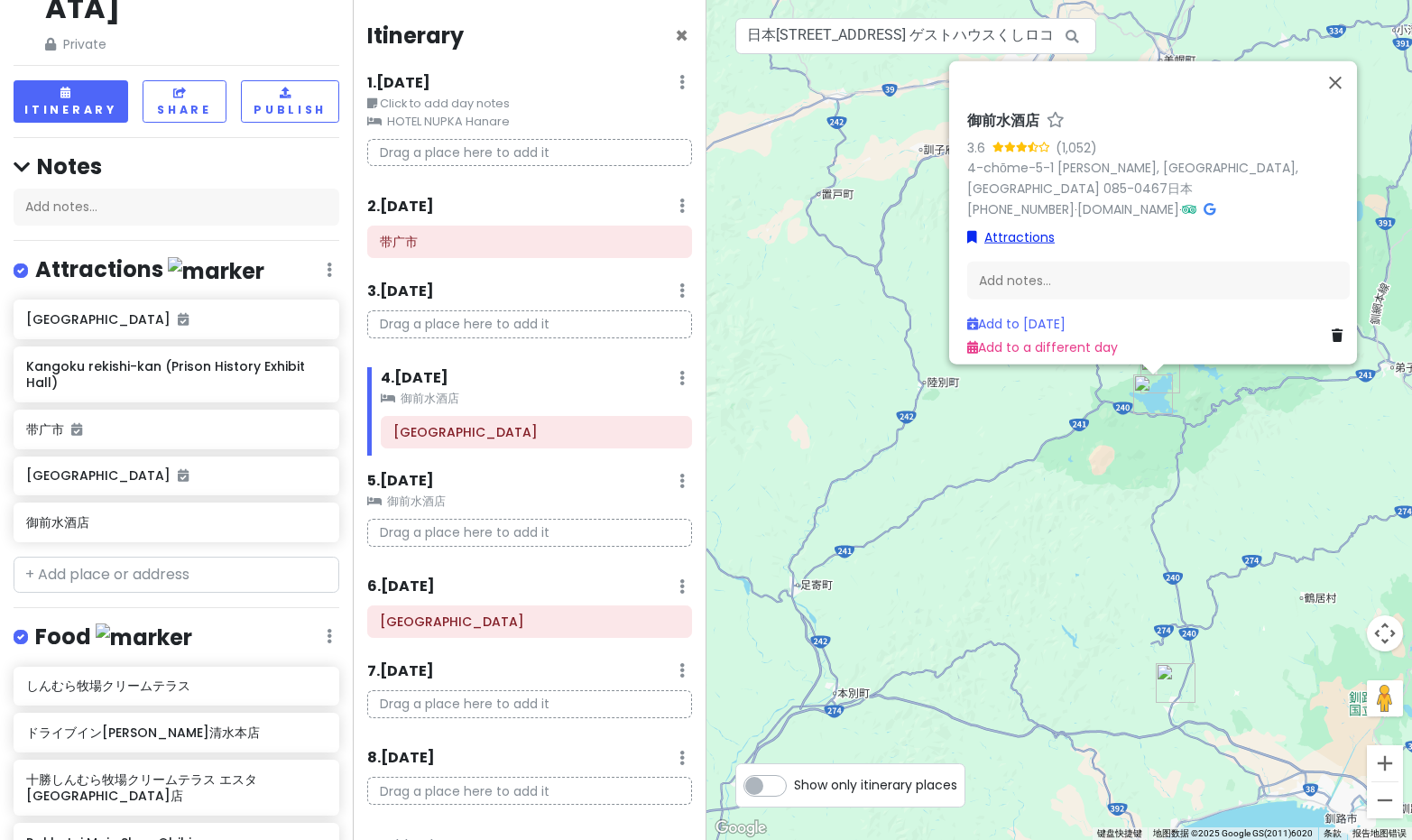 click on "Attractions" at bounding box center (1011, 236) 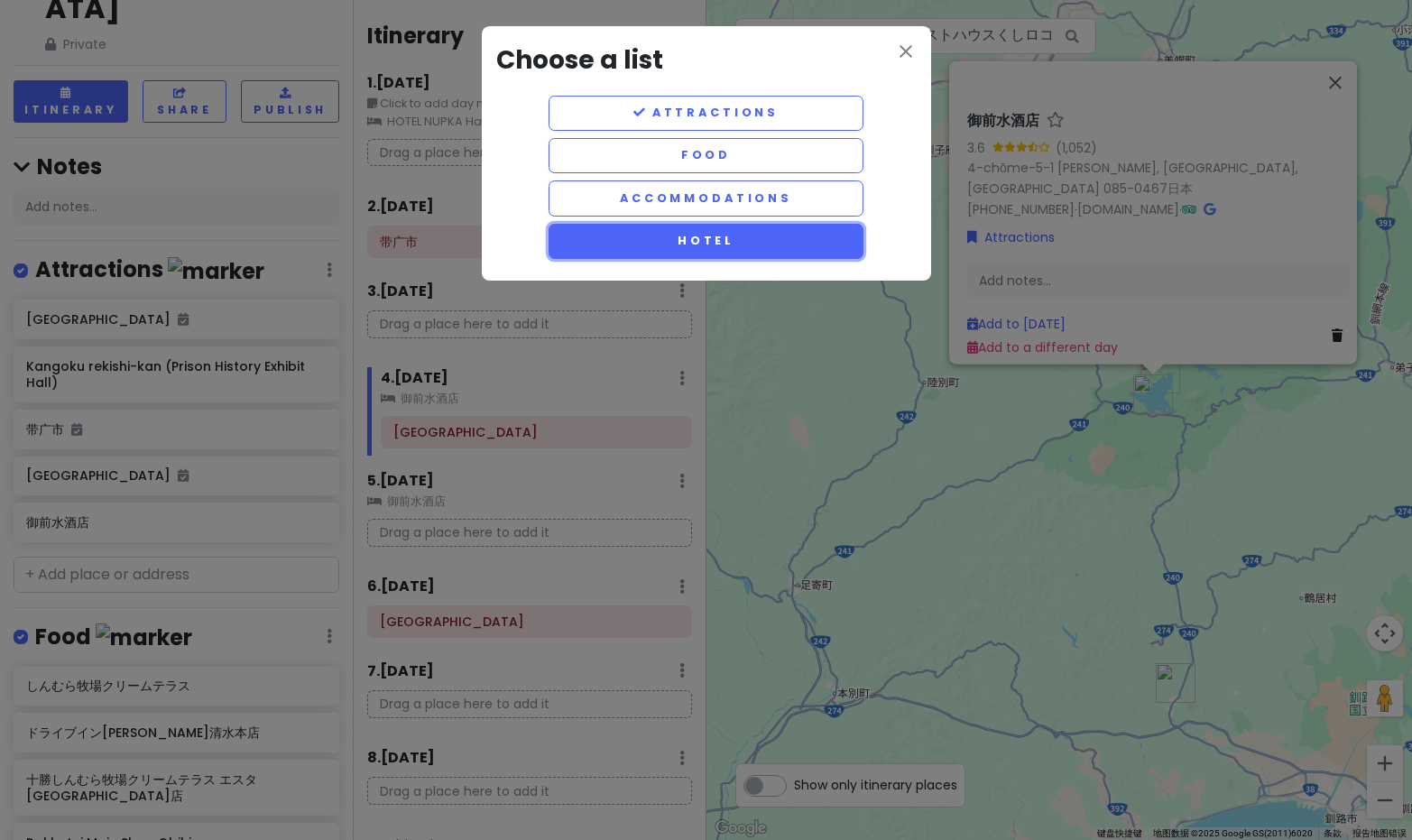 click on "Hotel" at bounding box center [706, 241] 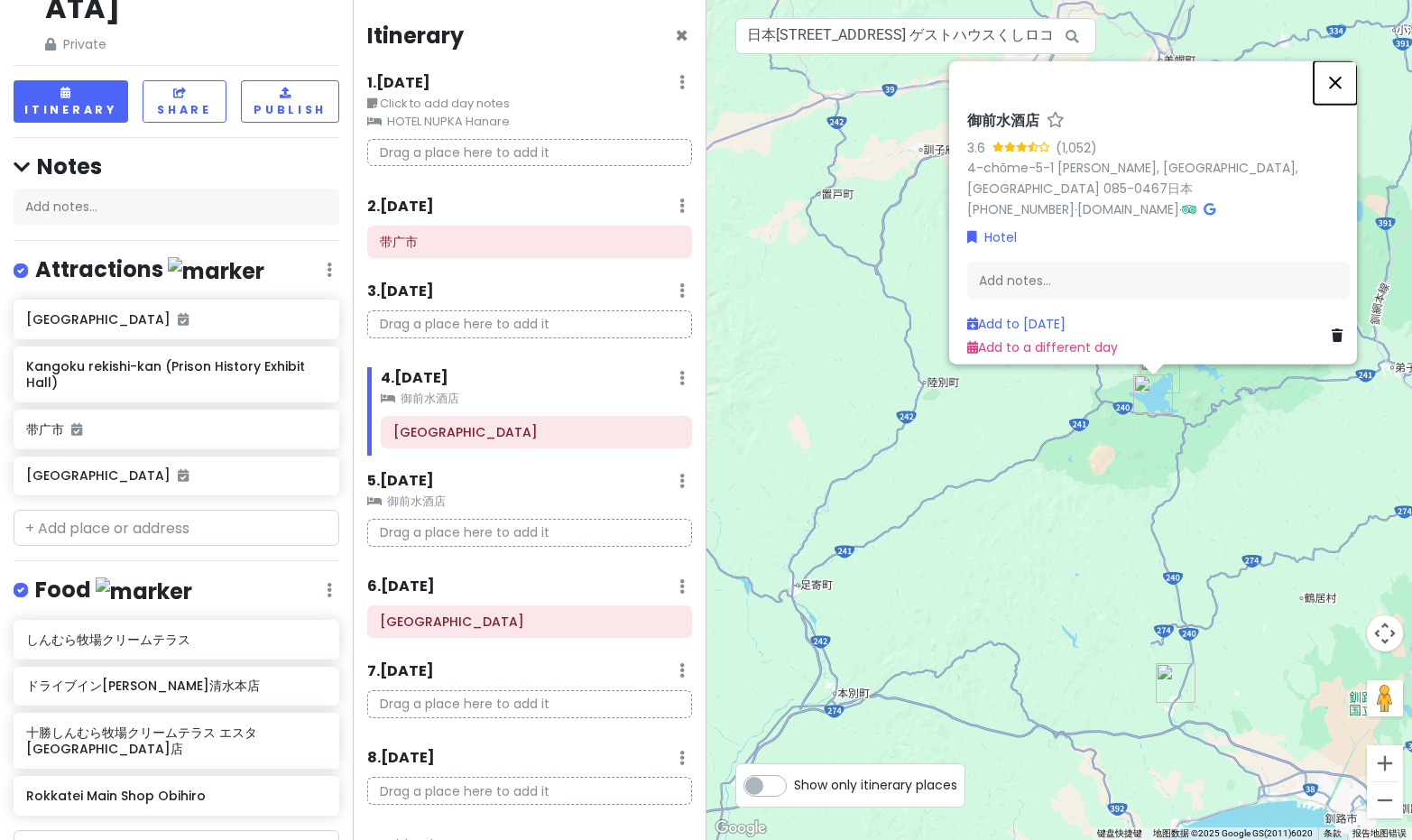 click at bounding box center [1335, 82] 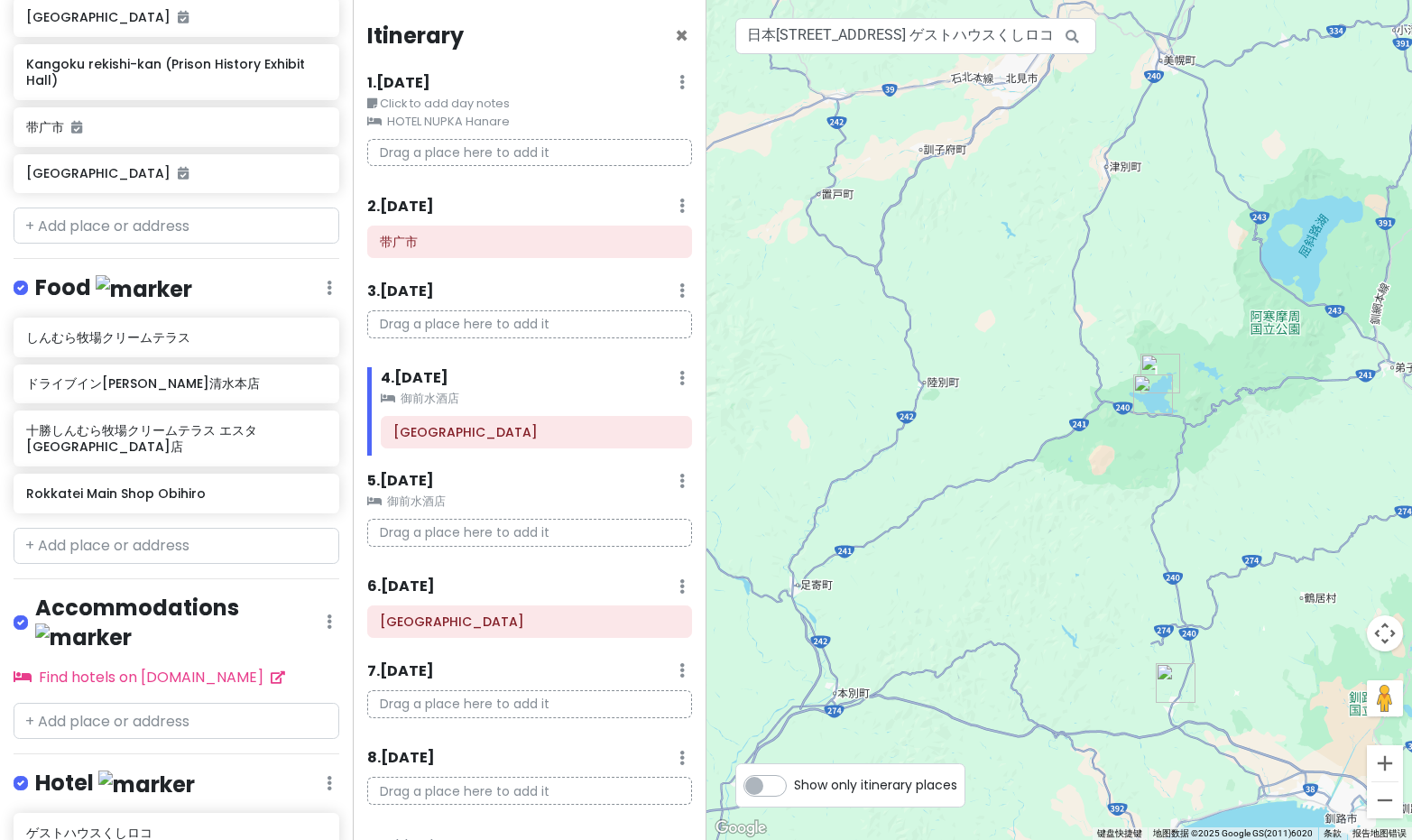 scroll, scrollTop: 544, scrollLeft: 0, axis: vertical 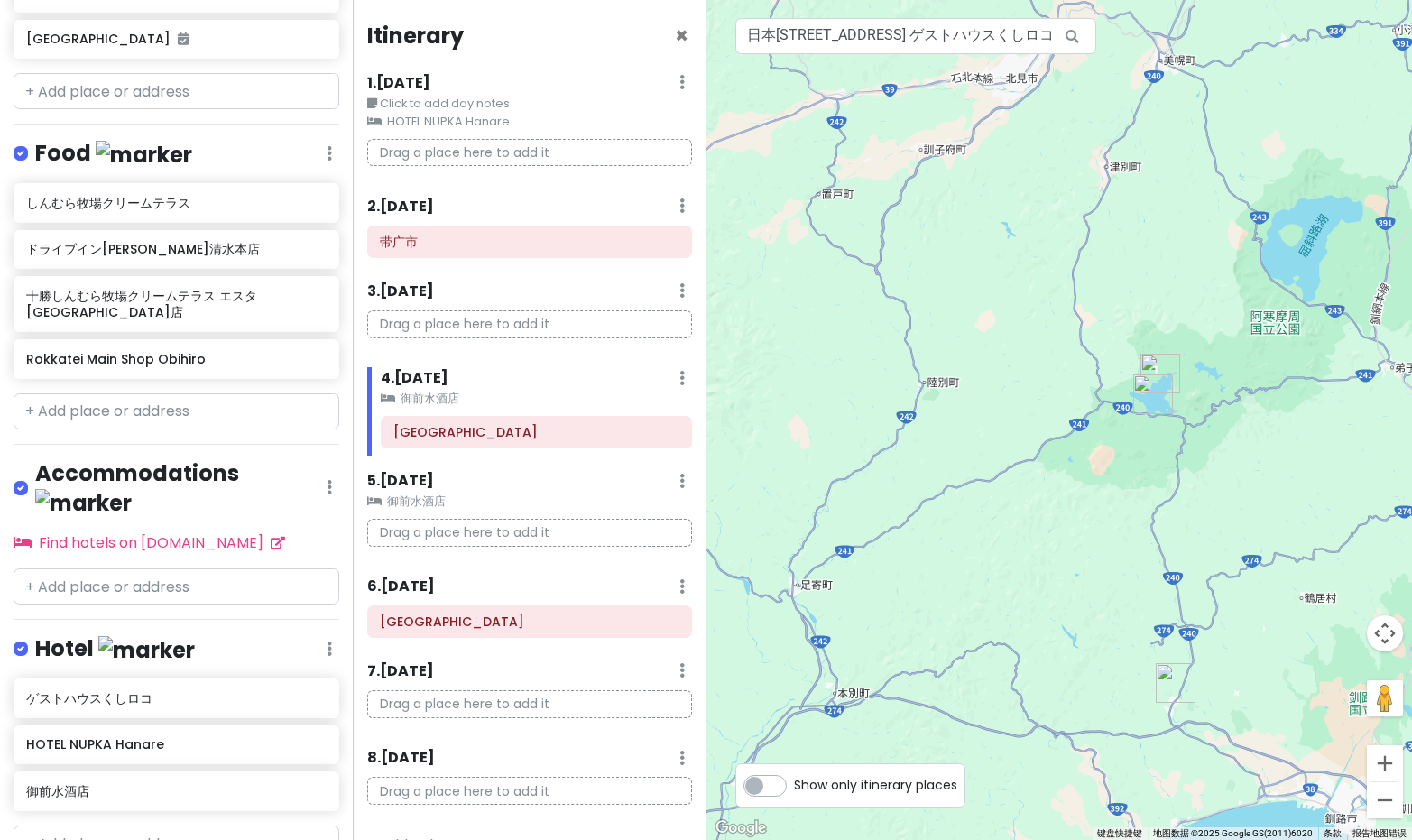 click at bounding box center [329, -167] 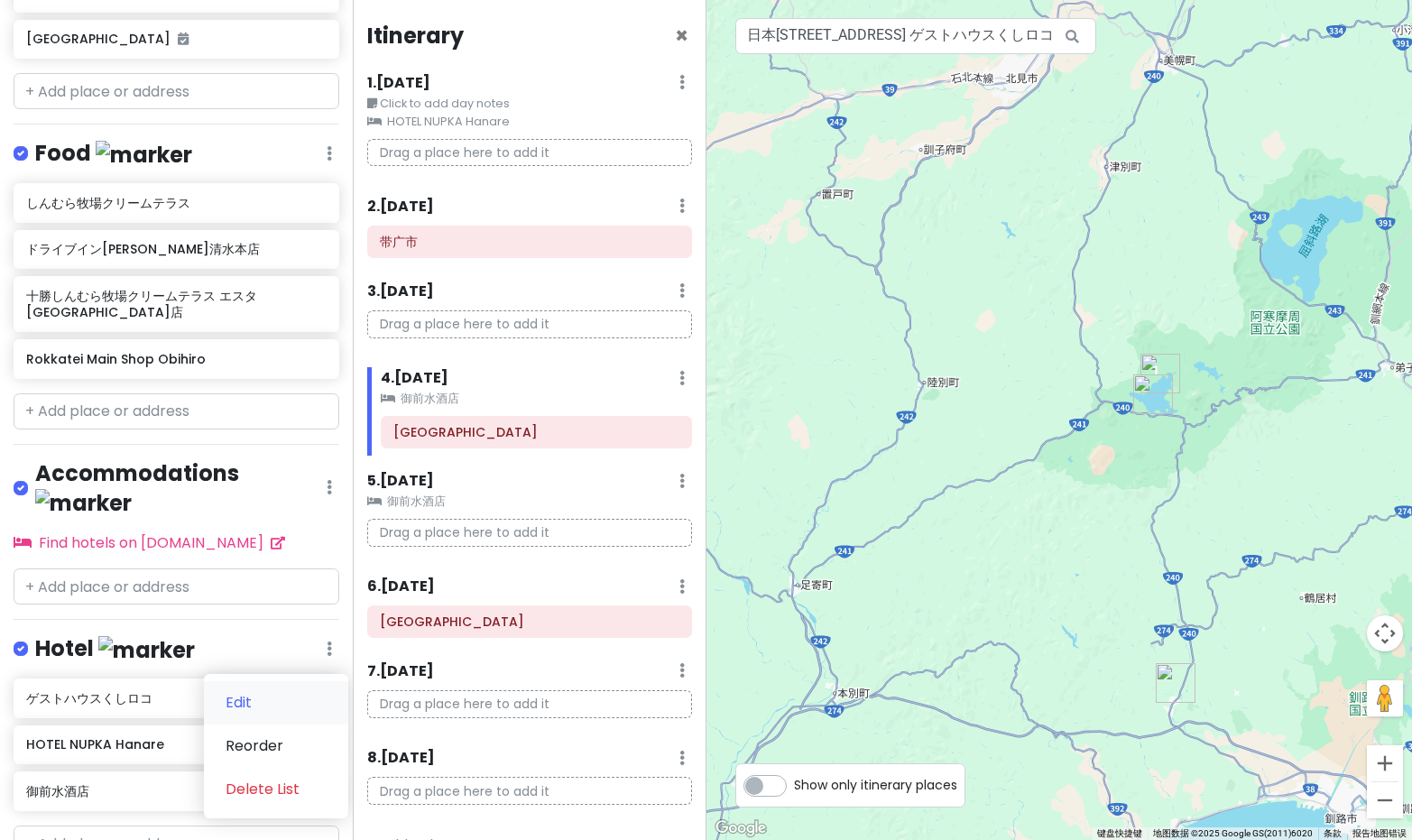 click on "Edit" at bounding box center (276, 703) 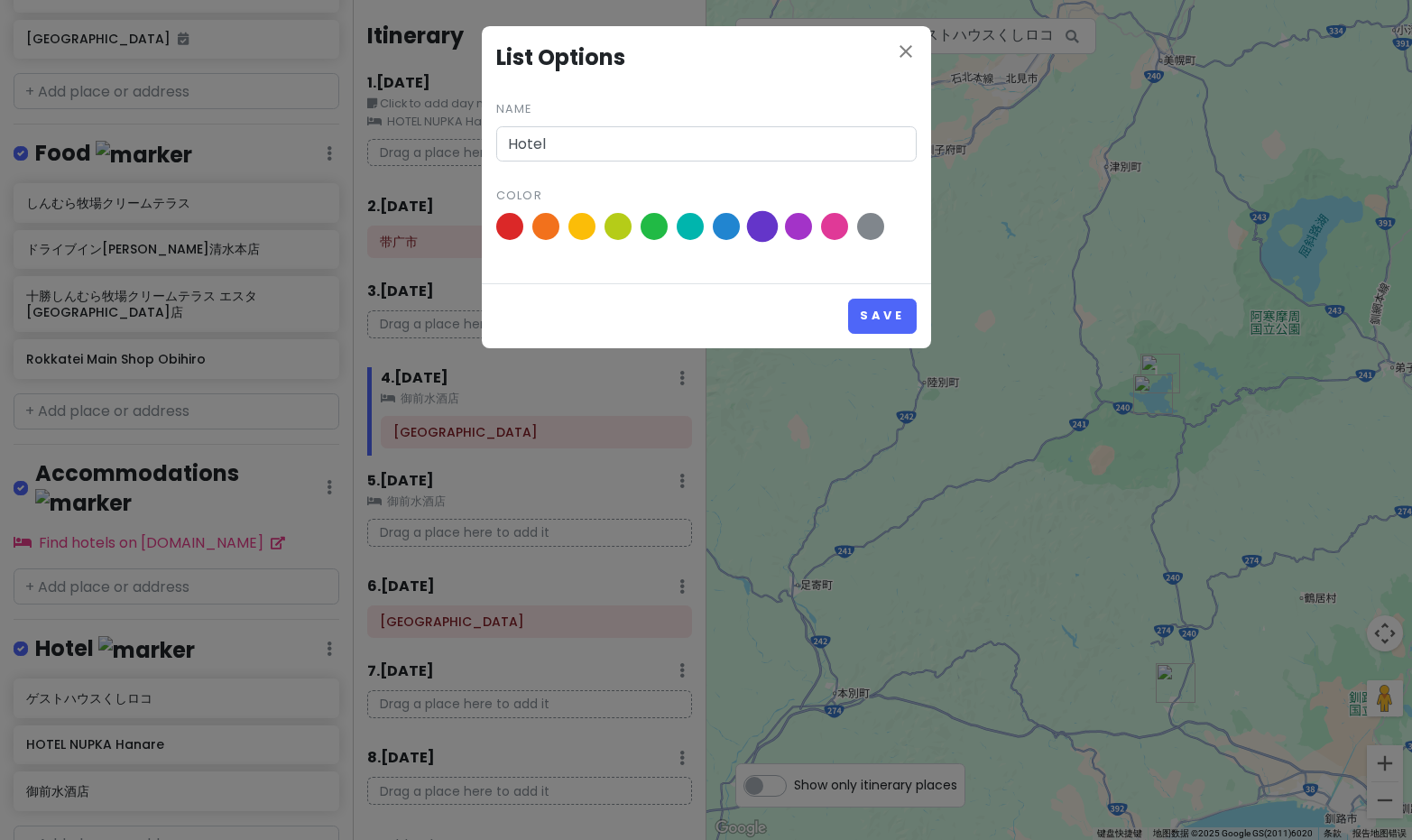 click at bounding box center (761, 226) 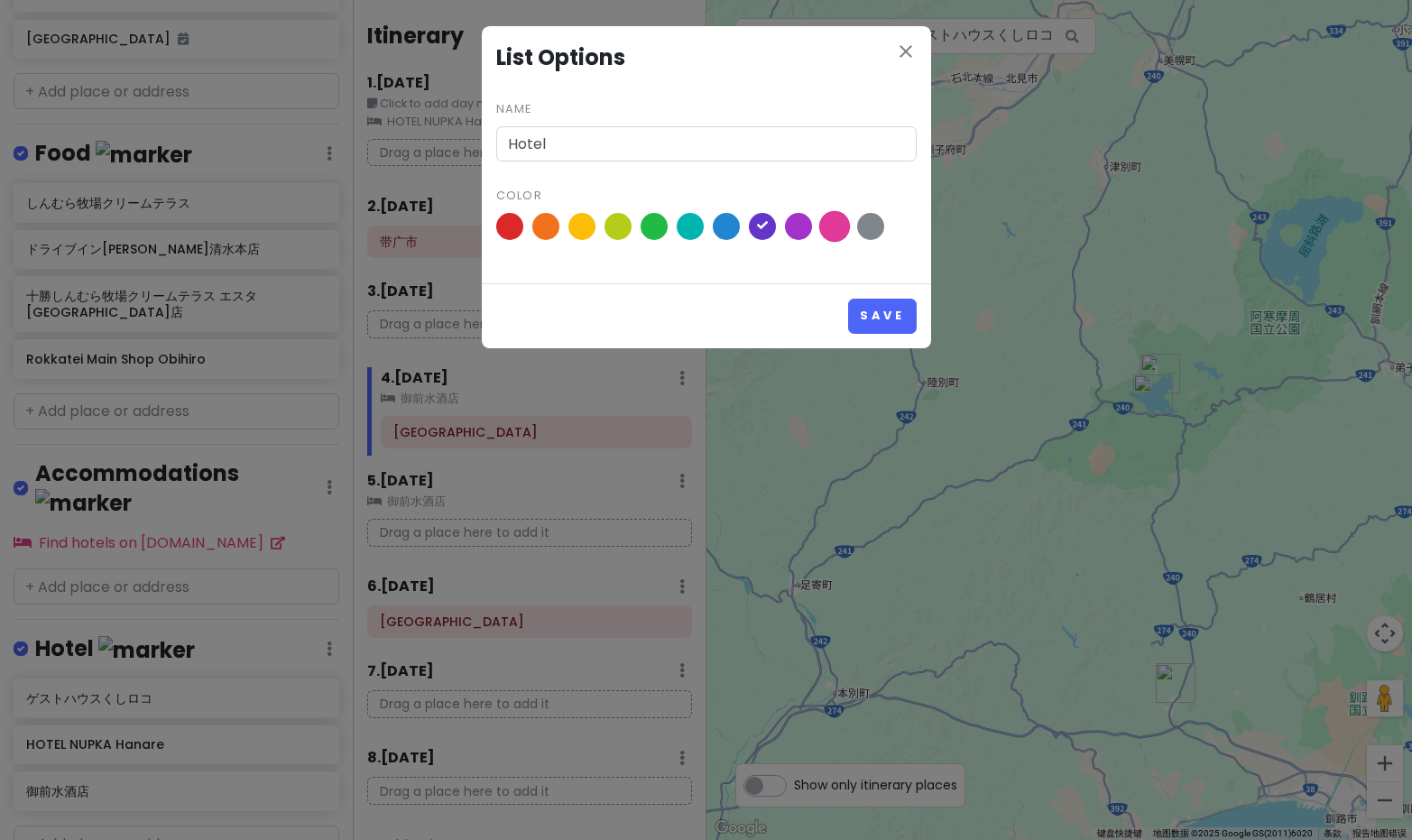 click at bounding box center [834, 226] 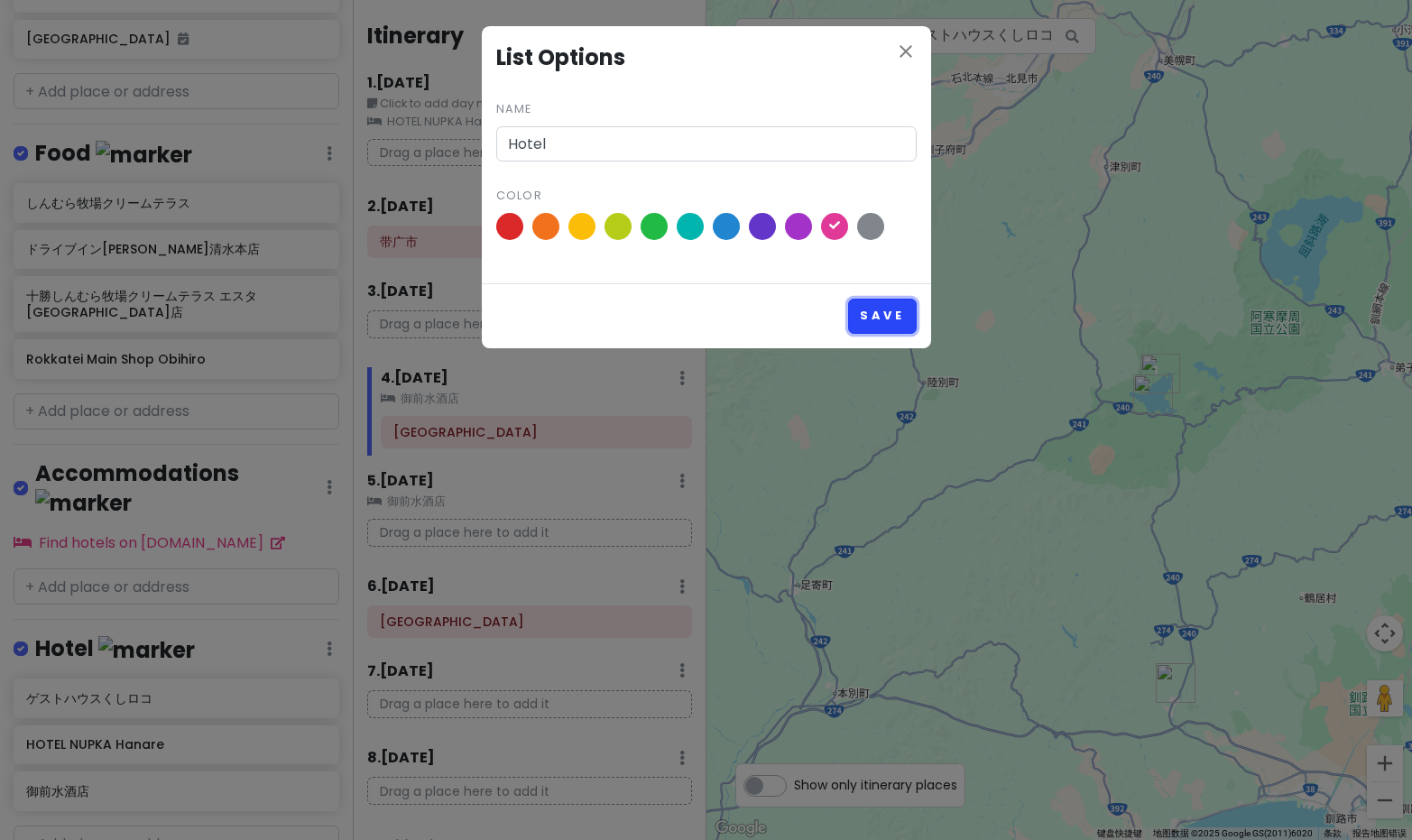 click on "Save" at bounding box center (881, 316) 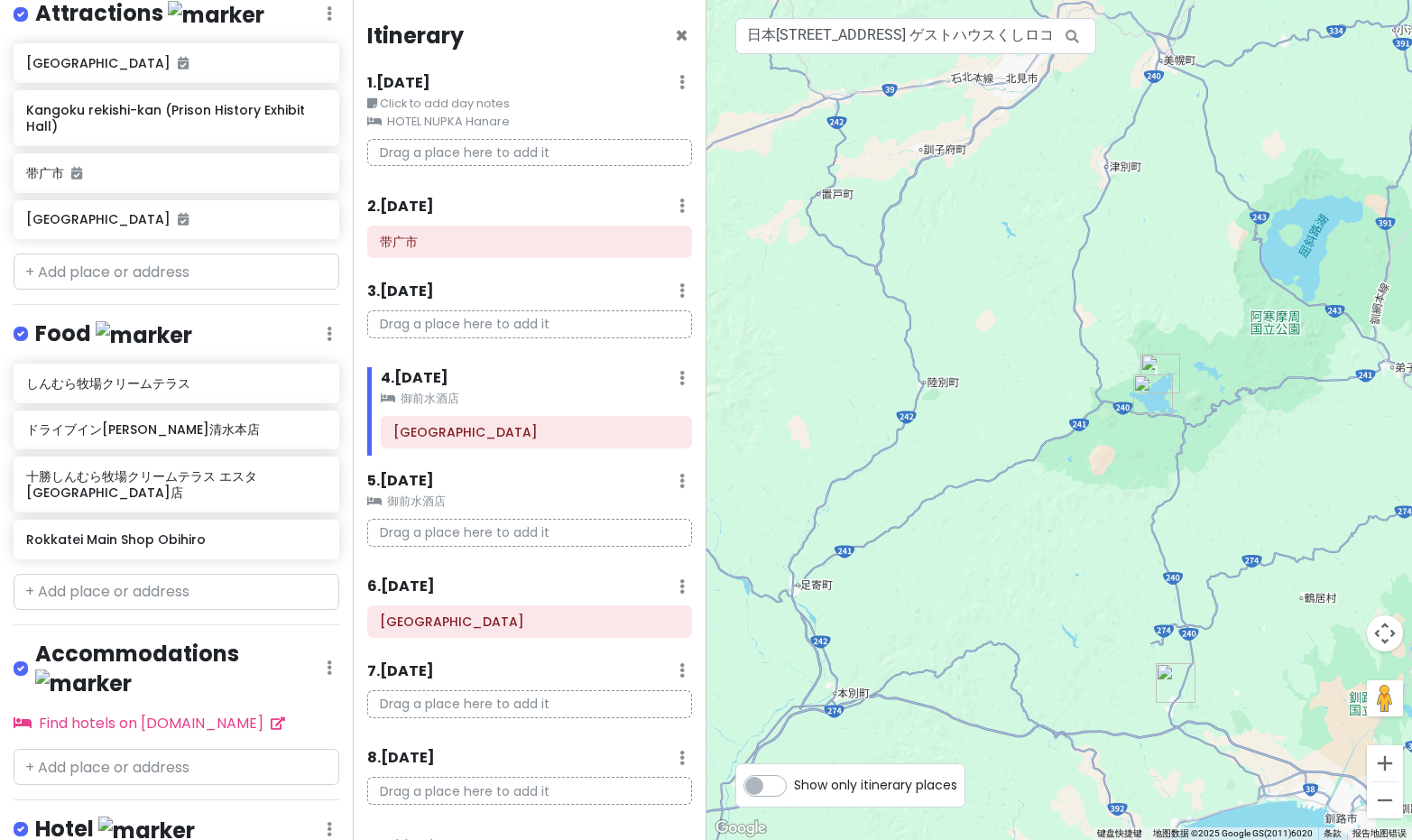 scroll, scrollTop: 268, scrollLeft: 0, axis: vertical 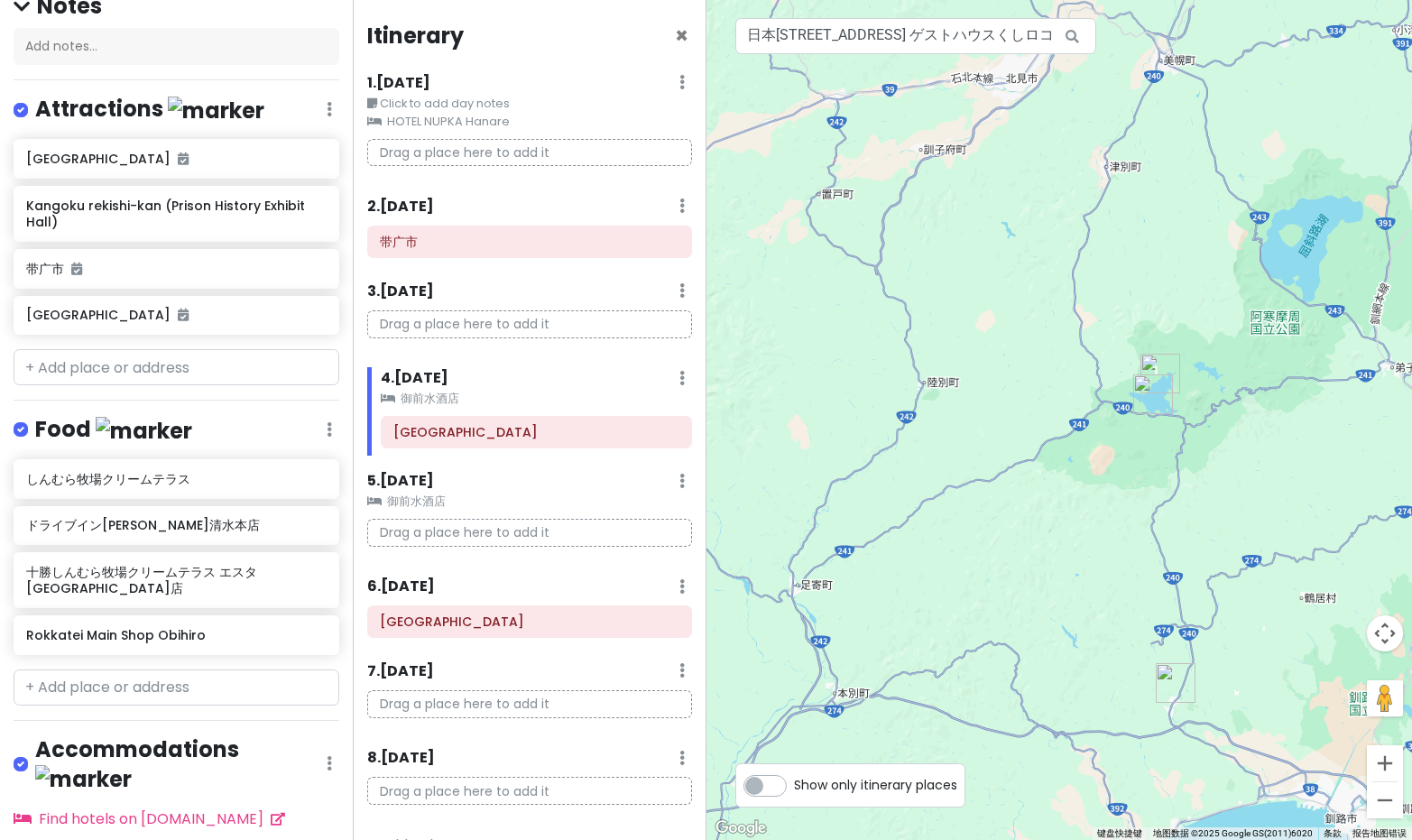 click at bounding box center (329, 109) 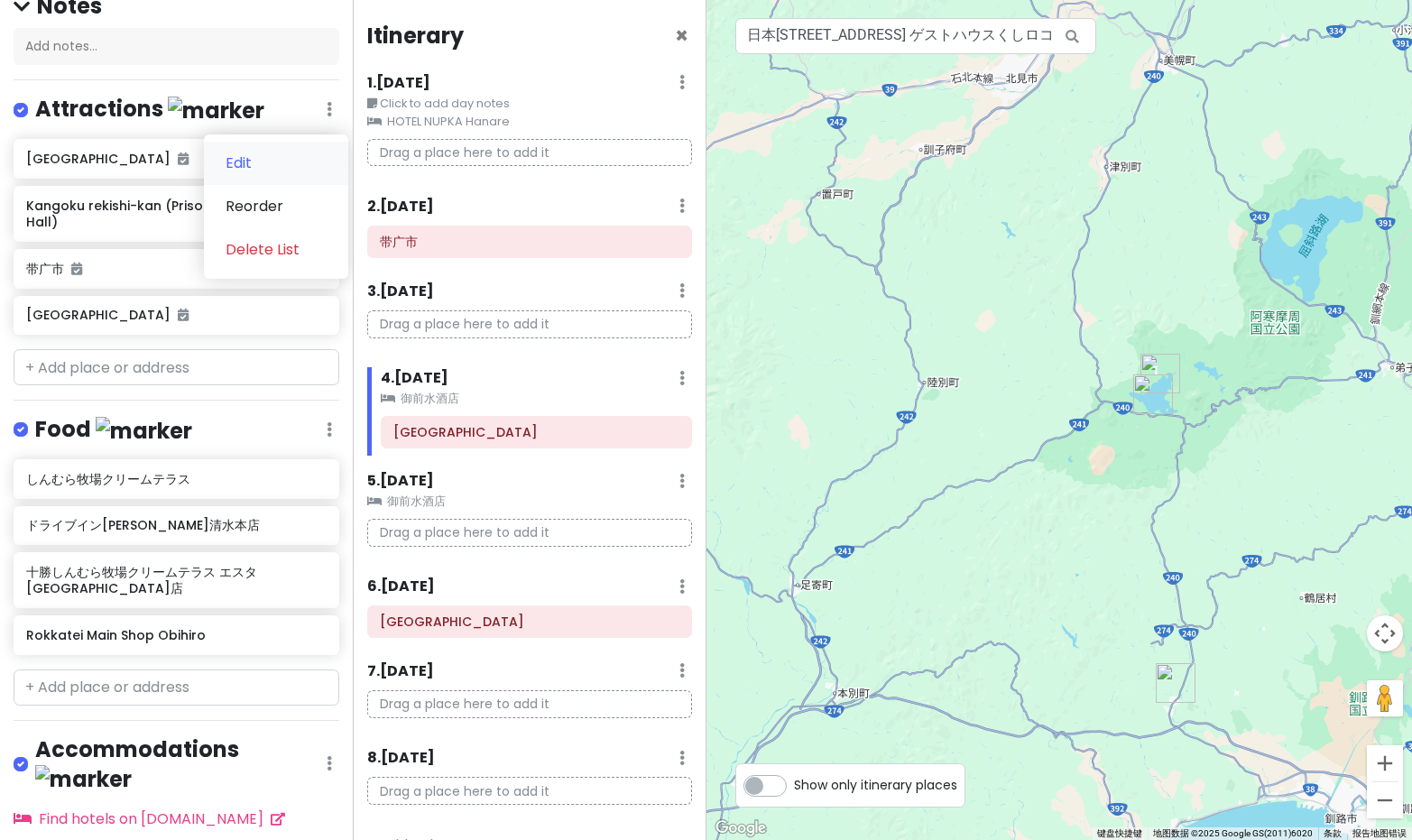 click on "Edit" at bounding box center (276, 163) 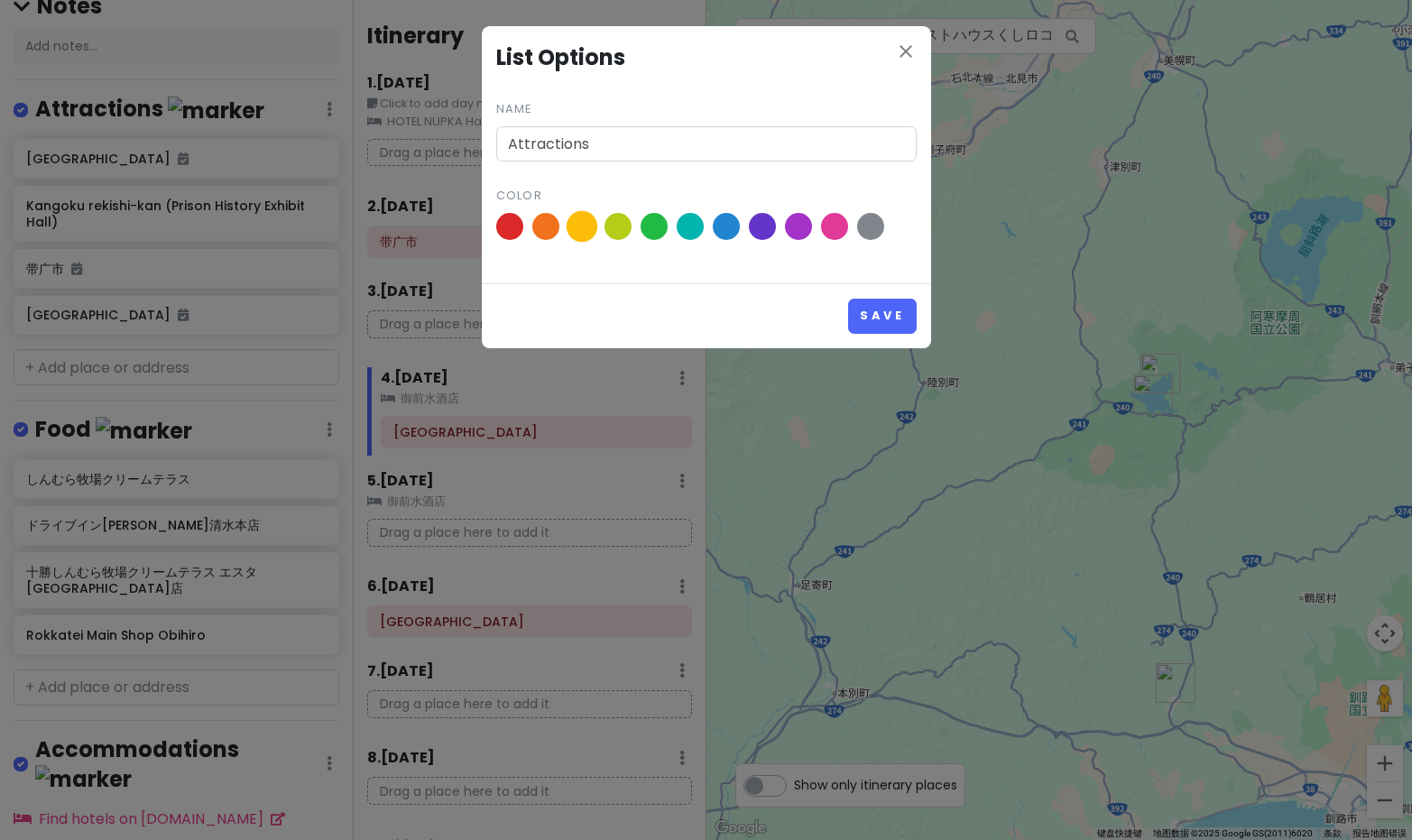 click at bounding box center (581, 226) 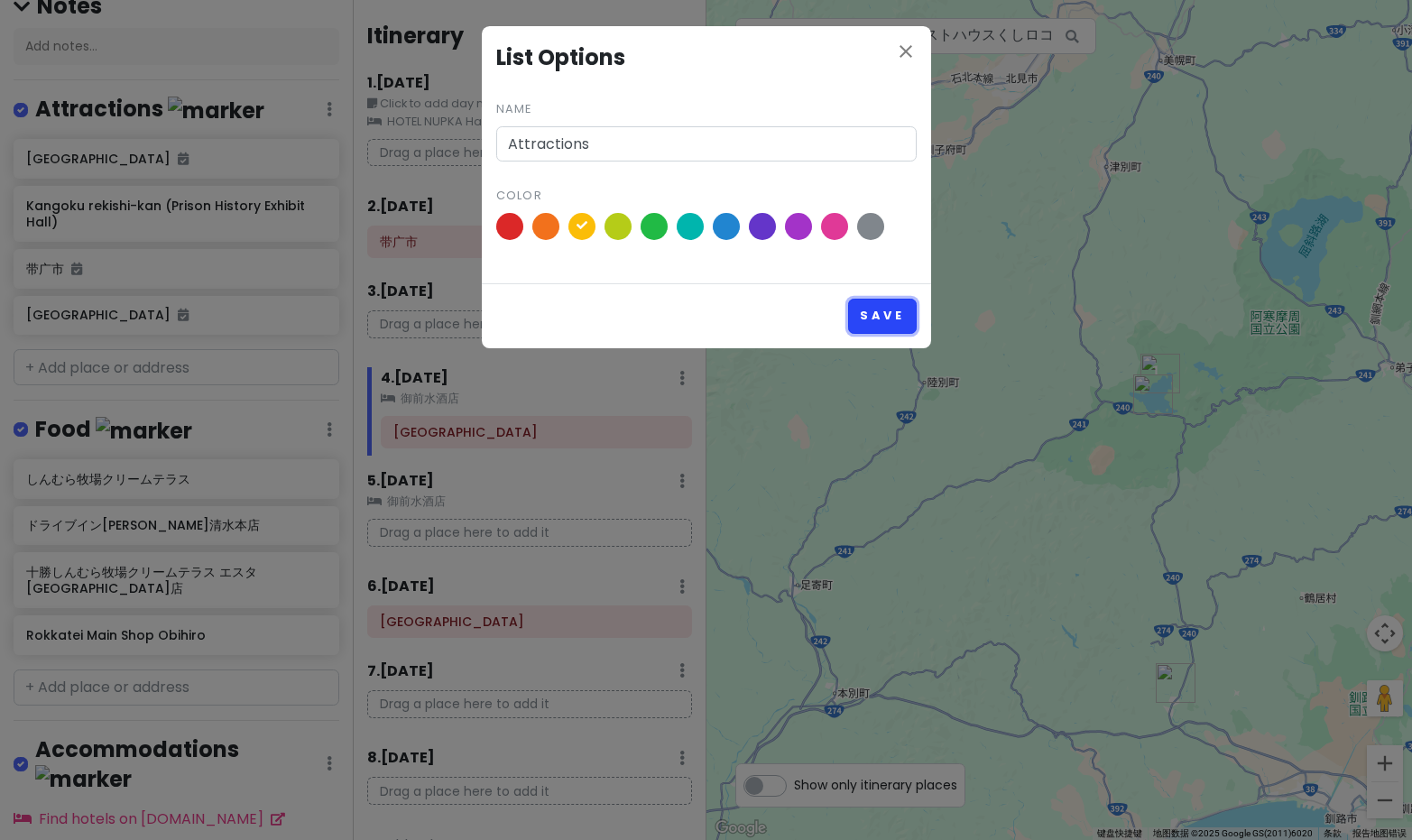 click on "Save" at bounding box center [881, 316] 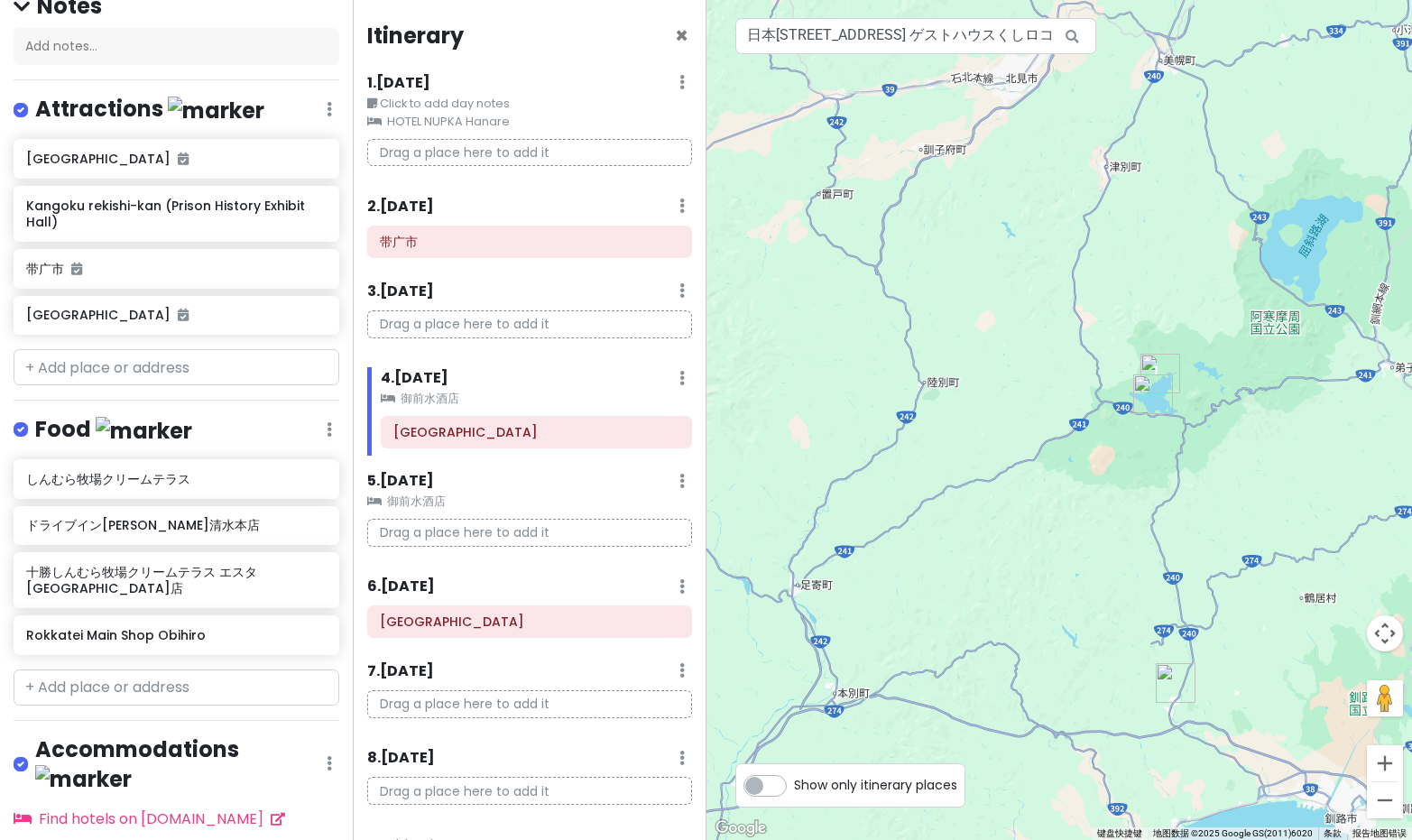 click at bounding box center [329, 109] 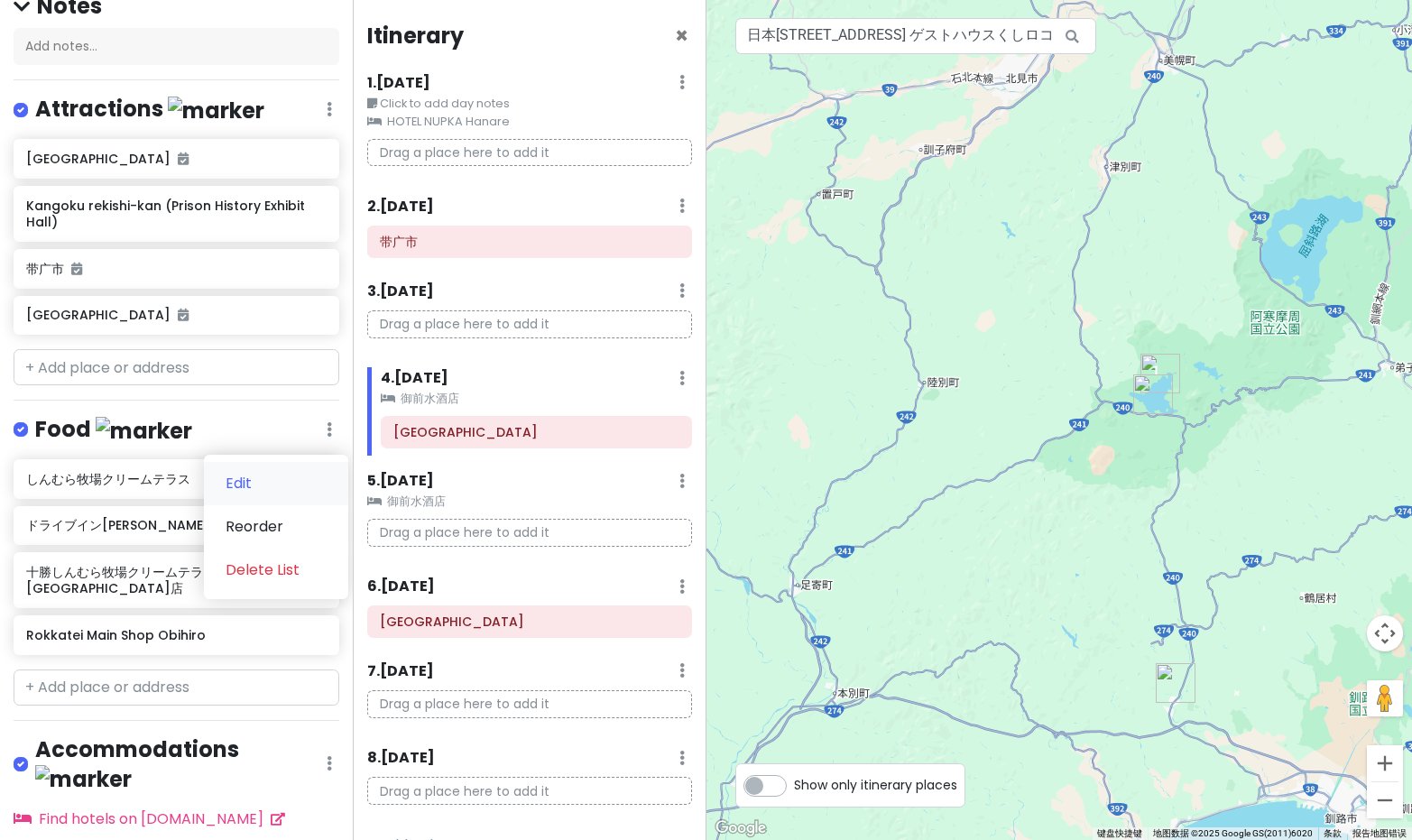 click on "Edit" at bounding box center (276, 484) 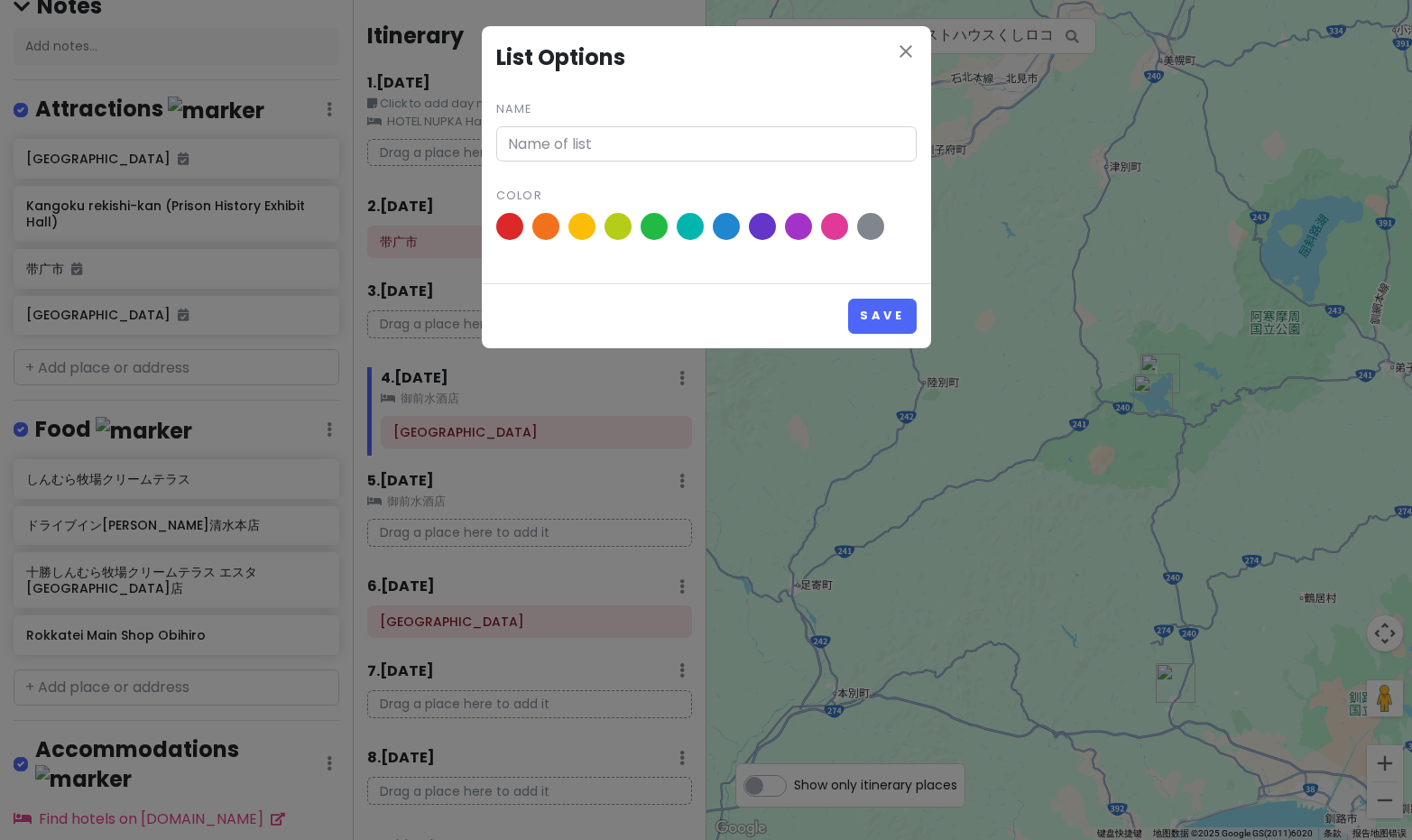type on "Food" 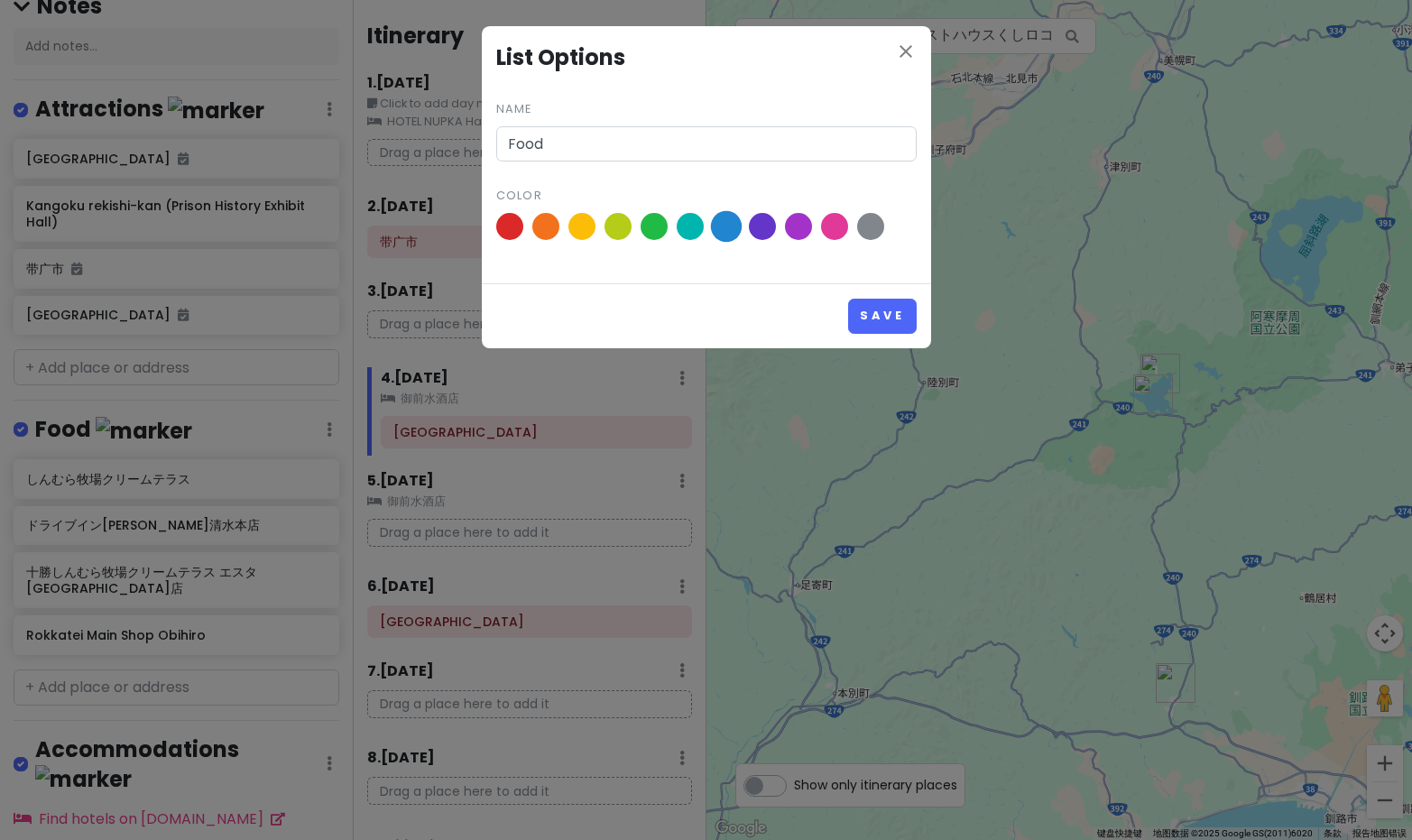 click at bounding box center [725, 226] 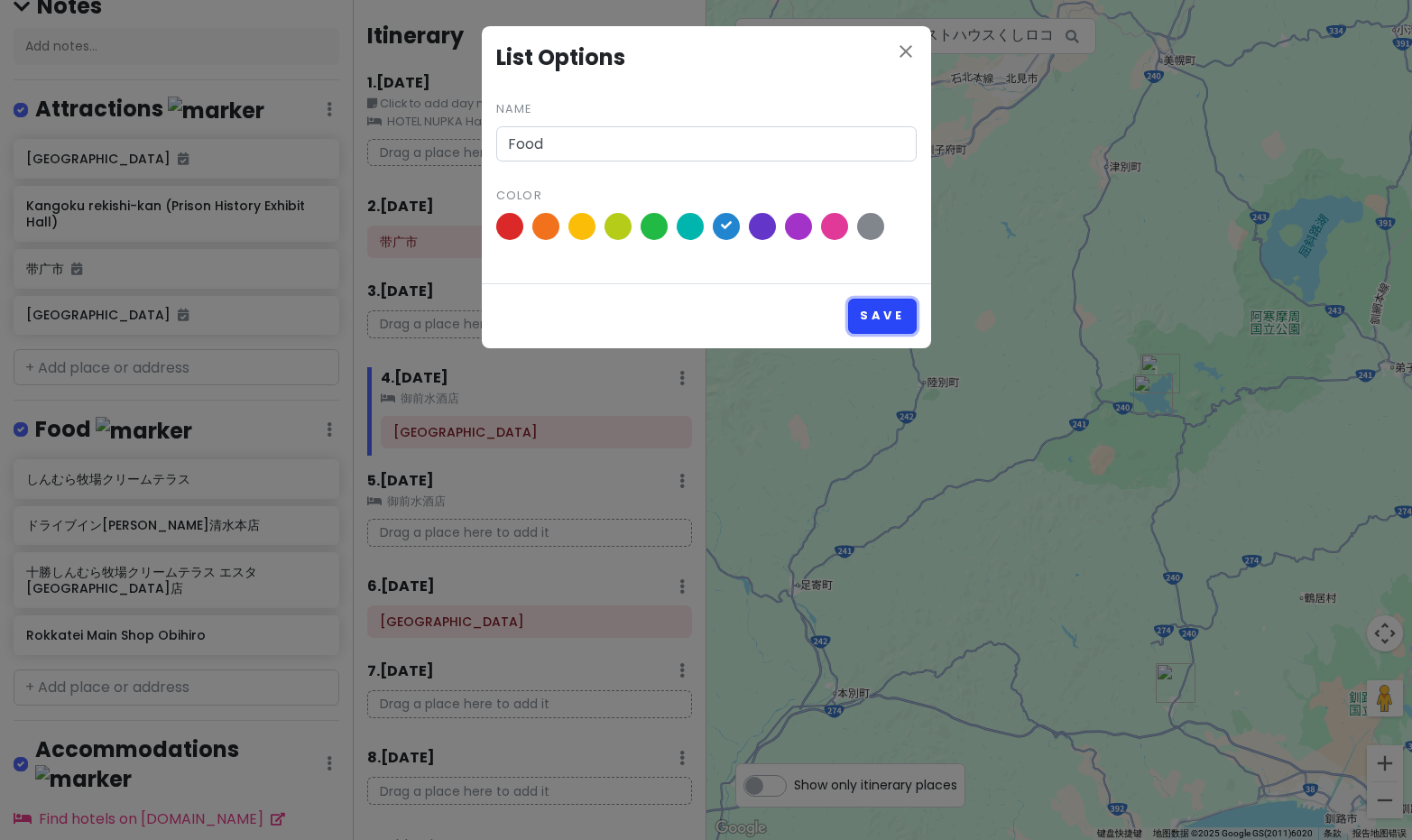 click on "Save" at bounding box center (881, 316) 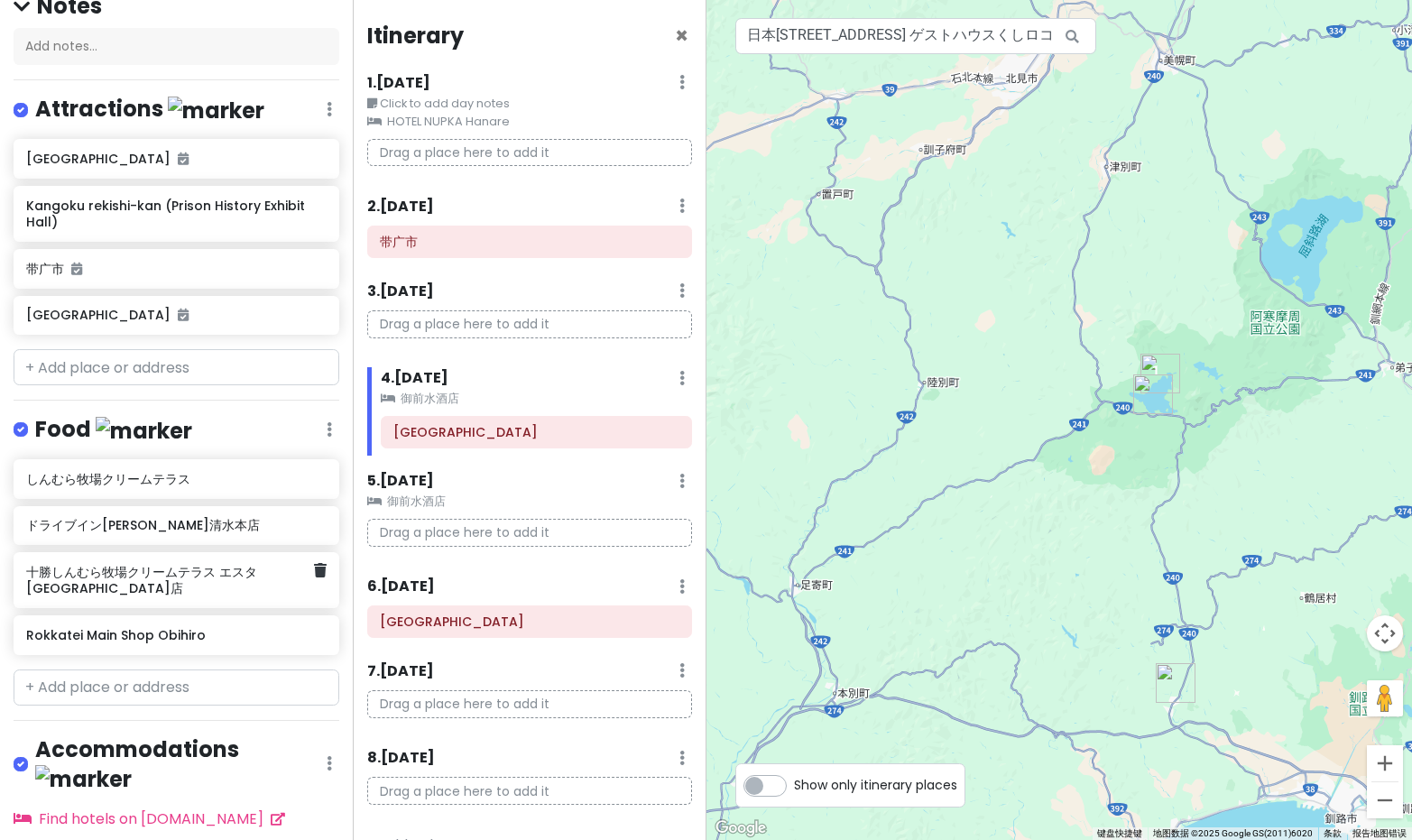 scroll, scrollTop: 544, scrollLeft: 0, axis: vertical 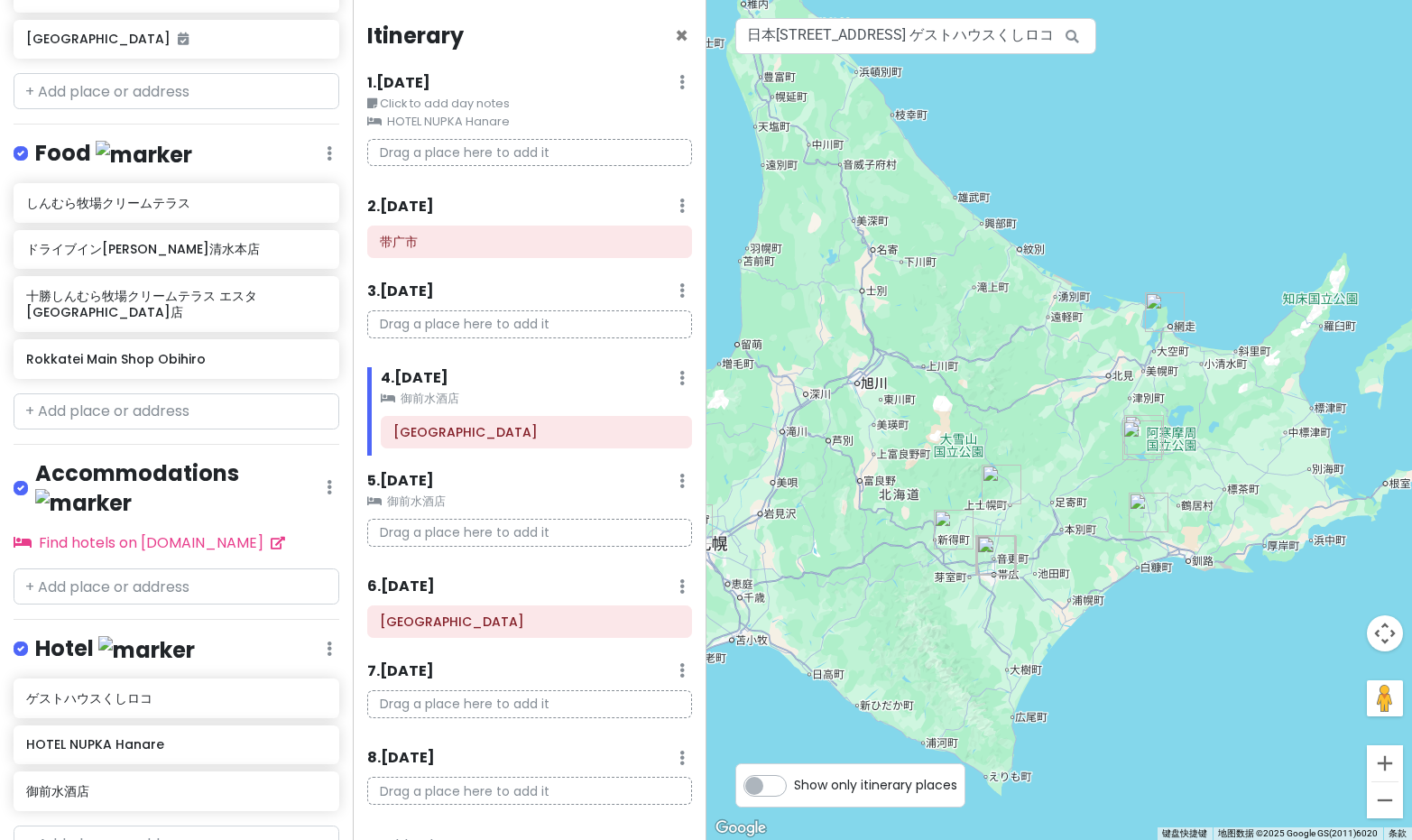 drag, startPoint x: 1198, startPoint y: 519, endPoint x: 1198, endPoint y: 484, distance: 35 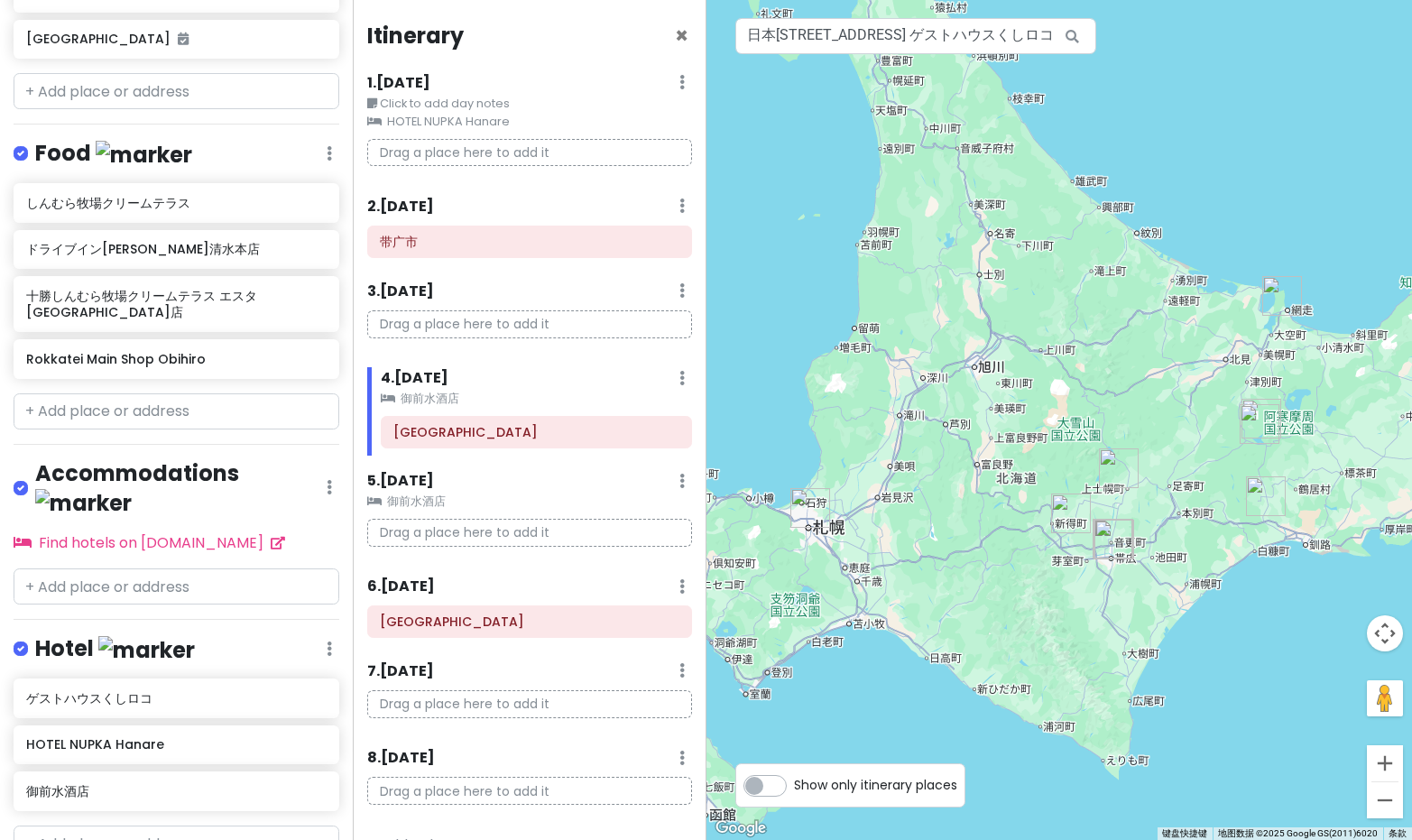 drag, startPoint x: 992, startPoint y: 605, endPoint x: 1112, endPoint y: 589, distance: 121.06197 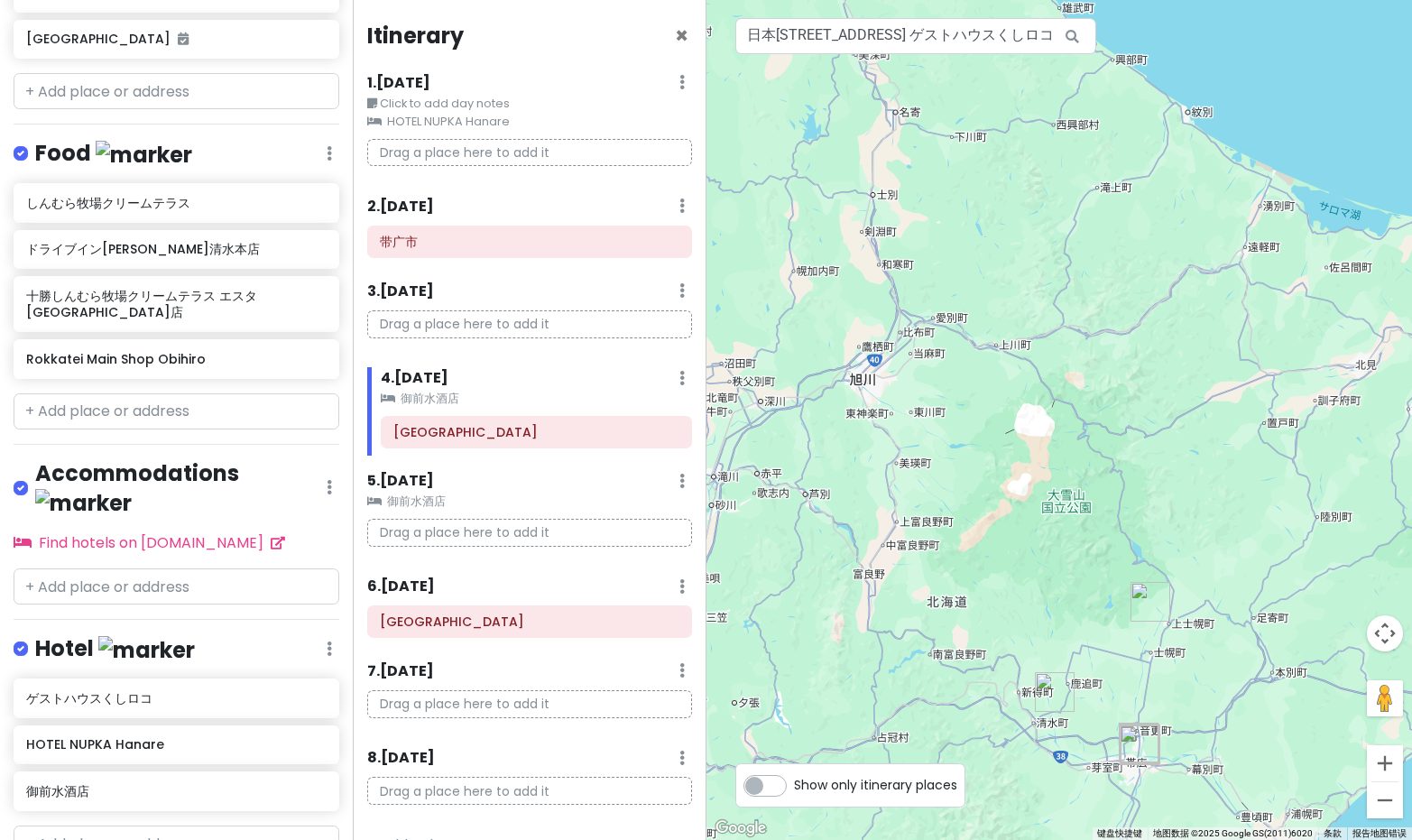 drag, startPoint x: 894, startPoint y: 488, endPoint x: 881, endPoint y: 585, distance: 97.86726 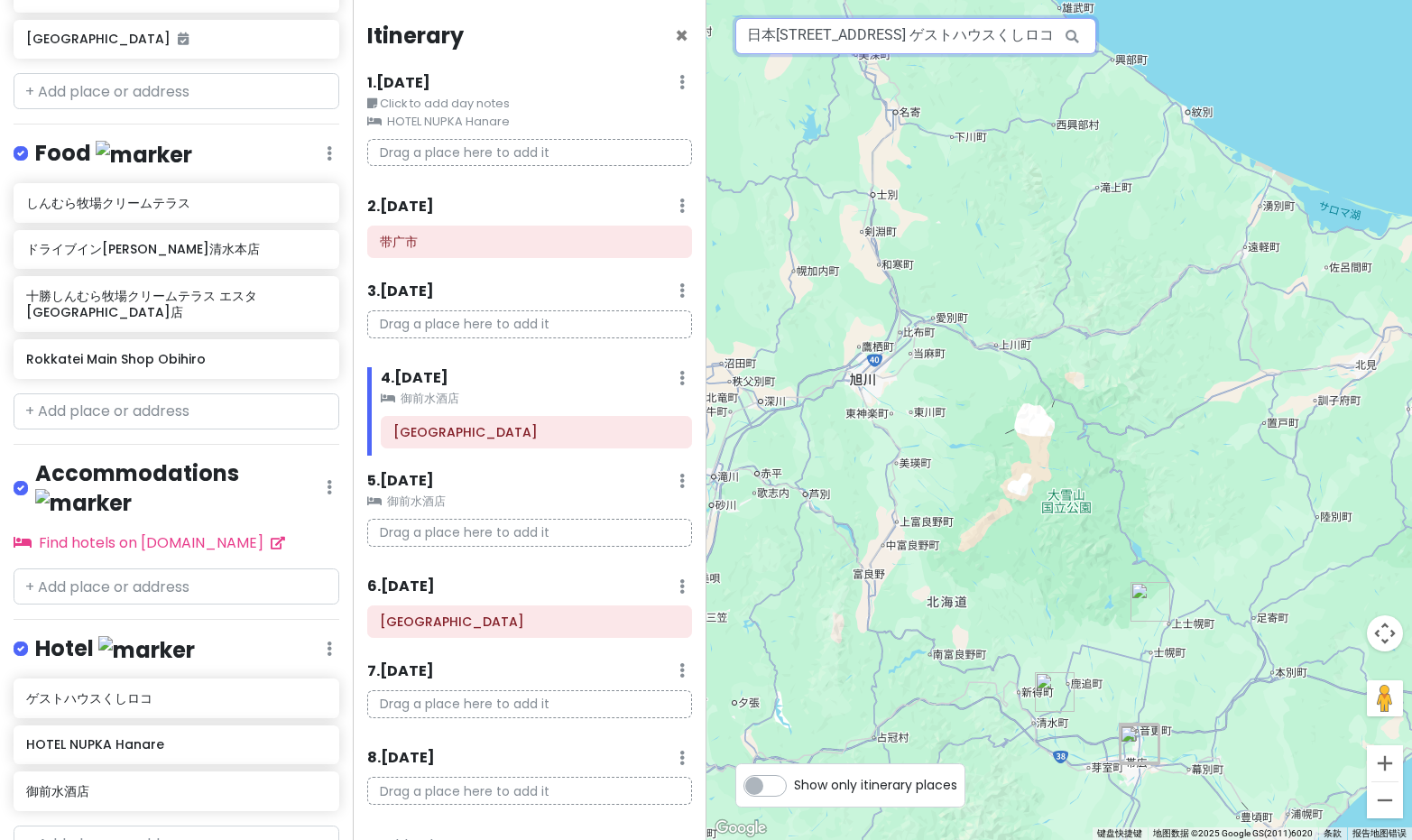 click on "日本[STREET_ADDRESS] ゲストハウスくしロコ" at bounding box center [916, 36] 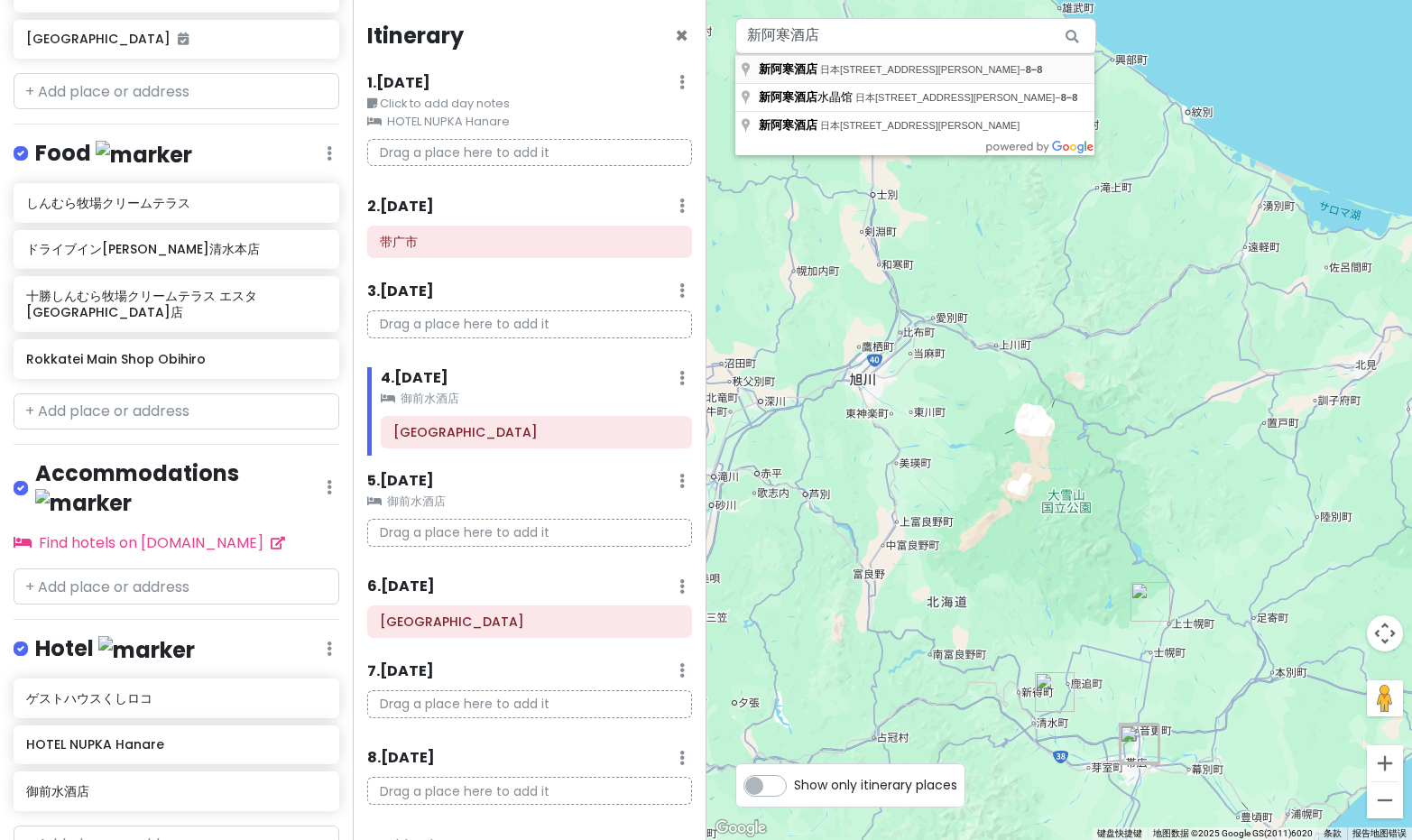 type on "日本[STREET_ADDRESS] [GEOGRAPHIC_DATA]" 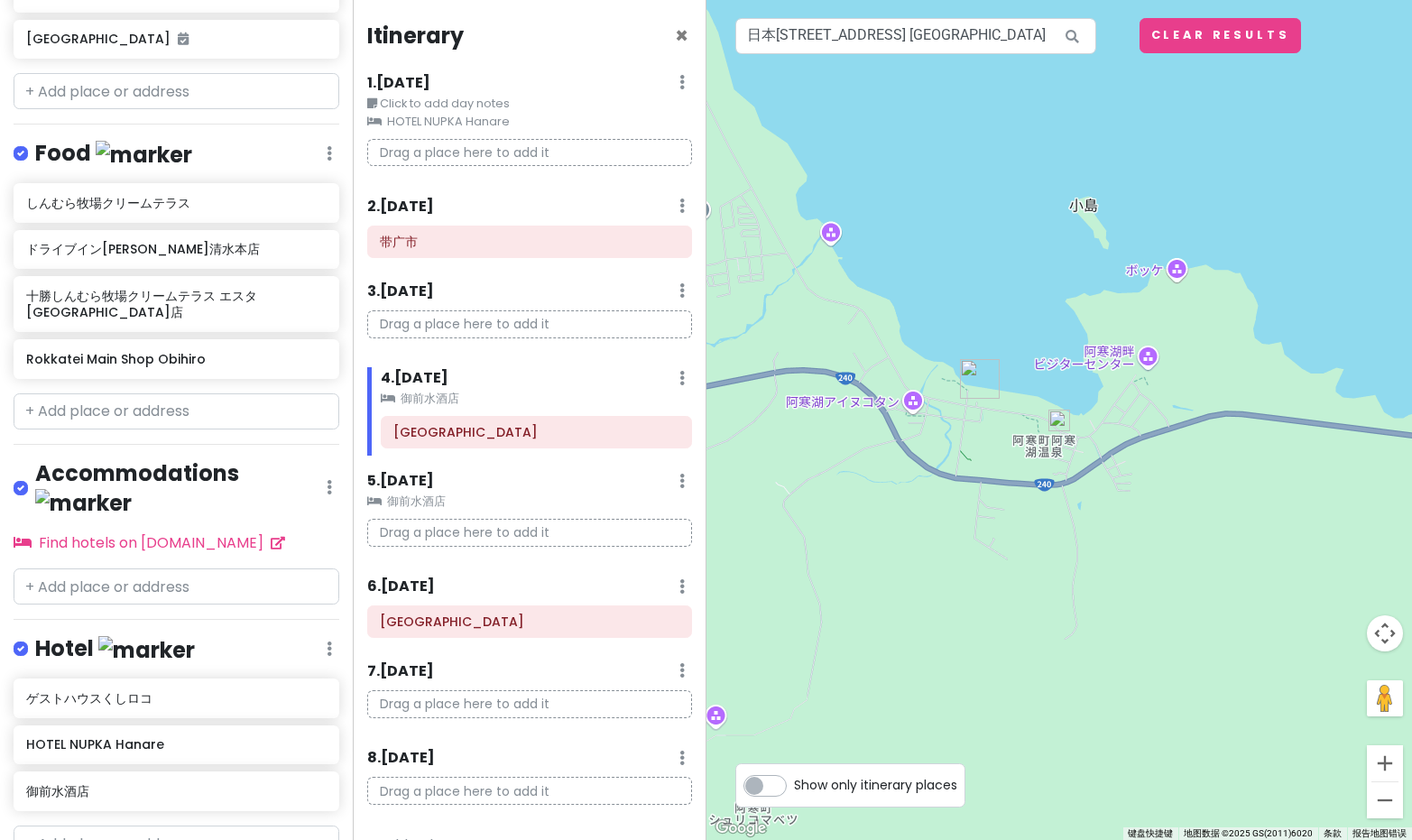 click at bounding box center [1059, 420] 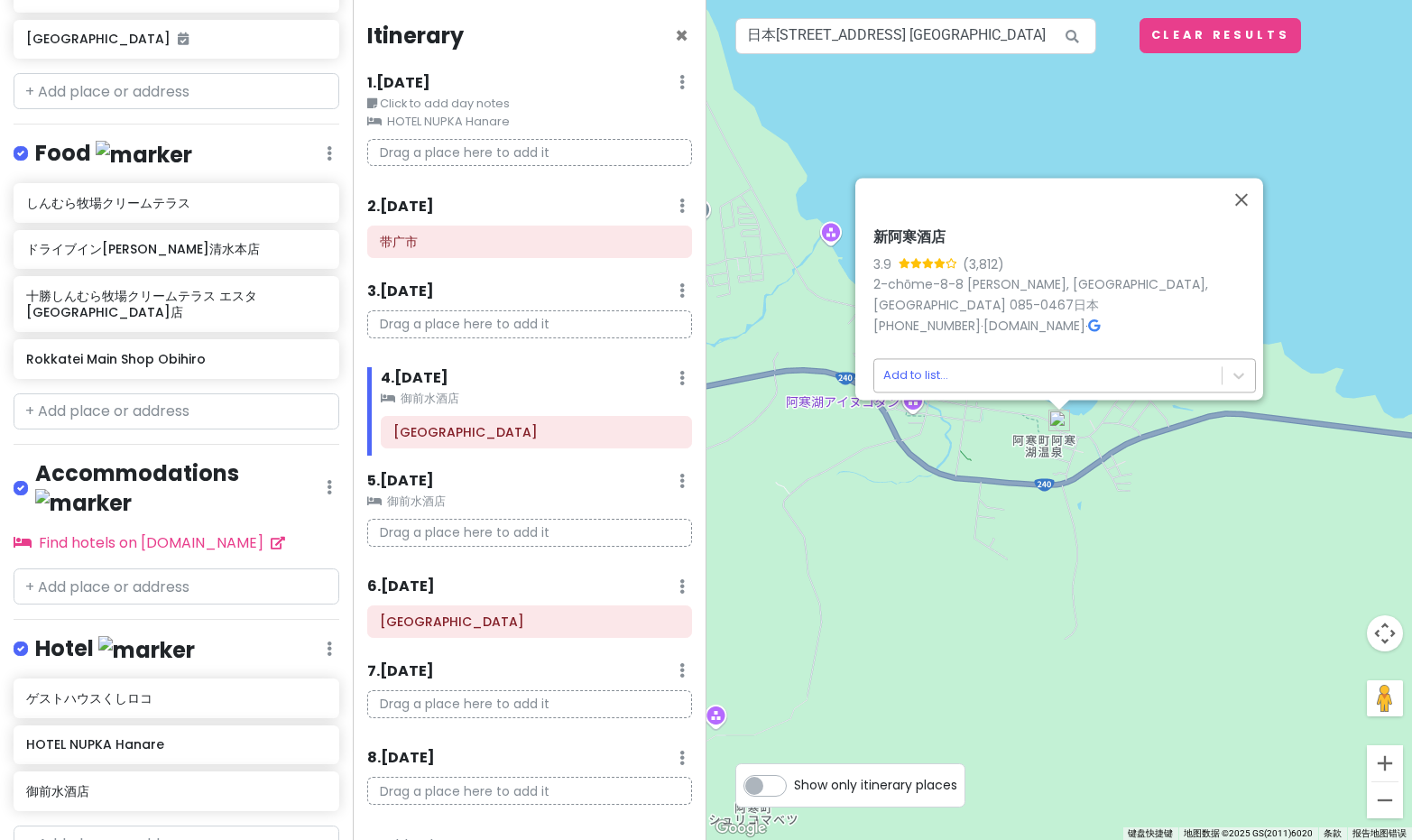 click on "Road on [GEOGRAPHIC_DATA] Private Change Dates Make a Copy Delete Trip Go Pro ⚡️ Give Feedback 💡 Support Scout ☕️ Itinerary Share Publish Notes Add notes... Attractions   Edit Reorder Delete List 阿寒湖 Kangoku rekishi-kan (Prison History Exhibit Hall) 带广市 [GEOGRAPHIC_DATA] Food   Edit Reorder Delete List しんむら牧場クリームテラス ドライブインいとう とかち清水本店 十勝しんむら牧場クリームテラス エスタ[GEOGRAPHIC_DATA]店 Rokkatei Main Shop Obihiro Accommodations   Edit Reorder Delete List Find hotels on [DOMAIN_NAME] Hotel   Edit Reorder Delete List ゲストハウスくし[GEOGRAPHIC_DATA] NUPKA Hanare 御前水酒店 + Add a section Itinerary × 1 .  [DATE] Edit Day Notes Clear Lodging Delete Day   Click to add day notes    HOTEL NUPKA Hanare Drag a place here to add it 2 .  [DATE] Add Day Notes Delete Day 带广市 3 .  [DATE] Add Day Notes Delete Day Drag a place here to add it 4 .  [DATE] Add Day Notes Clear Lodging Delete Day    御前水酒店 [GEOGRAPHIC_DATA] 5 .  6" at bounding box center (706, 420) 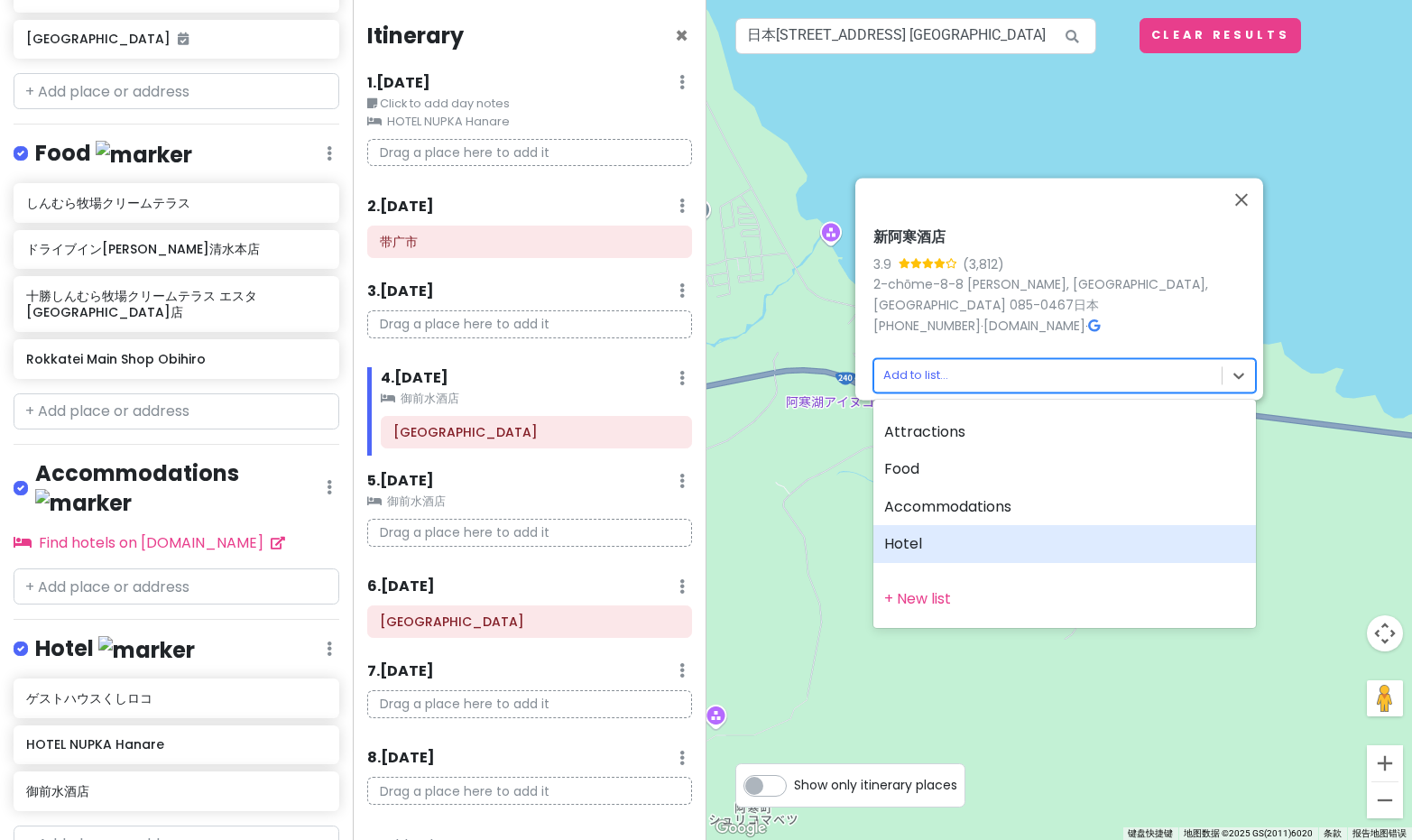 click on "Hotel" at bounding box center (1065, 544) 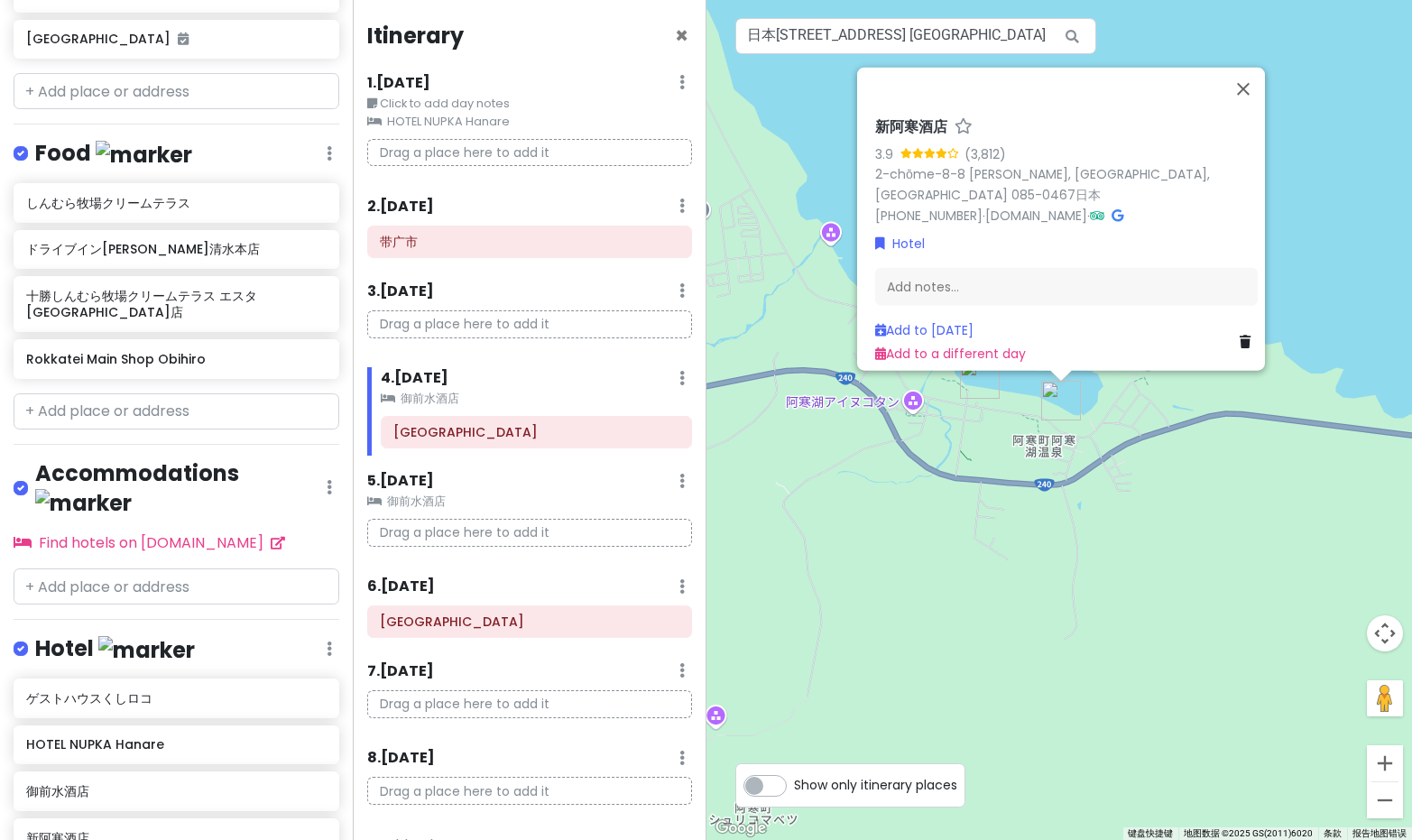 click on "[GEOGRAPHIC_DATA] 3.9        (3,812) 2-chōme-8-8 Akanchō Akankoonsen, [GEOGRAPHIC_DATA], [GEOGRAPHIC_DATA] 085-0467日本 [PHONE_NUMBER]   ·   [DOMAIN_NAME]   ·   Hotel Add notes...  Add to   [DATE]  Add to a different day" at bounding box center [1059, 420] 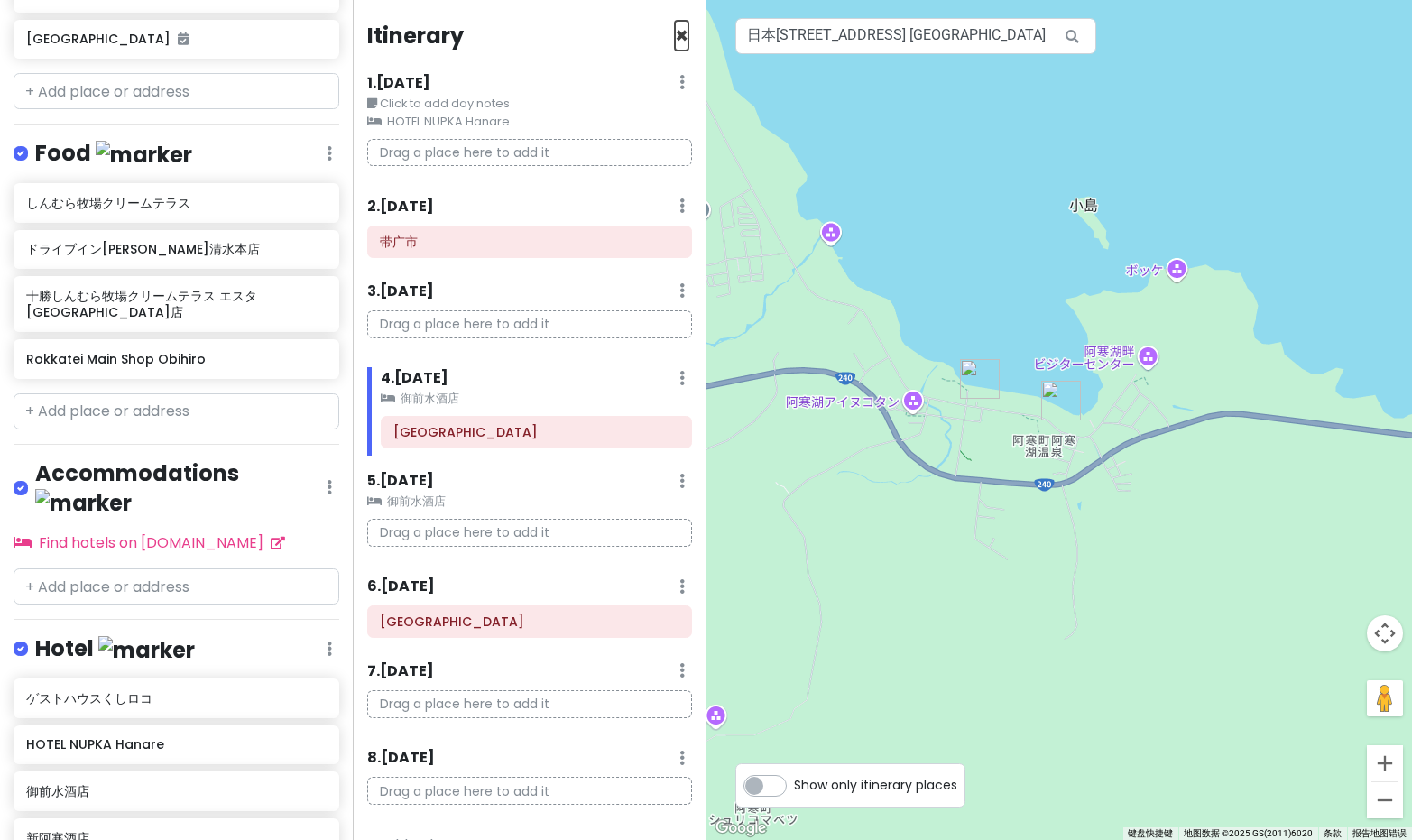 click on "×" at bounding box center [681, 35] 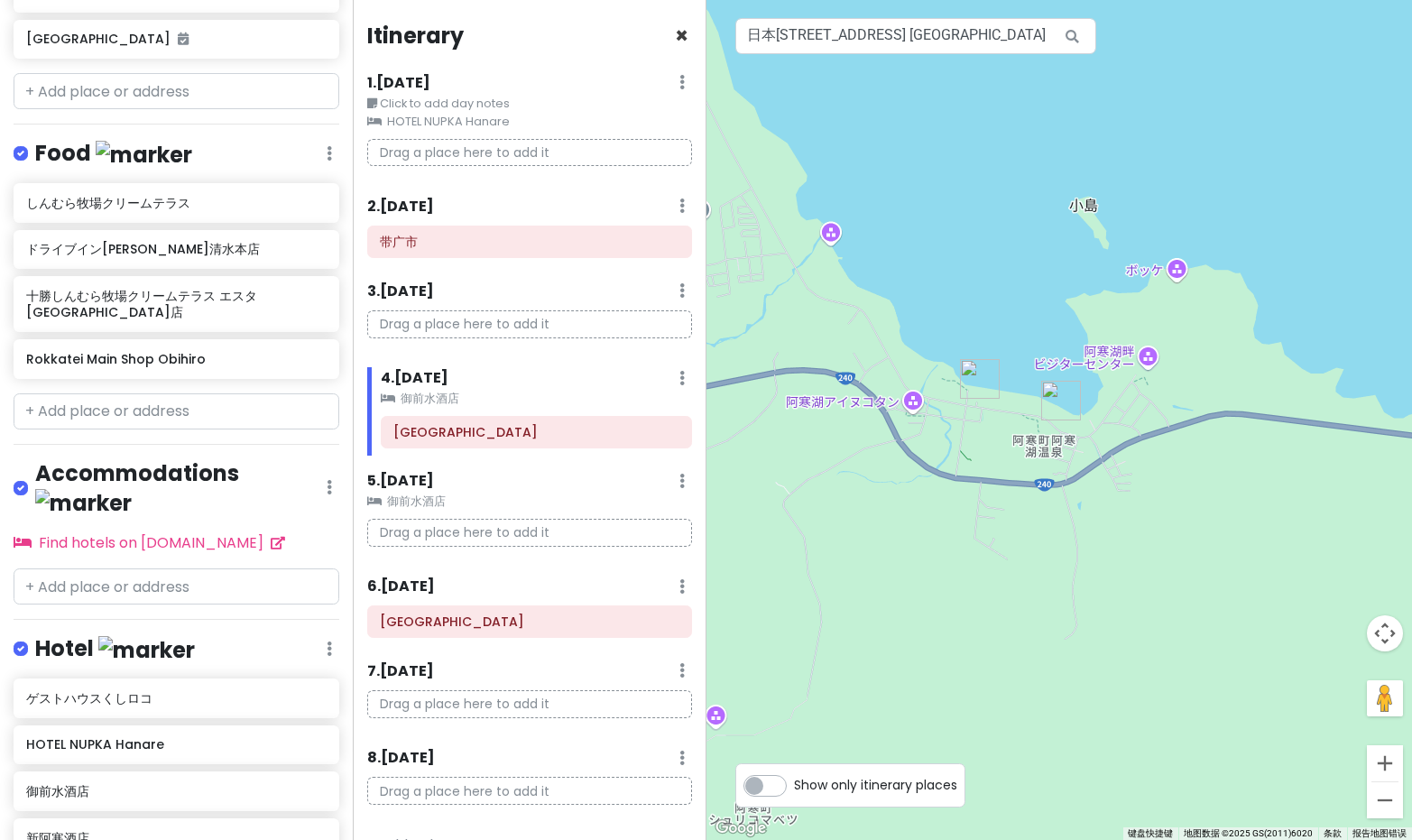 scroll, scrollTop: 520, scrollLeft: 0, axis: vertical 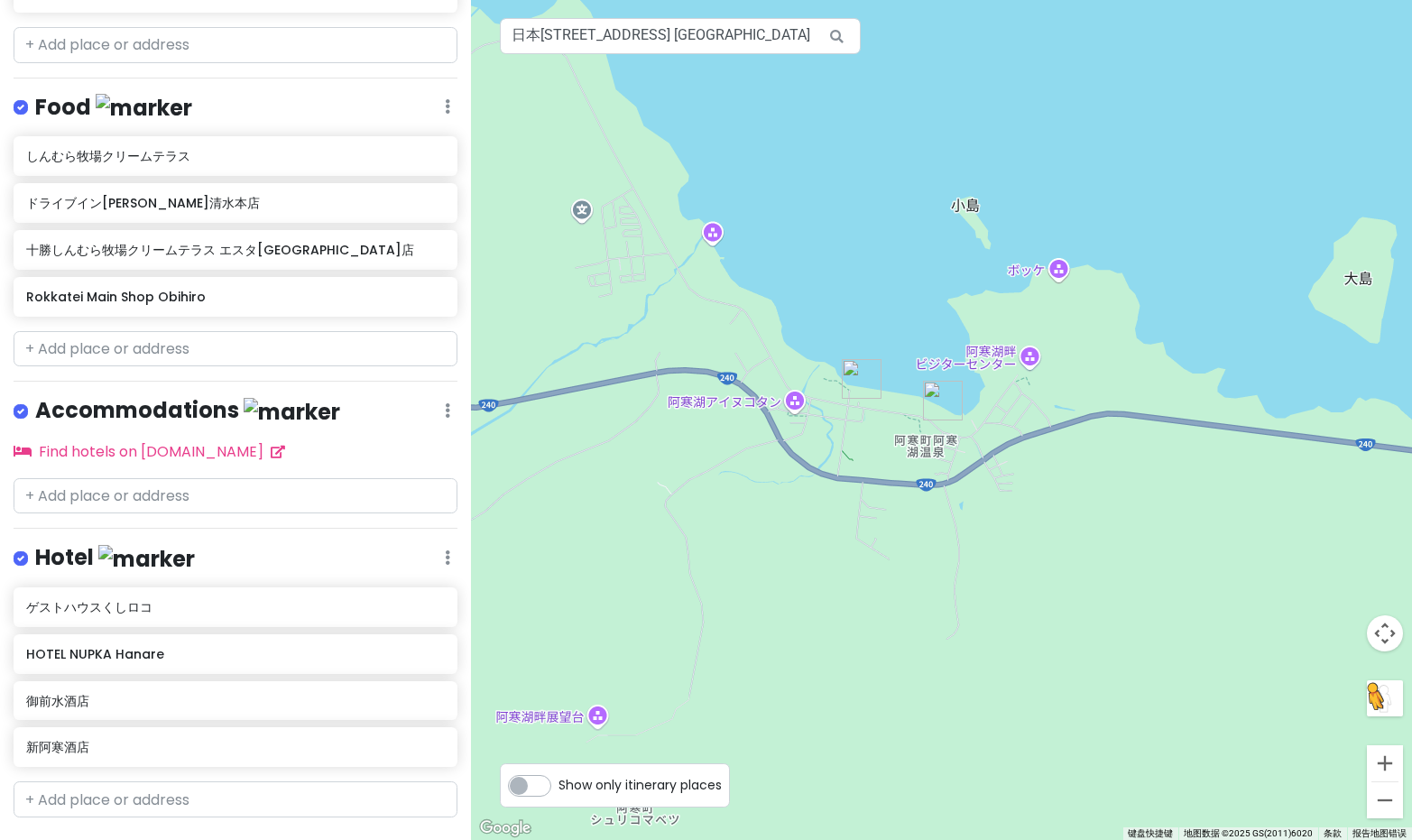 click at bounding box center [1385, 698] 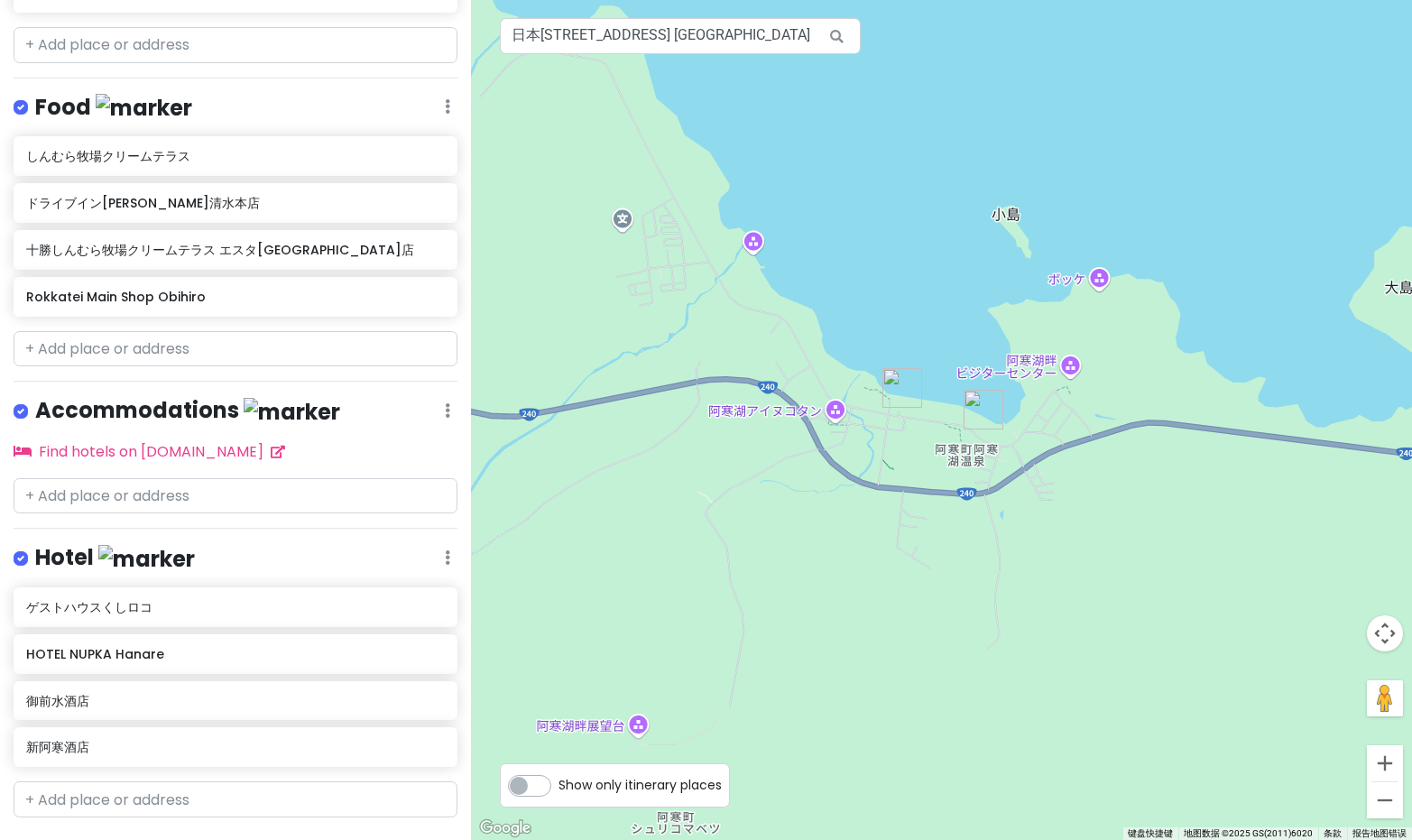 drag, startPoint x: 859, startPoint y: 466, endPoint x: 902, endPoint y: 482, distance: 45.880279 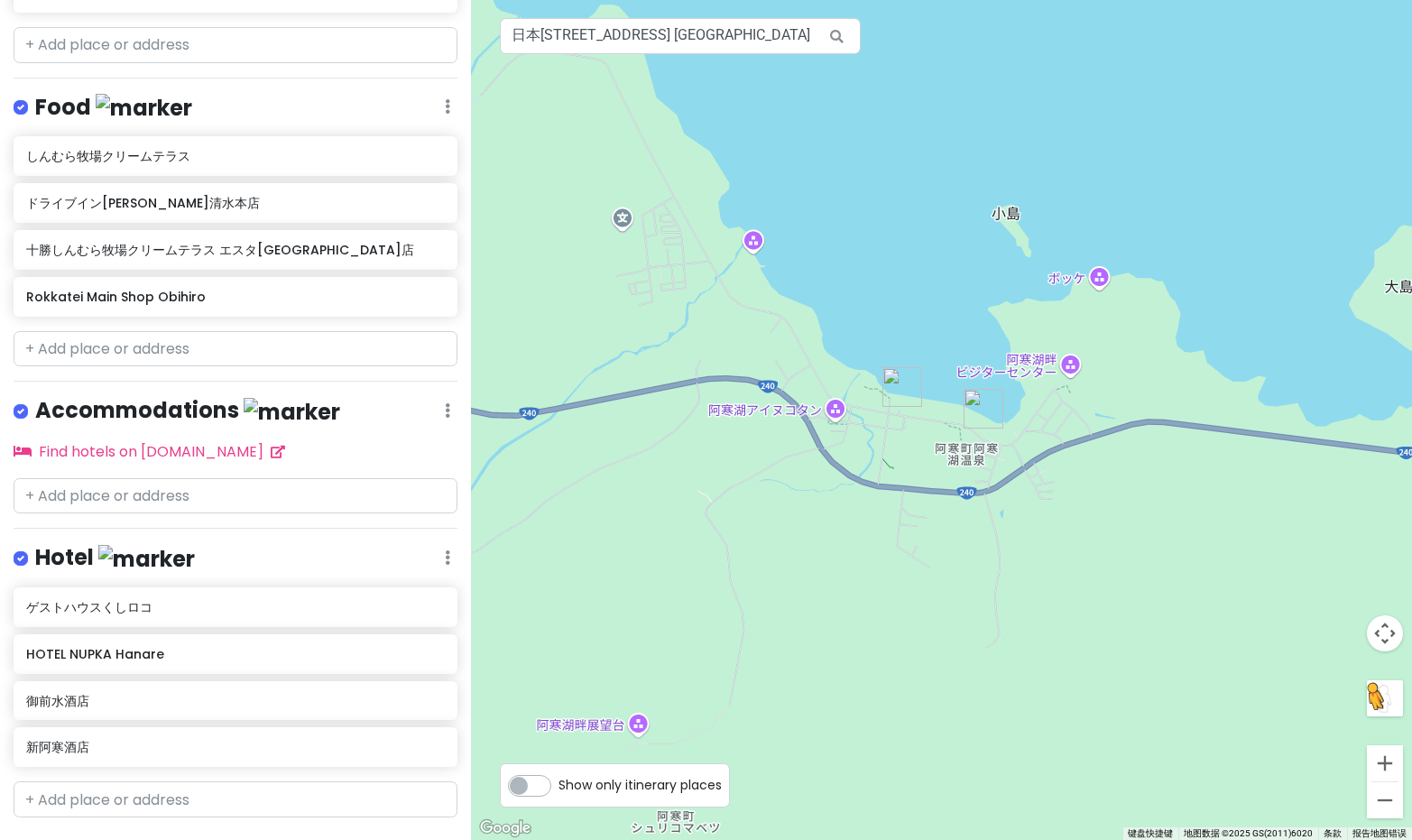 click at bounding box center (1385, 698) 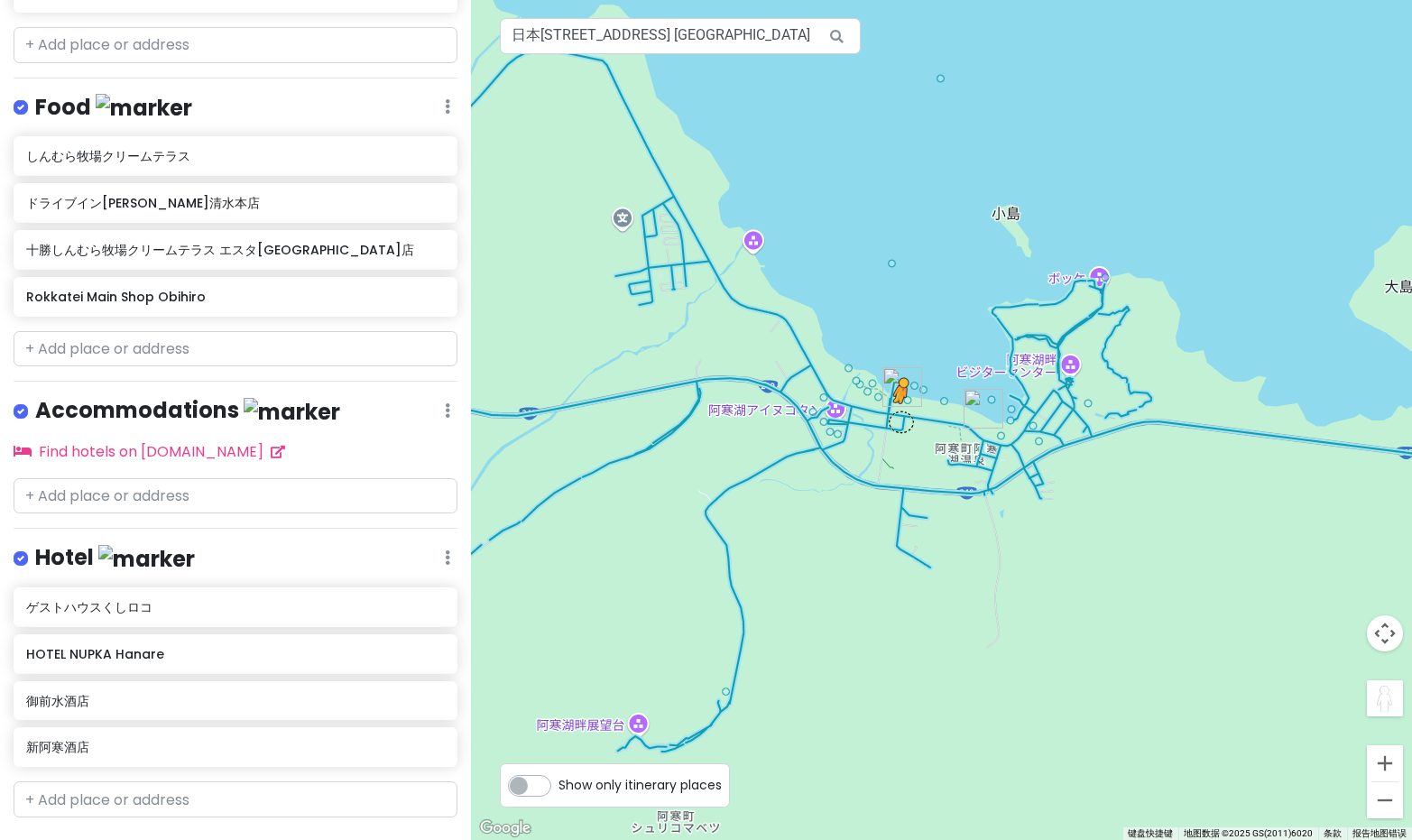 drag, startPoint x: 1388, startPoint y: 710, endPoint x: 899, endPoint y: 419, distance: 569.036 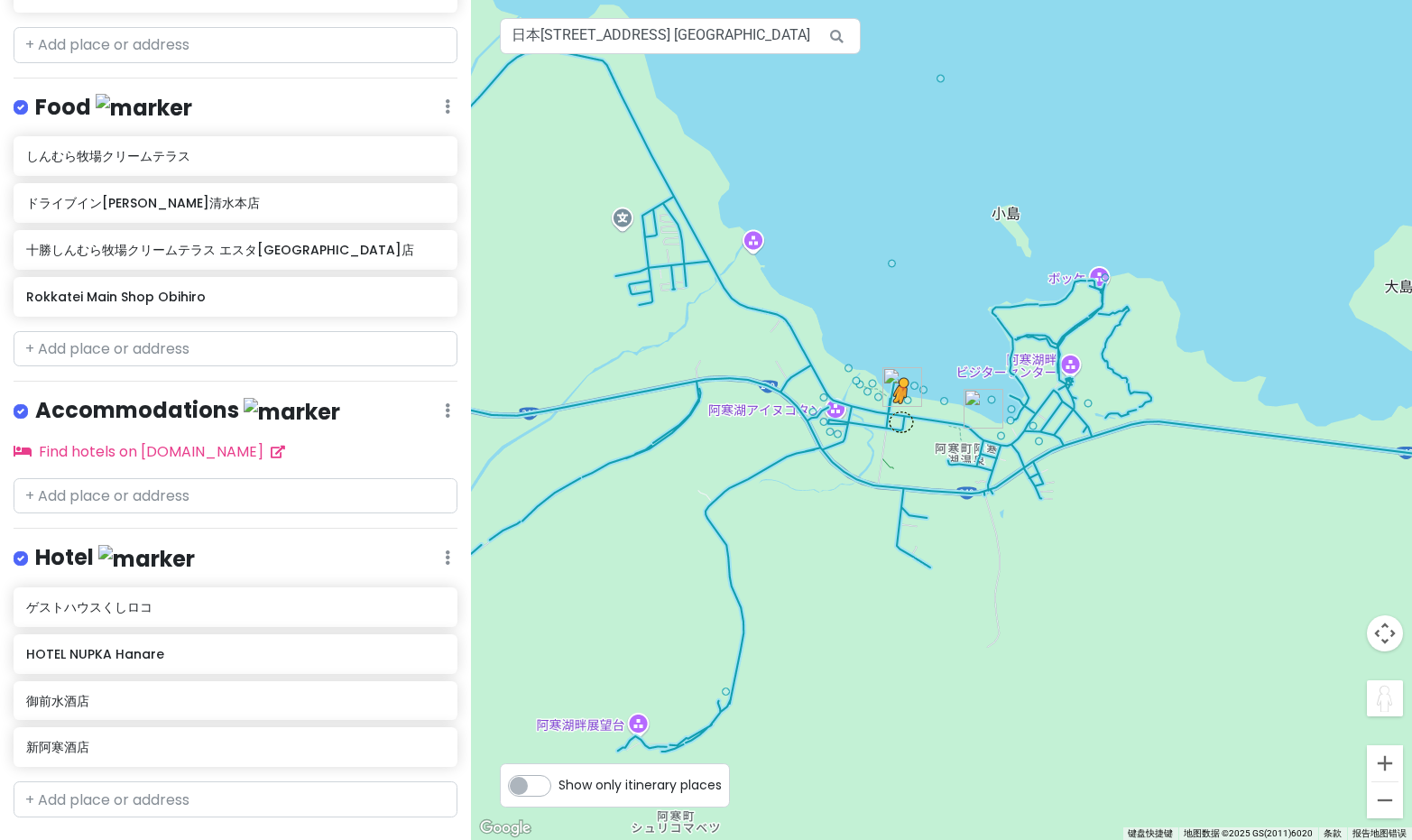 click on "若要使用键盘激活拖动功能，请按 Alt + Enter 键。进入键盘拖动状态后，可以使用箭头键来移动标记。按 Enter 键可结束拖动操作。如需取消，请按 Esc 键。 正在加载... [STREET_ADDRESS] 新阿寒酒店 键盘快捷键 地图数据 地图数据 ©2025 GS(2011)6020 地图数据 ©2025 GS(2011)6020 200 米  点击可在公制单位和英制单位之间切换 条款 报告地图错误" at bounding box center (941, 420) 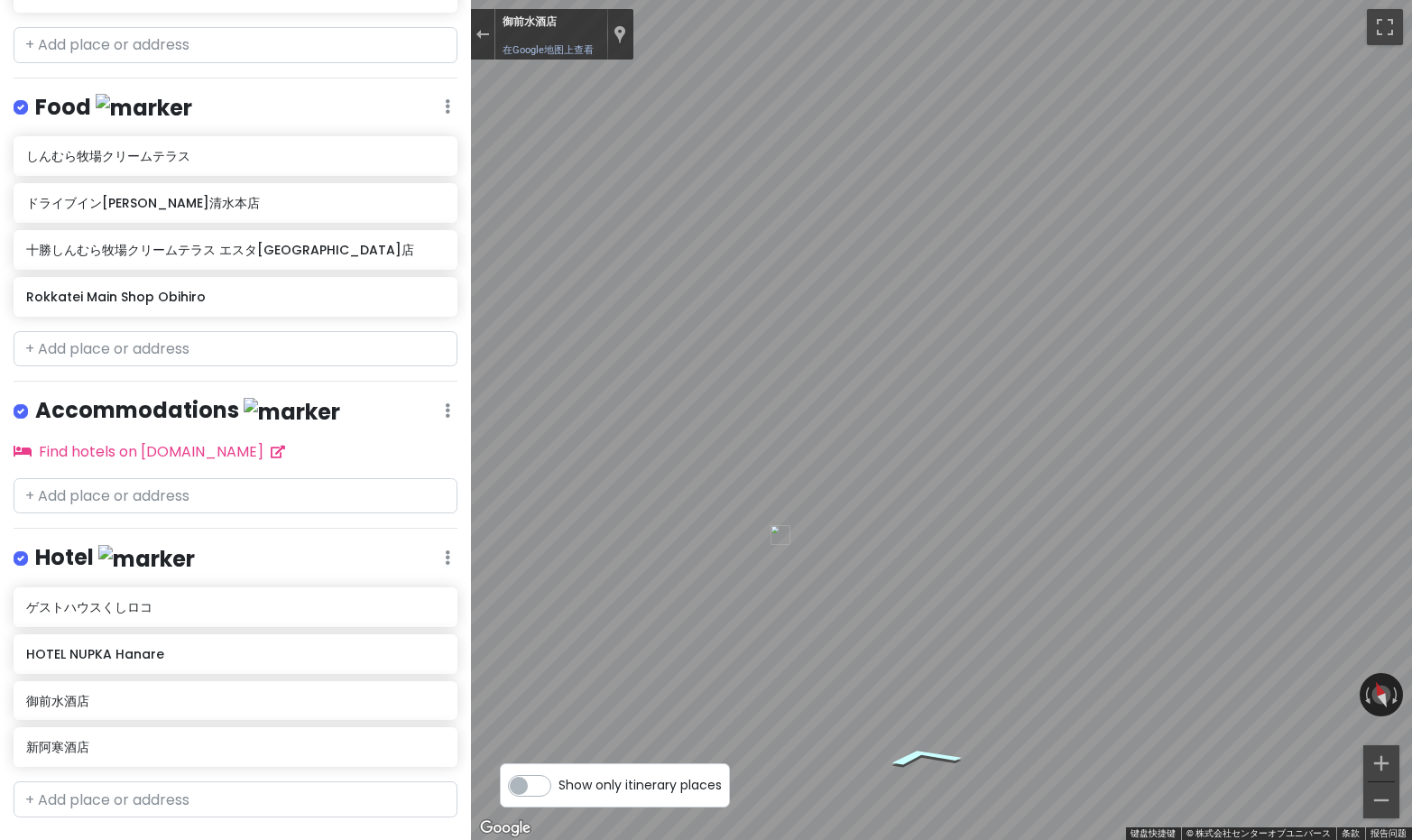 click 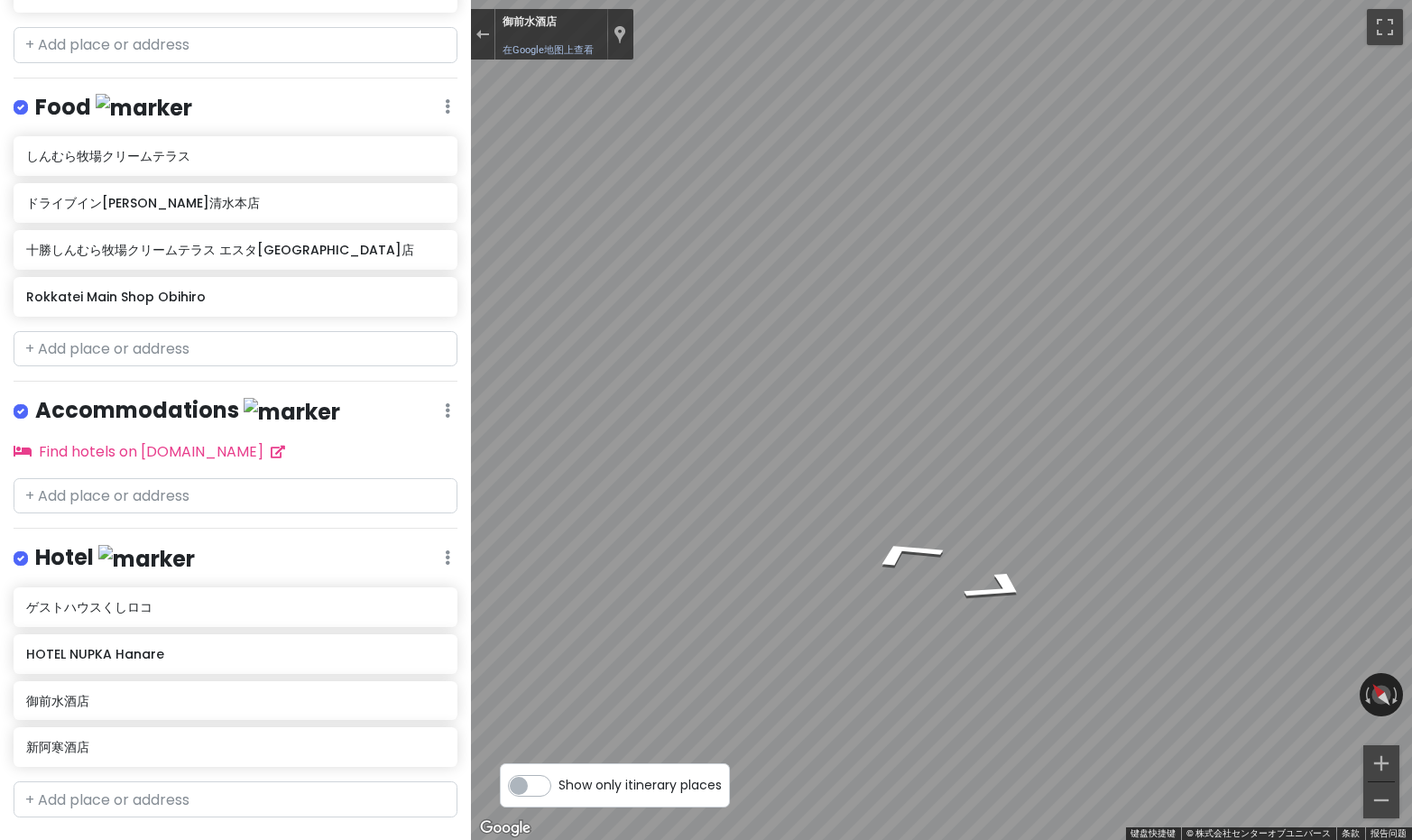 click on "Road on [GEOGRAPHIC_DATA] Private Change Dates Make a Copy Delete Trip Go Pro ⚡️ Give Feedback 💡 Support Scout ☕️ Itinerary Share Publish Notes Add notes... Attractions   Edit Reorder Delete List 阿寒湖 Kangoku rekishi-kan (Prison History Exhibit Hall) 带广市 [GEOGRAPHIC_DATA] Food   Edit Reorder Delete List しんむら牧場クリームテラス ドライブインいとう とかち清水本店 十勝しんむら牧場クリームテラス エスタ[GEOGRAPHIC_DATA]店 Rokkatei Main Shop Obihiro Accommodations   Edit Reorder Delete List Find hotels on [DOMAIN_NAME] Hotel   Edit Reorder Delete List ゲストハウスくし[GEOGRAPHIC_DATA] NUPKA [GEOGRAPHIC_DATA] + Add a section ← 左移 → 右移 ↑ 上移 ↓ 下移 + 放大 - 缩小 家 左移 75% 结束 右移 75% 向上翻页 上移 75% 向下翻页 下移 75% 正在加载... [STREET_ADDRESS] 新阿寒酒店 键盘快捷键 地图数据 地图数据 ©2025 GS(2011)6020 200 米  条款" at bounding box center (706, 420) 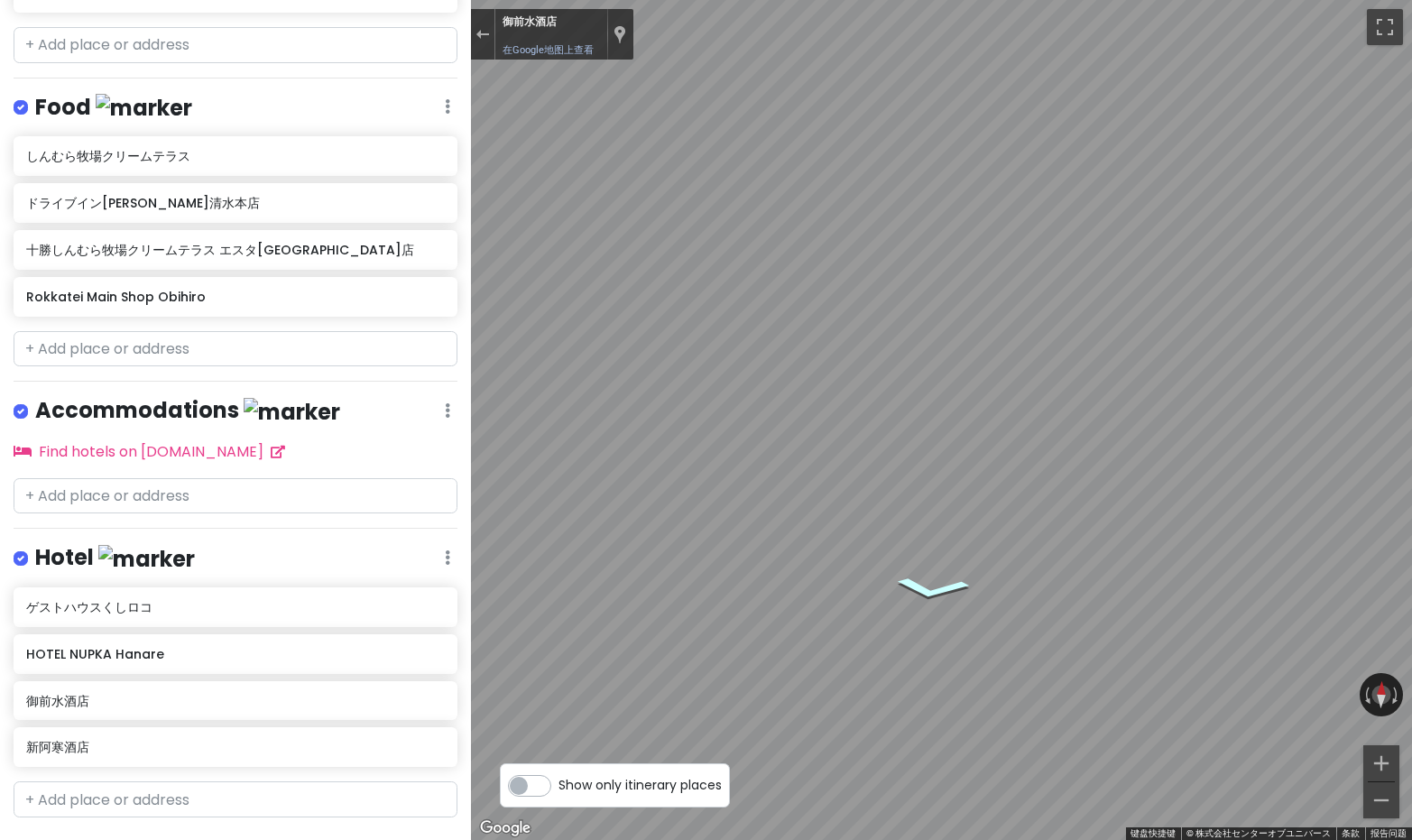 click 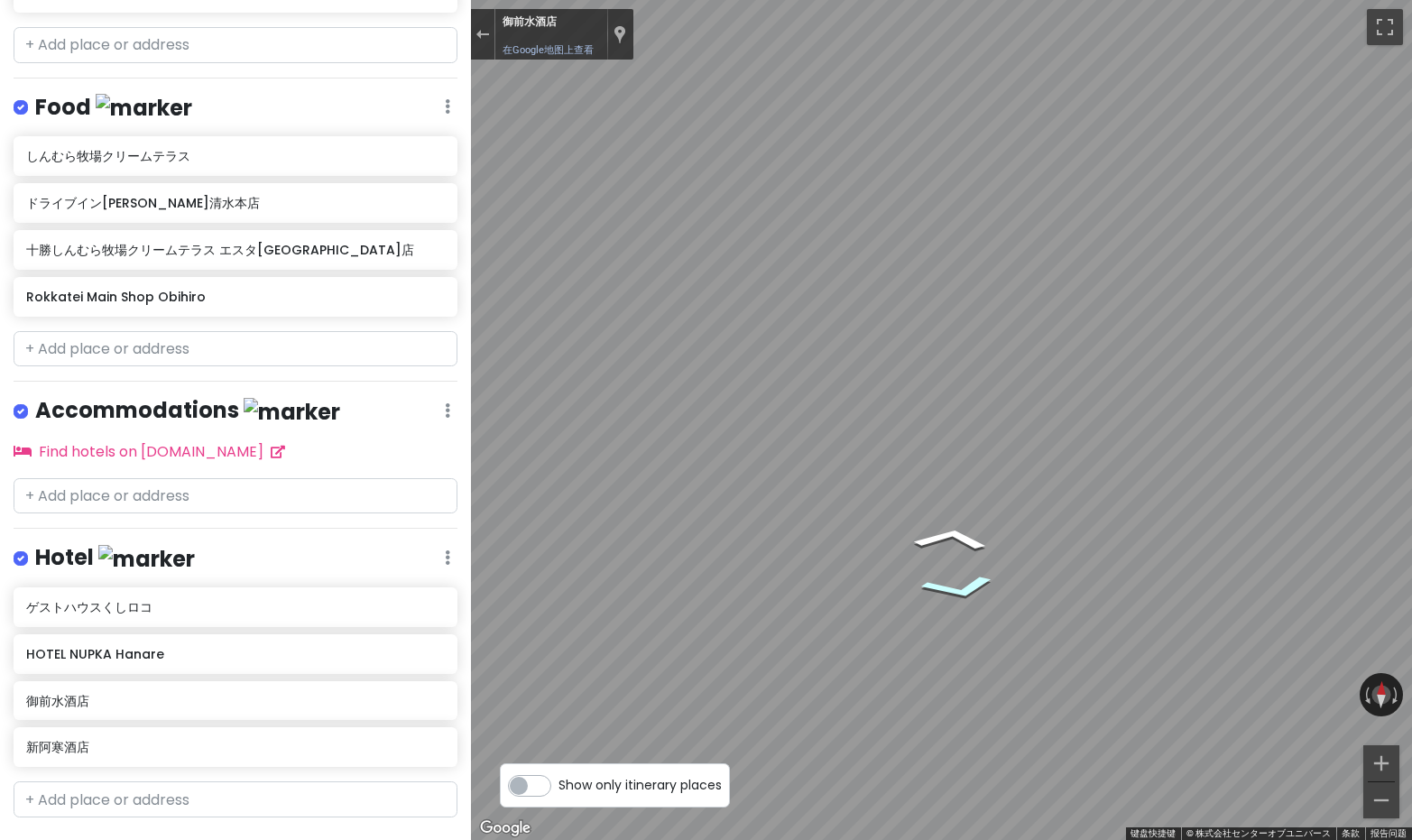 click 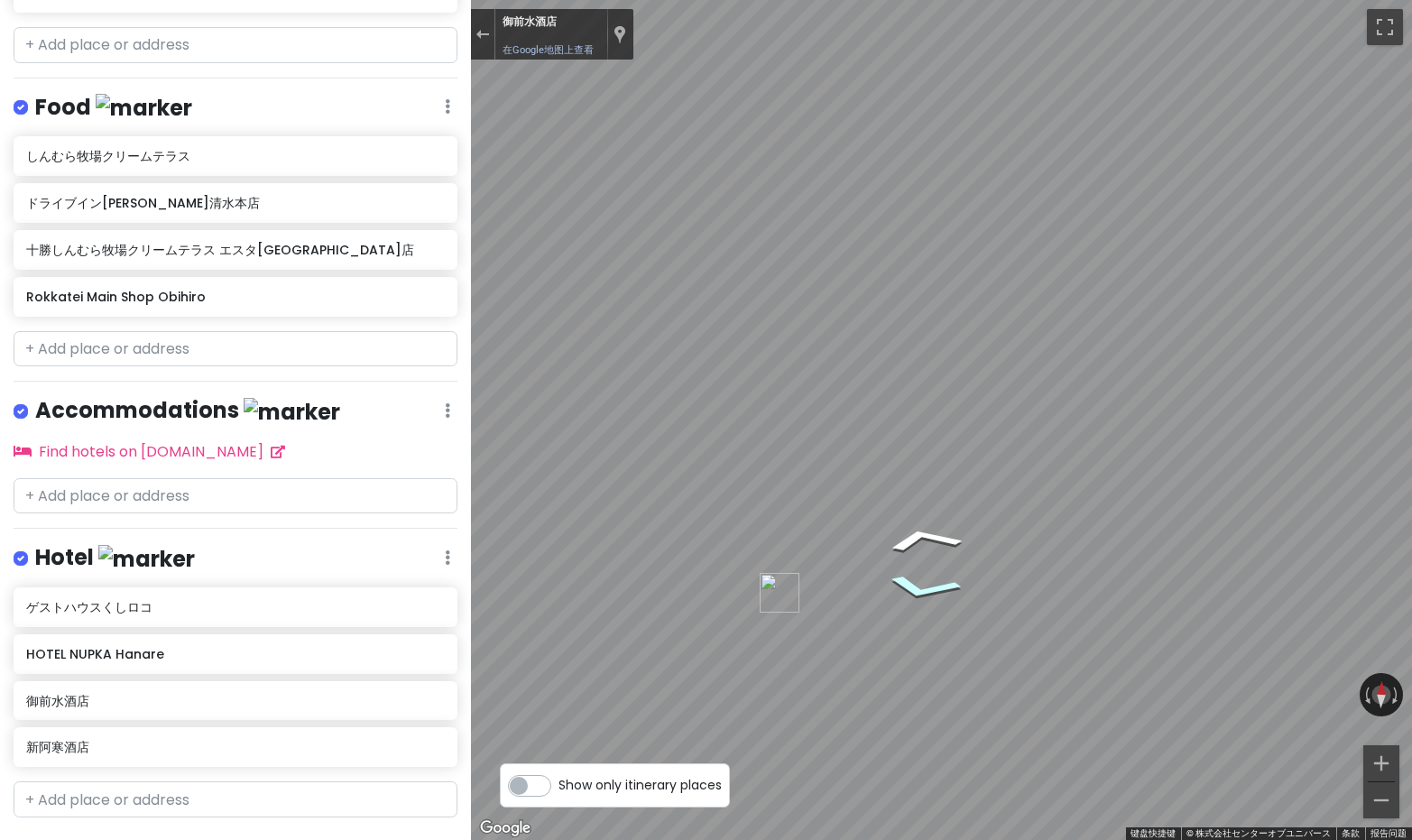 click 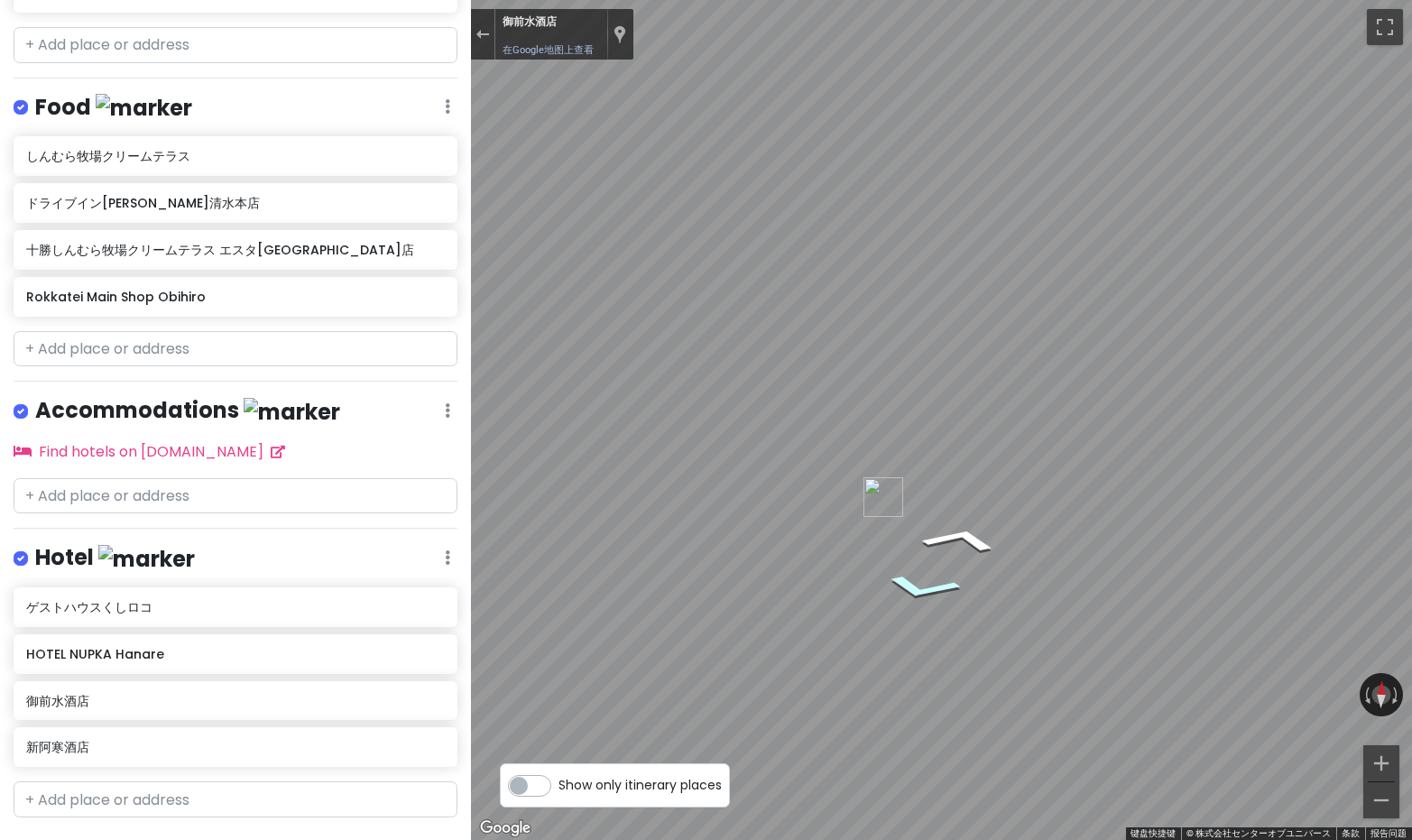click 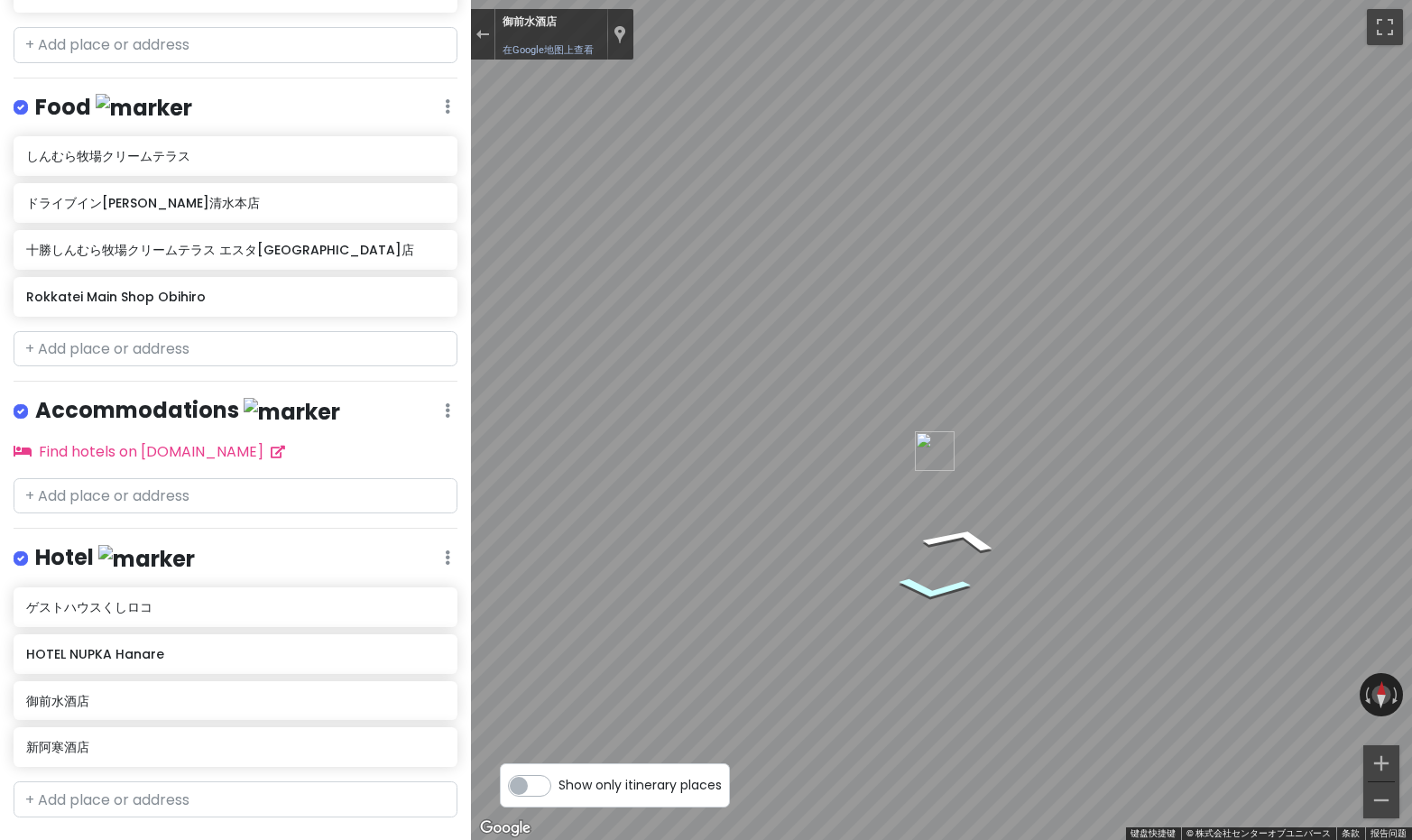 click 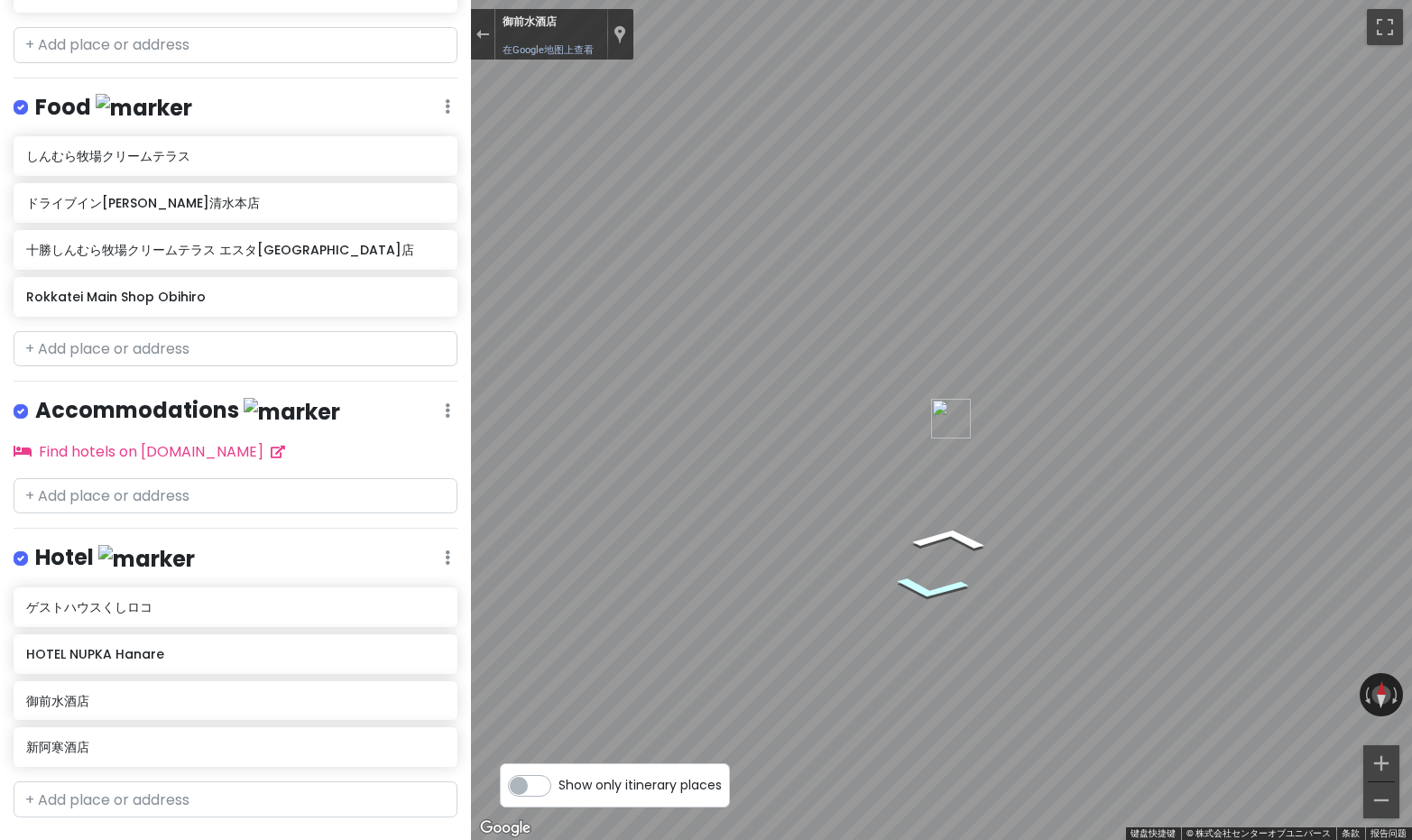 click 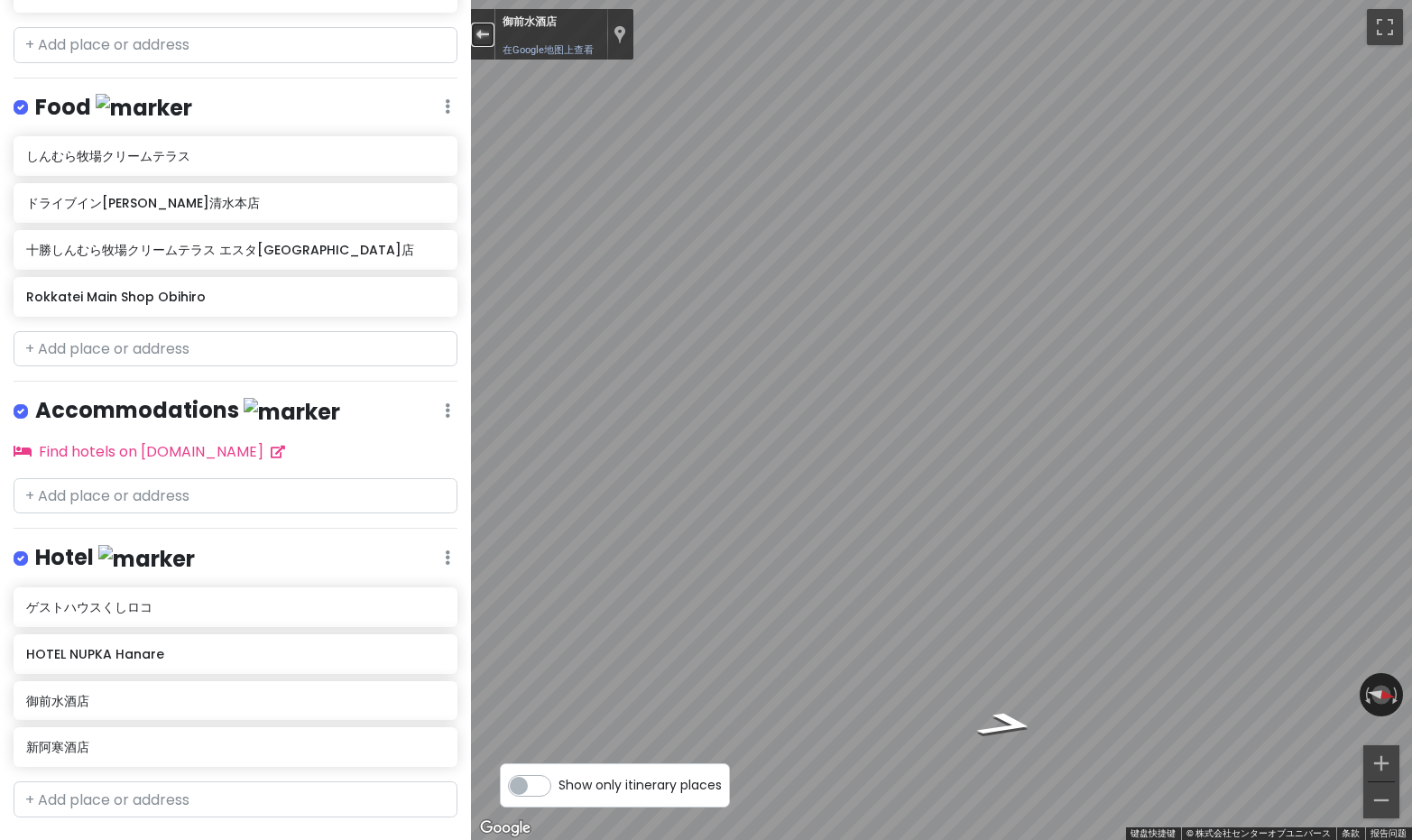 click at bounding box center [482, 34] 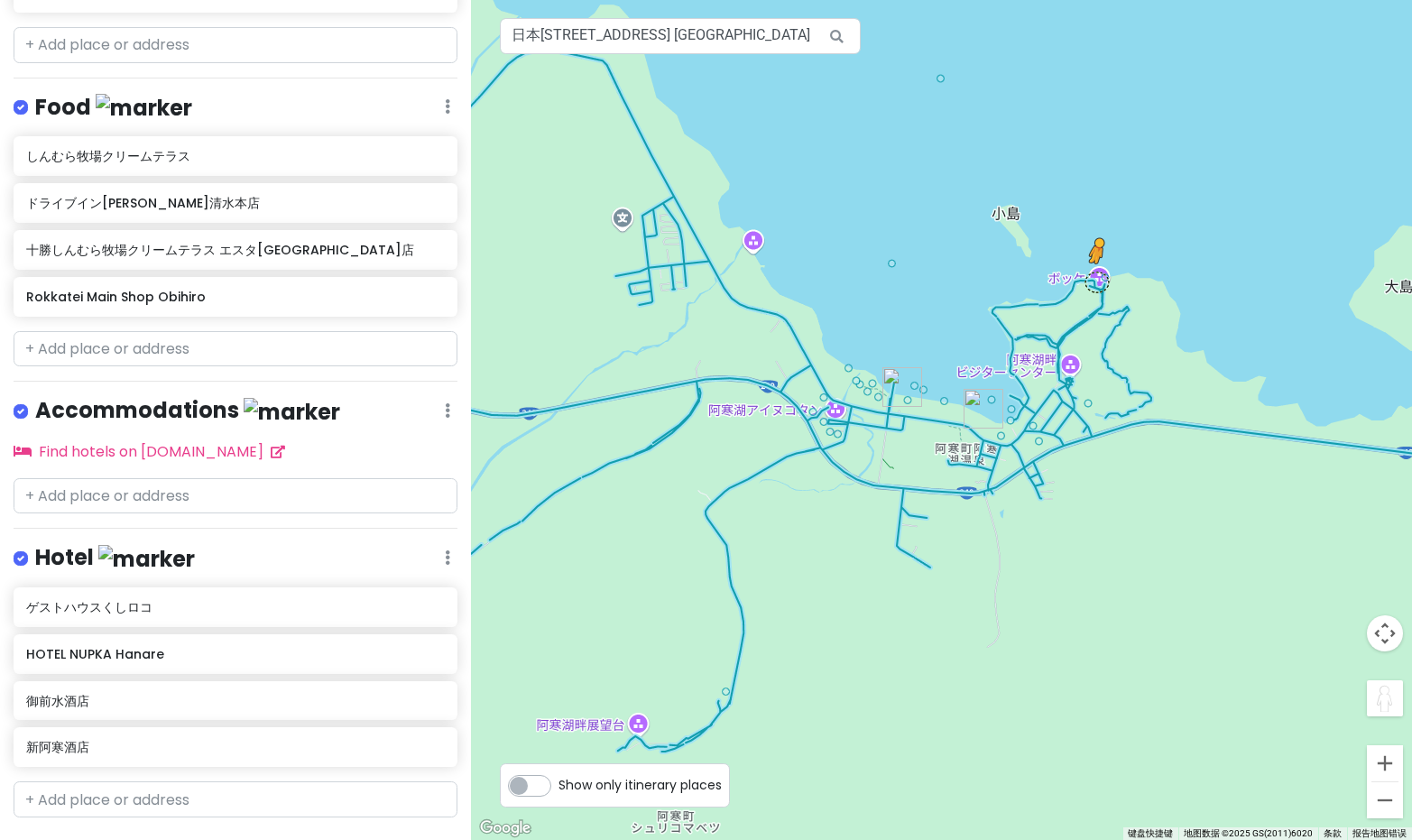 drag, startPoint x: 1384, startPoint y: 702, endPoint x: 1095, endPoint y: 280, distance: 511.4734 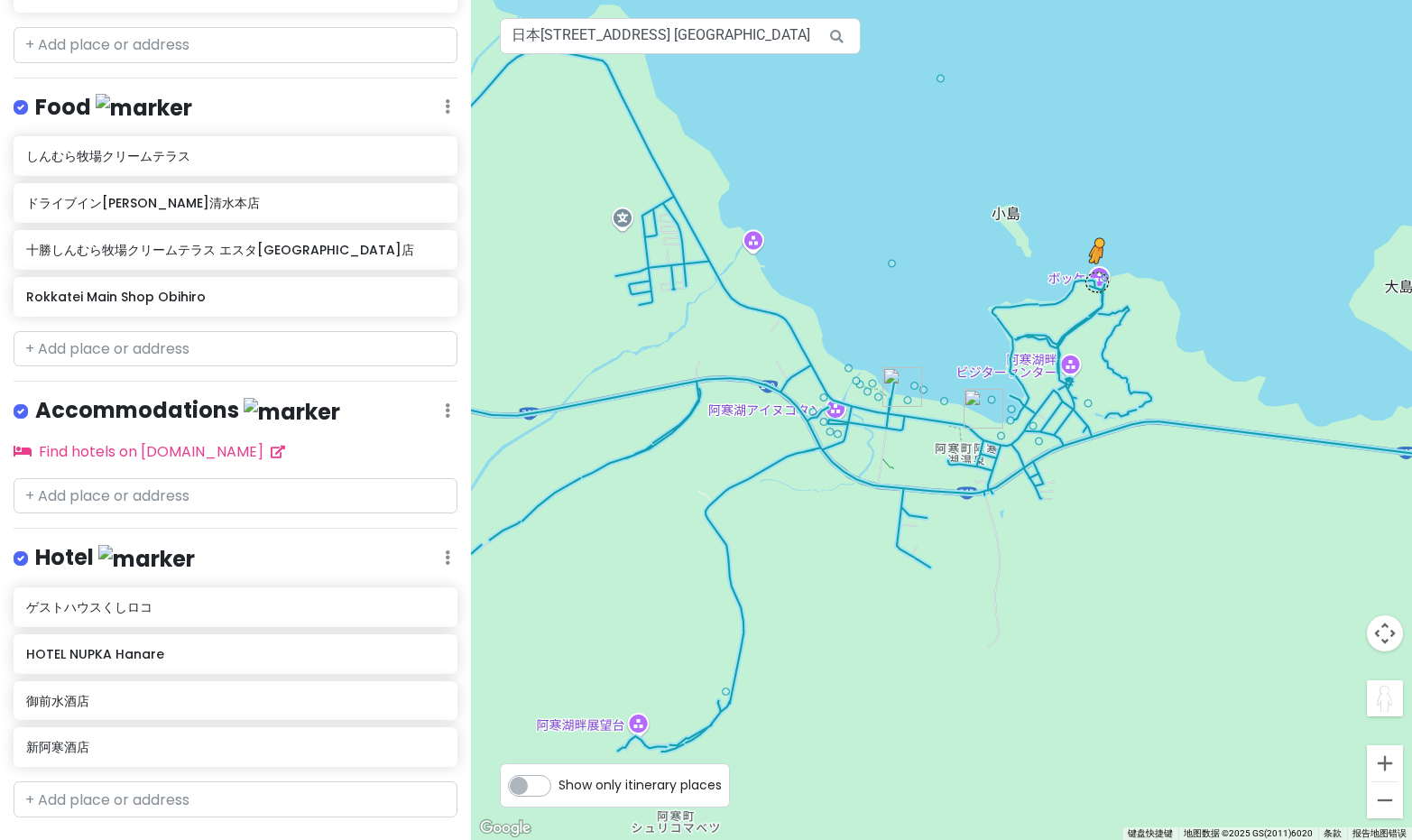 click on "若要使用键盘激活拖动功能，请按 Alt + Enter 键。进入键盘拖动状态后，可以使用箭头键来移动标记。按 Enter 键可结束拖动操作。如需取消，请按 Esc 键。 正在加载... [STREET_ADDRESS] 新阿寒酒店 键盘快捷键 地图数据 地图数据 ©2025 GS(2011)6020 地图数据 ©2025 GS(2011)6020 200 米  点击可在公制单位和英制单位之间切换 条款 报告地图错误" at bounding box center (941, 420) 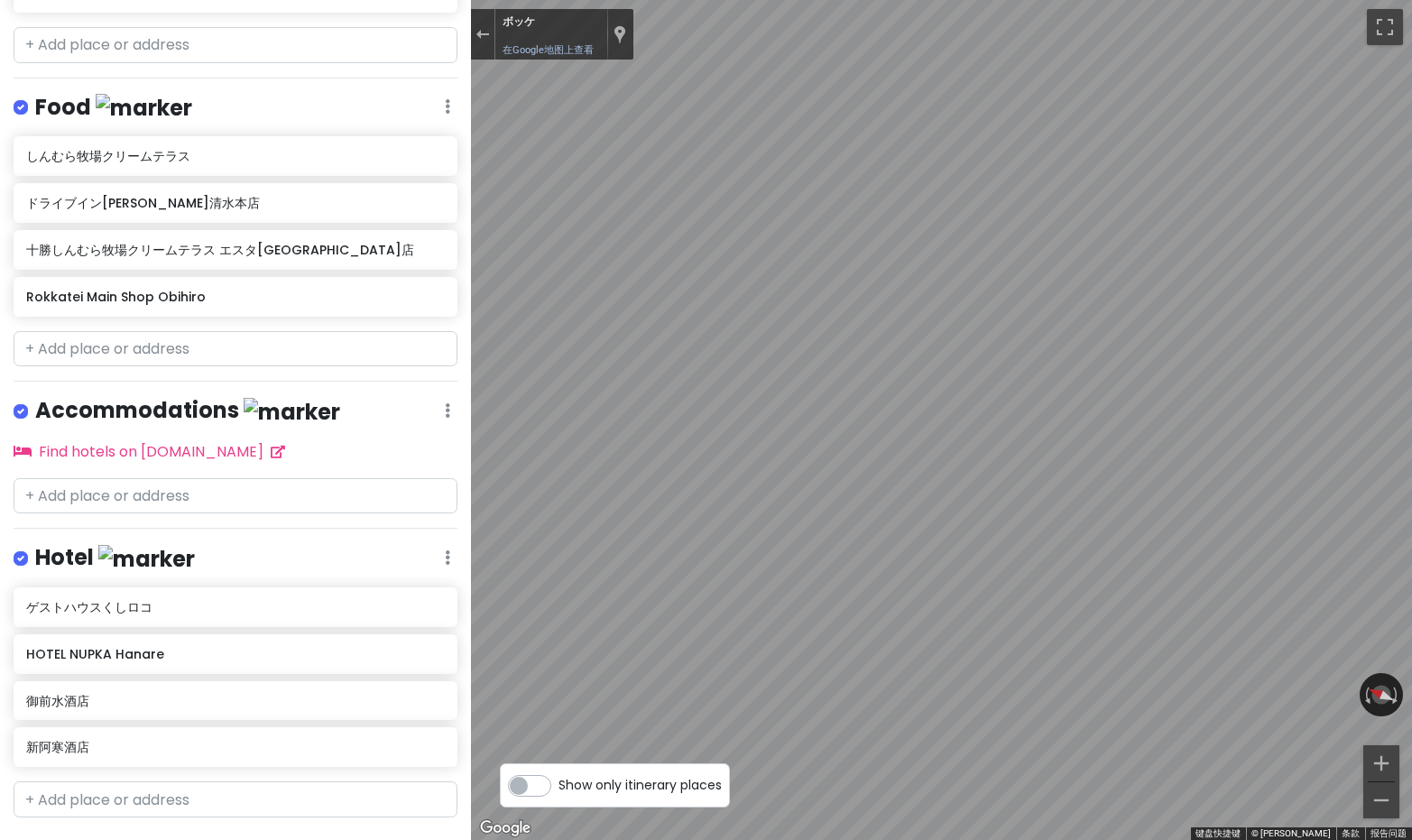 click on "Road on [GEOGRAPHIC_DATA] Private Change Dates Make a Copy Delete Trip Go Pro ⚡️ Give Feedback 💡 Support Scout ☕️ Itinerary Share Publish Notes Add notes... Attractions   Edit Reorder Delete List 阿寒湖 Kangoku rekishi-kan (Prison History Exhibit Hall) 带广市 [GEOGRAPHIC_DATA] Food   Edit Reorder Delete List しんむら牧場クリームテラス ドライブインいとう とかち清水本店 十勝しんむら牧場クリームテラス エスタ[GEOGRAPHIC_DATA]店 Rokkatei Main Shop Obihiro Accommodations   Edit Reorder Delete List Find hotels on [DOMAIN_NAME] Hotel   Edit Reorder Delete List ゲストハウスくし[GEOGRAPHIC_DATA] NUPKA [GEOGRAPHIC_DATA] + Add a section ← 左移 → 右移 ↑ 上移 ↓ 下移 + 放大 - 缩小 家 左移 75% 结束 右移 75% 向上翻页 上移 75% 向下翻页 下移 75% 正在加载... [STREET_ADDRESS] 新阿寒酒店 键盘快捷键 地图数据 地图数据 ©2025 GS(2011)6020 200 米  条款" at bounding box center [706, 420] 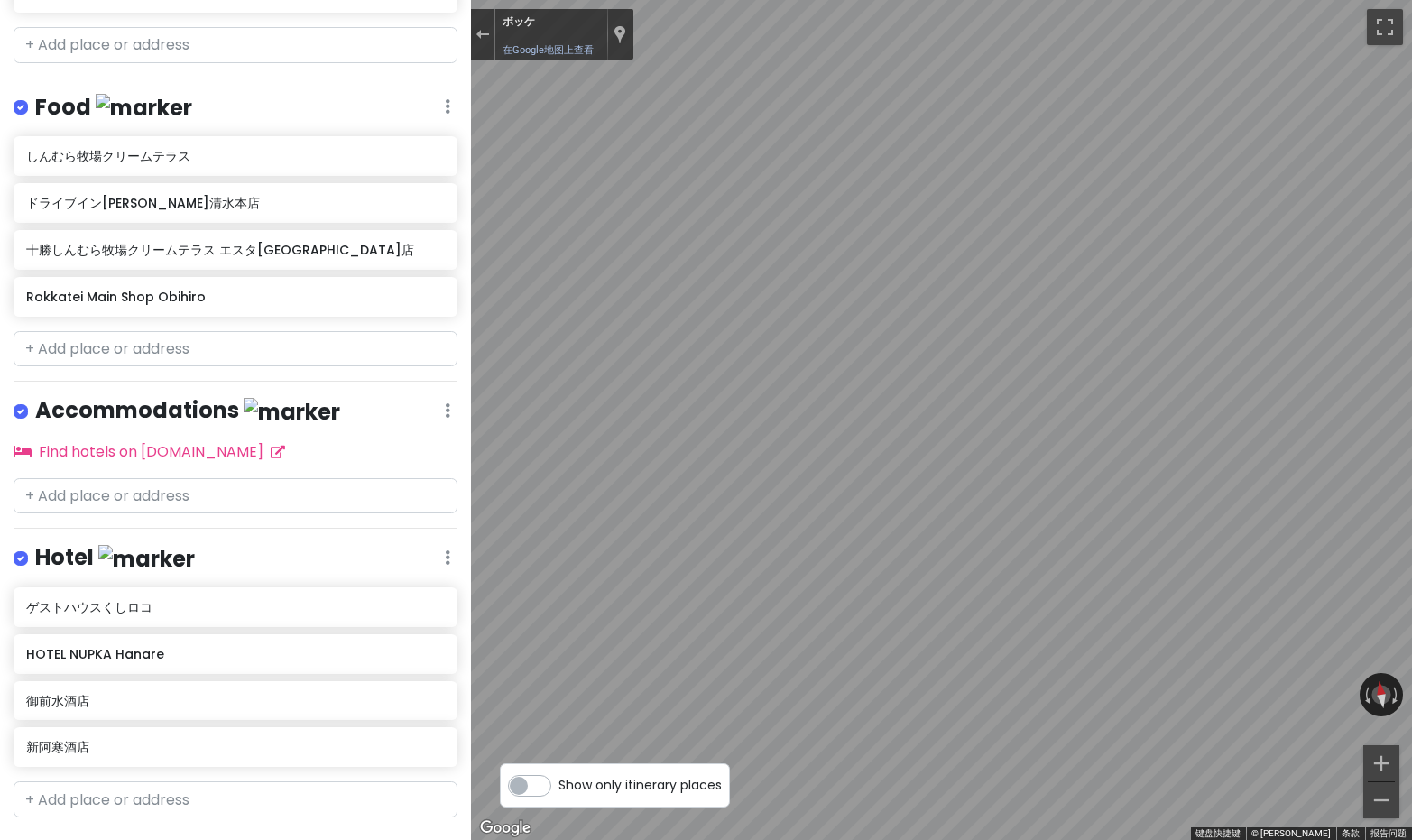 click on "Road on [GEOGRAPHIC_DATA] Private Change Dates Make a Copy Delete Trip Go Pro ⚡️ Give Feedback 💡 Support Scout ☕️ Itinerary Share Publish Notes Add notes... Attractions   Edit Reorder Delete List 阿寒湖 Kangoku rekishi-kan (Prison History Exhibit Hall) 带广市 [GEOGRAPHIC_DATA] Food   Edit Reorder Delete List しんむら牧場クリームテラス ドライブインいとう とかち清水本店 十勝しんむら牧場クリームテラス エスタ[GEOGRAPHIC_DATA]店 Rokkatei Main Shop Obihiro Accommodations   Edit Reorder Delete List Find hotels on [DOMAIN_NAME] Hotel   Edit Reorder Delete List ゲストハウスくし[GEOGRAPHIC_DATA] NUPKA [GEOGRAPHIC_DATA] + Add a section ← 左移 → 右移 ↑ 上移 ↓ 下移 + 放大 - 缩小 家 左移 75% 结束 右移 75% 向上翻页 上移 75% 向下翻页 下移 75% 正在加载... [STREET_ADDRESS] 新阿寒酒店 键盘快捷键 地图数据 地图数据 ©2025 GS(2011)6020 200 米  条款" at bounding box center (706, 420) 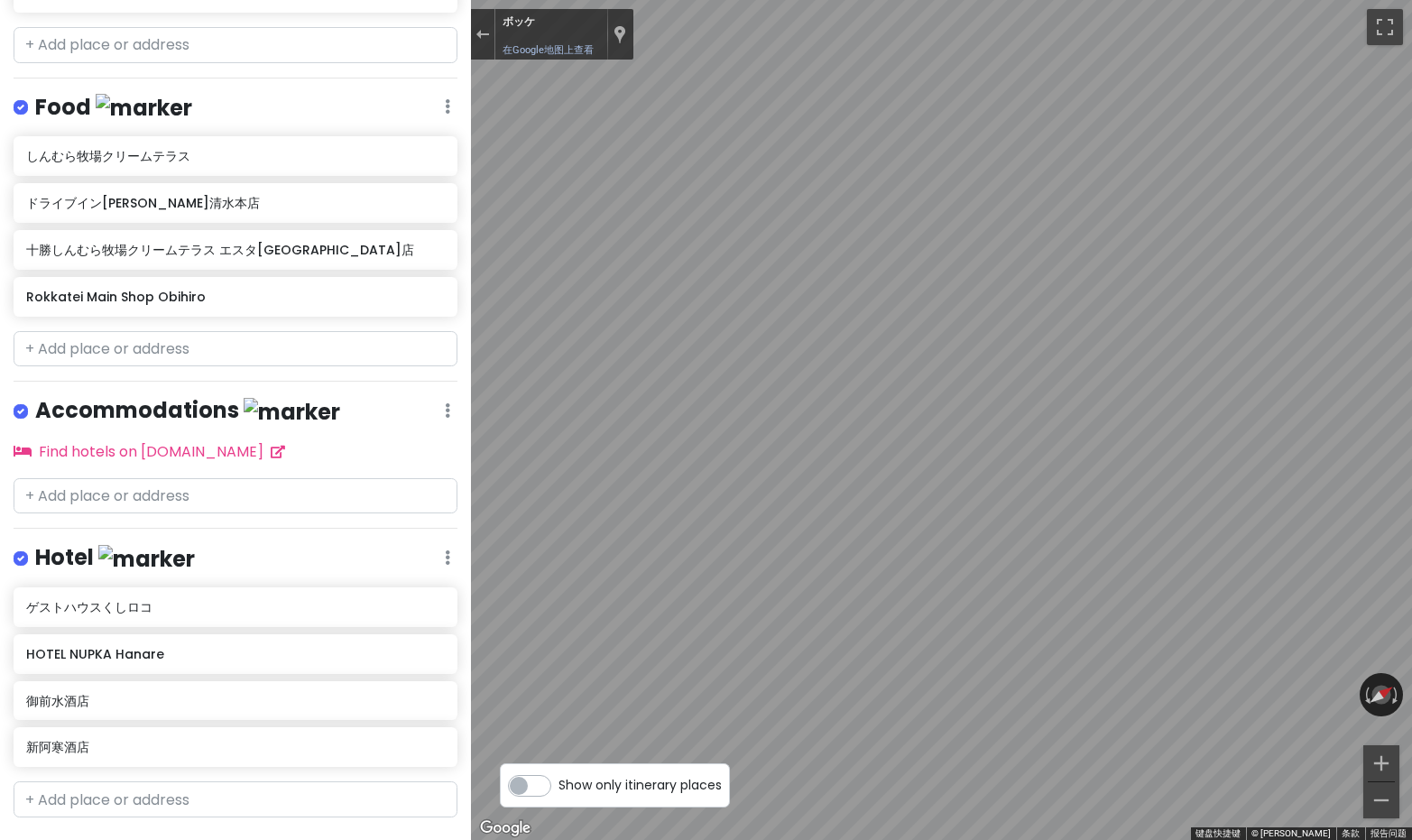 click on "Road on [GEOGRAPHIC_DATA] Private Change Dates Make a Copy Delete Trip Go Pro ⚡️ Give Feedback 💡 Support Scout ☕️ Itinerary Share Publish Notes Add notes... Attractions   Edit Reorder Delete List 阿寒湖 Kangoku rekishi-kan (Prison History Exhibit Hall) 带广市 [GEOGRAPHIC_DATA] Food   Edit Reorder Delete List しんむら牧場クリームテラス ドライブインいとう とかち清水本店 十勝しんむら牧場クリームテラス エスタ[GEOGRAPHIC_DATA]店 Rokkatei Main Shop Obihiro Accommodations   Edit Reorder Delete List Find hotels on [DOMAIN_NAME] Hotel   Edit Reorder Delete List ゲストハウスくし[GEOGRAPHIC_DATA] NUPKA [GEOGRAPHIC_DATA] + Add a section ← 左移 → 右移 ↑ 上移 ↓ 下移 + 放大 - 缩小 家 左移 75% 结束 右移 75% 向上翻页 上移 75% 向下翻页 下移 75% 正在加载... [STREET_ADDRESS] 新阿寒酒店 键盘快捷键 地图数据 地图数据 ©2025 GS(2011)6020 200 米  条款" at bounding box center [706, 420] 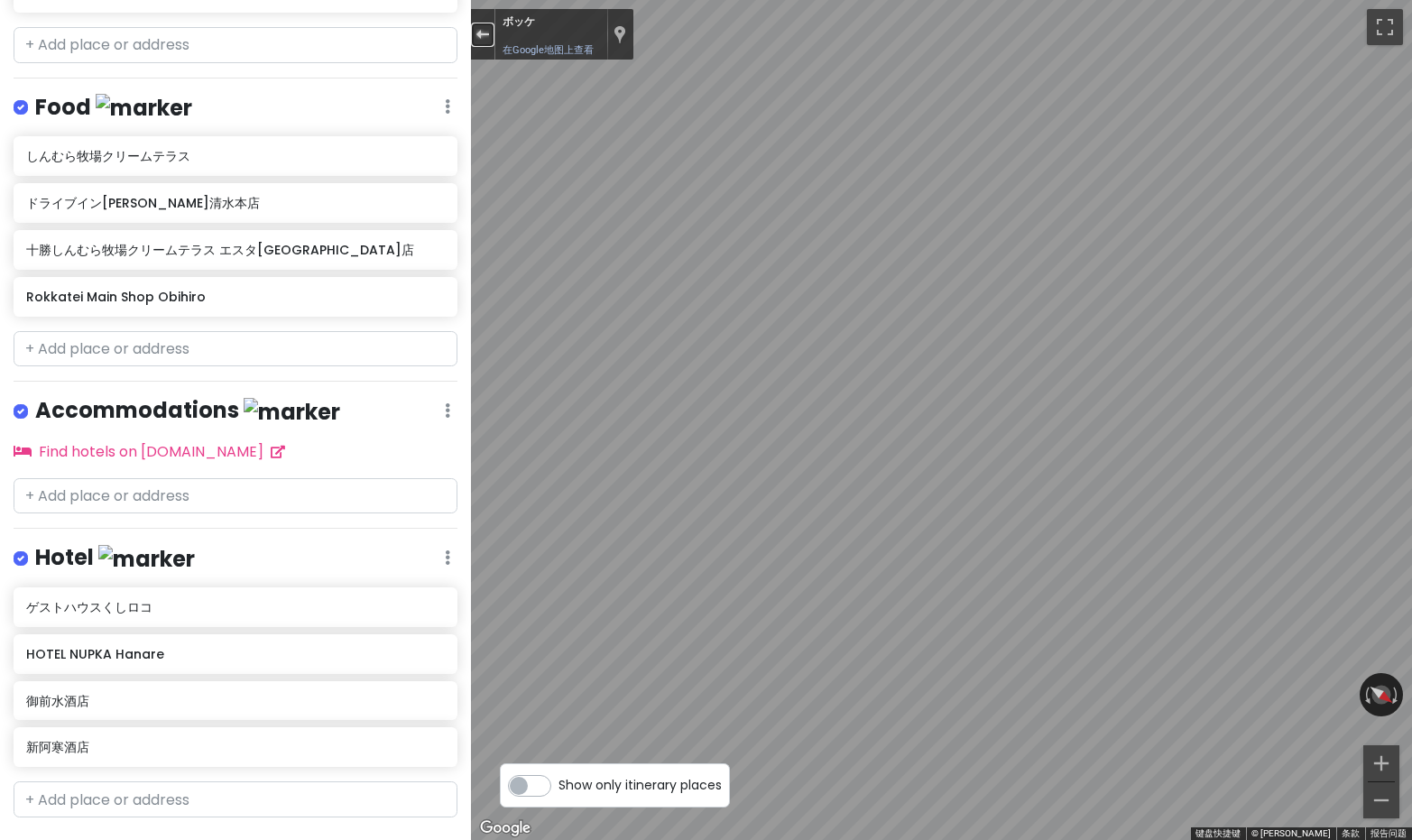 click at bounding box center (483, 34) 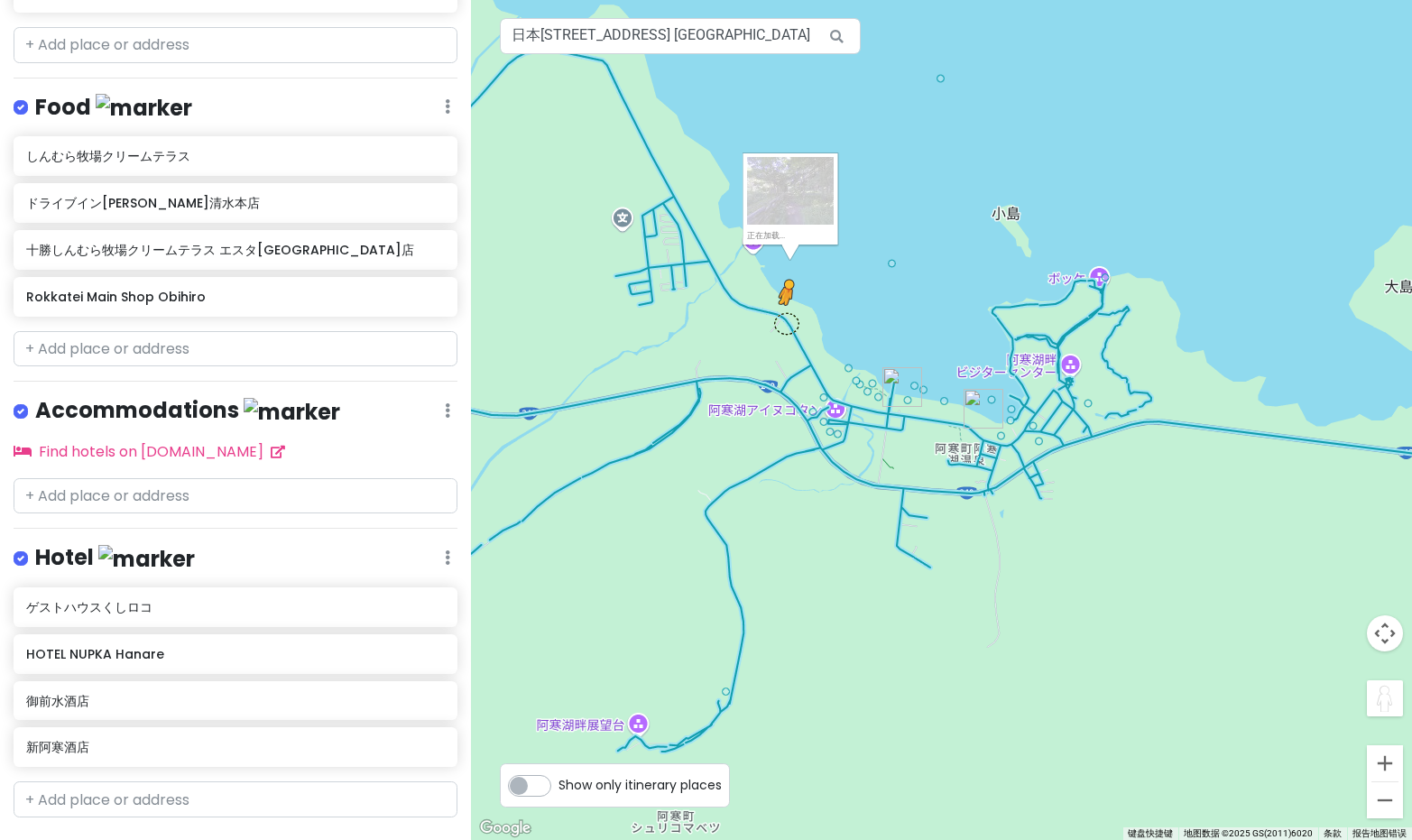 drag, startPoint x: 1385, startPoint y: 703, endPoint x: 785, endPoint y: 321, distance: 711.28335 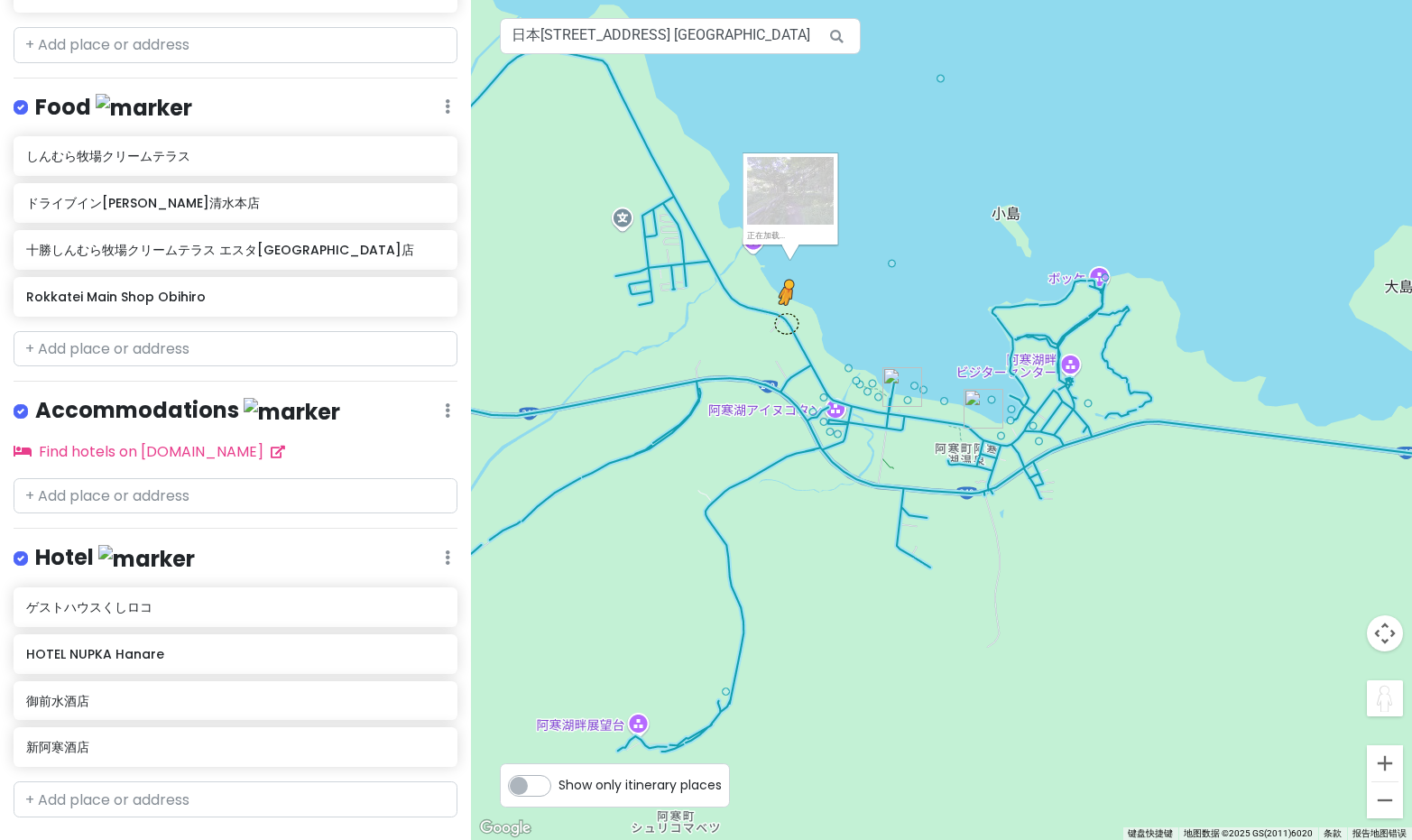 click on "若要使用键盘激活拖动功能，请按 Alt + Enter 键。进入键盘拖动状态后，可以使用箭头键来移动标记。按 Enter 键可结束拖动操作。如需取消，请按 Esc 键。 正在加载... [STREET_ADDRESS] 新阿寒酒店 键盘快捷键 地图数据 地图数据 ©2025 GS(2011)6020 地图数据 ©2025 GS(2011)6020 200 米  点击可在公制单位和英制单位之间切换 条款 报告地图错误" at bounding box center (941, 420) 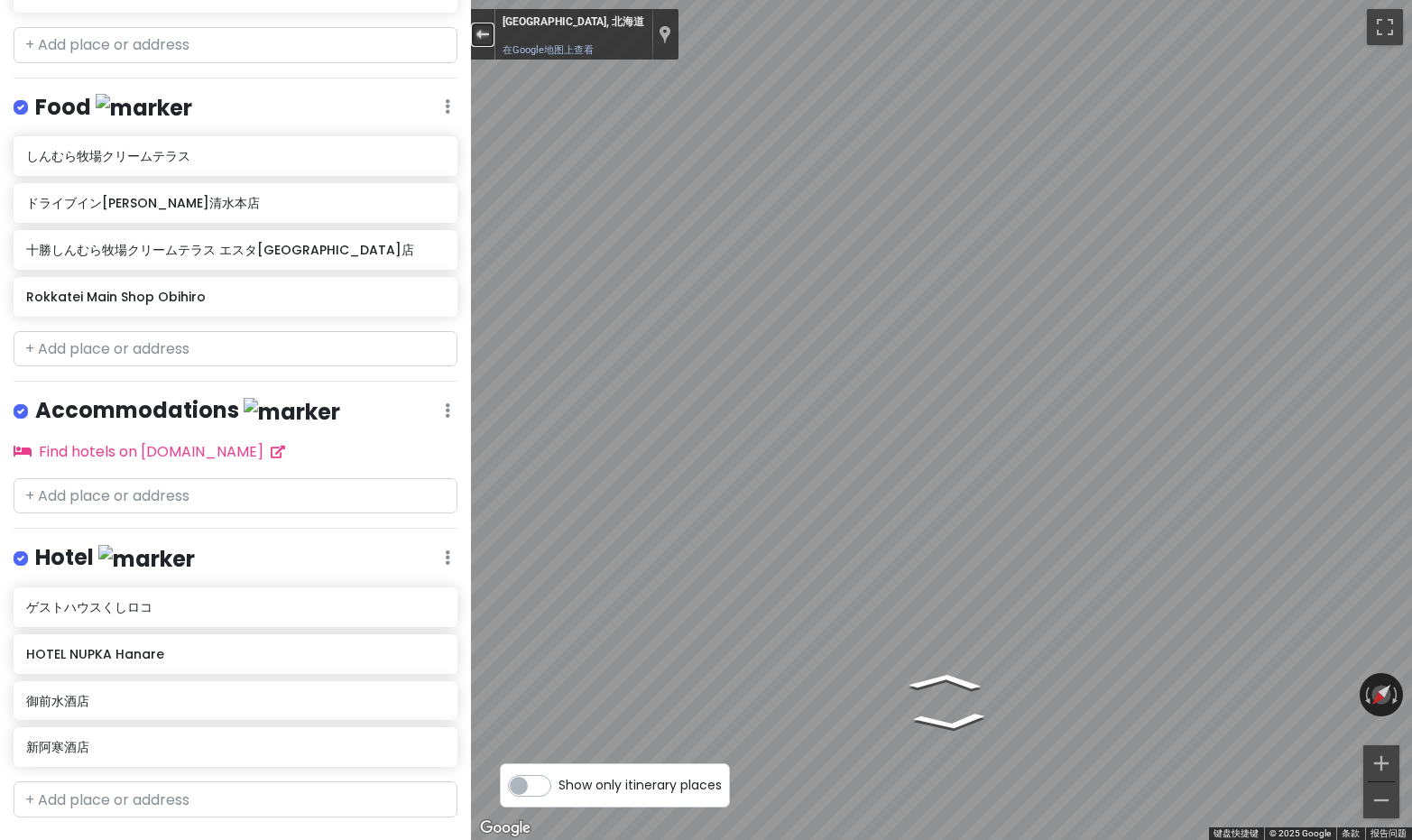 click at bounding box center [482, 34] 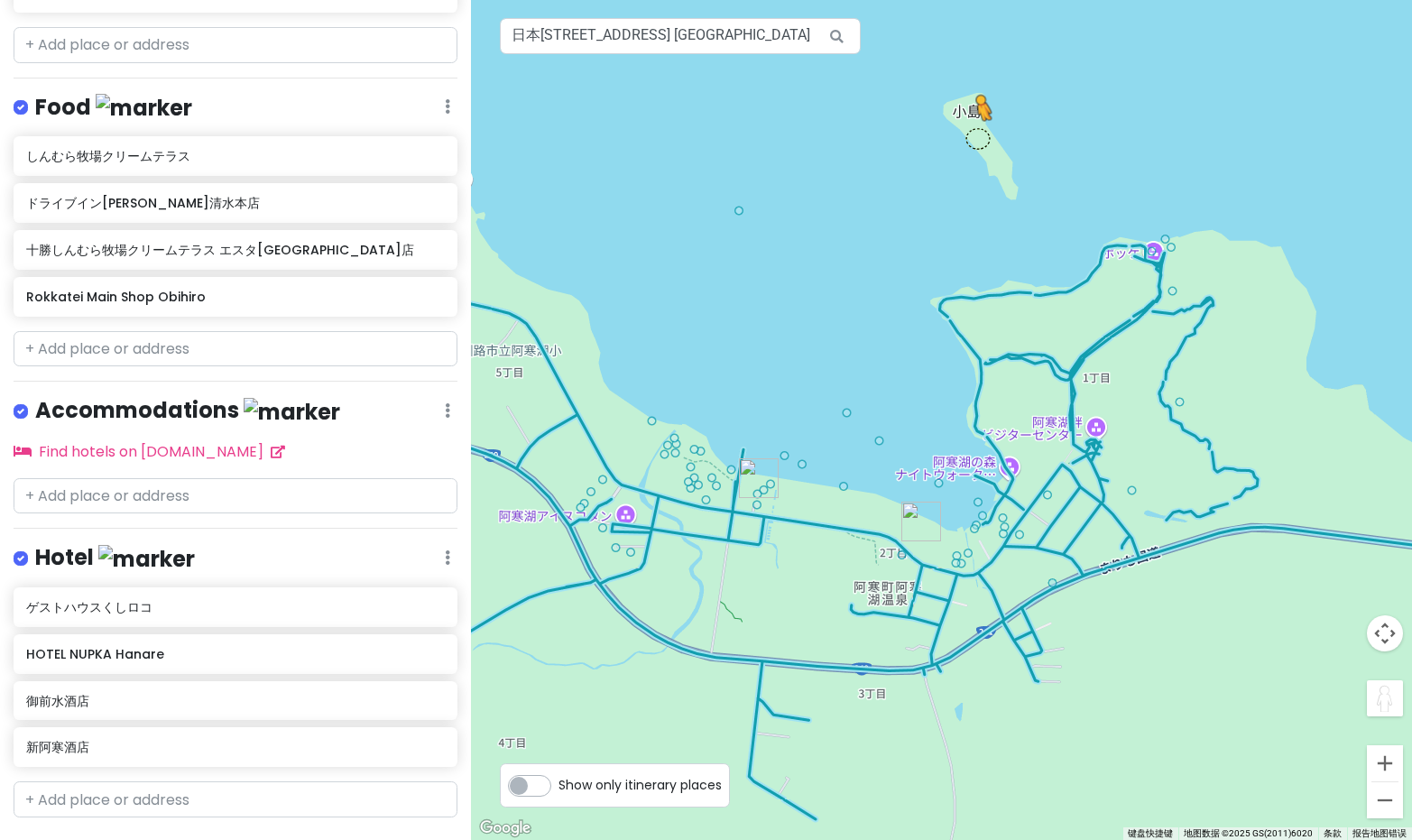 drag, startPoint x: 1377, startPoint y: 688, endPoint x: 977, endPoint y: 137, distance: 680.8825 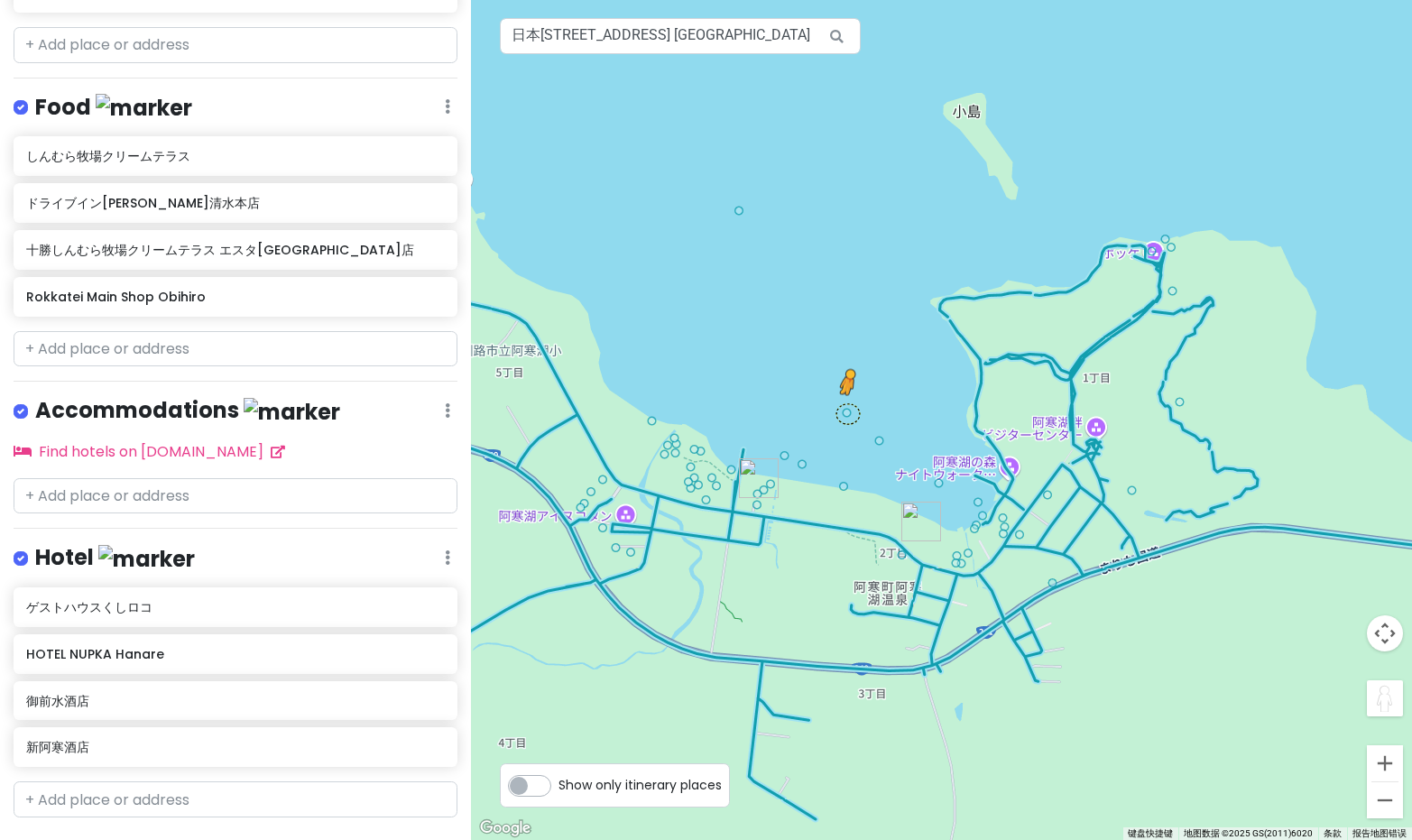 drag, startPoint x: 1383, startPoint y: 700, endPoint x: 846, endPoint y: 412, distance: 609.35458 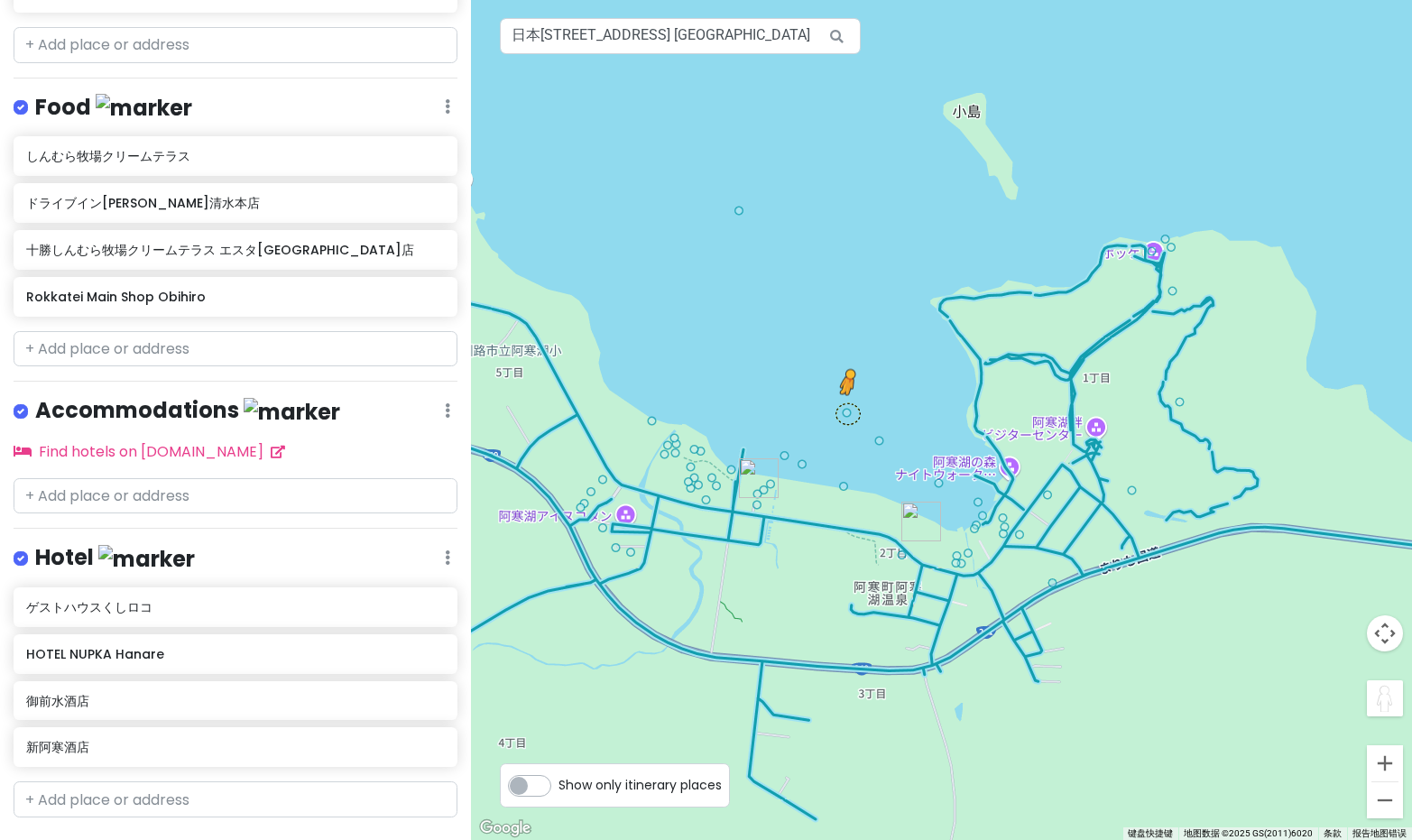 click on "若要使用键盘激活拖动功能，请按 Alt + Enter 键。进入键盘拖动状态后，可以使用箭头键来移动标记。按 Enter 键可结束拖动操作。如需取消，请按 Esc 键。 无可用数据。 [STREET_ADDRESS] 新阿寒酒店 键盘快捷键 地图数据 地图数据 ©2025 GS(2011)6020 地图数据 ©2025 GS(2011)6020 100 米  点击可在公制单位和英制单位之间切换 条款 报告地图错误" at bounding box center [941, 420] 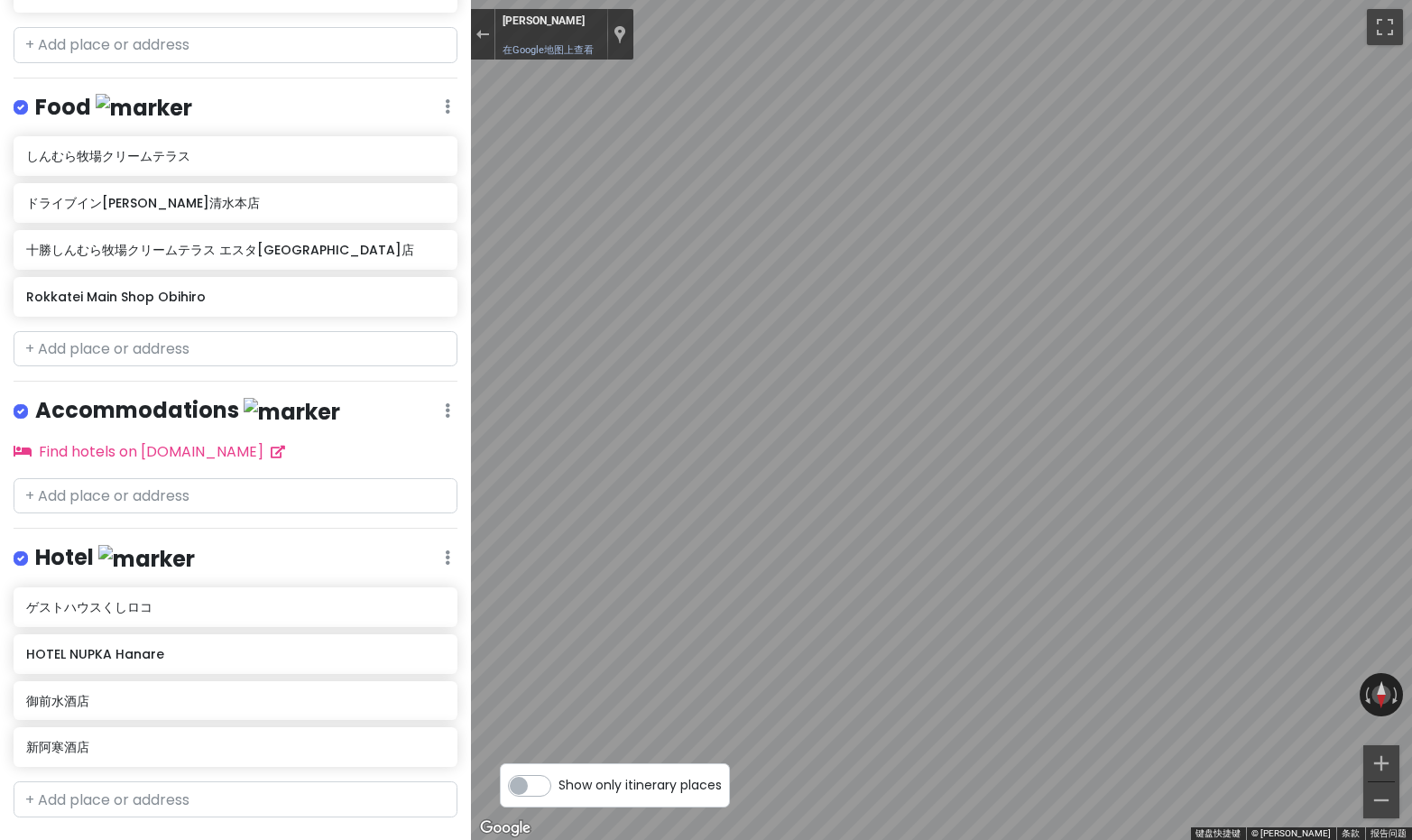 click on "Road on [GEOGRAPHIC_DATA] Private Change Dates Make a Copy Delete Trip Go Pro ⚡️ Give Feedback 💡 Support Scout ☕️ Itinerary Share Publish Notes Add notes... Attractions   Edit Reorder Delete List 阿寒湖 Kangoku rekishi-kan (Prison History Exhibit Hall) 带广市 [GEOGRAPHIC_DATA] Food   Edit Reorder Delete List しんむら牧場クリームテラス ドライブインいとう とかち清水本店 十勝しんむら牧場クリームテラス エスタ[GEOGRAPHIC_DATA]店 Rokkatei Main Shop Obihiro Accommodations   Edit Reorder Delete List Find hotels on [DOMAIN_NAME] Hotel   Edit Reorder Delete List ゲストハウスくしロコ HOTEL NUPKA Hanare 御前水酒店 [GEOGRAPHIC_DATA] + Add a section ← 左移 → 右移 ↑ 上移 ↓ 下移 + 放大 - 缩小 家 左移 75% 结束 右移 75% 向上翻页 上移 75% 向下翻页 下移 75% 无可用数据。 日本[STREET_ADDRESS] 新阿寒酒店 键盘快捷键 地图数据 地图数据 ©2025 GS(2011)6020 100 米  条款" at bounding box center (706, 420) 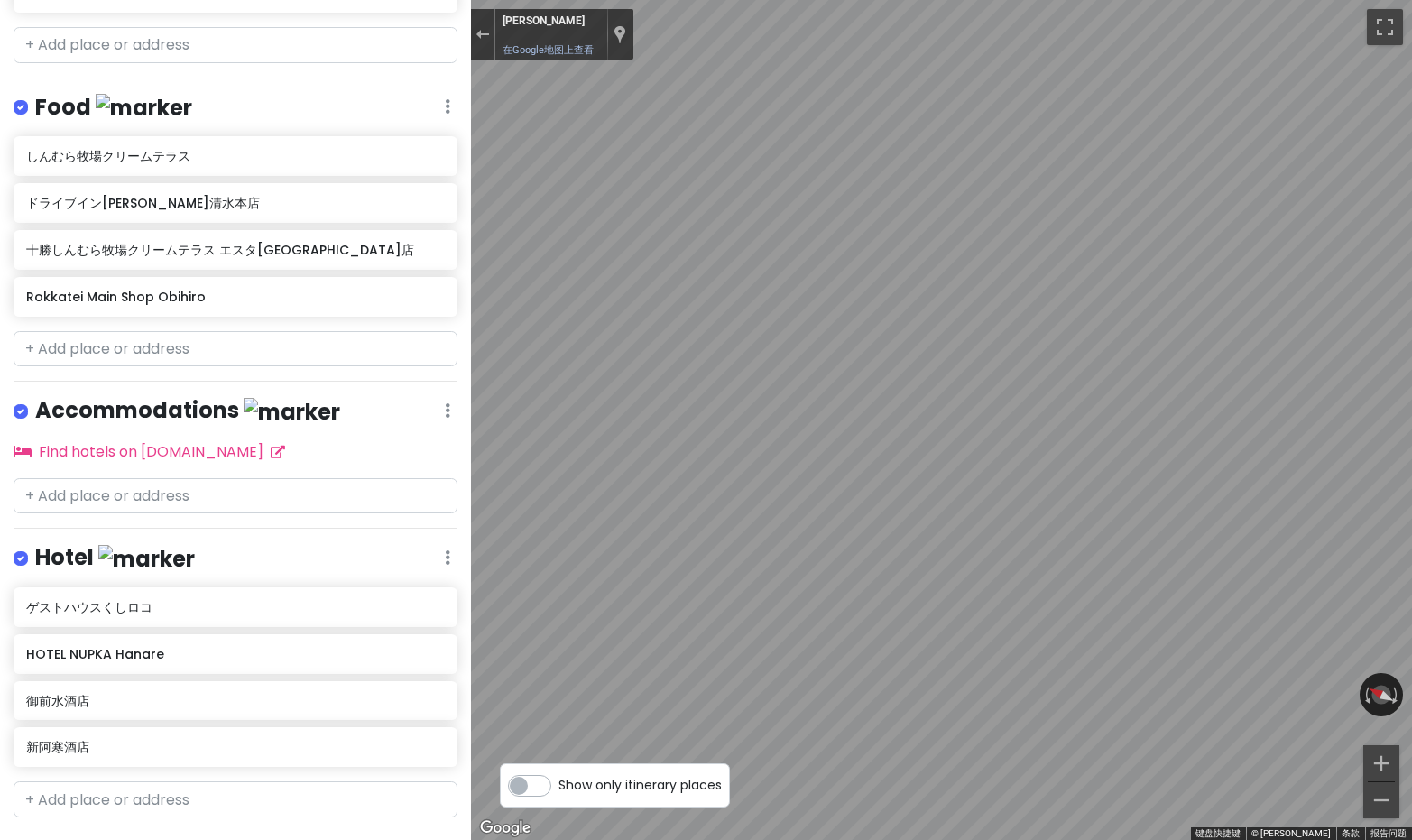click on "Road on [GEOGRAPHIC_DATA] Private Change Dates Make a Copy Delete Trip Go Pro ⚡️ Give Feedback 💡 Support Scout ☕️ Itinerary Share Publish Notes Add notes... Attractions   Edit Reorder Delete List 阿寒湖 Kangoku rekishi-kan (Prison History Exhibit Hall) 带广市 [GEOGRAPHIC_DATA] Food   Edit Reorder Delete List しんむら牧場クリームテラス ドライブインいとう とかち清水本店 十勝しんむら牧場クリームテラス エスタ[GEOGRAPHIC_DATA]店 Rokkatei Main Shop Obihiro Accommodations   Edit Reorder Delete List Find hotels on [DOMAIN_NAME] Hotel   Edit Reorder Delete List ゲストハウスくしロコ HOTEL NUPKA Hanare 御前水酒店 [GEOGRAPHIC_DATA] + Add a section ← 左移 → 右移 ↑ 上移 ↓ 下移 + 放大 - 缩小 家 左移 75% 结束 右移 75% 向上翻页 上移 75% 向下翻页 下移 75% 无可用数据。 日本[STREET_ADDRESS] 新阿寒酒店 键盘快捷键 地图数据 地图数据 ©2025 GS(2011)6020 100 米  条款" at bounding box center (706, 420) 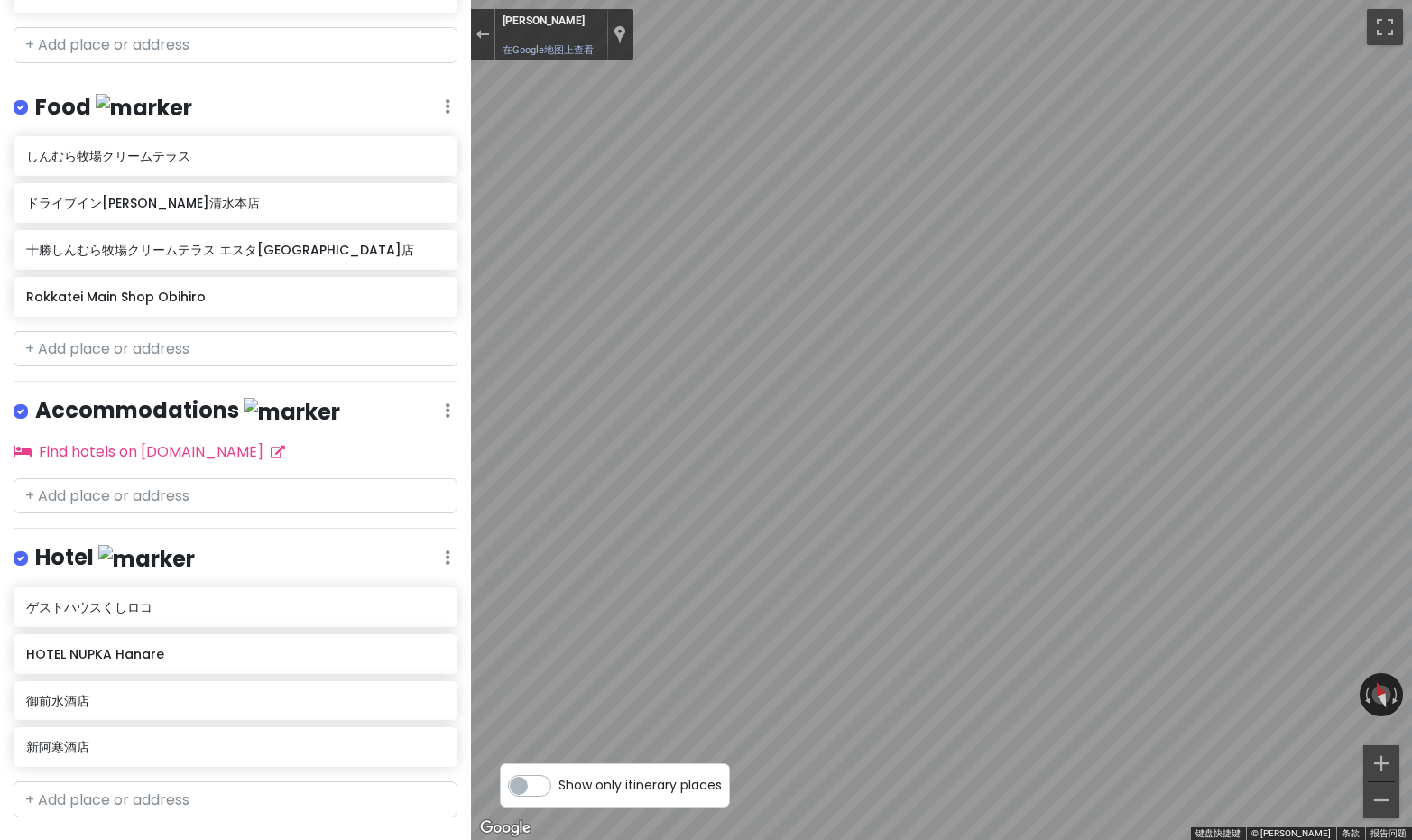 click on "Road on [GEOGRAPHIC_DATA] Private Change Dates Make a Copy Delete Trip Go Pro ⚡️ Give Feedback 💡 Support Scout ☕️ Itinerary Share Publish Notes Add notes... Attractions   Edit Reorder Delete List 阿寒湖 Kangoku rekishi-kan (Prison History Exhibit Hall) 带广市 [GEOGRAPHIC_DATA] Food   Edit Reorder Delete List しんむら牧場クリームテラス ドライブインいとう とかち清水本店 十勝しんむら牧場クリームテラス エスタ[GEOGRAPHIC_DATA]店 Rokkatei Main Shop Obihiro Accommodations   Edit Reorder Delete List Find hotels on [DOMAIN_NAME] Hotel   Edit Reorder Delete List ゲストハウスくしロコ HOTEL NUPKA Hanare 御前水酒店 [GEOGRAPHIC_DATA] + Add a section ← 左移 → 右移 ↑ 上移 ↓ 下移 + 放大 - 缩小 家 左移 75% 结束 右移 75% 向上翻页 上移 75% 向下翻页 下移 75% 无可用数据。 日本[STREET_ADDRESS] 新阿寒酒店 键盘快捷键 地图数据 地图数据 ©2025 GS(2011)6020 100 米  条款" at bounding box center (706, 420) 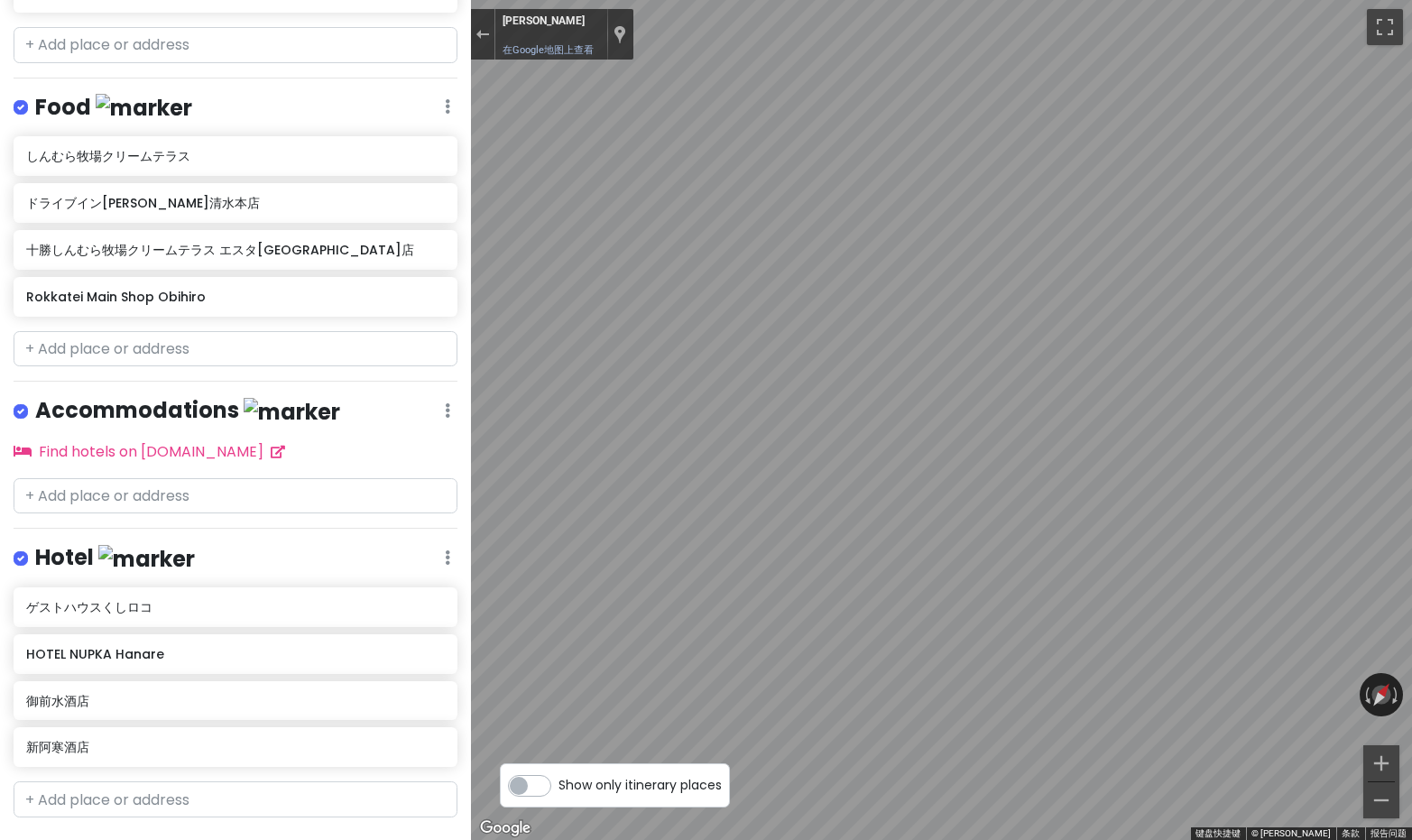 click on "Road on [GEOGRAPHIC_DATA] Private Change Dates Make a Copy Delete Trip Go Pro ⚡️ Give Feedback 💡 Support Scout ☕️ Itinerary Share Publish Notes Add notes... Attractions   Edit Reorder Delete List 阿寒湖 Kangoku rekishi-kan (Prison History Exhibit Hall) 带广市 [GEOGRAPHIC_DATA] Food   Edit Reorder Delete List しんむら牧場クリームテラス ドライブインいとう とかち清水本店 十勝しんむら牧場クリームテラス エスタ[GEOGRAPHIC_DATA]店 Rokkatei Main Shop Obihiro Accommodations   Edit Reorder Delete List Find hotels on [DOMAIN_NAME] Hotel   Edit Reorder Delete List ゲストハウスくしロコ HOTEL NUPKA Hanare 御前水酒店 [GEOGRAPHIC_DATA] + Add a section ← 左移 → 右移 ↑ 上移 ↓ 下移 + 放大 - 缩小 家 左移 75% 结束 右移 75% 向上翻页 上移 75% 向下翻页 下移 75% 无可用数据。 日本[STREET_ADDRESS] 新阿寒酒店 键盘快捷键 地图数据 地图数据 ©2025 GS(2011)6020 100 米  条款" at bounding box center [706, 420] 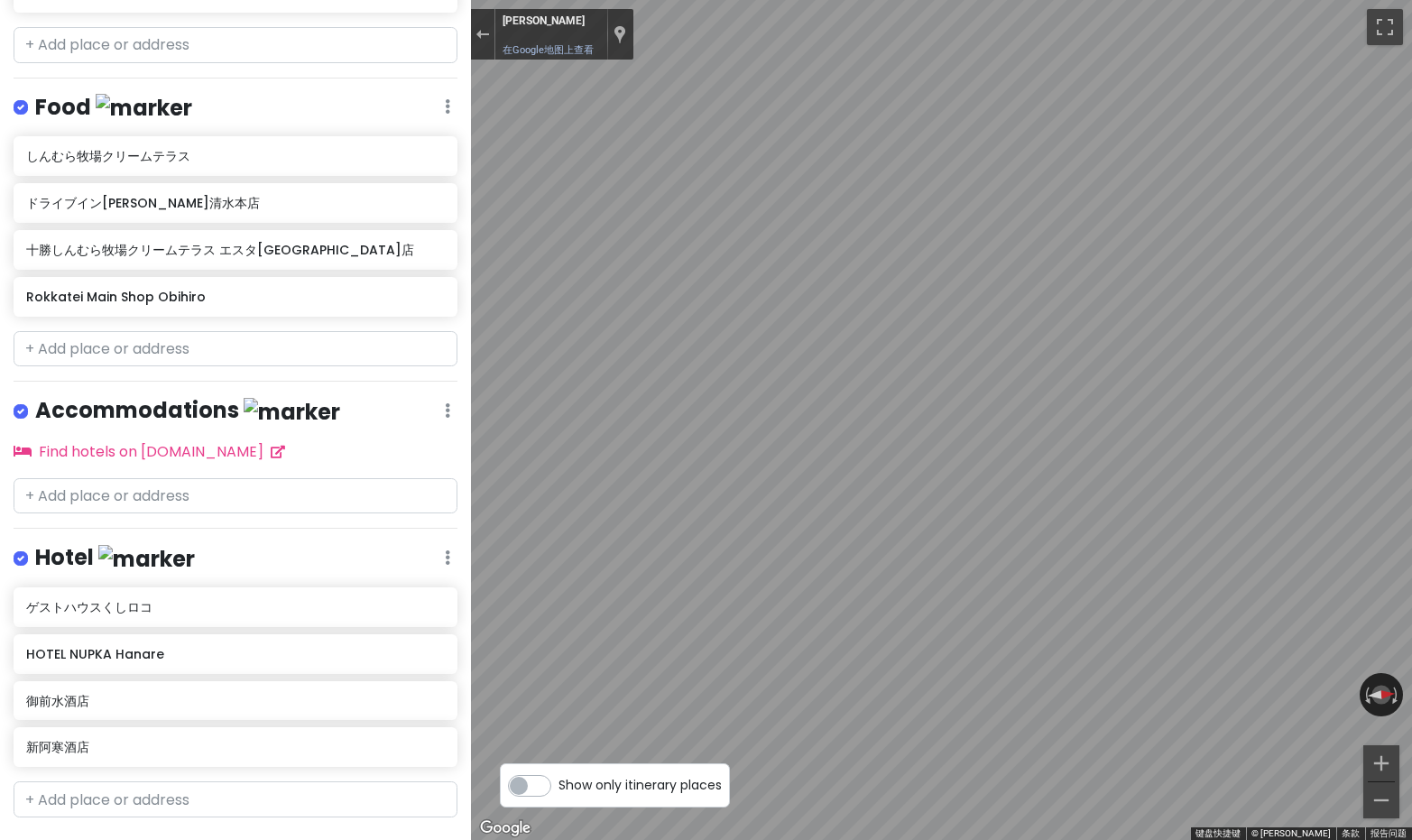 click on "Road on [GEOGRAPHIC_DATA] Private Change Dates Make a Copy Delete Trip Go Pro ⚡️ Give Feedback 💡 Support Scout ☕️ Itinerary Share Publish Notes Add notes... Attractions   Edit Reorder Delete List 阿寒湖 Kangoku rekishi-kan (Prison History Exhibit Hall) 带广市 [GEOGRAPHIC_DATA] Food   Edit Reorder Delete List しんむら牧場クリームテラス ドライブインいとう とかち清水本店 十勝しんむら牧場クリームテラス エスタ[GEOGRAPHIC_DATA]店 Rokkatei Main Shop Obihiro Accommodations   Edit Reorder Delete List Find hotels on [DOMAIN_NAME] Hotel   Edit Reorder Delete List ゲストハウスくしロコ HOTEL NUPKA Hanare 御前水酒店 [GEOGRAPHIC_DATA] + Add a section ← 左移 → 右移 ↑ 上移 ↓ 下移 + 放大 - 缩小 家 左移 75% 结束 右移 75% 向上翻页 上移 75% 向下翻页 下移 75% 无可用数据。 日本[STREET_ADDRESS] 新阿寒酒店 键盘快捷键 地图数据 地图数据 ©2025 GS(2011)6020 100 米  条款" at bounding box center (706, 420) 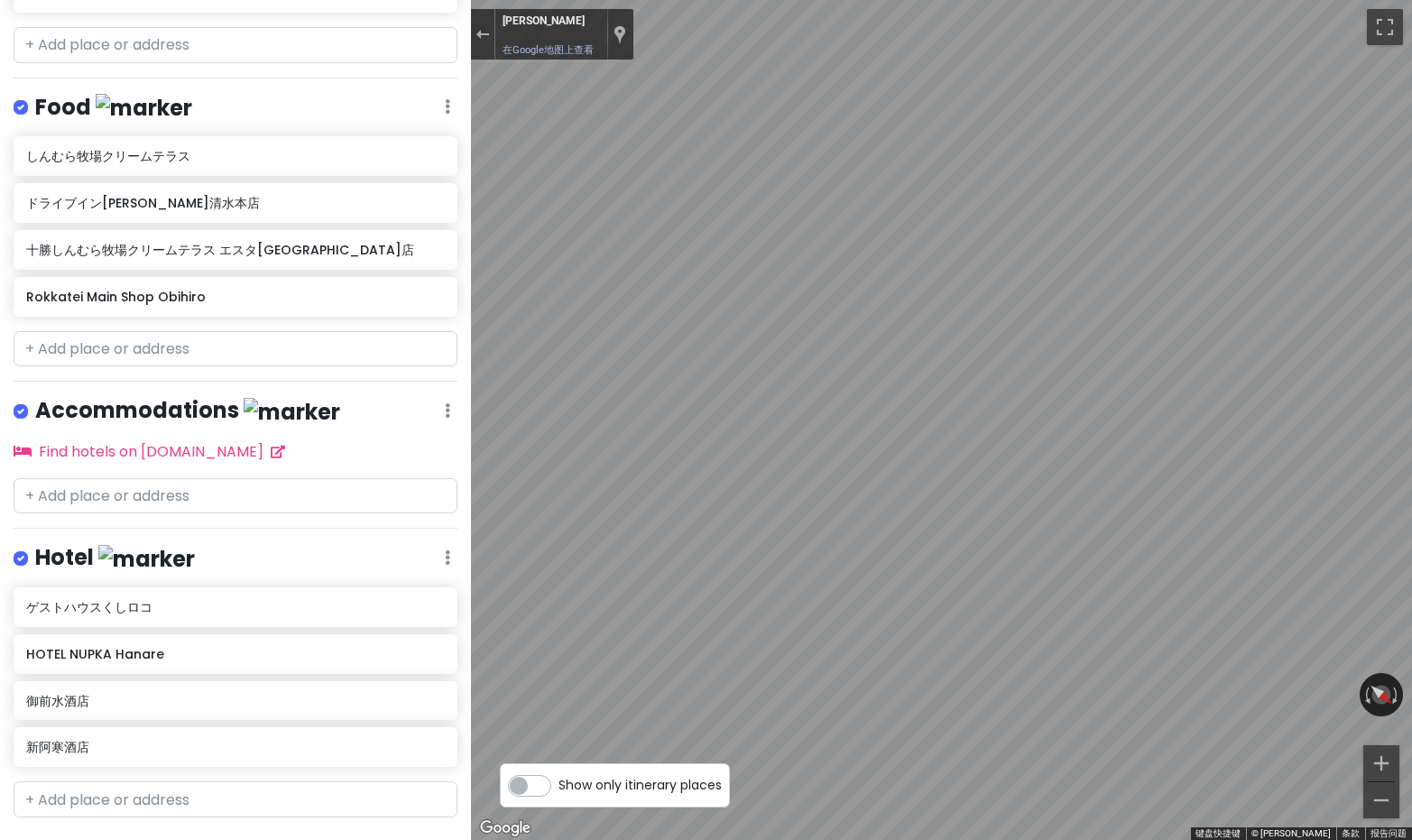 click on "Road on [GEOGRAPHIC_DATA] Private Change Dates Make a Copy Delete Trip Go Pro ⚡️ Give Feedback 💡 Support Scout ☕️ Itinerary Share Publish Notes Add notes... Attractions   Edit Reorder Delete List 阿寒湖 Kangoku rekishi-kan (Prison History Exhibit Hall) 带广市 [GEOGRAPHIC_DATA] Food   Edit Reorder Delete List しんむら牧場クリームテラス ドライブインいとう とかち清水本店 十勝しんむら牧場クリームテラス エスタ[GEOGRAPHIC_DATA]店 Rokkatei Main Shop Obihiro Accommodations   Edit Reorder Delete List Find hotels on [DOMAIN_NAME] Hotel   Edit Reorder Delete List ゲストハウスくしロコ HOTEL NUPKA Hanare 御前水酒店 [GEOGRAPHIC_DATA] + Add a section ← 左移 → 右移 ↑ 上移 ↓ 下移 + 放大 - 缩小 家 左移 75% 结束 右移 75% 向上翻页 上移 75% 向下翻页 下移 75% 无可用数据。 日本[STREET_ADDRESS] 新阿寒酒店 键盘快捷键 地图数据 地图数据 ©2025 GS(2011)6020 100 米  条款" at bounding box center (706, 420) 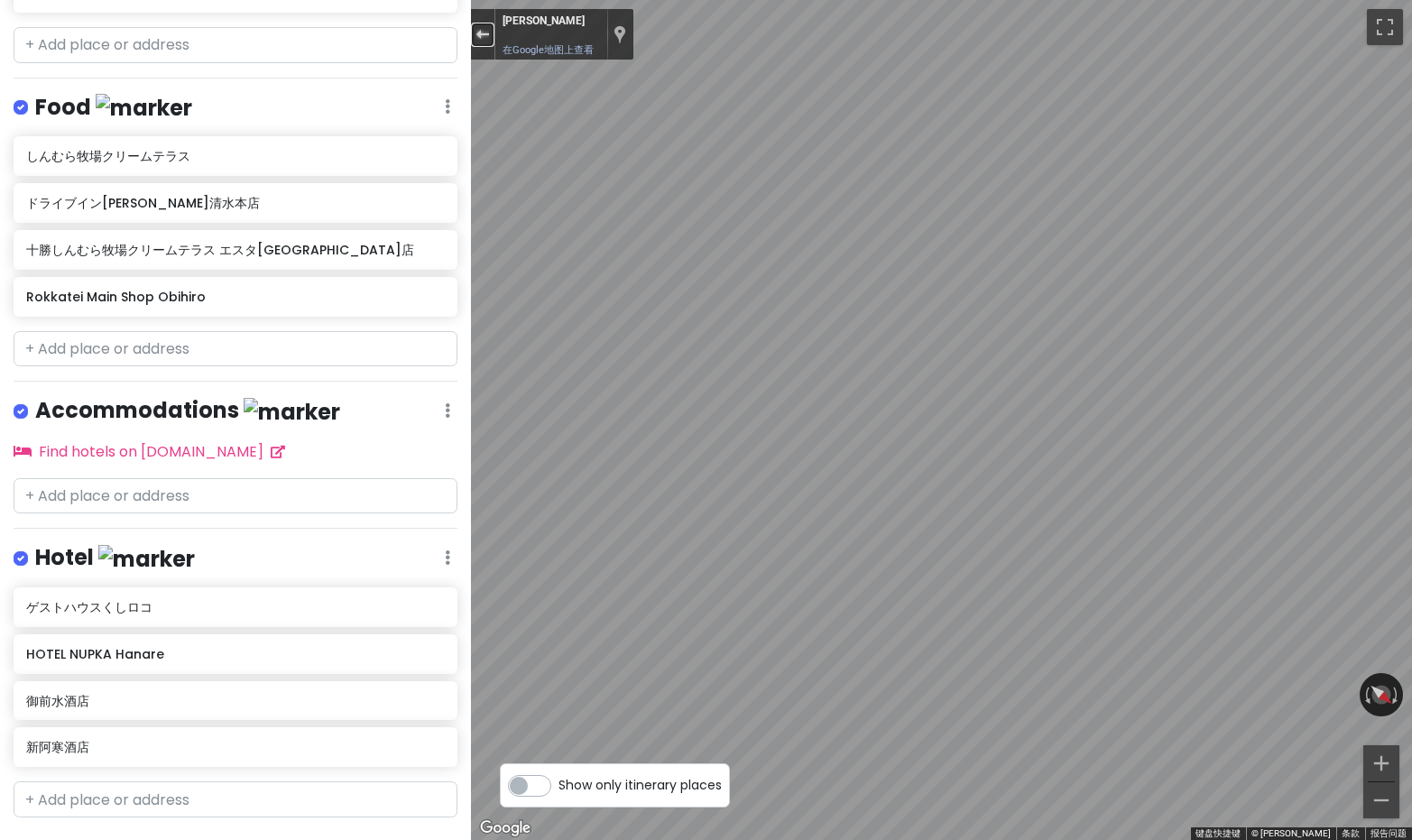 click at bounding box center [483, 34] 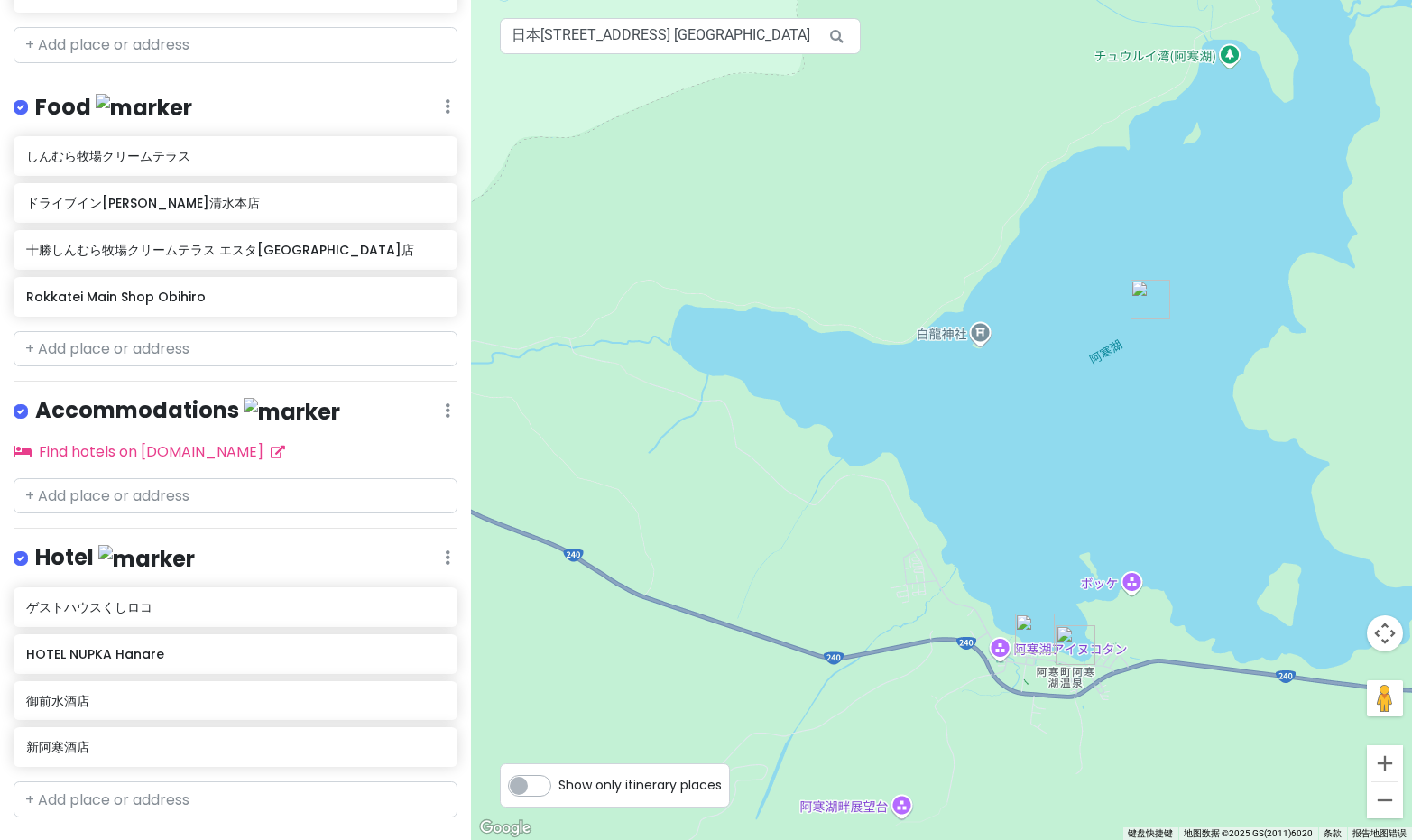 drag, startPoint x: 938, startPoint y: 193, endPoint x: 1028, endPoint y: 548, distance: 366.2308 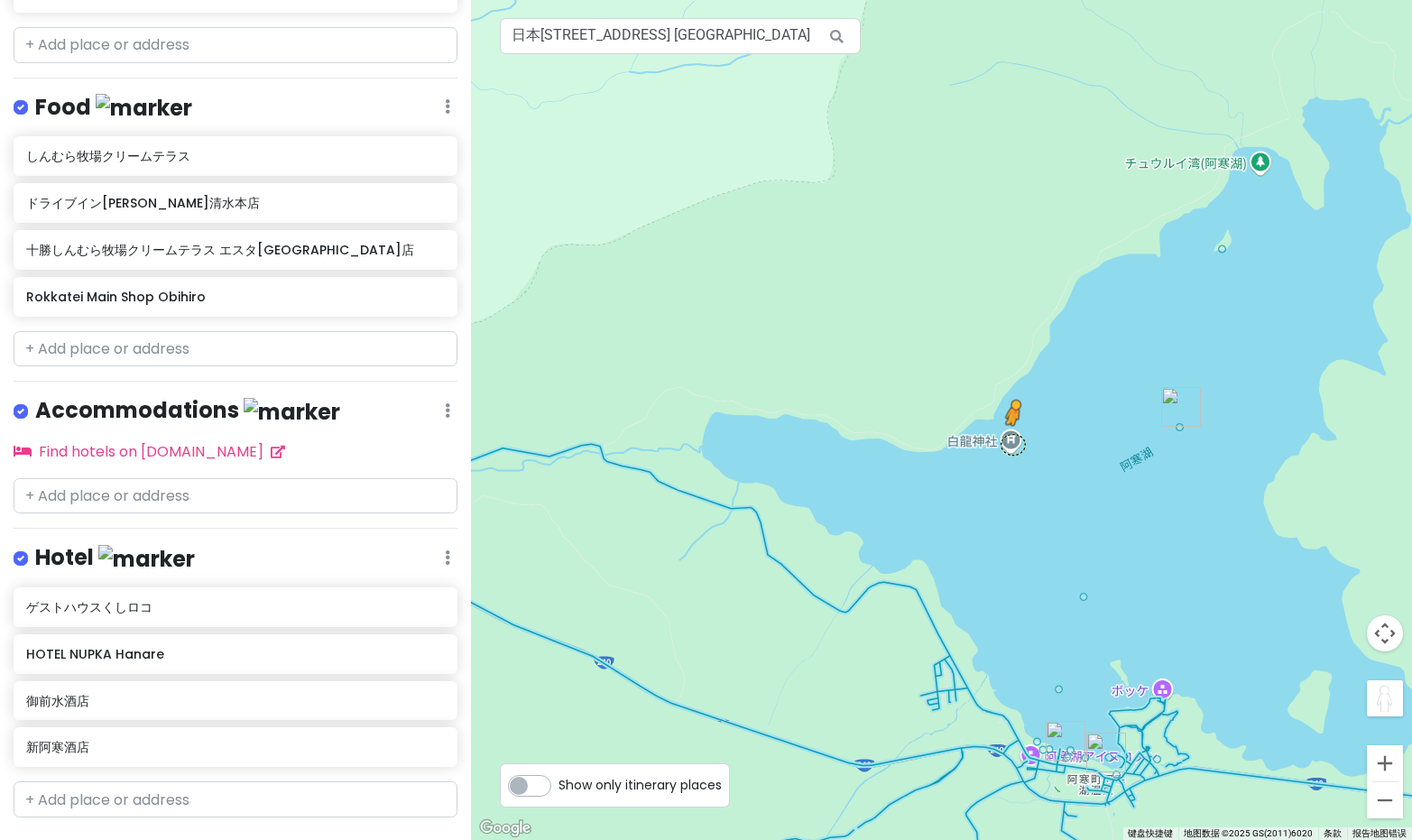 drag, startPoint x: 1386, startPoint y: 703, endPoint x: 1012, endPoint y: 442, distance: 456.06688 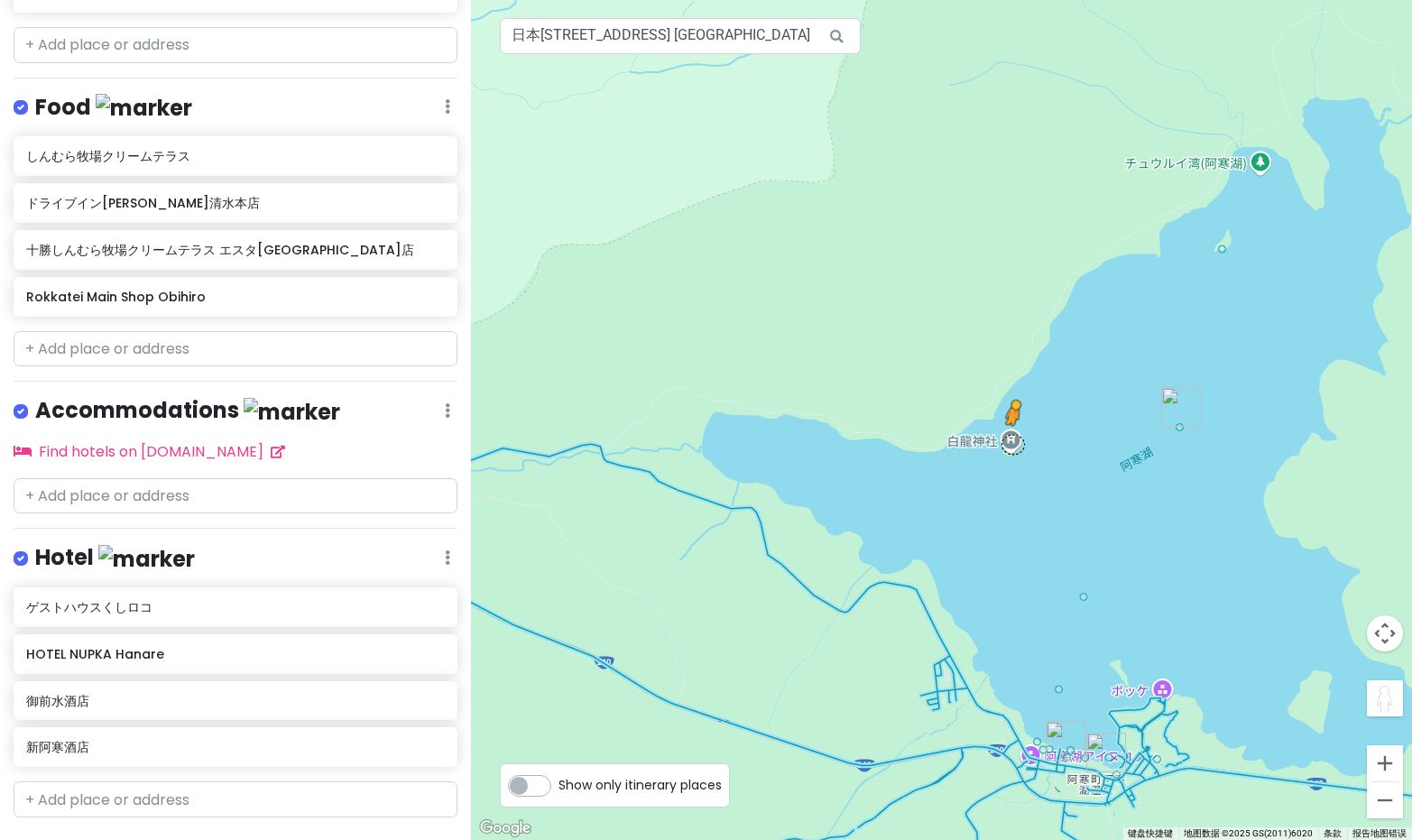 click on "若要浏览不同元素，请按箭头键。  若要使用键盘激活拖动功能，请按 Alt + Enter 键。进入键盘拖动状态后，可以使用箭头键来移动标记。按 Enter 键可结束拖动操作。如需取消，请按 Esc 键。 无可用数据。 [STREET_ADDRESS] 新阿寒酒店 键盘快捷键 地图数据 地图数据 ©2025 GS(2011)6020 地图数据 ©2025 GS(2011)6020 500 米  点击可在公制单位和英制单位之间切换 条款 报告地图错误" at bounding box center (941, 420) 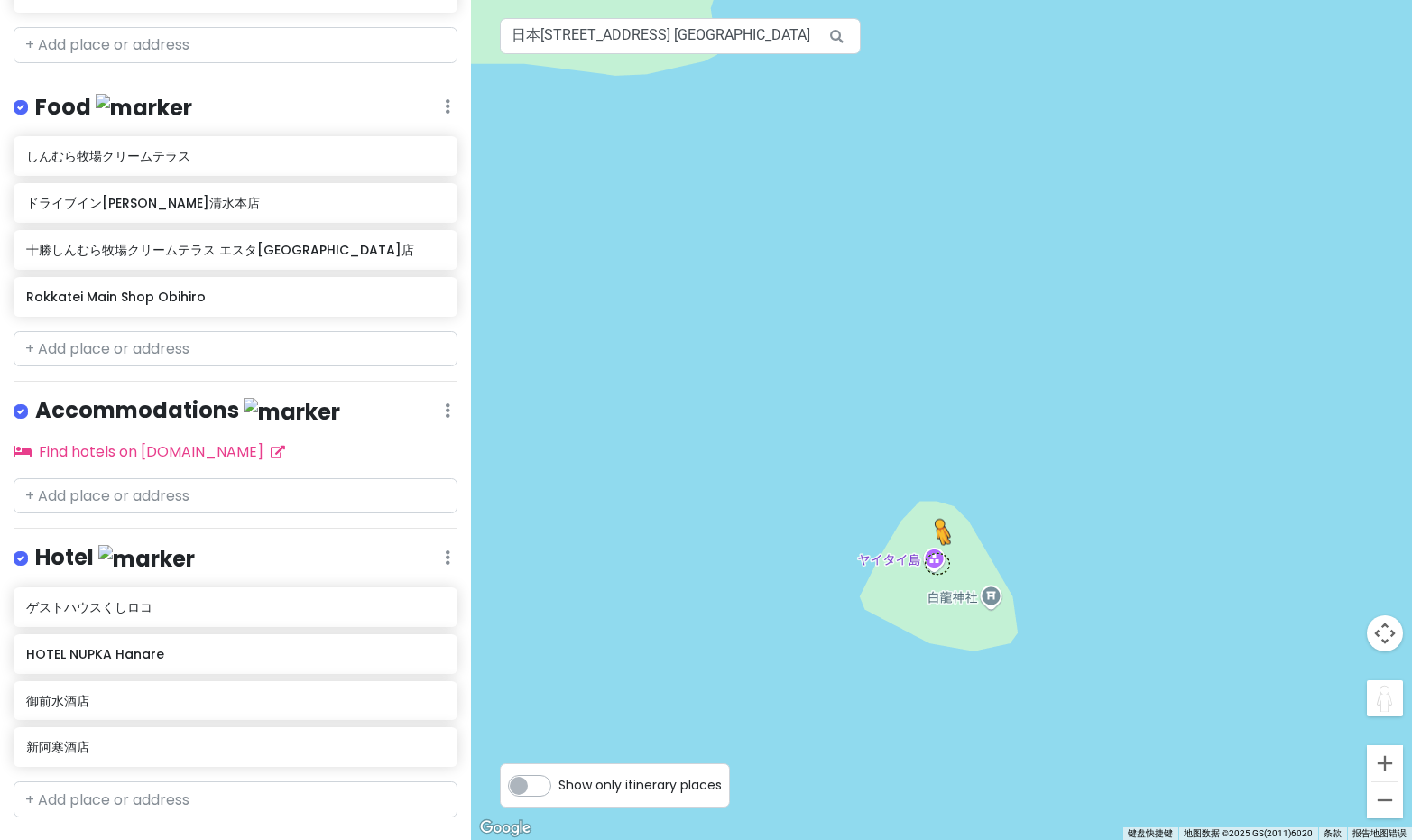 drag, startPoint x: 1380, startPoint y: 695, endPoint x: 937, endPoint y: 562, distance: 462.5343 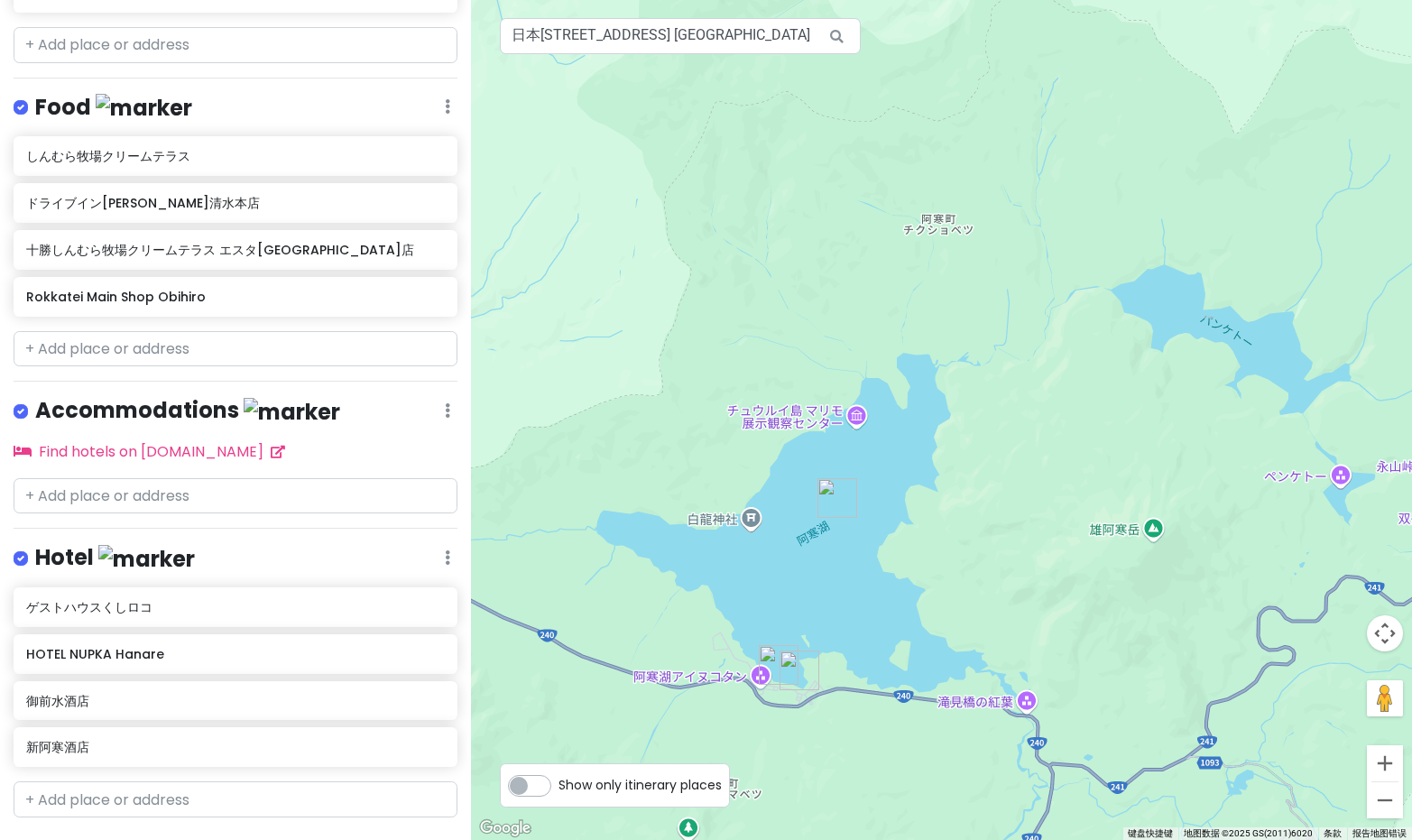 drag, startPoint x: 1110, startPoint y: 582, endPoint x: 766, endPoint y: 854, distance: 438.54304 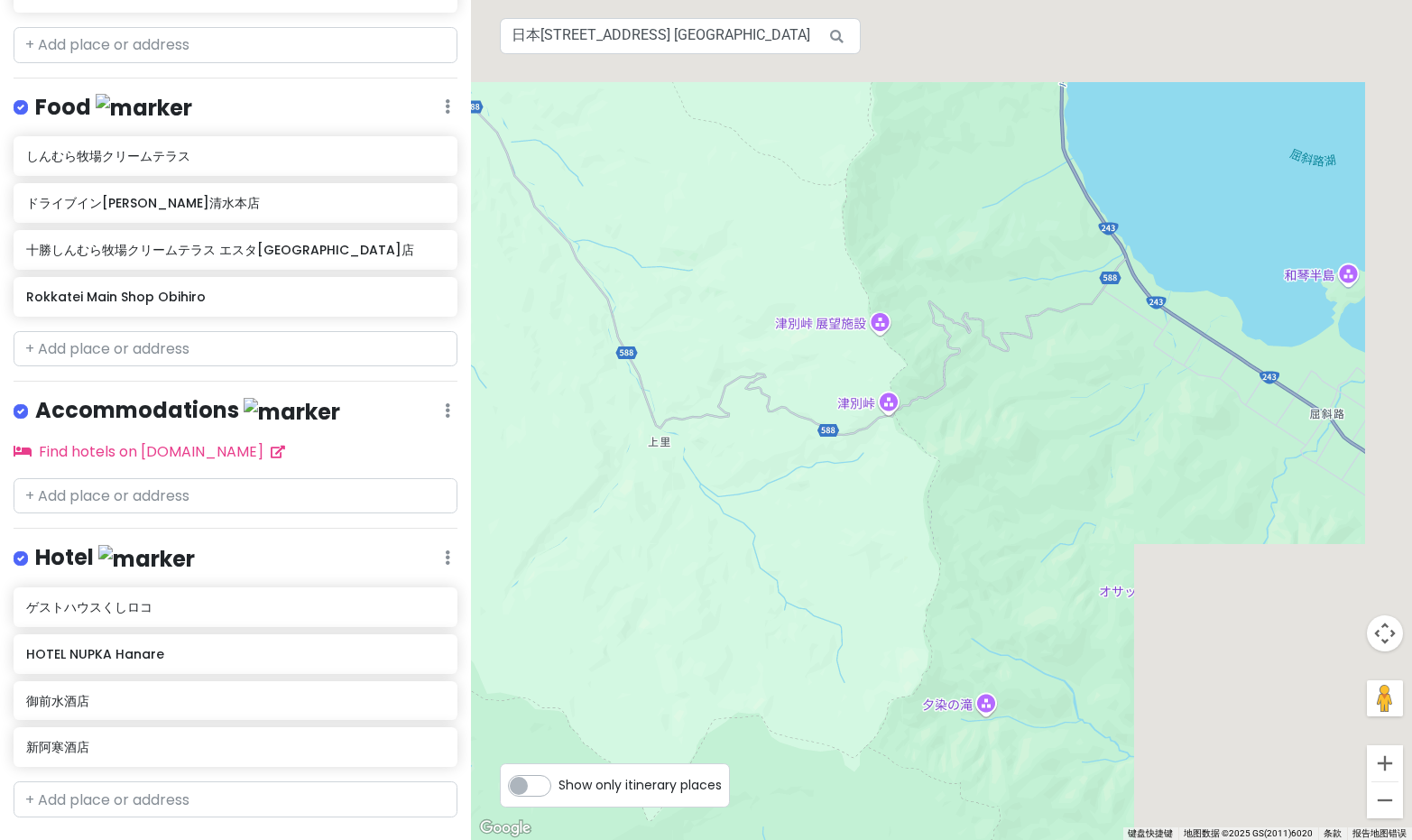drag, startPoint x: 1145, startPoint y: 340, endPoint x: 706, endPoint y: 731, distance: 587.8792 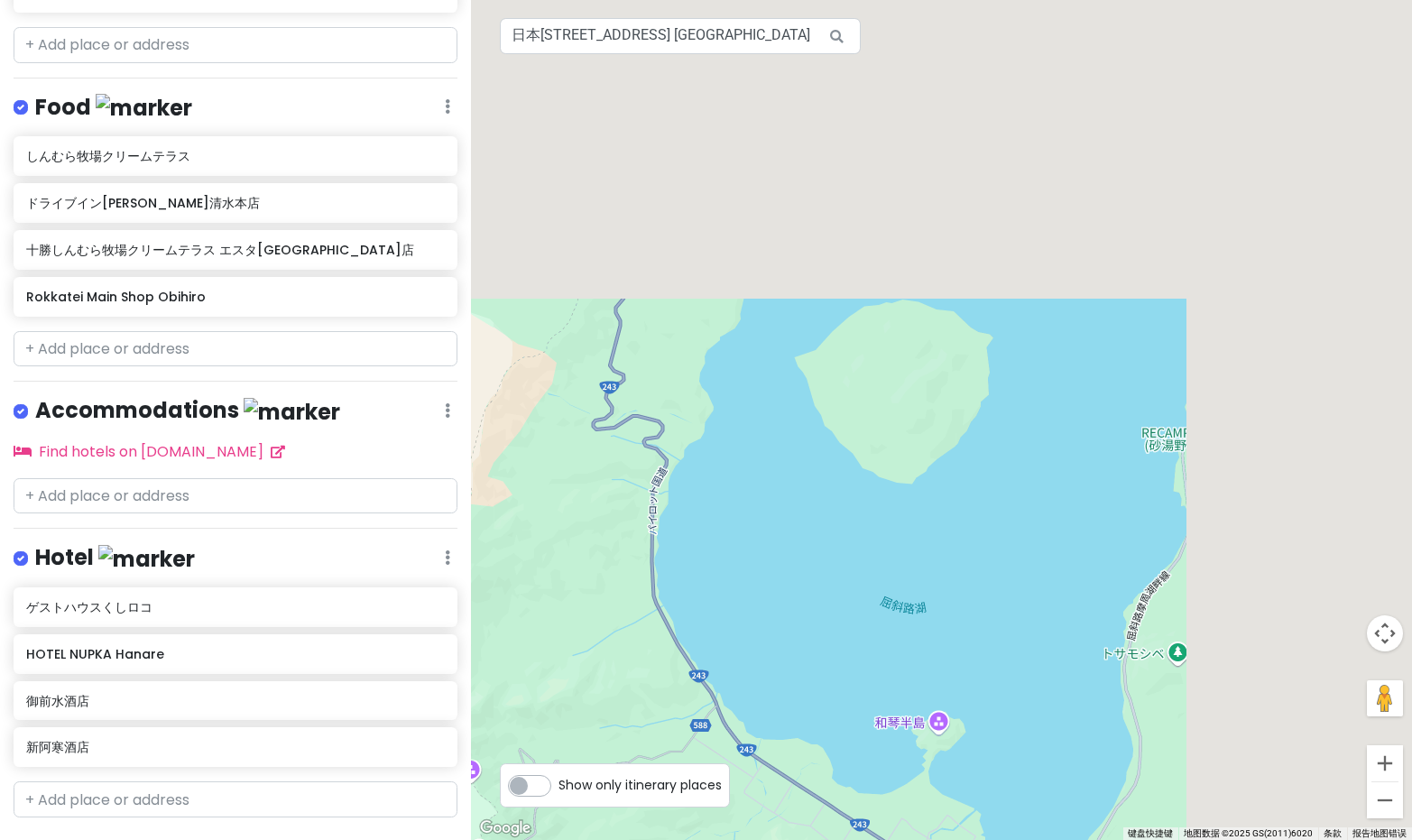 drag, startPoint x: 1045, startPoint y: 325, endPoint x: 686, endPoint y: 727, distance: 538.9666 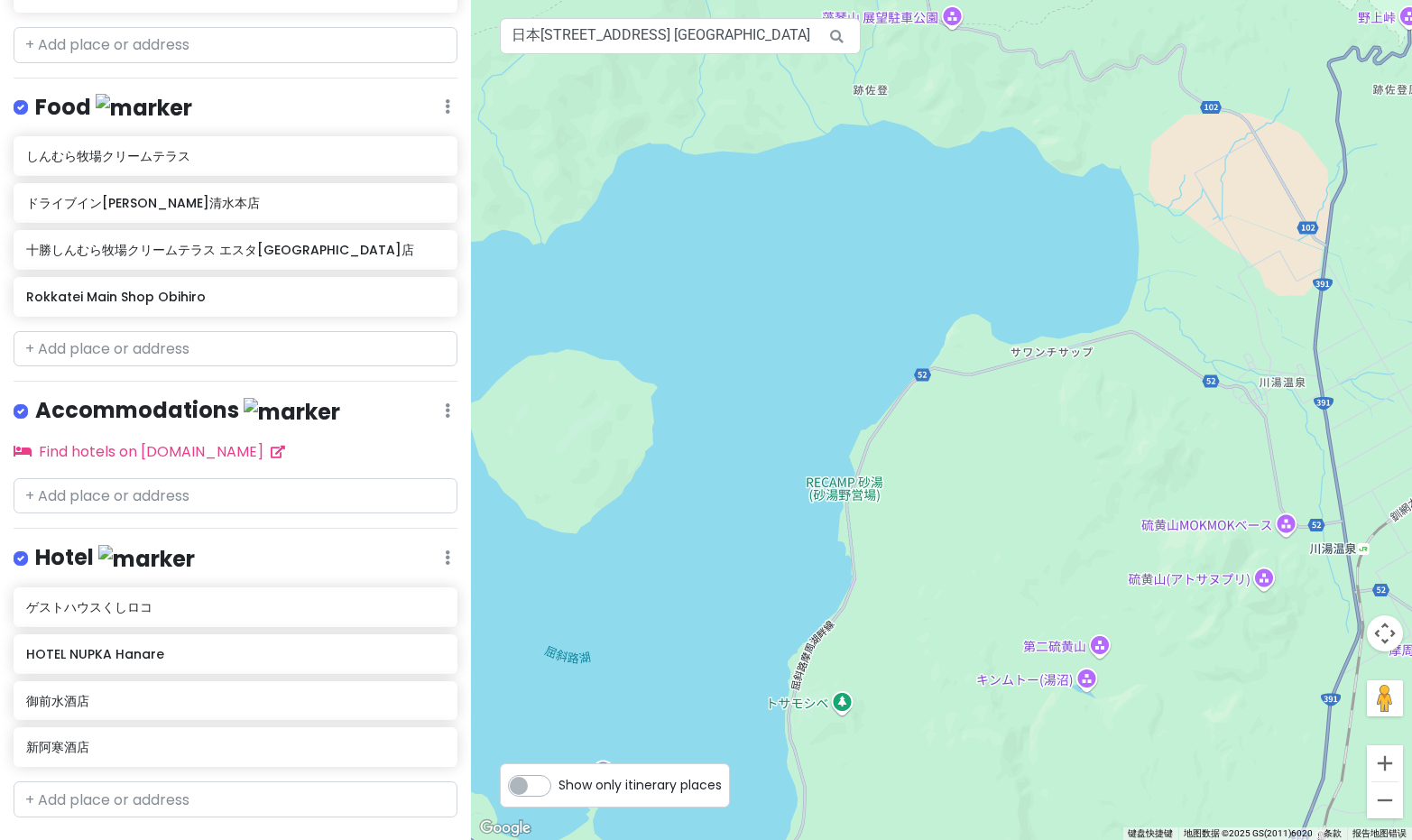 drag, startPoint x: 1123, startPoint y: 326, endPoint x: 788, endPoint y: 357, distance: 336.43127 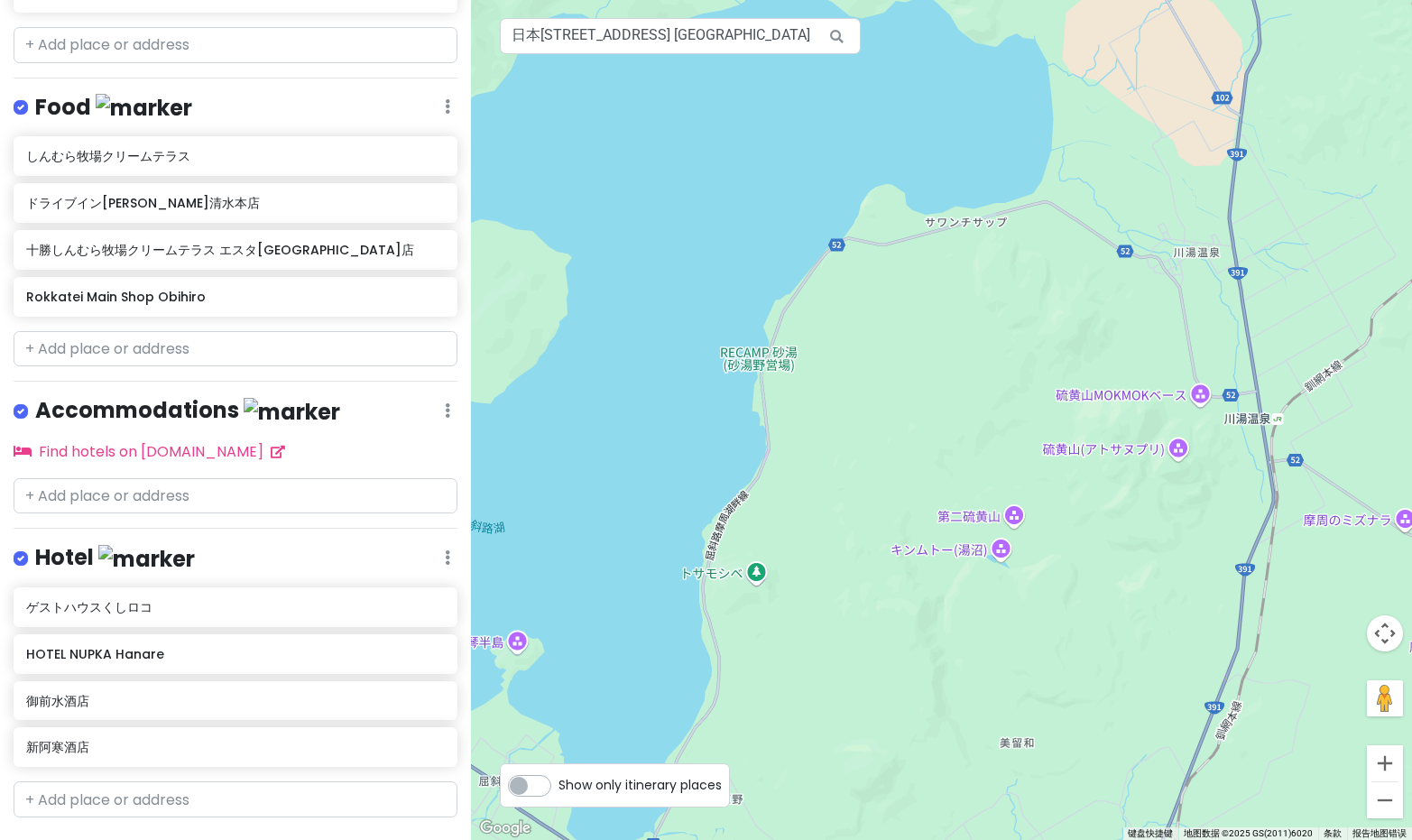 drag, startPoint x: 920, startPoint y: 589, endPoint x: 829, endPoint y: 449, distance: 166.976 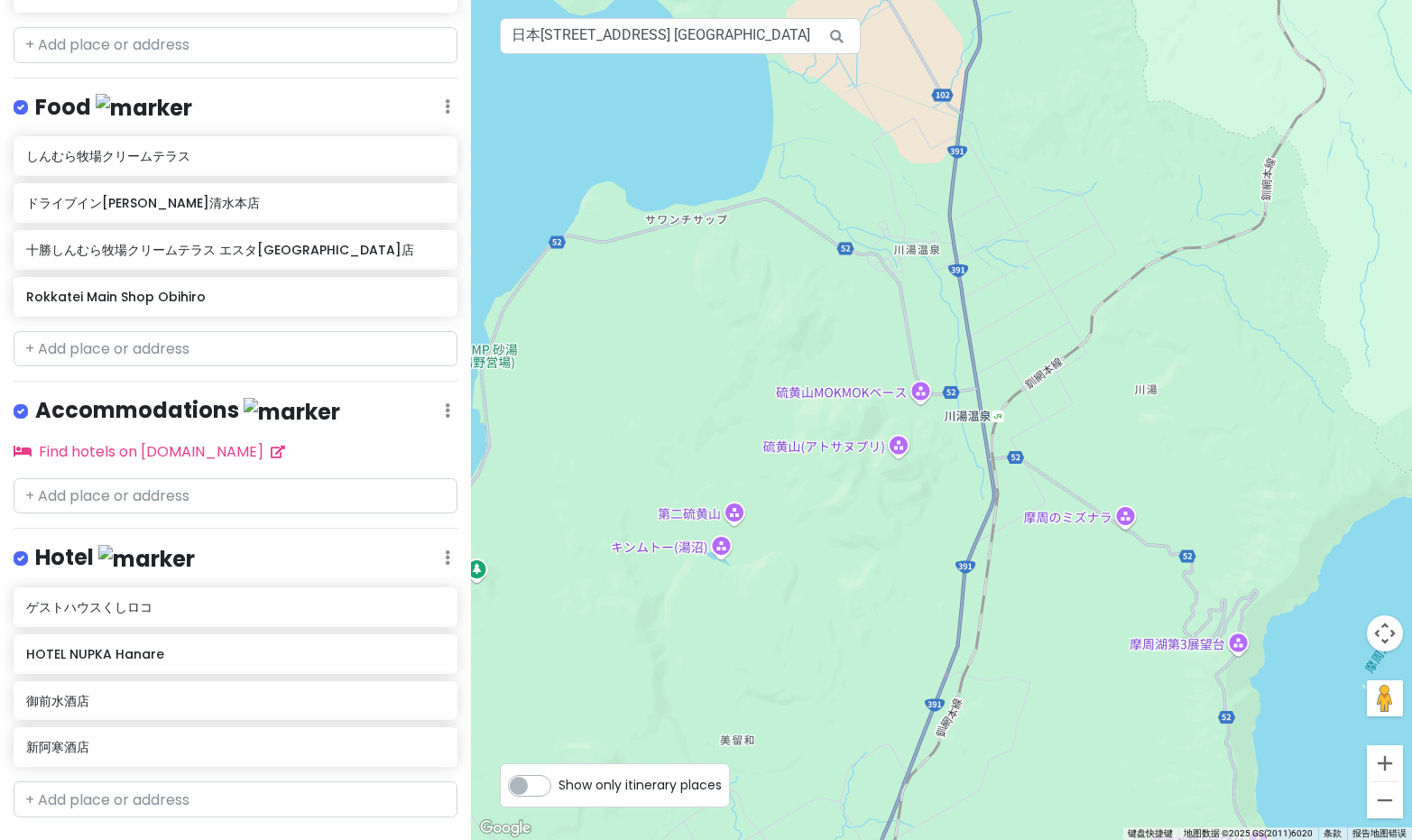 drag, startPoint x: 848, startPoint y: 444, endPoint x: 572, endPoint y: 448, distance: 276.02898 